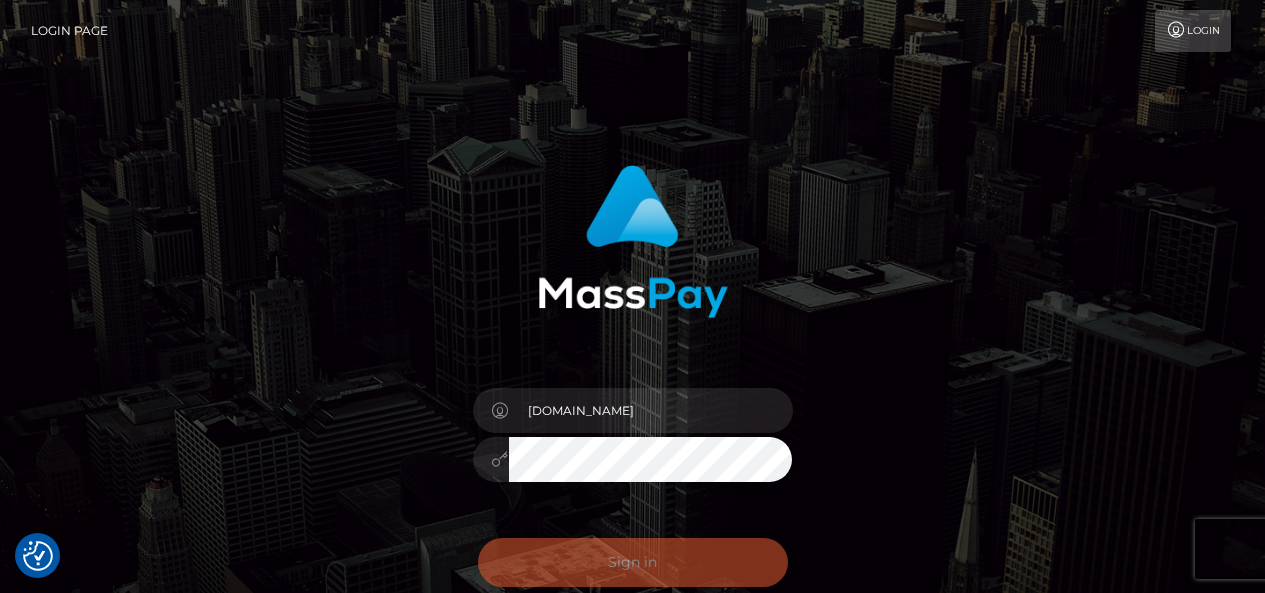 scroll, scrollTop: 0, scrollLeft: 0, axis: both 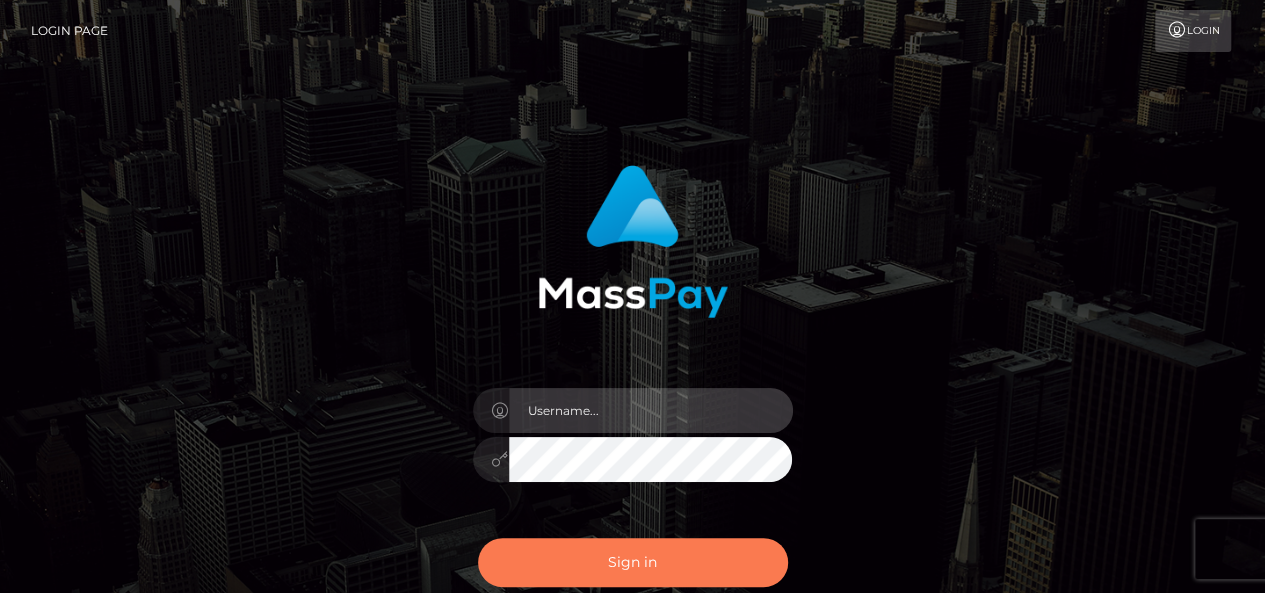 type on "[DOMAIN_NAME]" 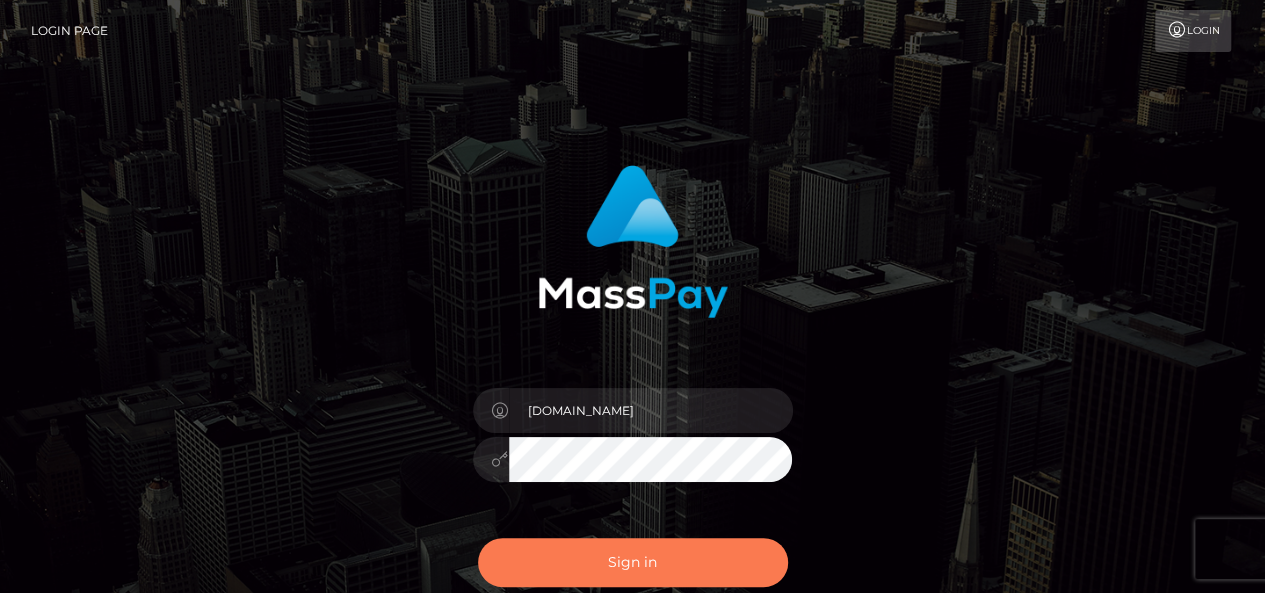 click on "Sign in" at bounding box center (633, 562) 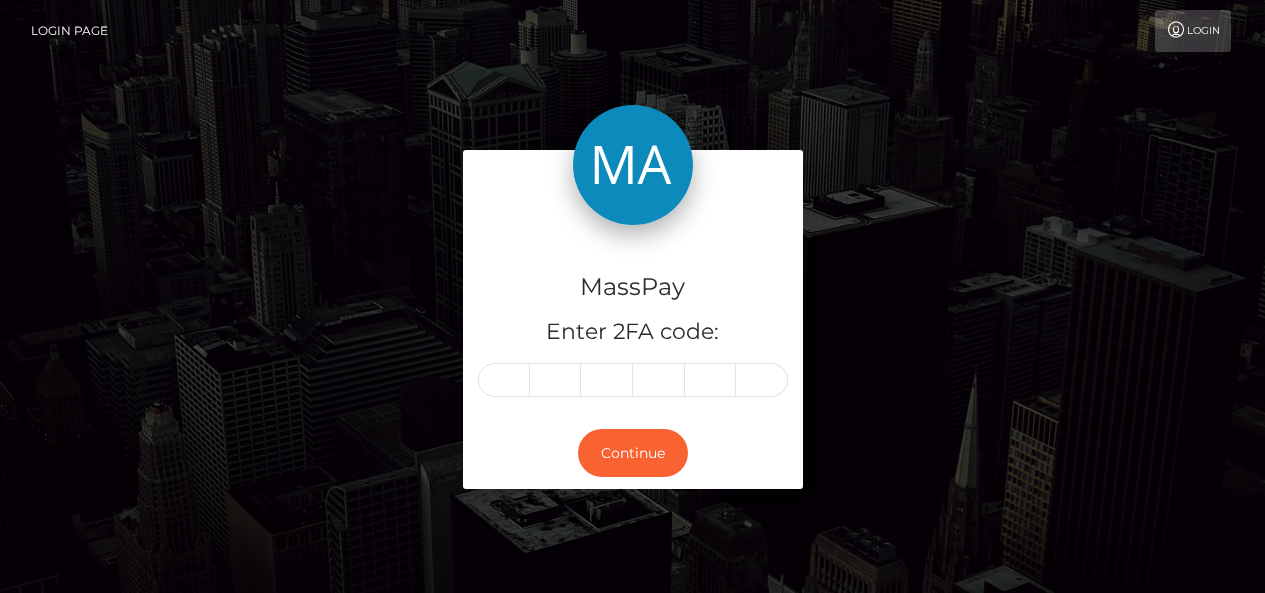 scroll, scrollTop: 0, scrollLeft: 0, axis: both 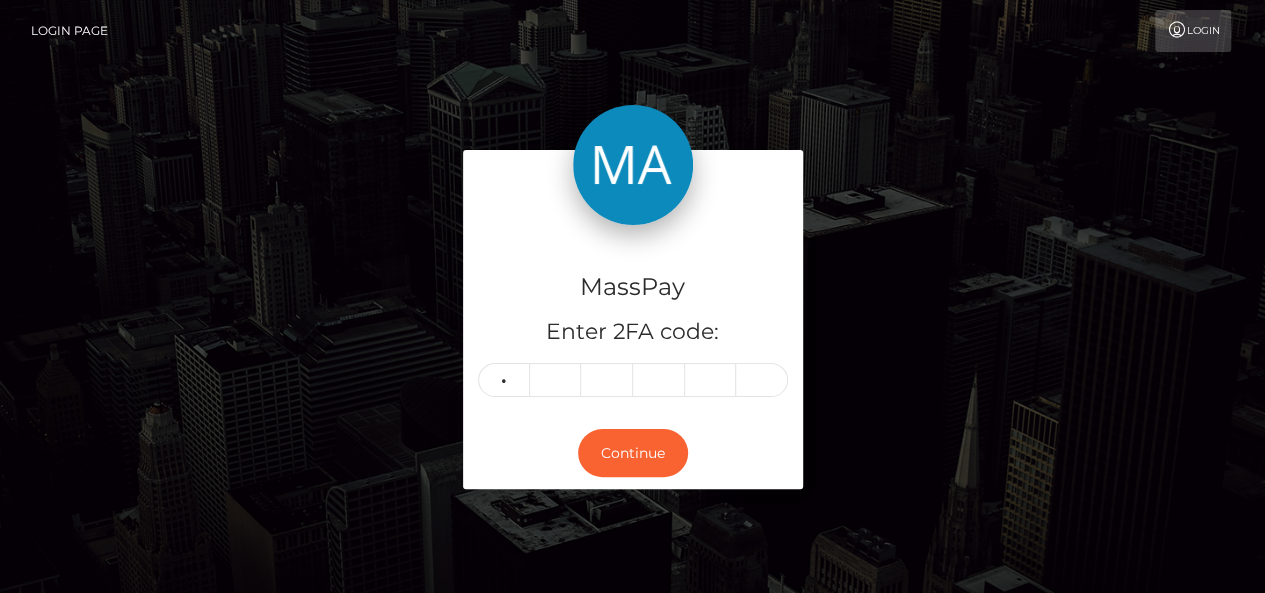 type on "7" 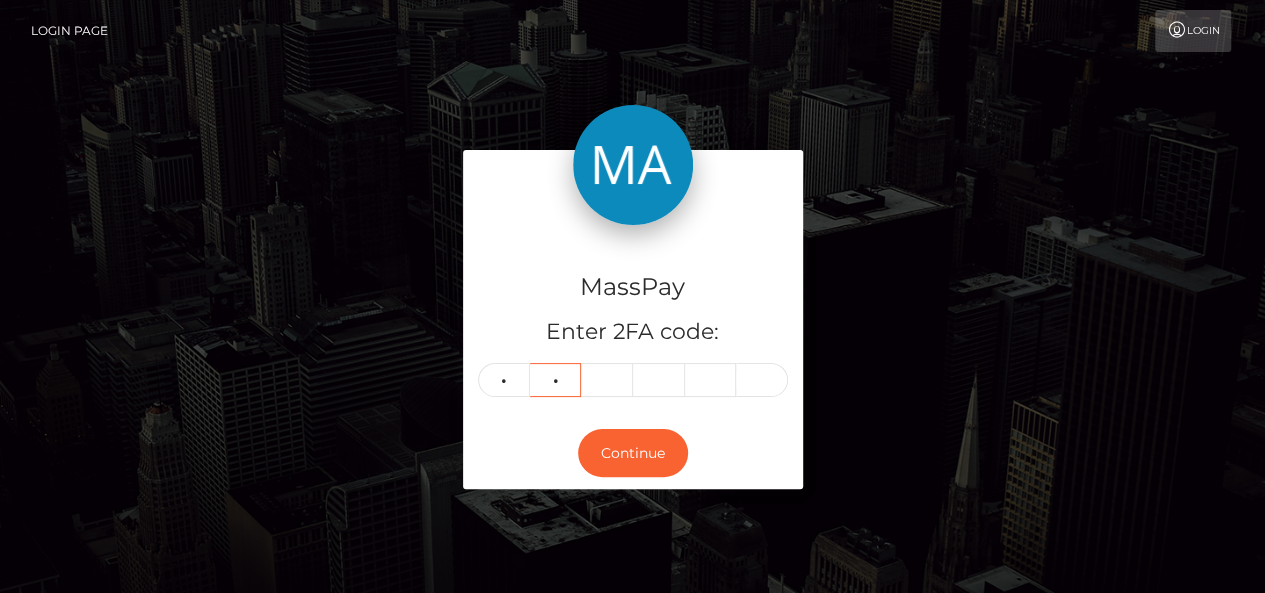 type on "3" 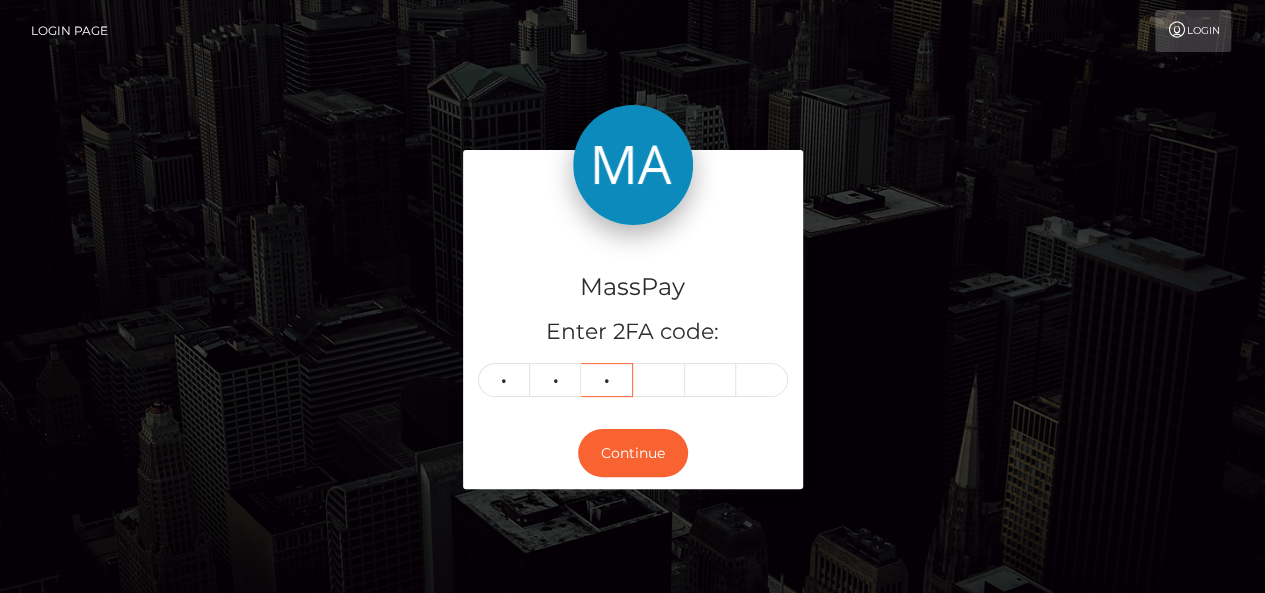 type on "4" 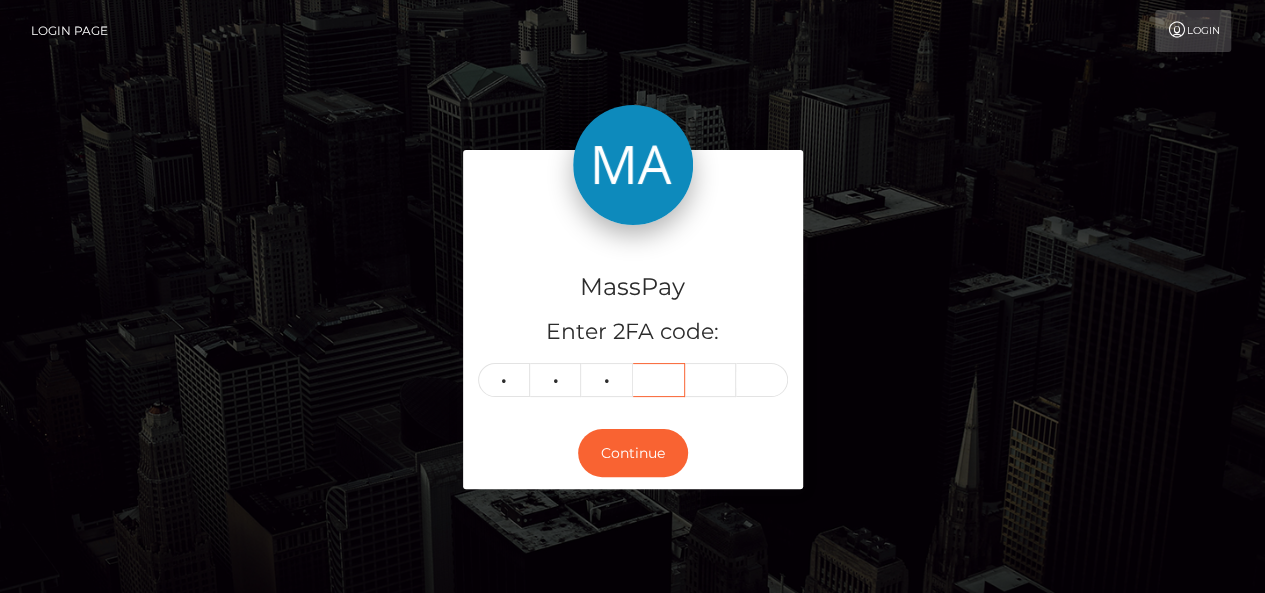 click at bounding box center (659, 380) 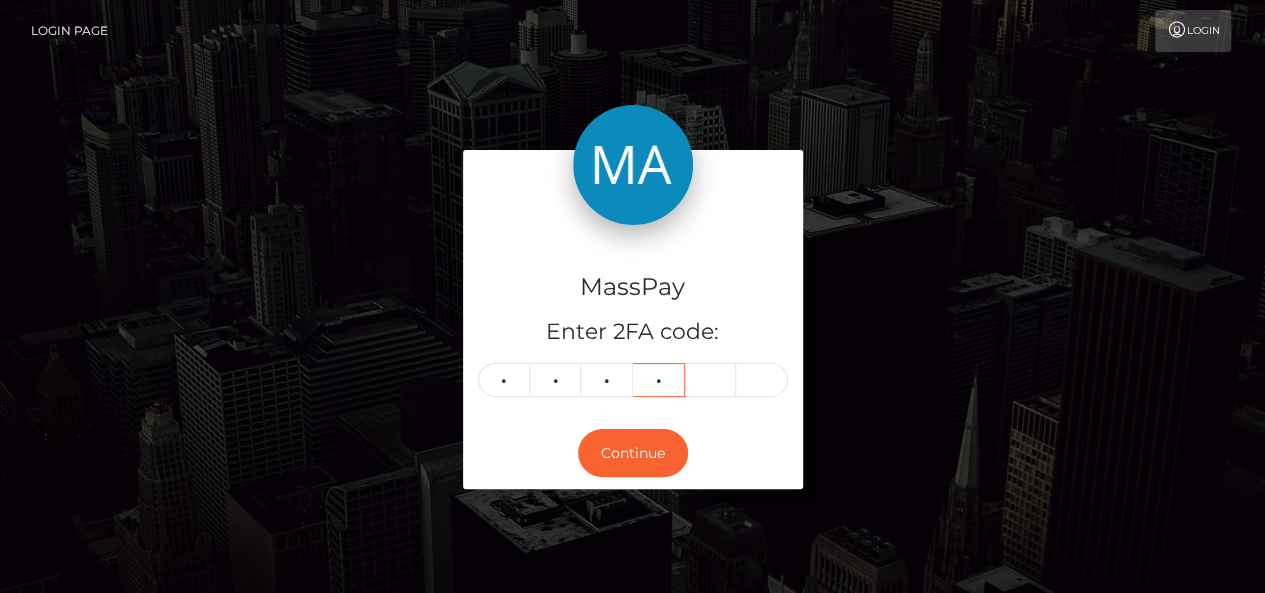 type on "1" 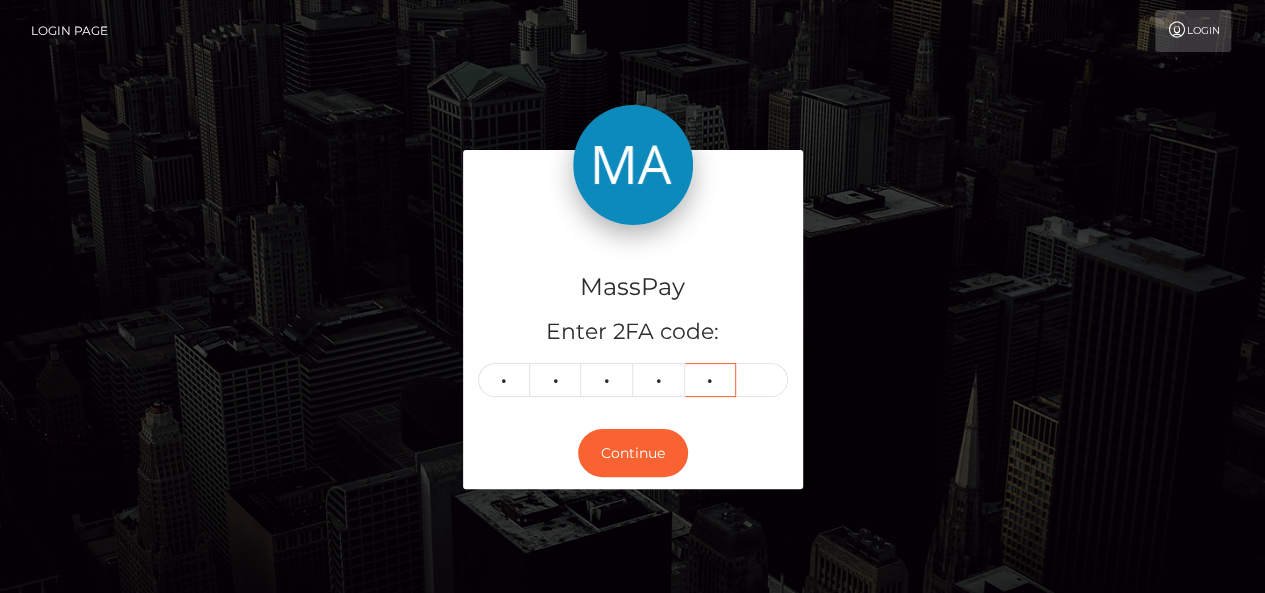 type on "2" 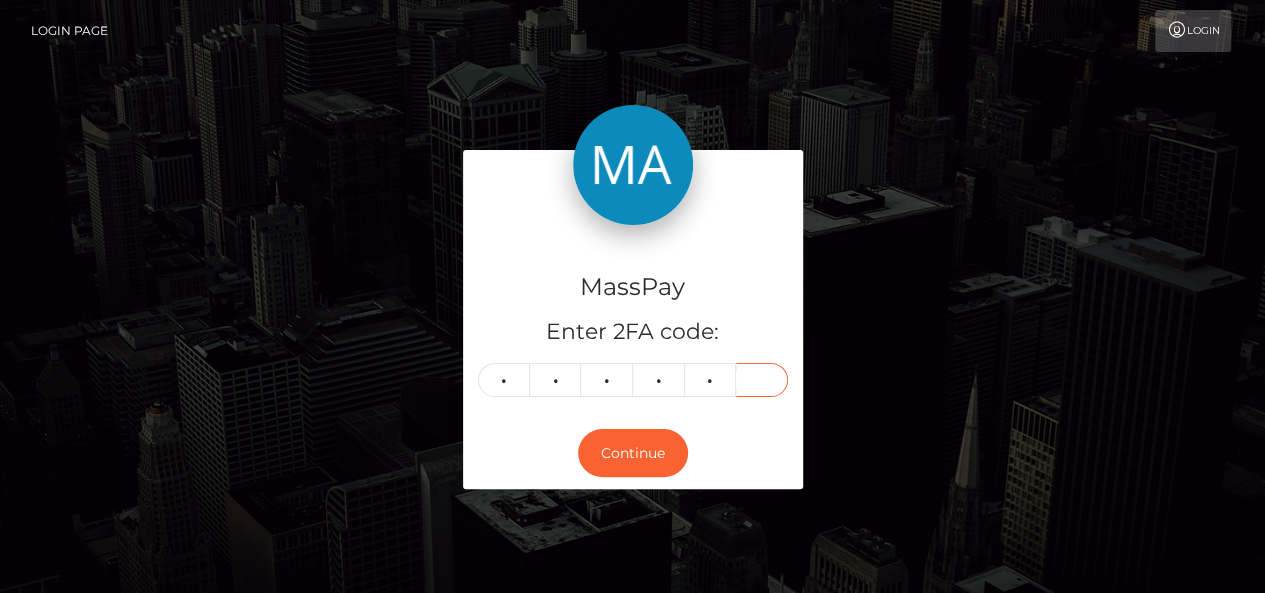 type on "0" 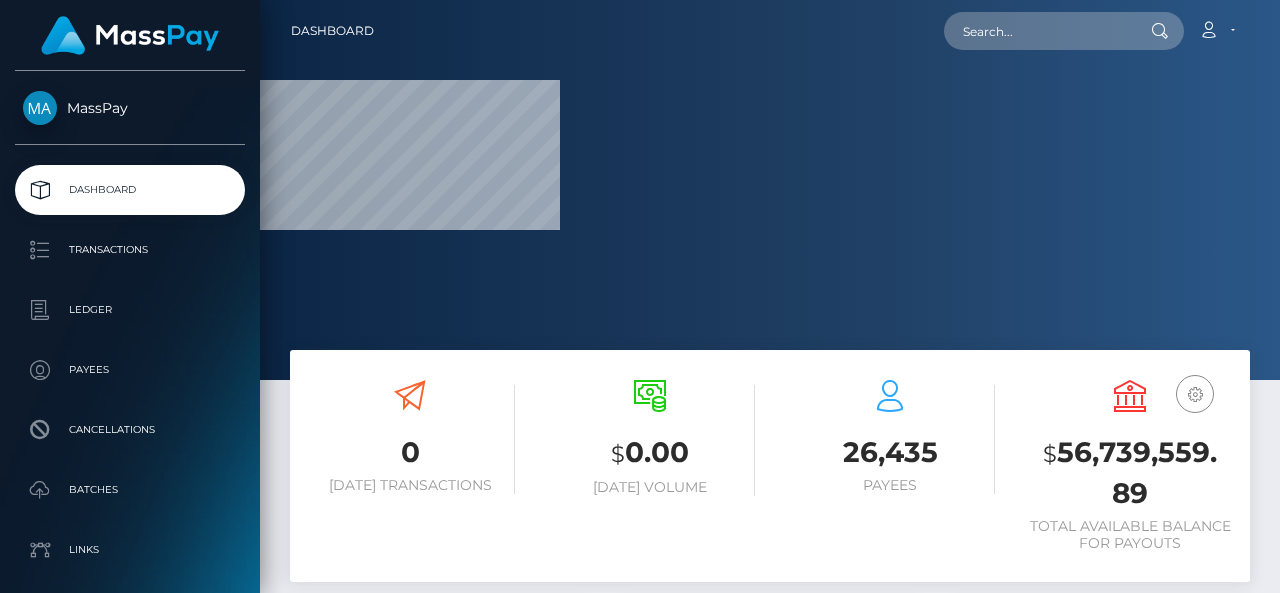 scroll, scrollTop: 0, scrollLeft: 0, axis: both 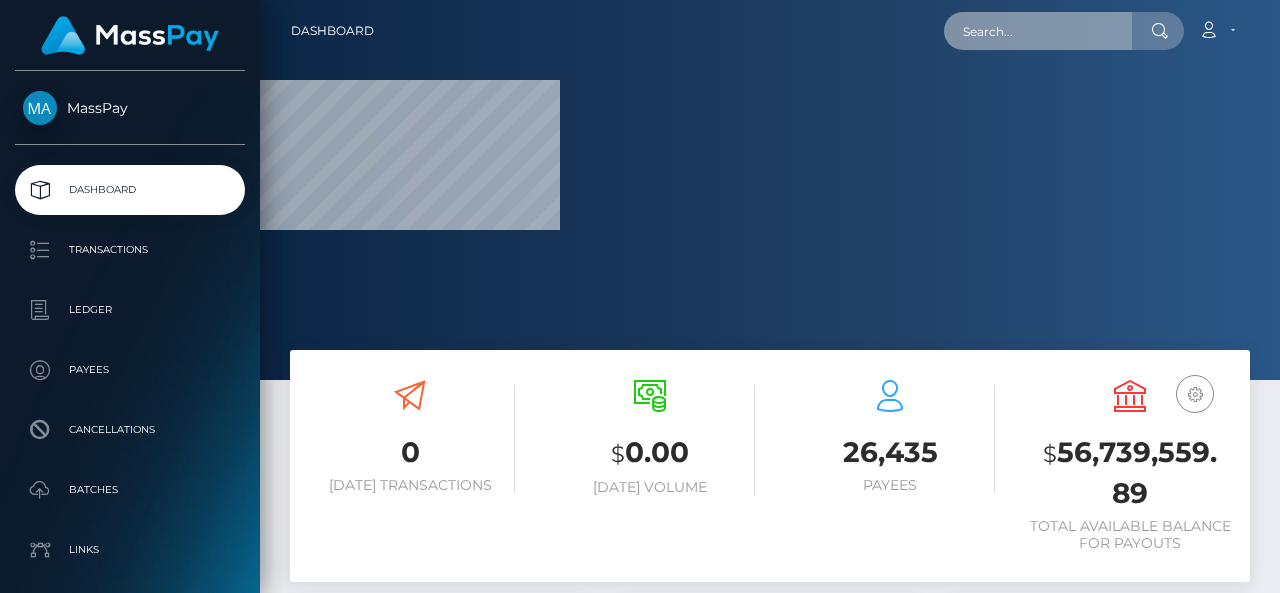 click at bounding box center [1038, 31] 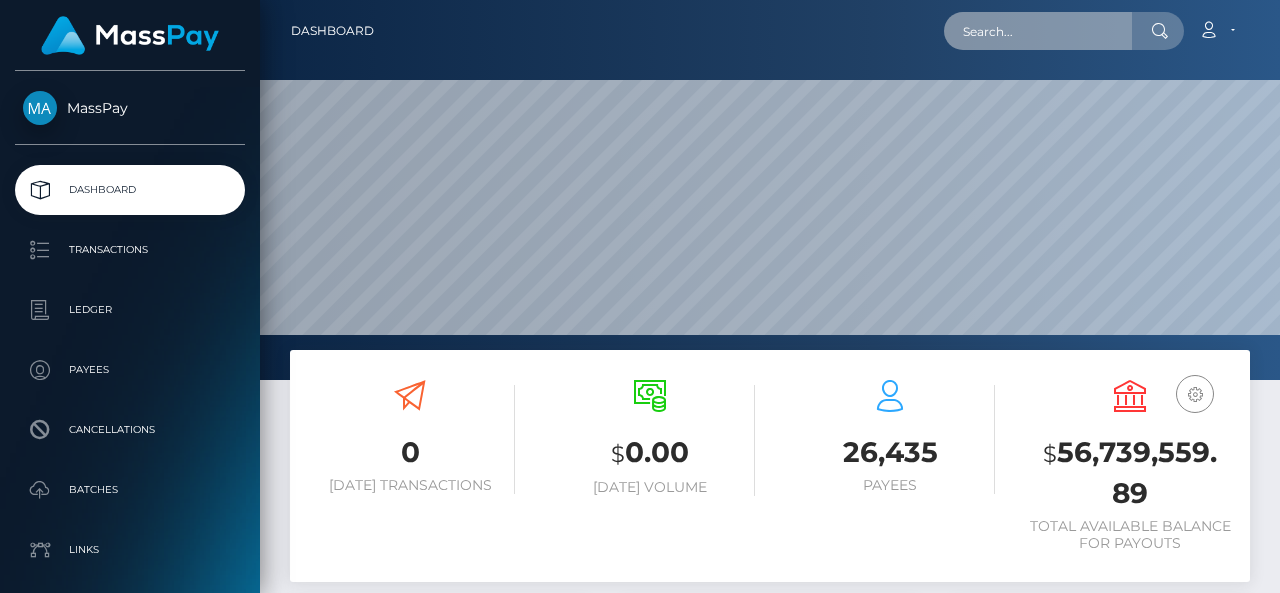 scroll, scrollTop: 999620, scrollLeft: 998980, axis: both 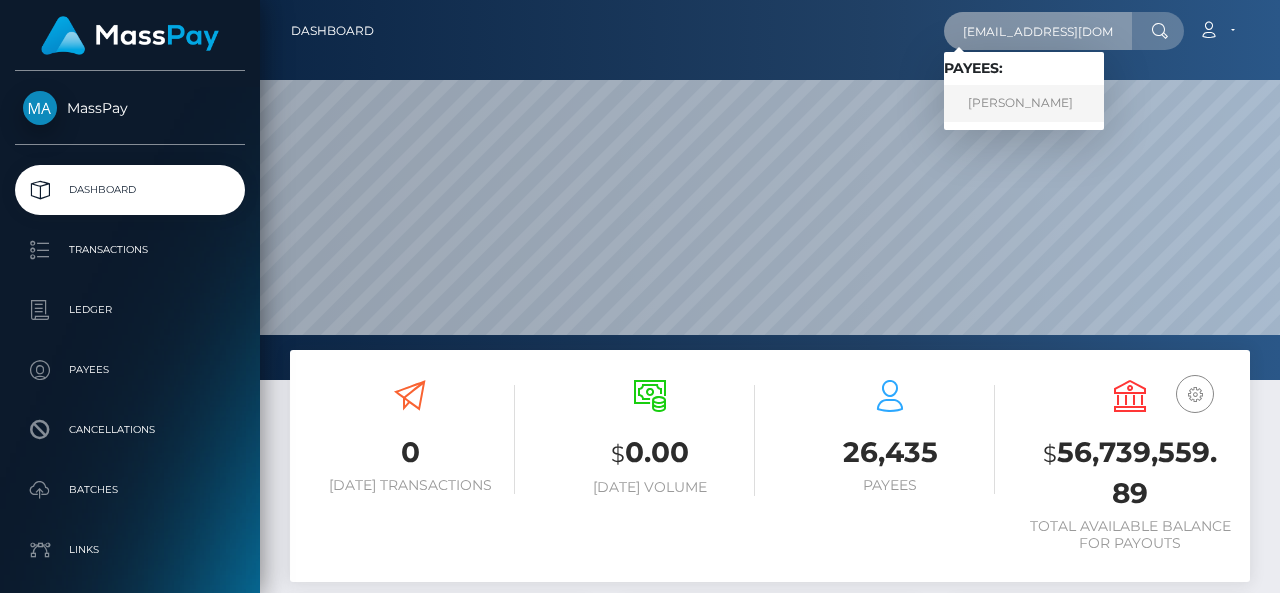 type on "lovely2468@proton.me" 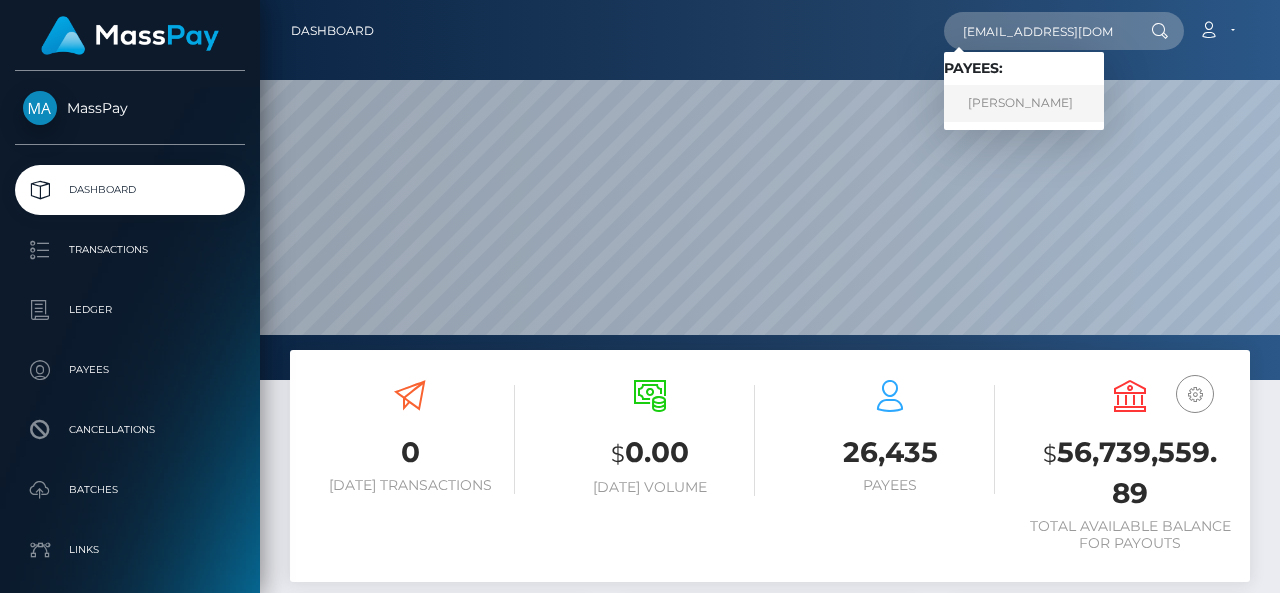 click on "Lisa  Quattrone" at bounding box center [1024, 103] 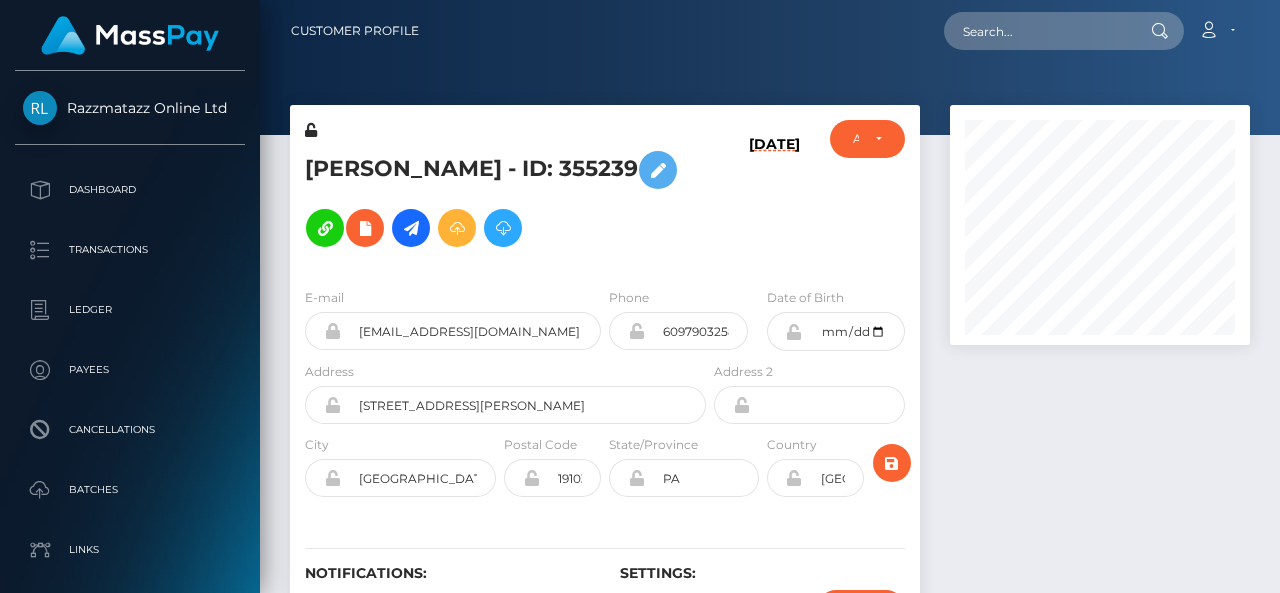scroll, scrollTop: 0, scrollLeft: 0, axis: both 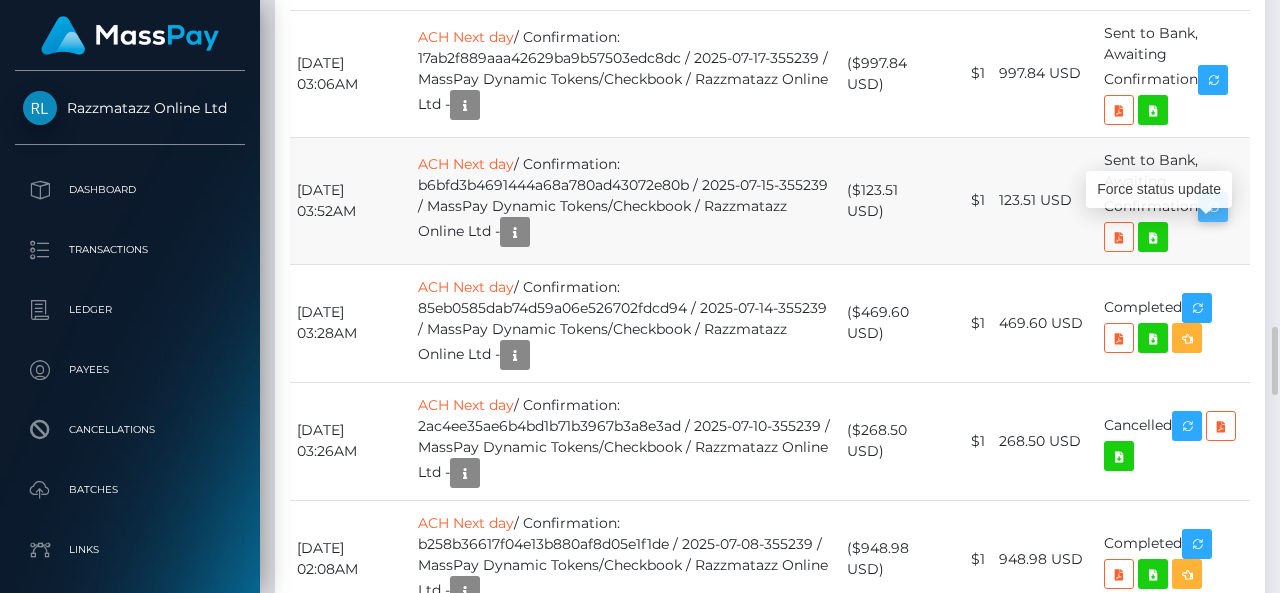 click at bounding box center [1213, 207] 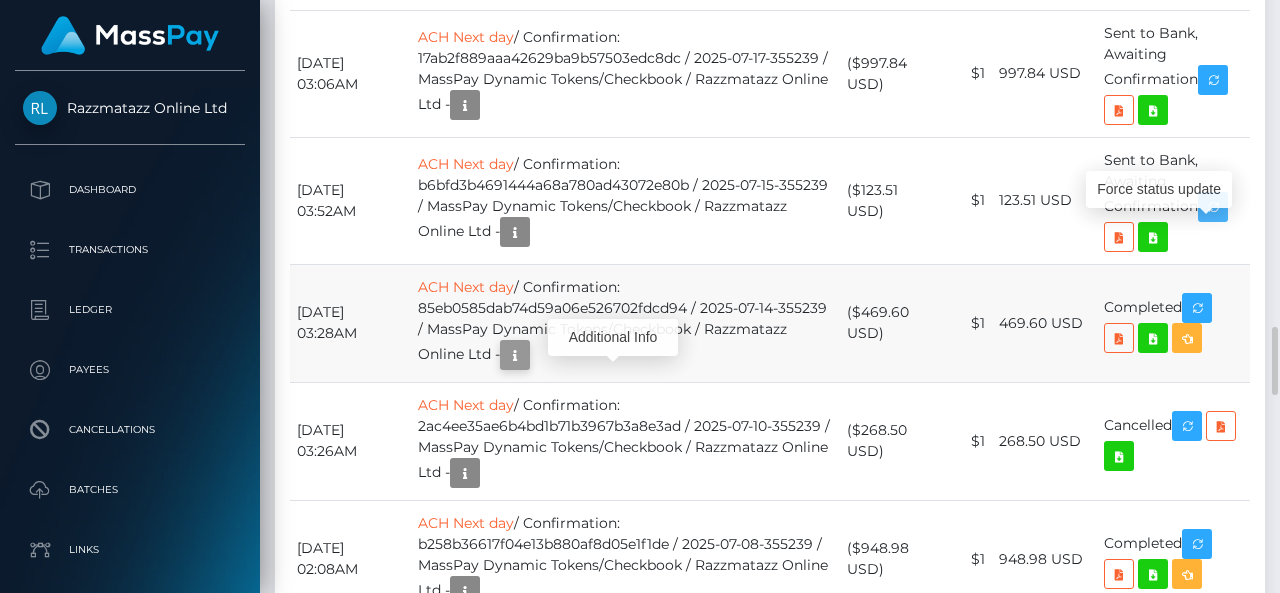 scroll, scrollTop: 240, scrollLeft: 300, axis: both 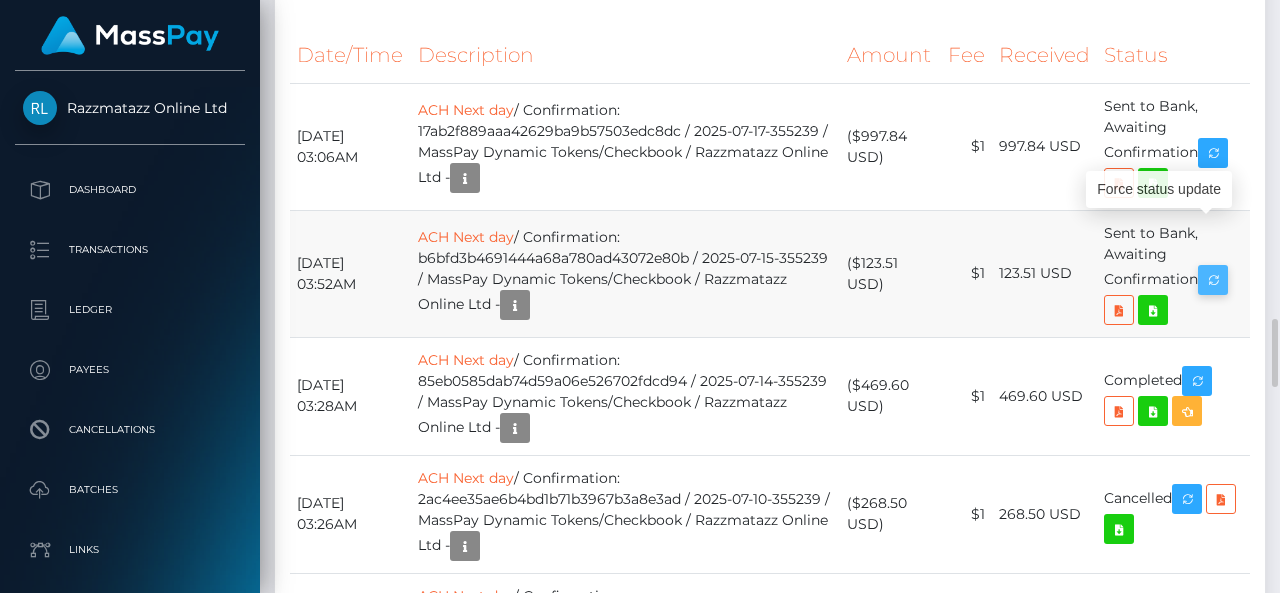 click at bounding box center (1213, 280) 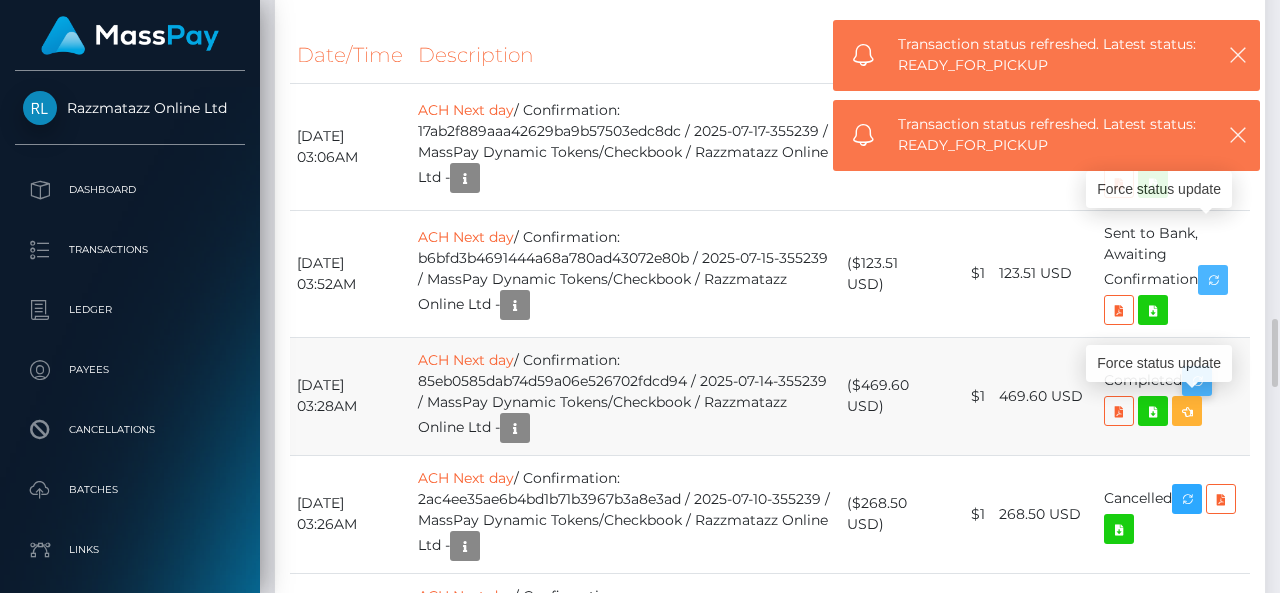 scroll, scrollTop: 240, scrollLeft: 300, axis: both 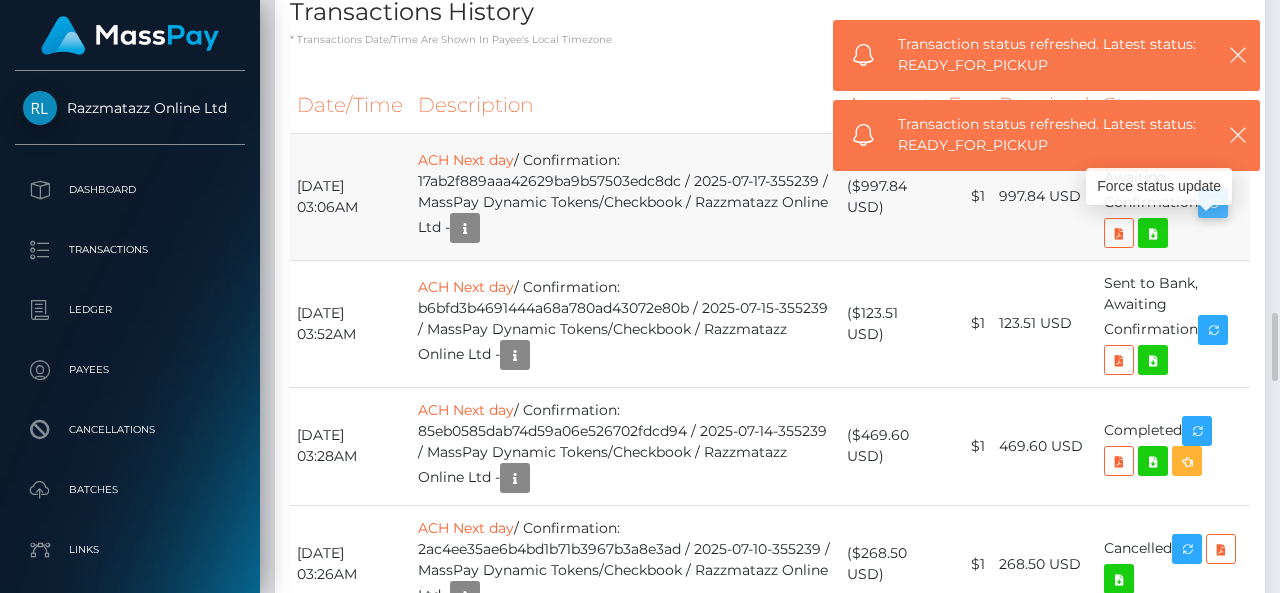 click at bounding box center (1213, 203) 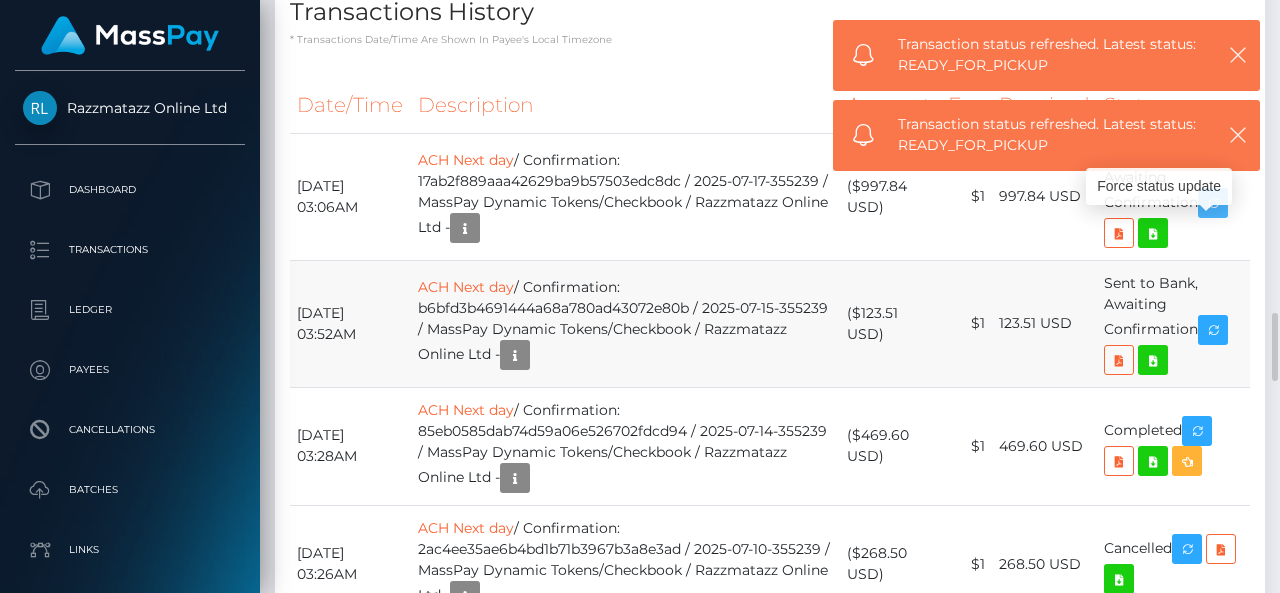 click at bounding box center [1213, 203] 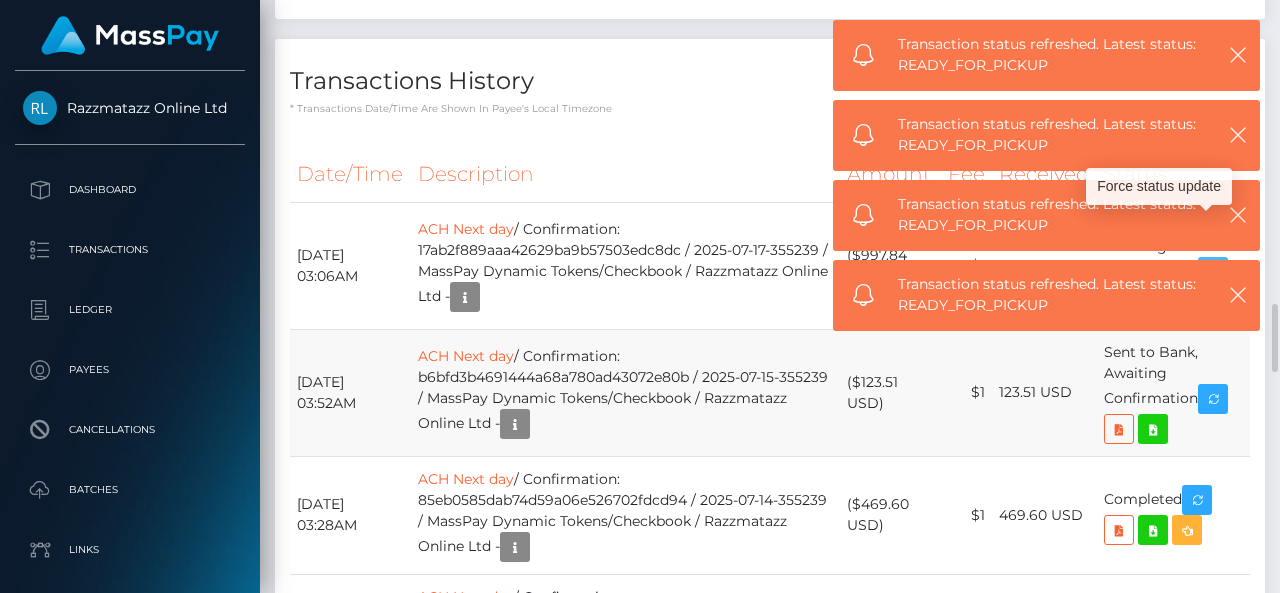 scroll, scrollTop: 2666, scrollLeft: 0, axis: vertical 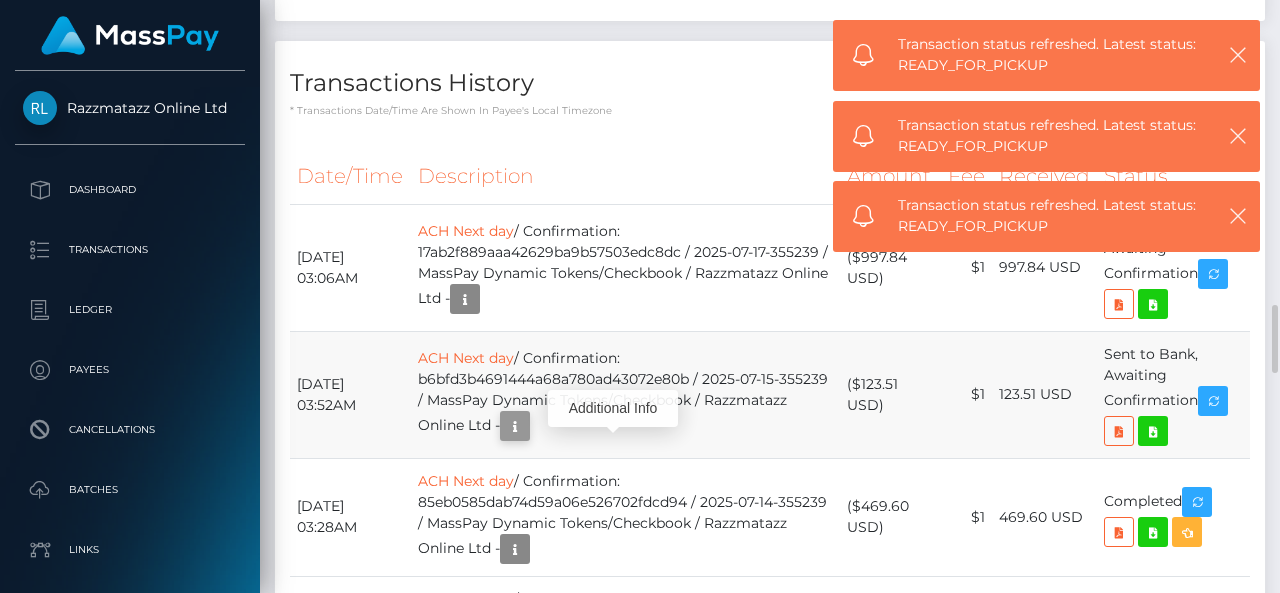 click at bounding box center [515, 426] 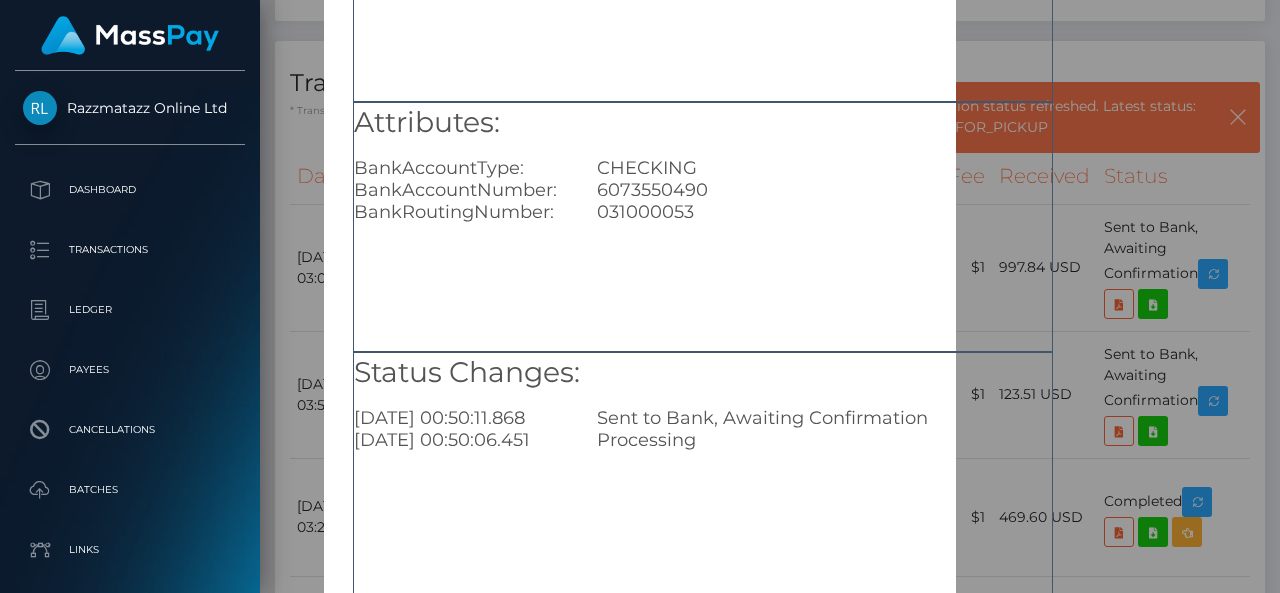 scroll, scrollTop: 243, scrollLeft: 0, axis: vertical 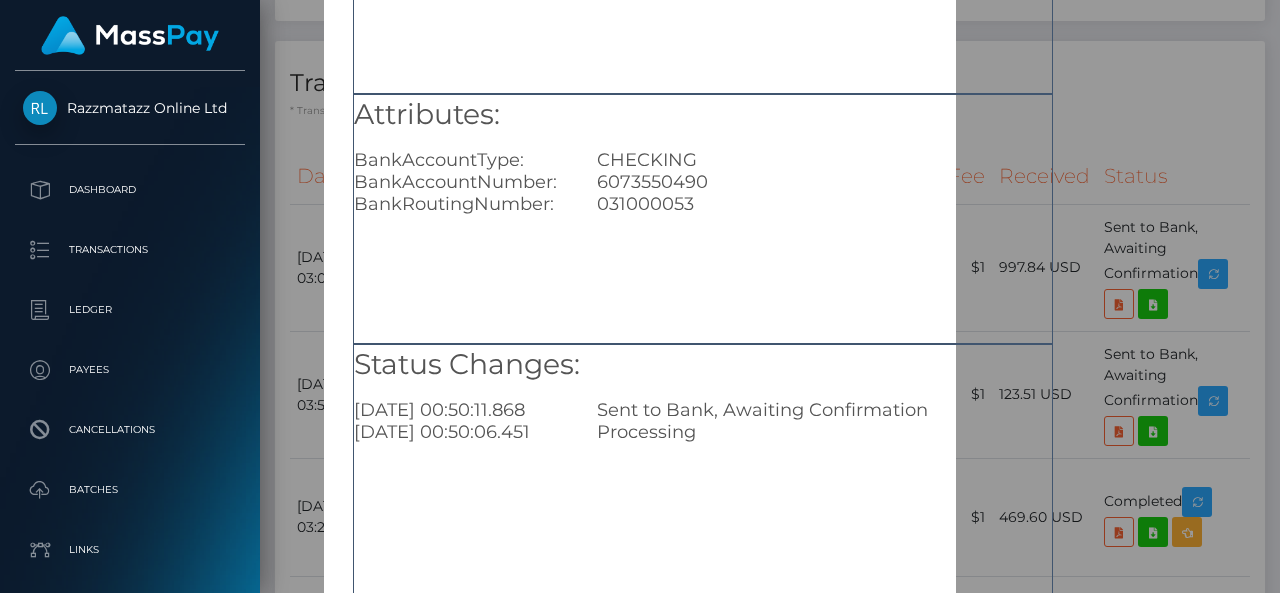 click on "6073550490" at bounding box center (824, 182) 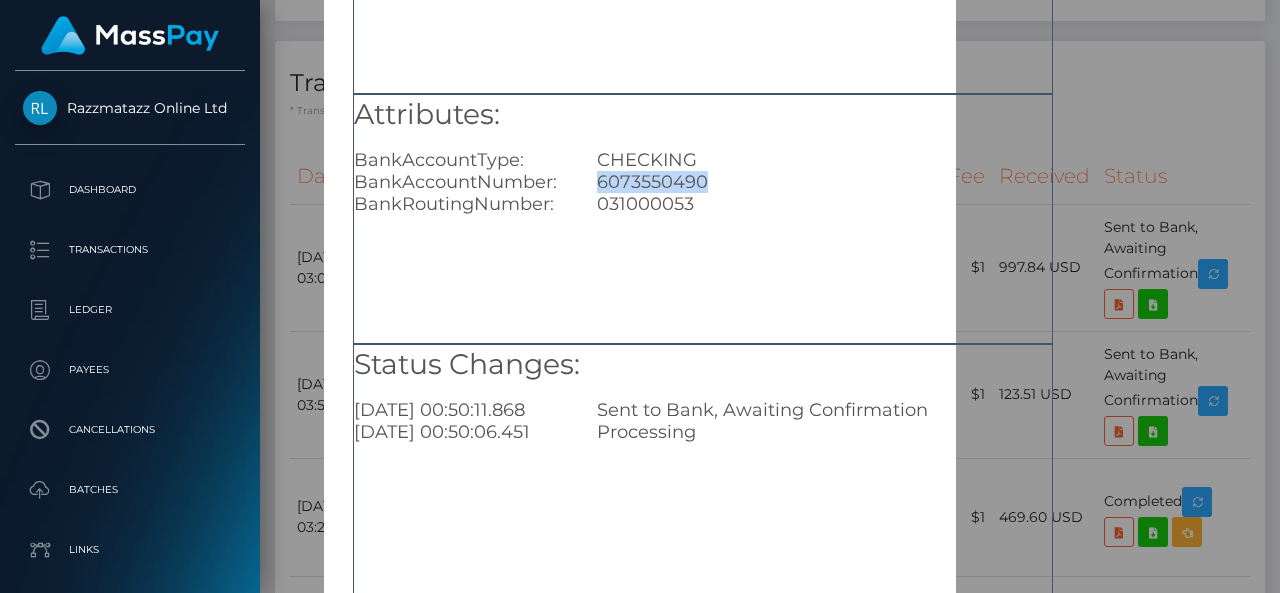 click on "6073550490" at bounding box center (824, 182) 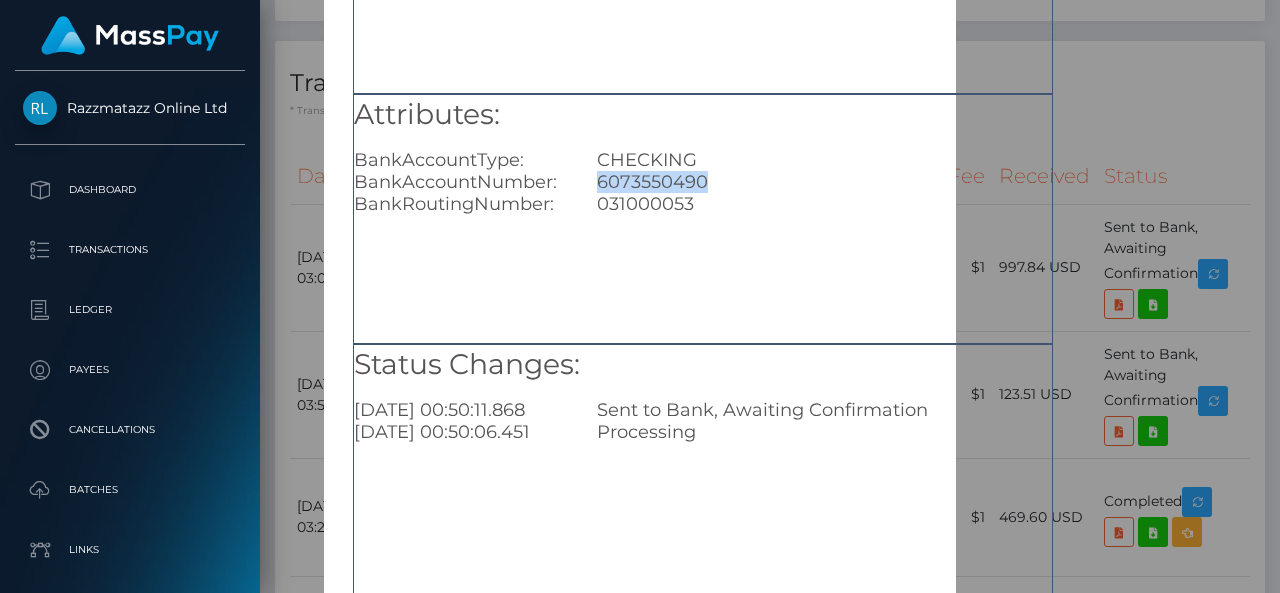 copy on "6073550490" 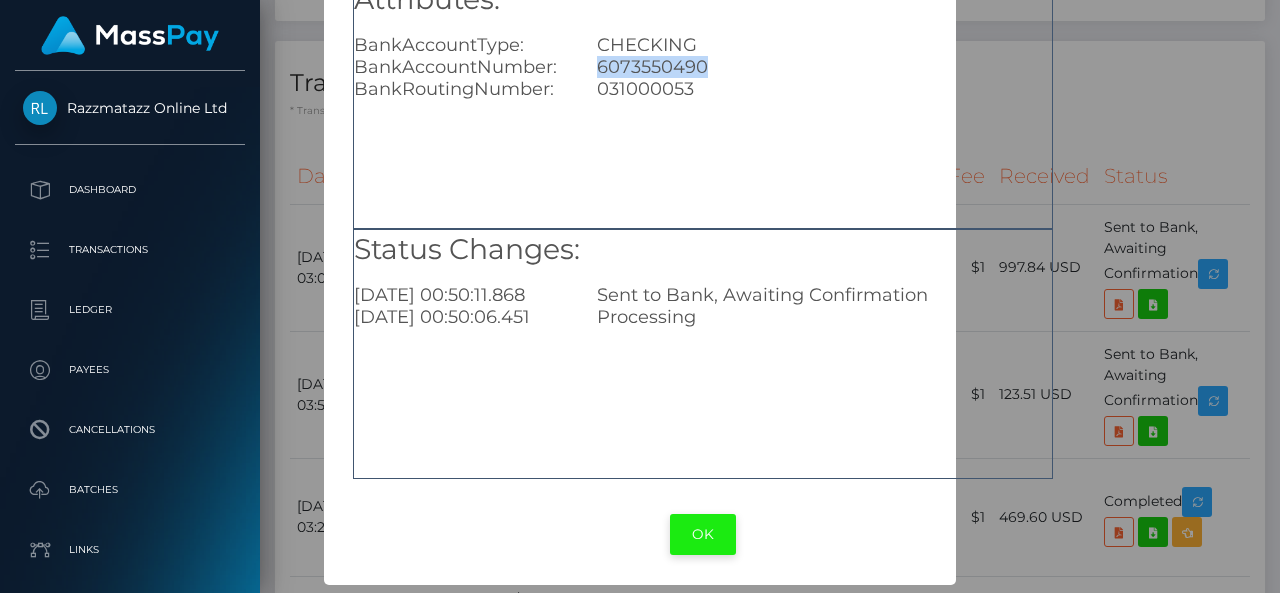 click on "OK" at bounding box center (703, 534) 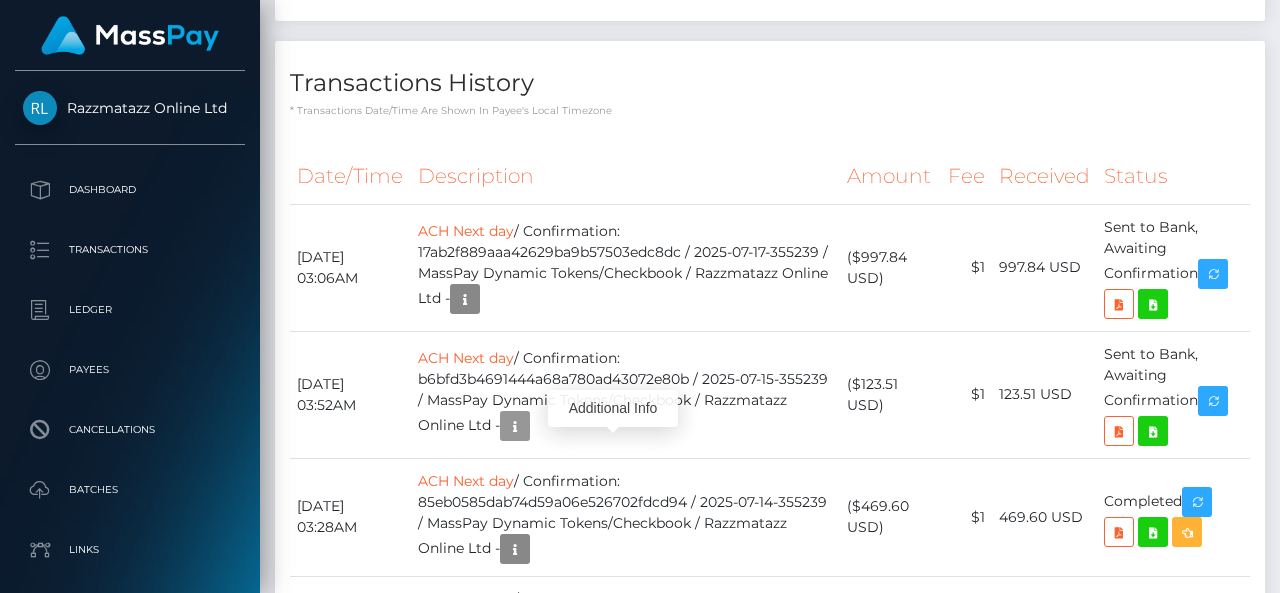 scroll, scrollTop: 240, scrollLeft: 300, axis: both 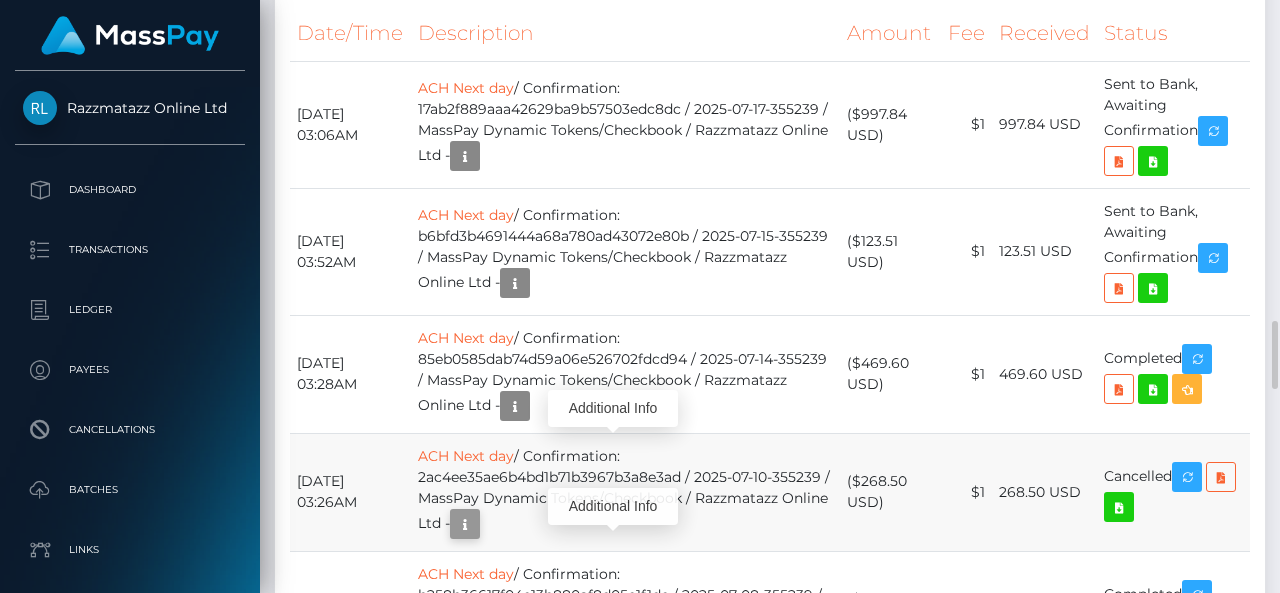 click at bounding box center (465, 524) 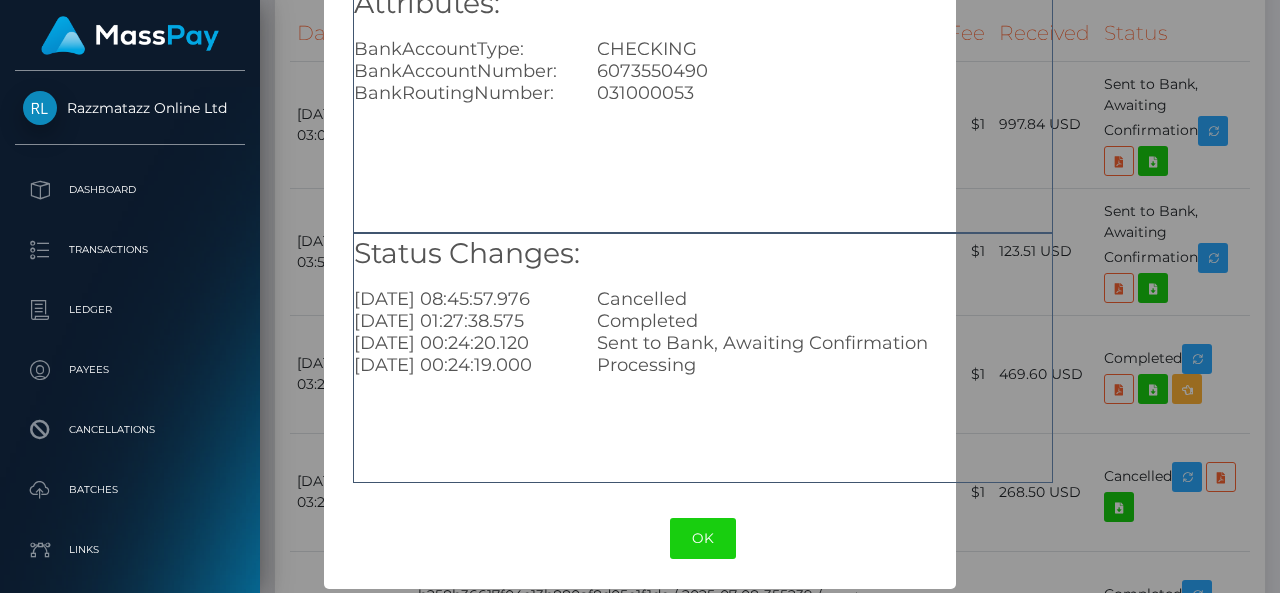 scroll, scrollTop: 358, scrollLeft: 0, axis: vertical 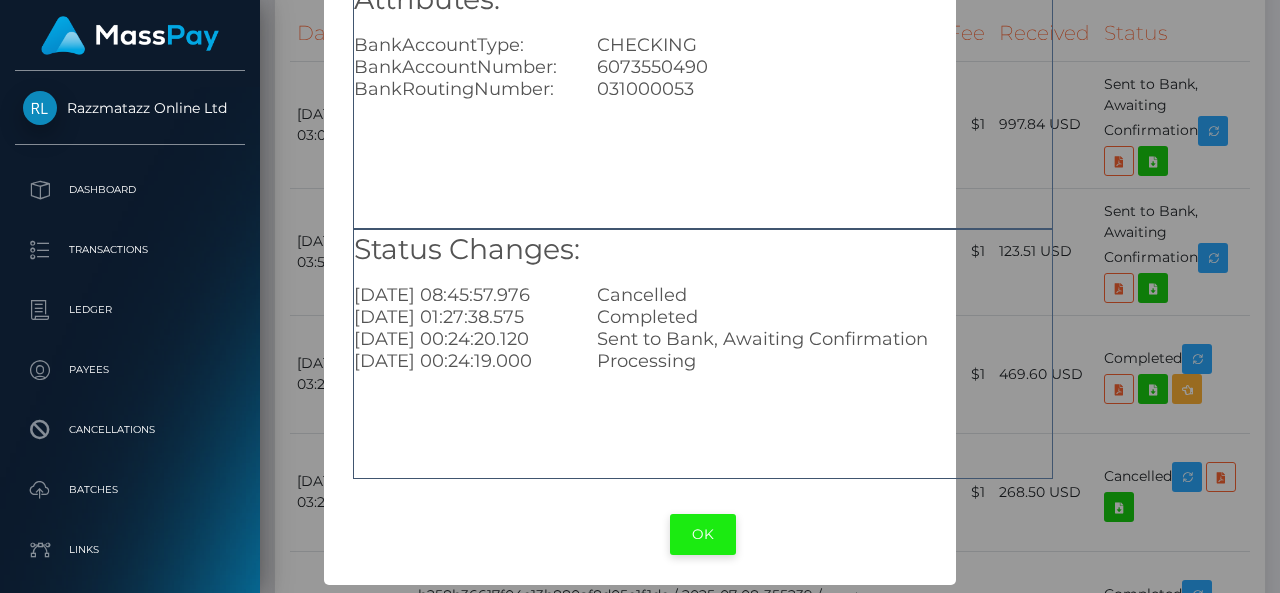 click on "OK" at bounding box center [703, 534] 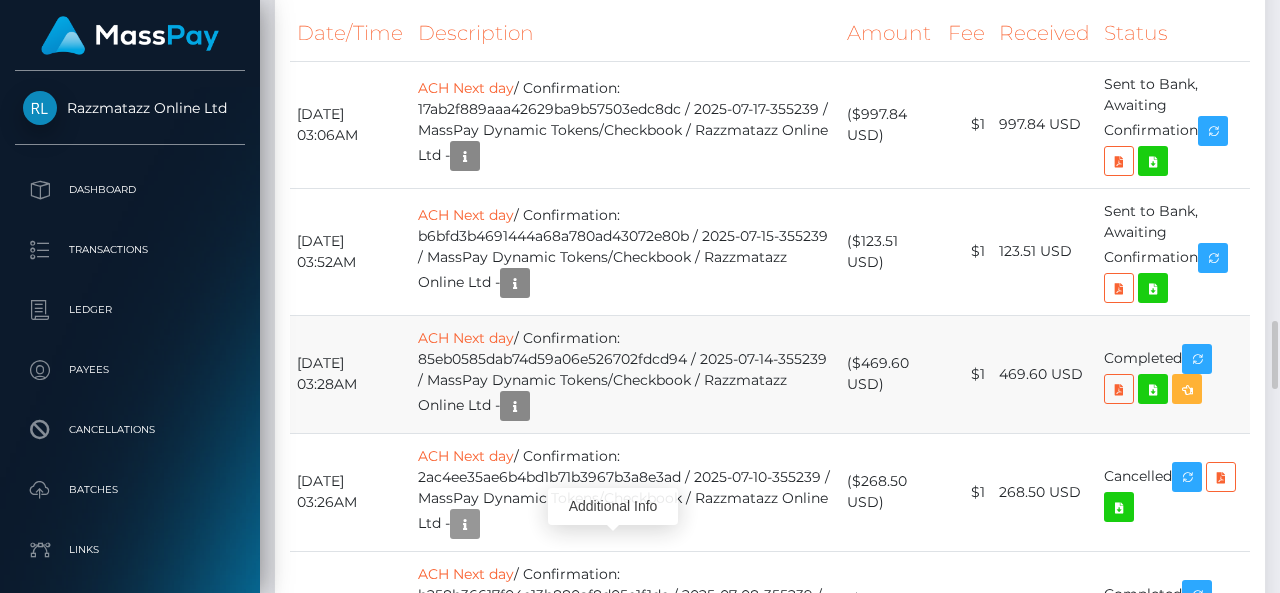 scroll, scrollTop: 240, scrollLeft: 300, axis: both 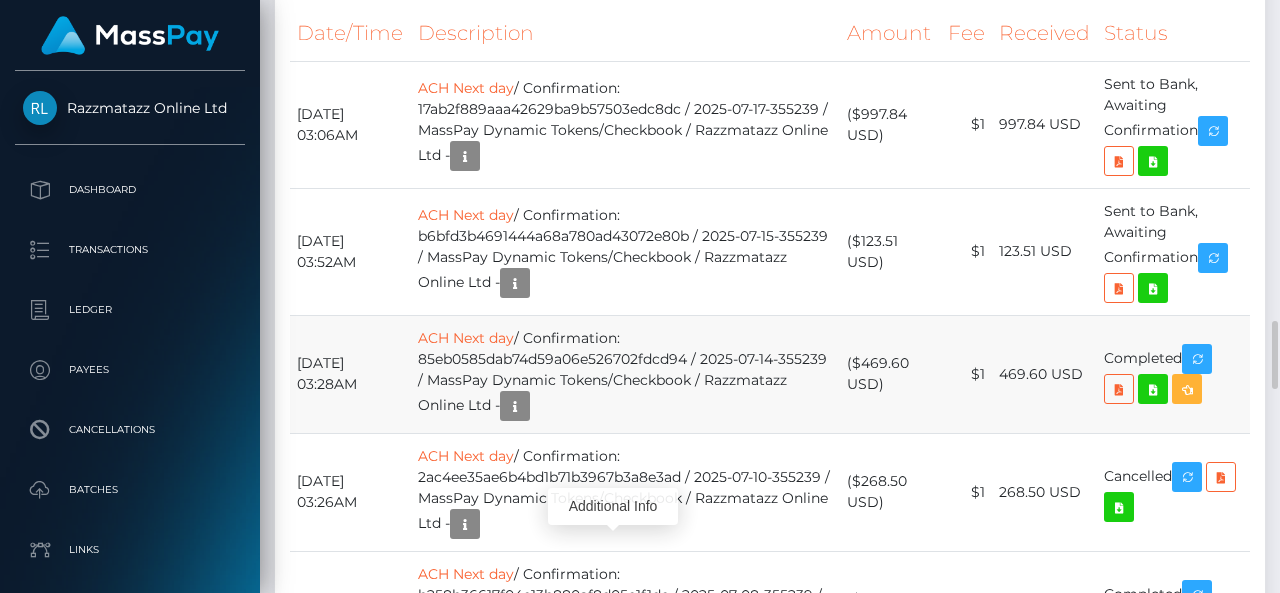 click on "ACH Next day  / Confirmation: 85eb0585dab74d59a06e526702fdcd94 / 2025-07-14-355239  / MassPay Dynamic Tokens/Checkbook / Razzmatazz Online Ltd -" at bounding box center (625, 374) 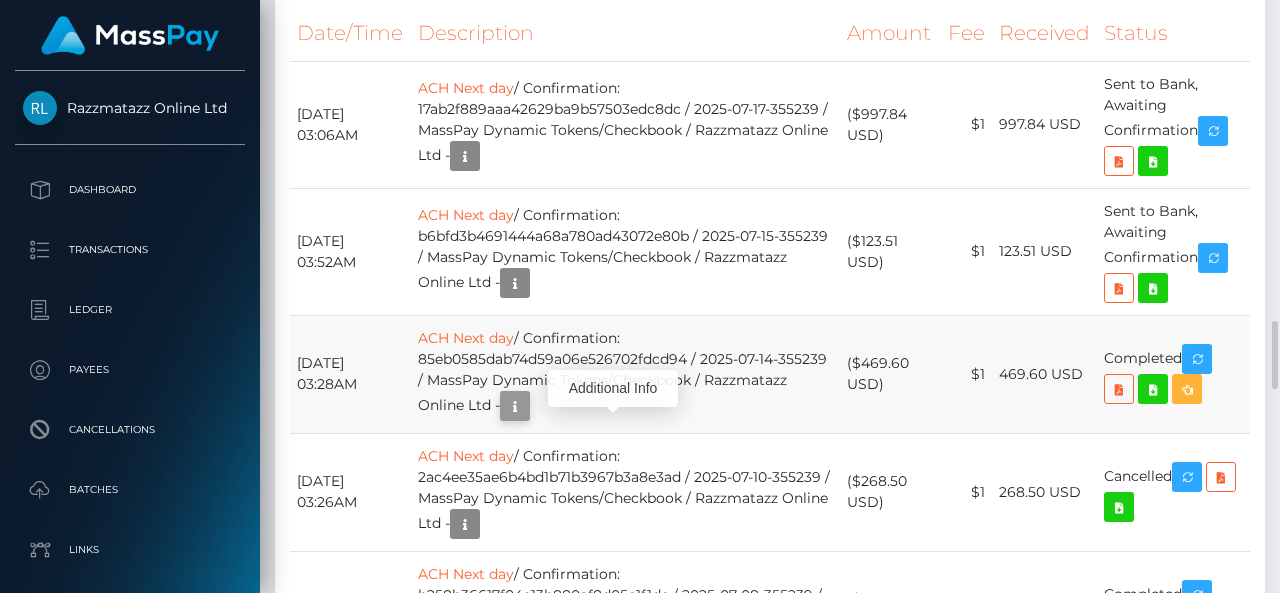 scroll, scrollTop: 240, scrollLeft: 300, axis: both 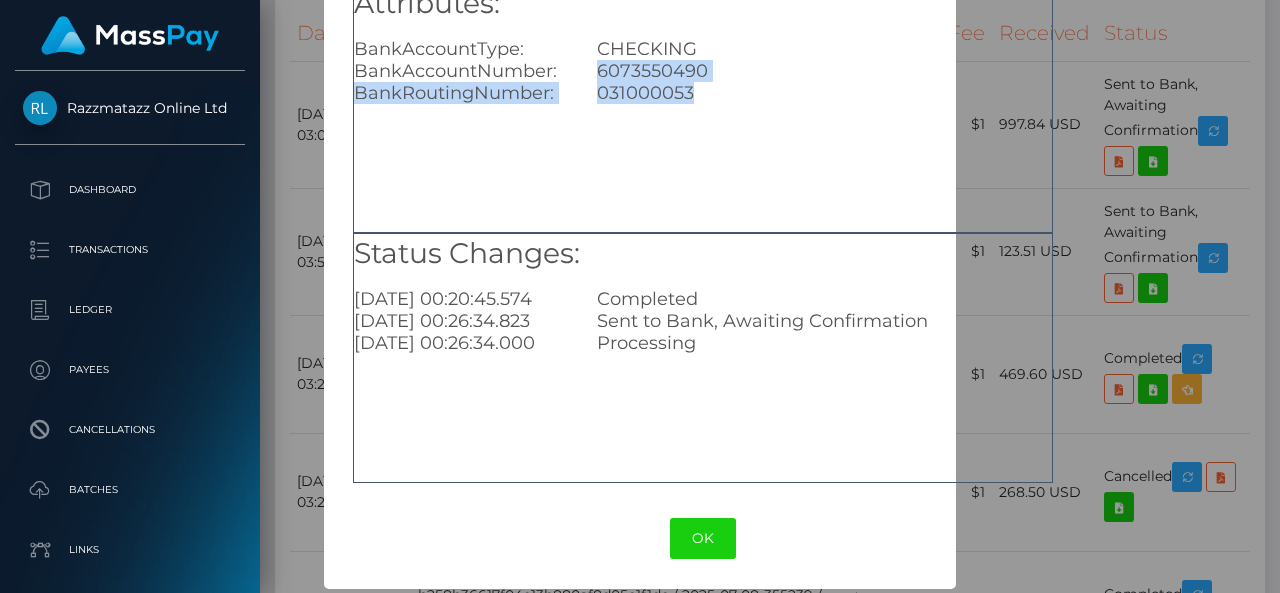 drag, startPoint x: 590, startPoint y: 64, endPoint x: 690, endPoint y: 91, distance: 103.58089 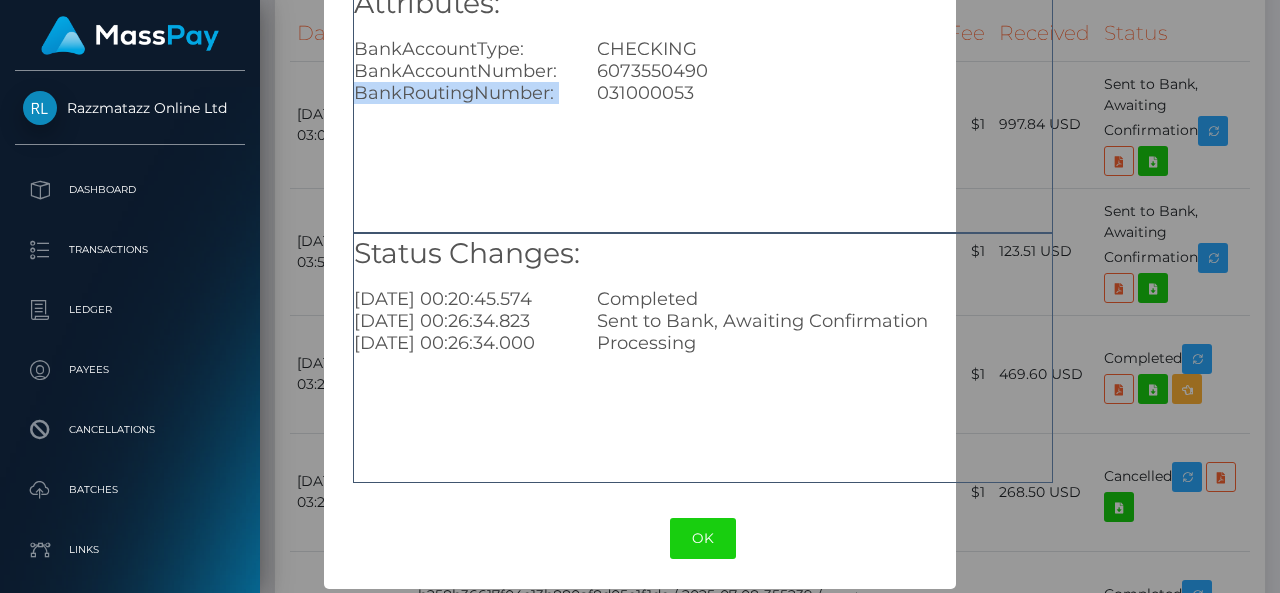 drag, startPoint x: 585, startPoint y: 89, endPoint x: 729, endPoint y: 63, distance: 146.3284 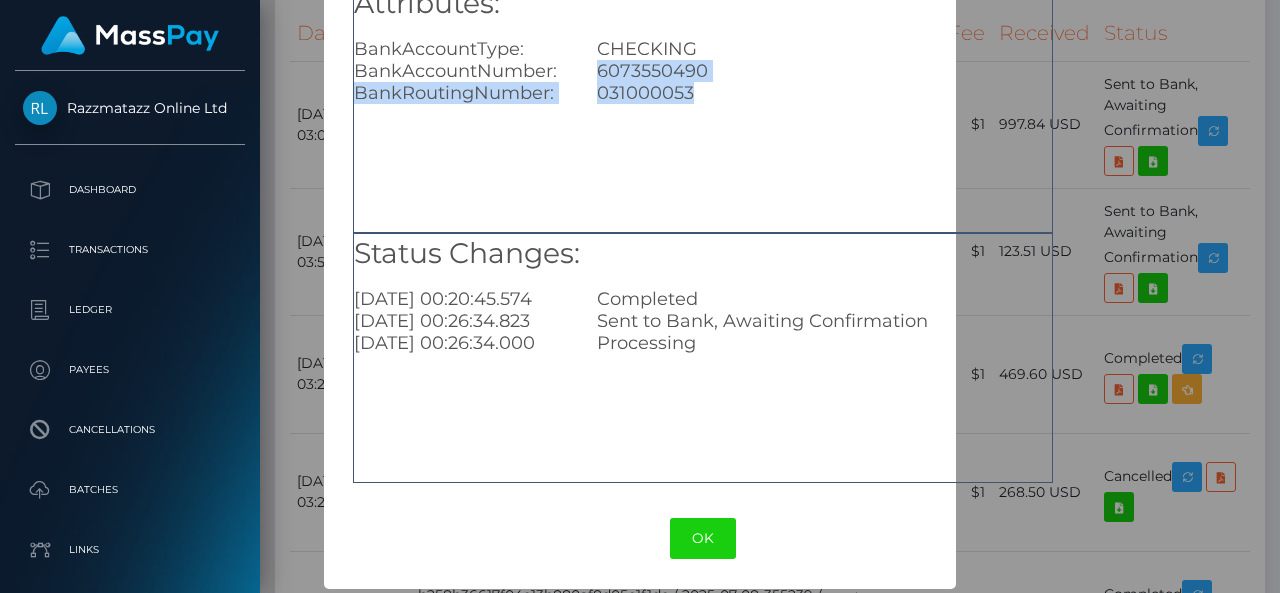 drag, startPoint x: 591, startPoint y: 63, endPoint x: 708, endPoint y: 97, distance: 121.84006 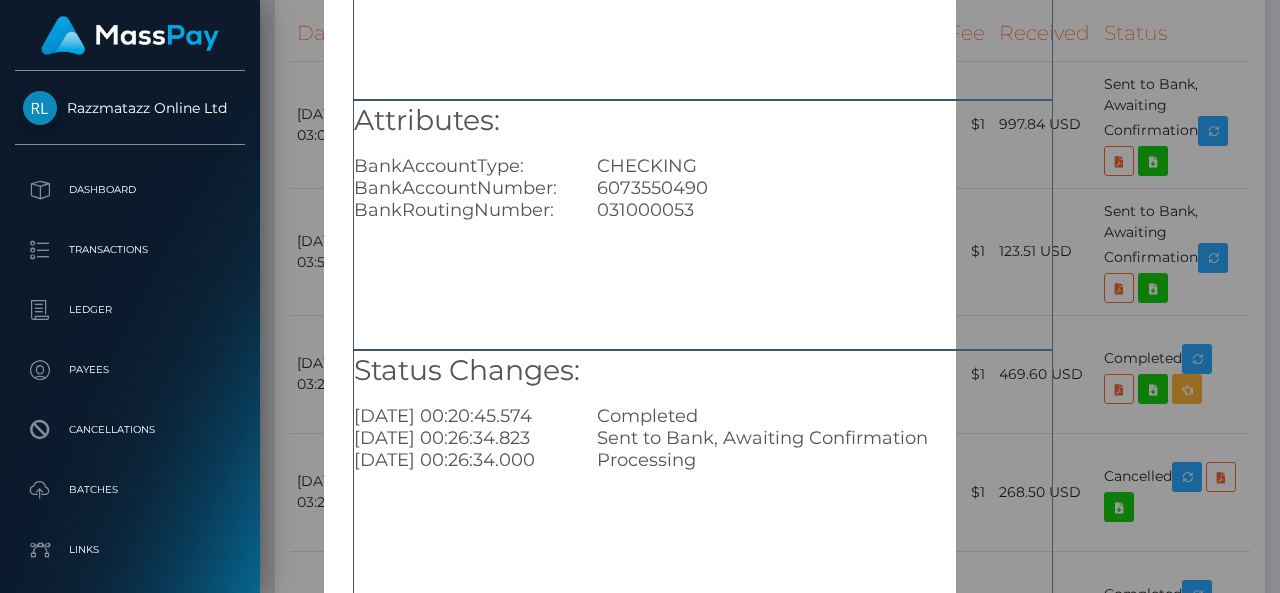 scroll, scrollTop: 263, scrollLeft: 0, axis: vertical 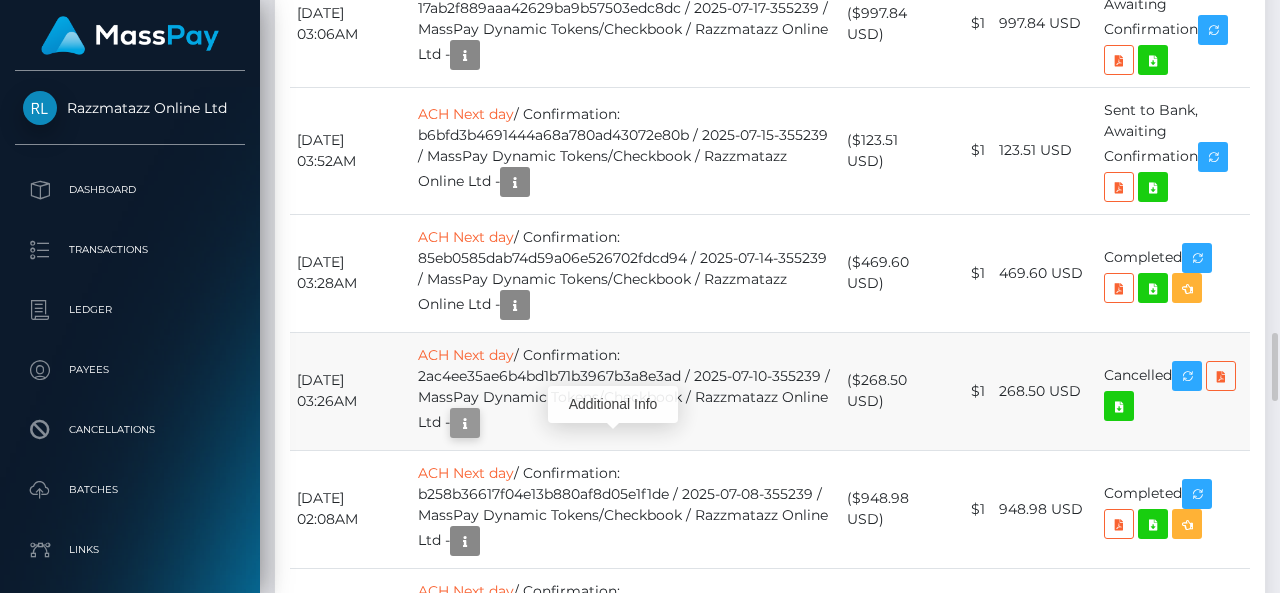 click at bounding box center [465, 423] 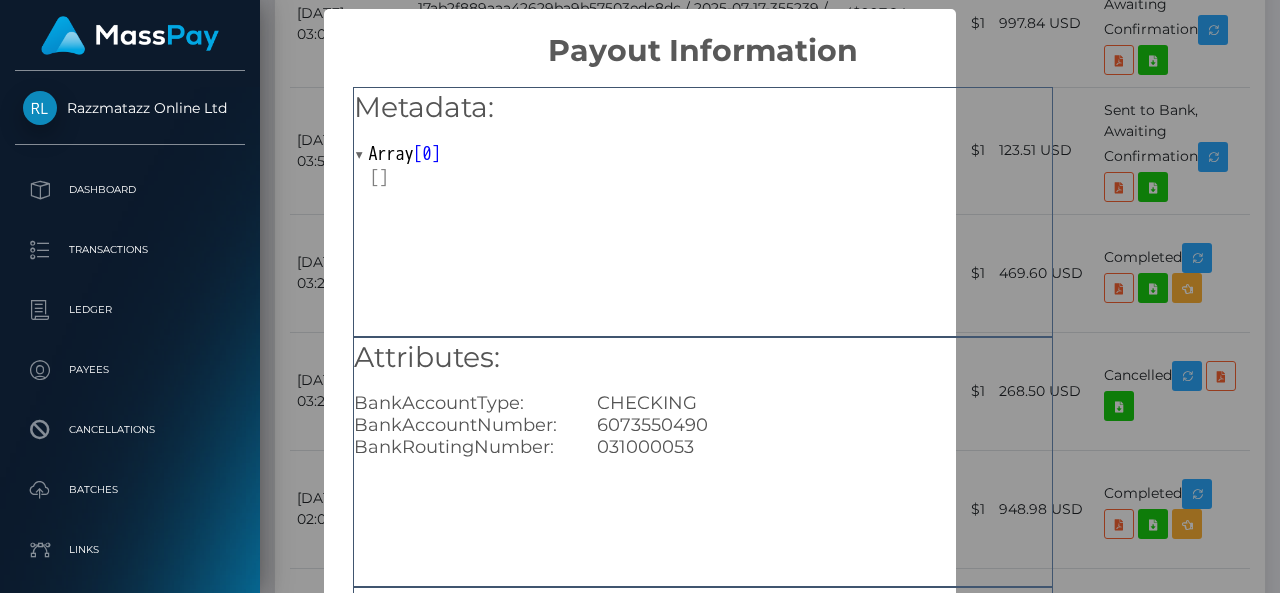 scroll, scrollTop: 47, scrollLeft: 0, axis: vertical 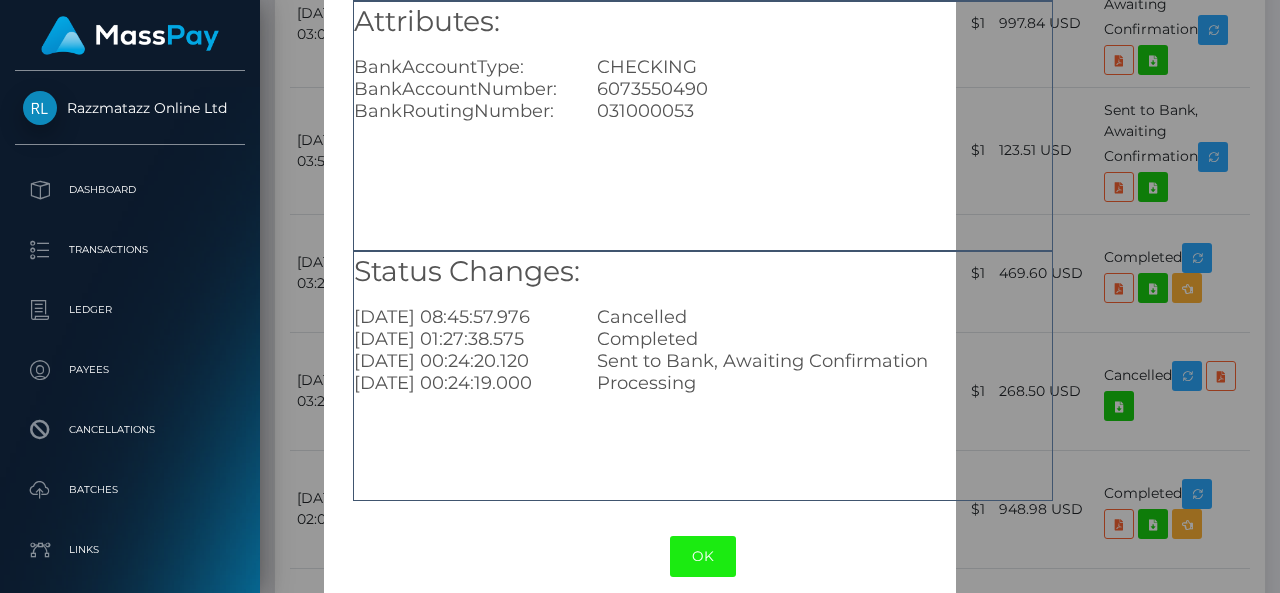 click on "OK" at bounding box center [703, 556] 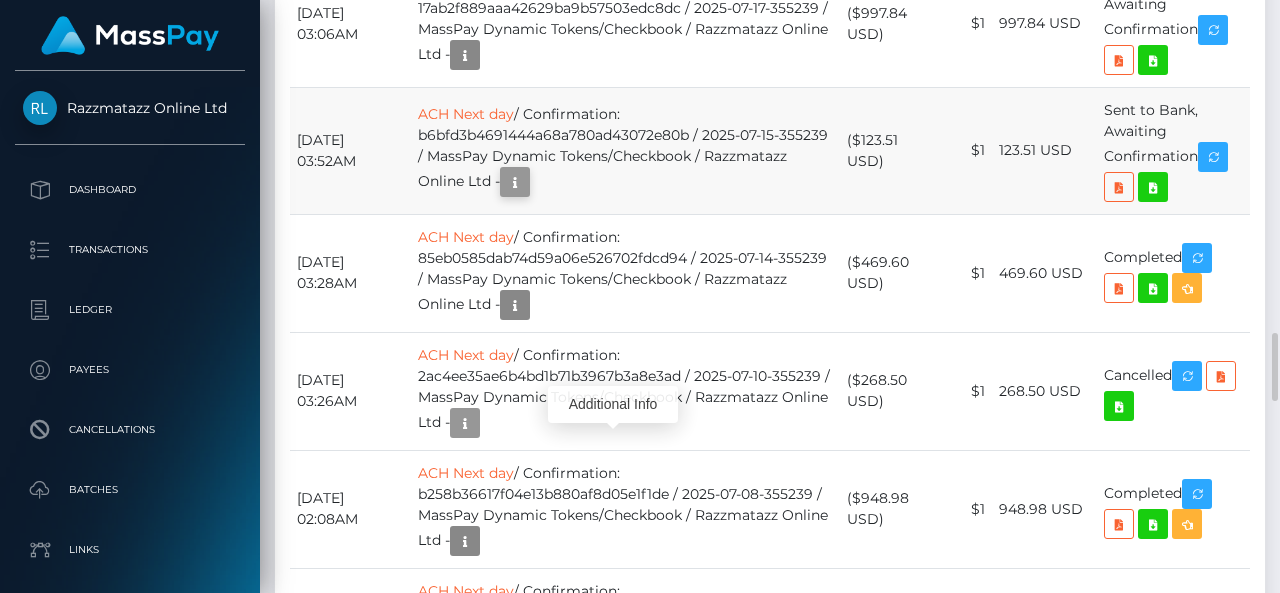 scroll, scrollTop: 240, scrollLeft: 300, axis: both 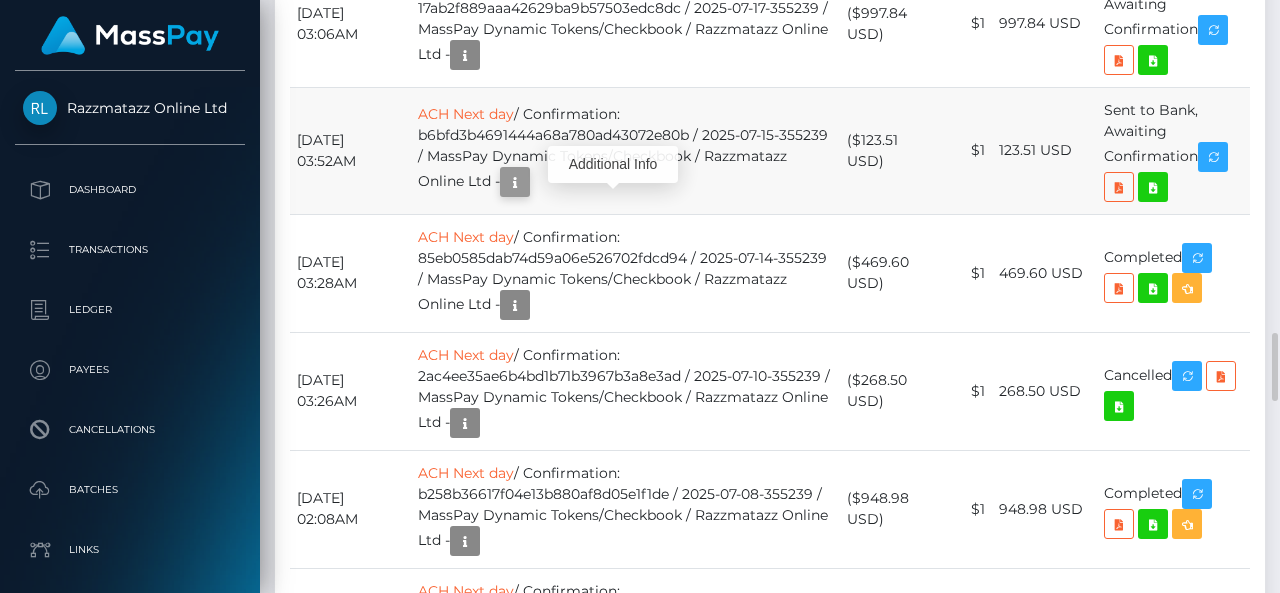 click at bounding box center [515, 182] 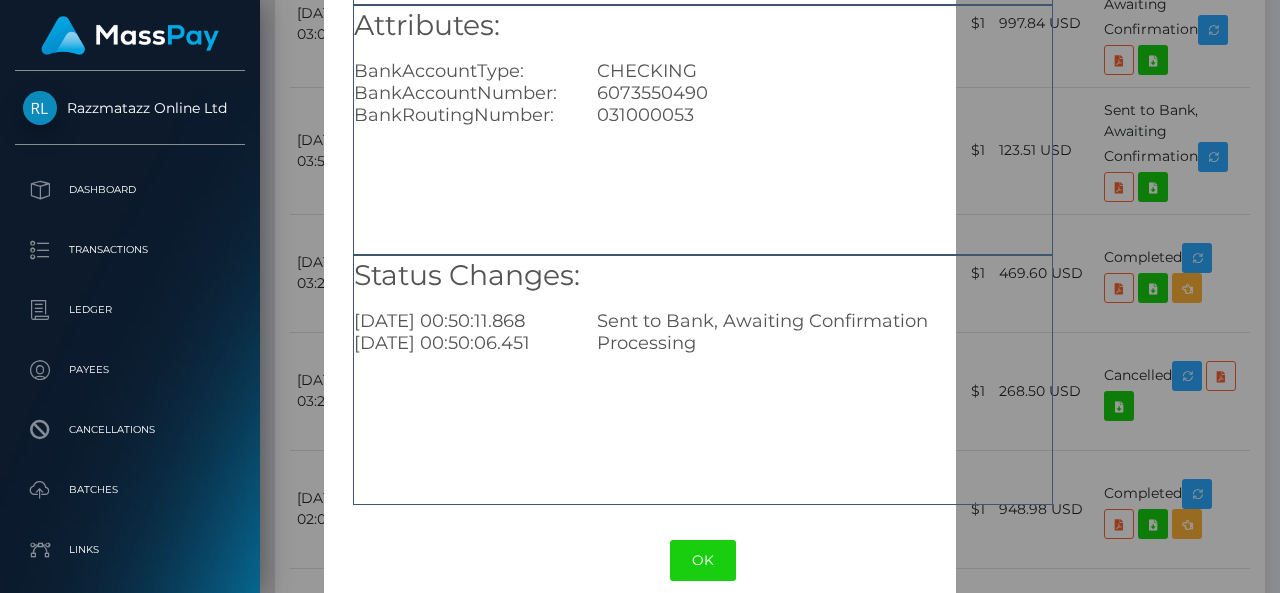 scroll, scrollTop: 333, scrollLeft: 0, axis: vertical 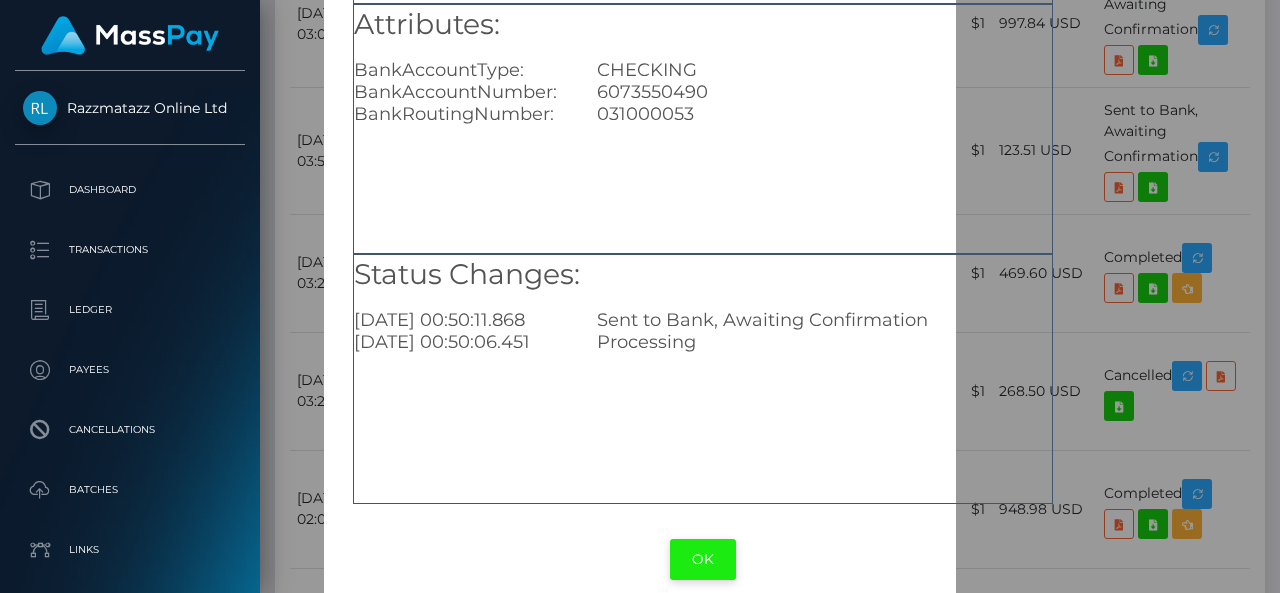click on "OK" at bounding box center (703, 559) 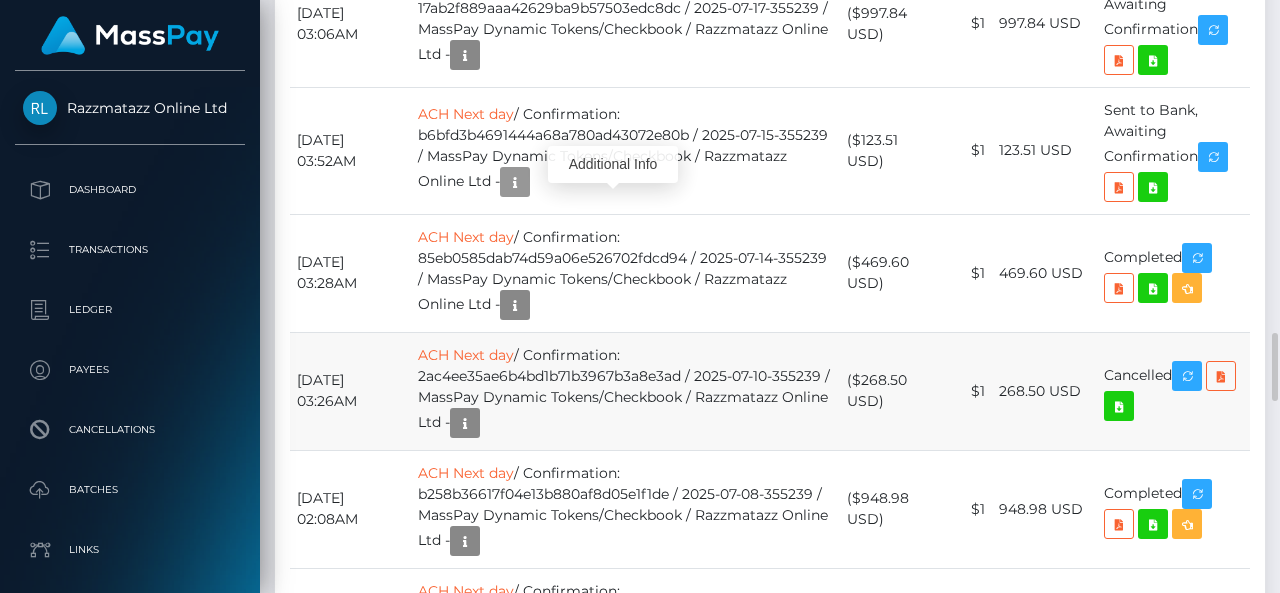 scroll, scrollTop: 240, scrollLeft: 300, axis: both 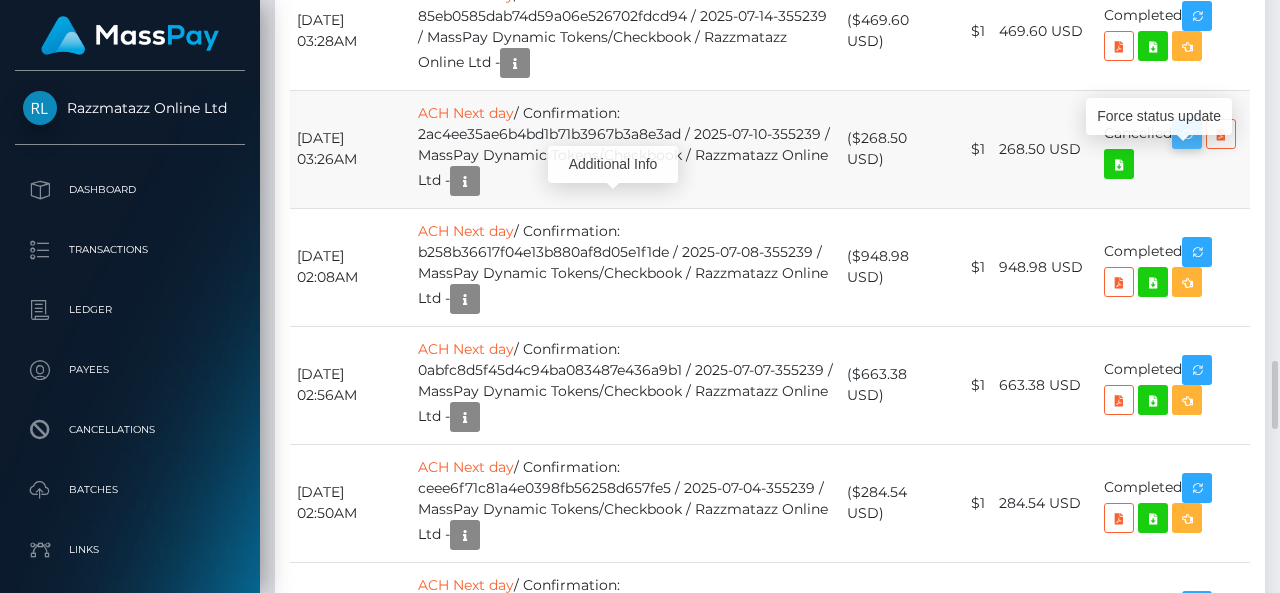 click at bounding box center [1187, 134] 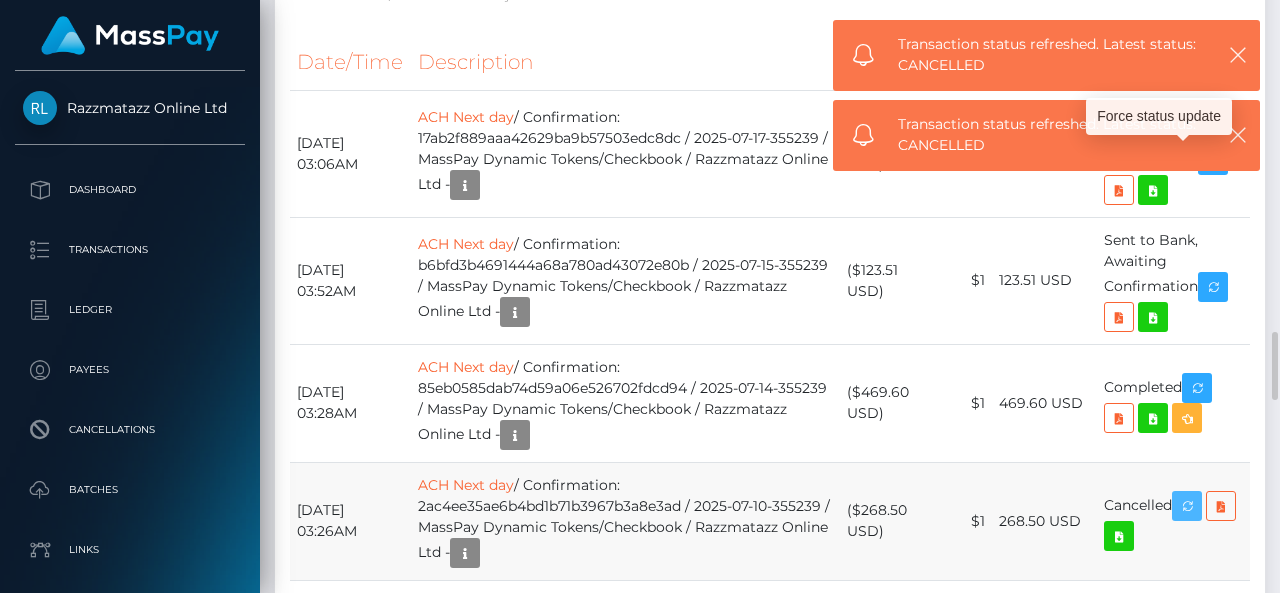 scroll, scrollTop: 2777, scrollLeft: 0, axis: vertical 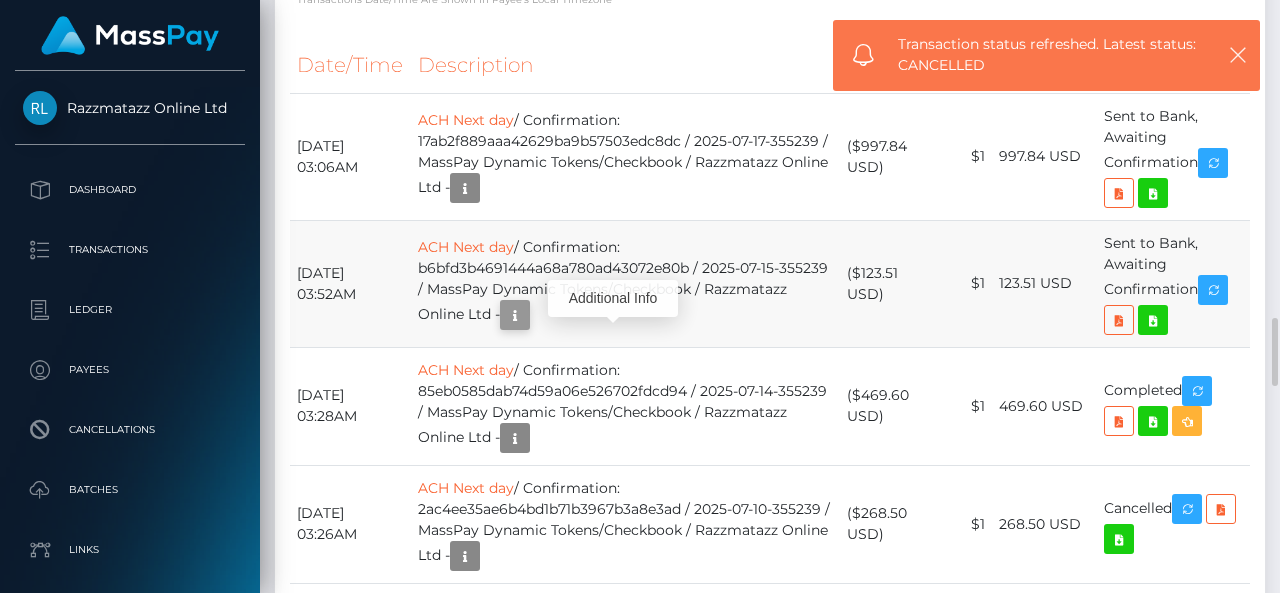 click at bounding box center [515, 315] 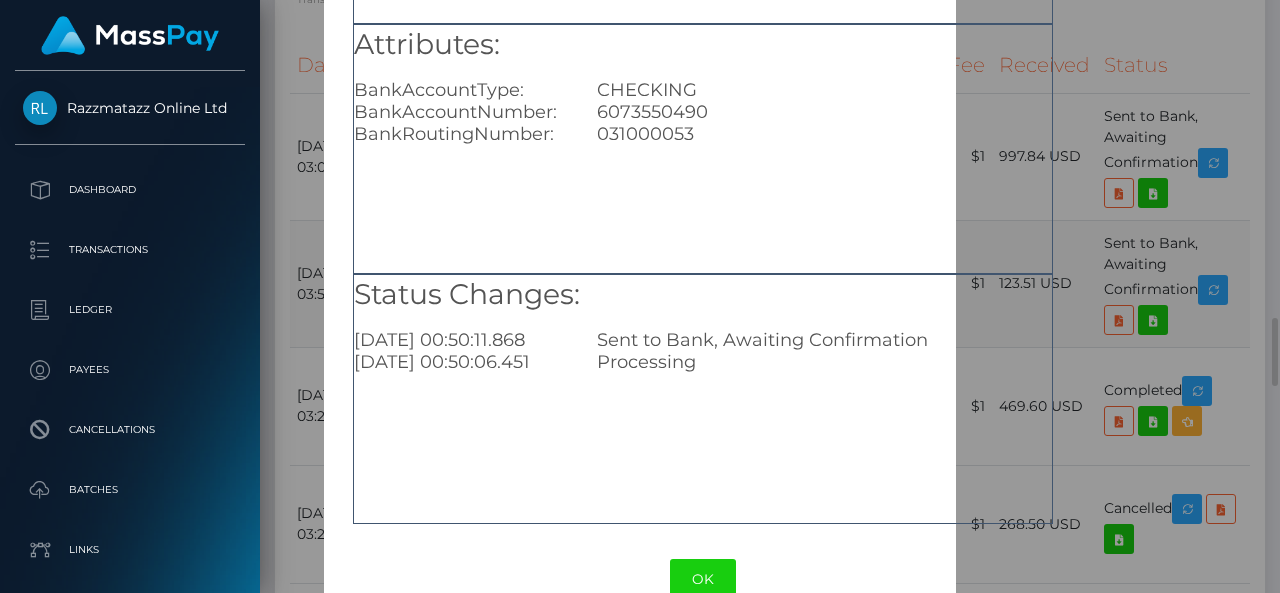 scroll, scrollTop: 316, scrollLeft: 0, axis: vertical 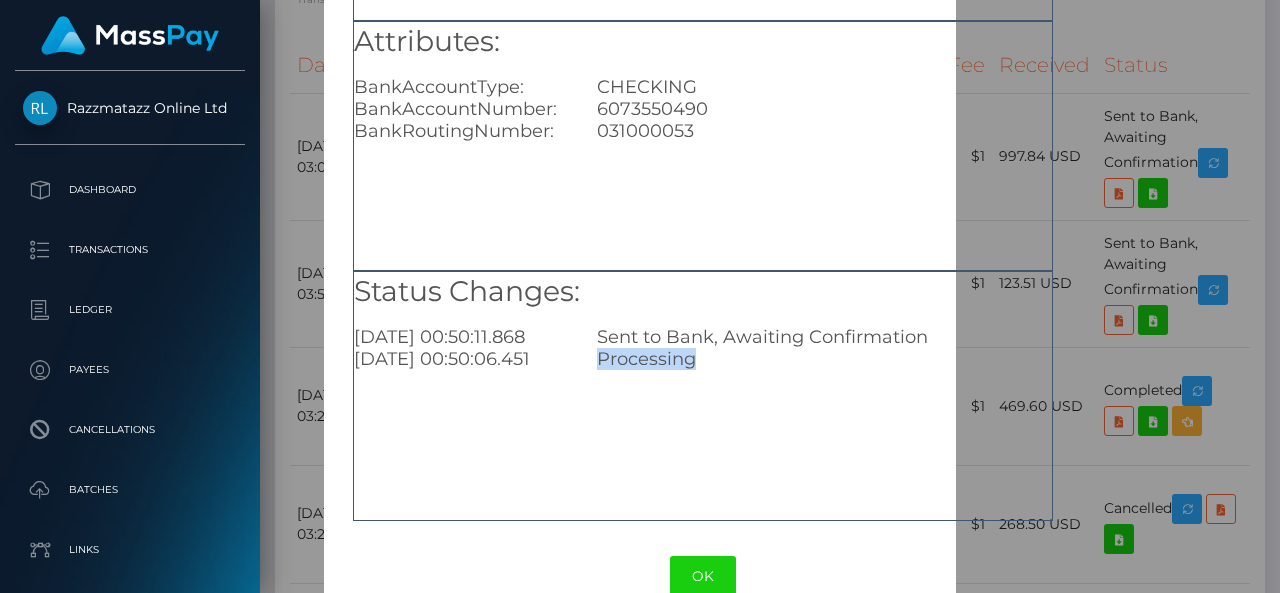 drag, startPoint x: 592, startPoint y: 361, endPoint x: 709, endPoint y: 361, distance: 117 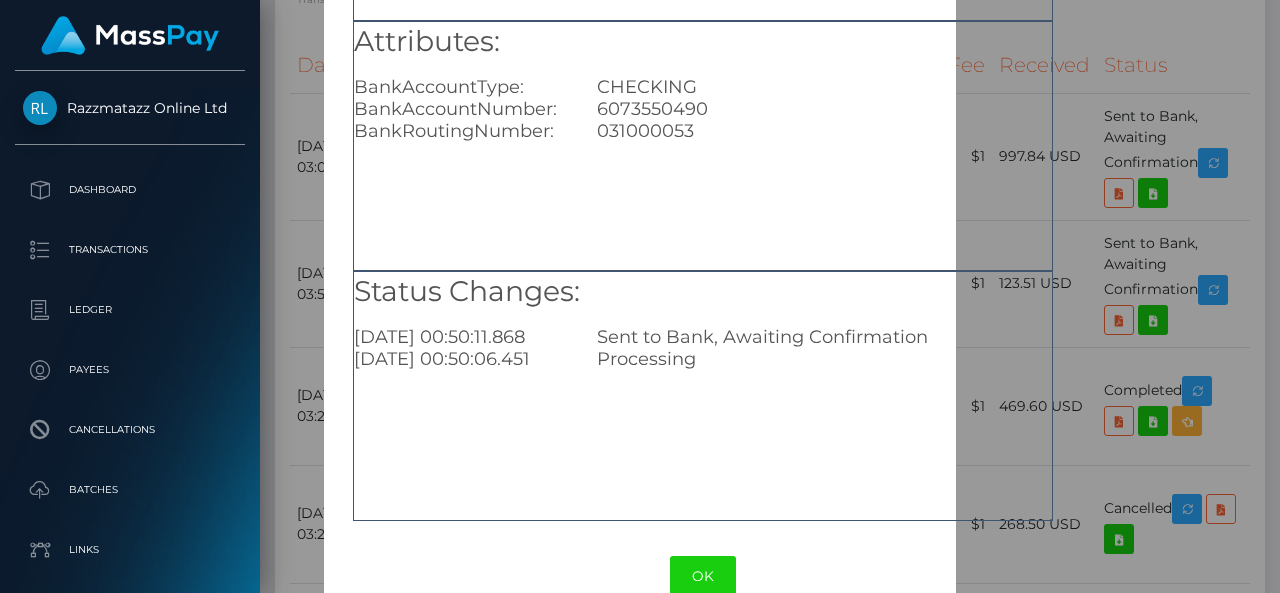 click on "Sent to Bank, Awaiting Confirmation" at bounding box center [824, 337] 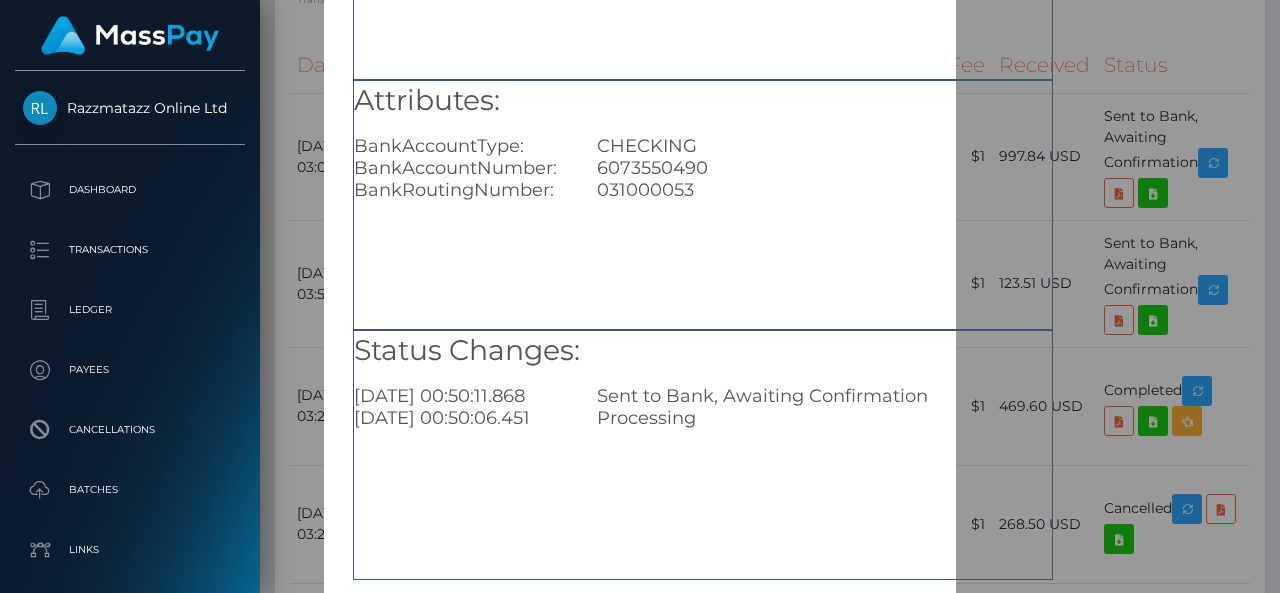 scroll, scrollTop: 358, scrollLeft: 0, axis: vertical 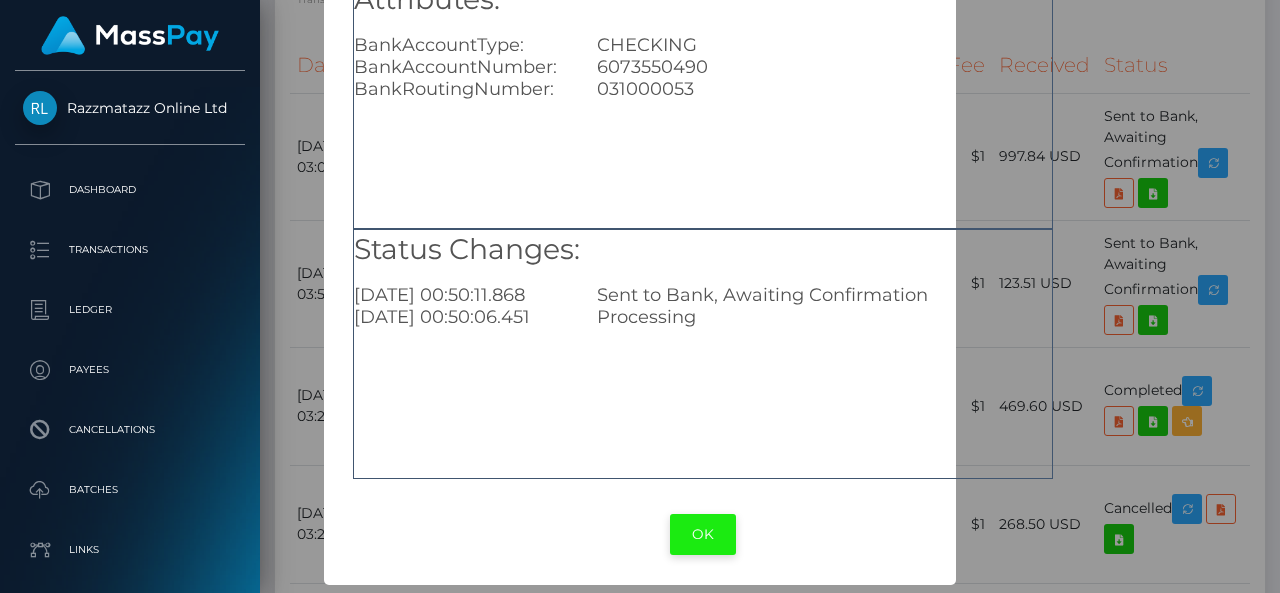 click on "OK" at bounding box center [703, 534] 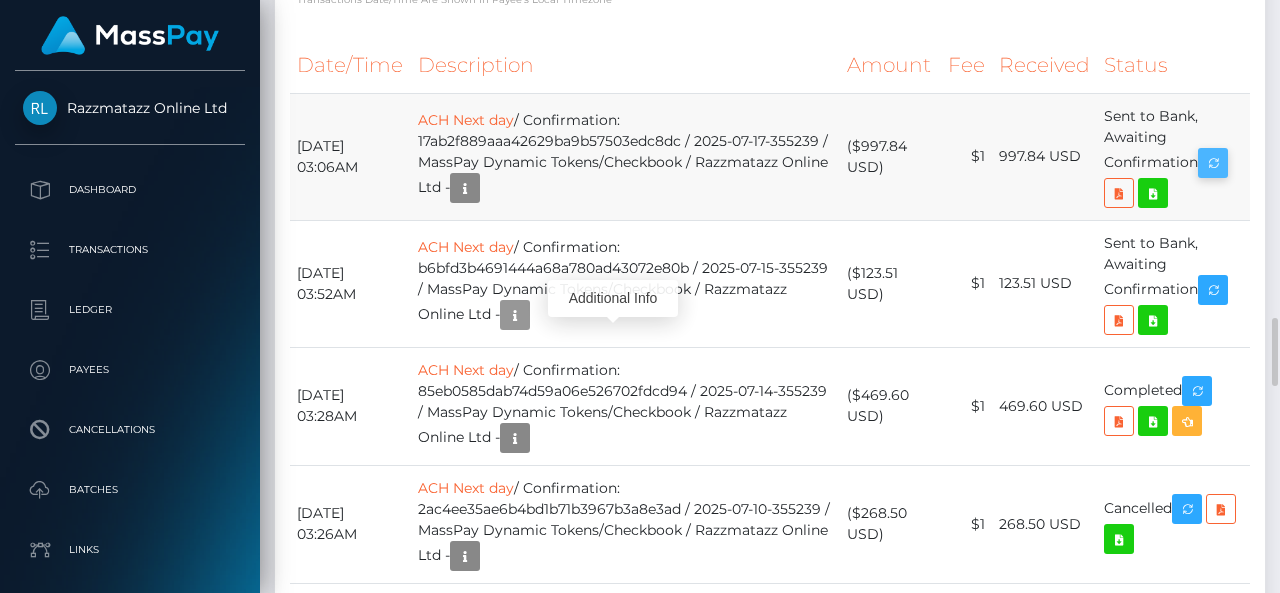 scroll, scrollTop: 240, scrollLeft: 300, axis: both 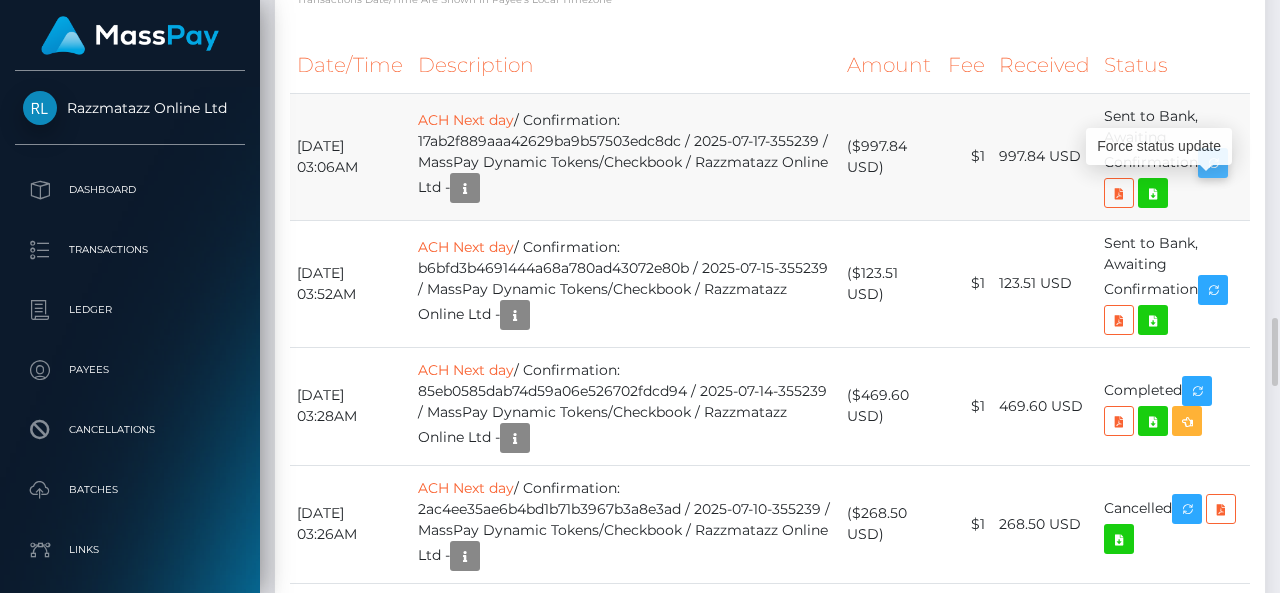 click at bounding box center [1213, 163] 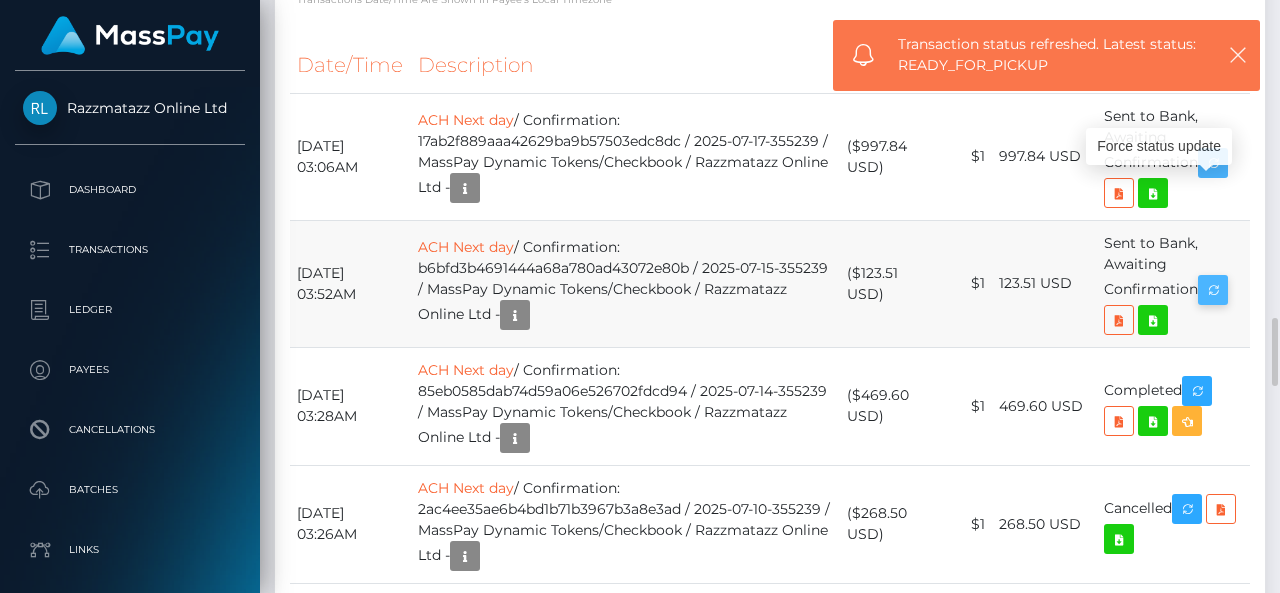 scroll, scrollTop: 240, scrollLeft: 300, axis: both 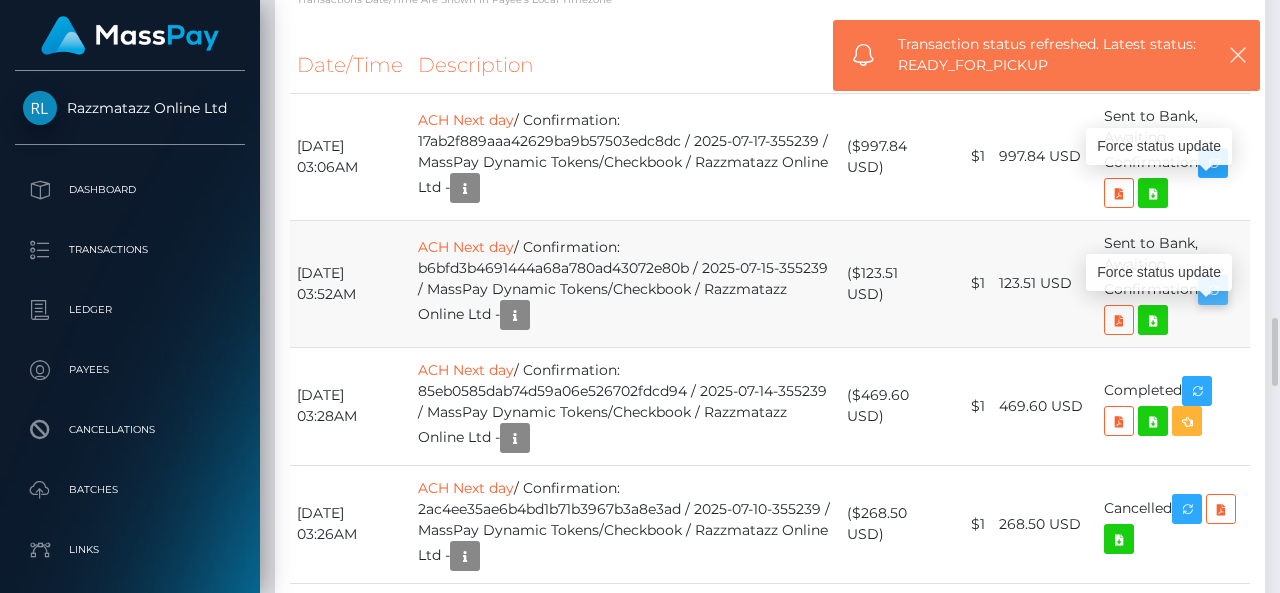 click at bounding box center [1213, 290] 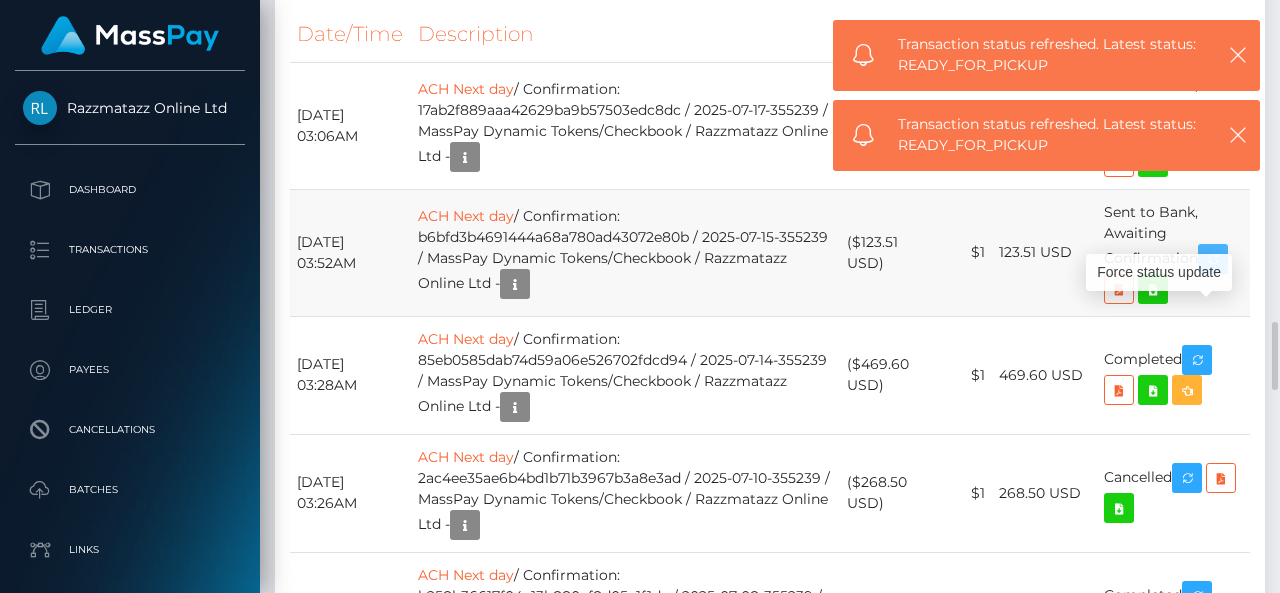 scroll, scrollTop: 2809, scrollLeft: 0, axis: vertical 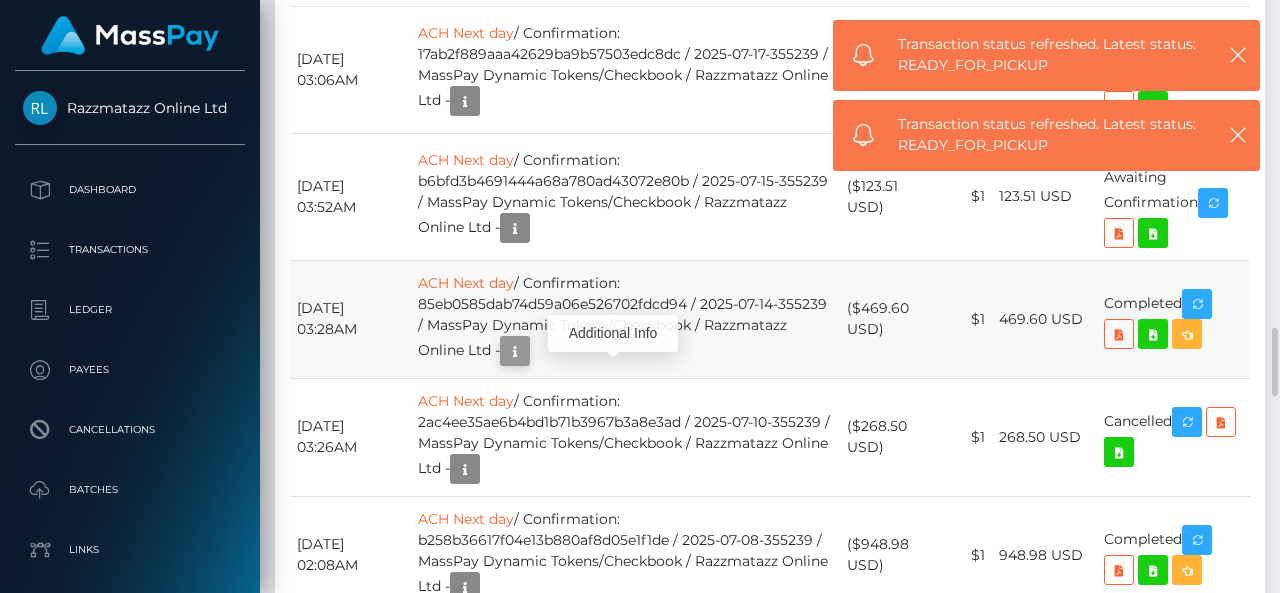 click at bounding box center (515, 351) 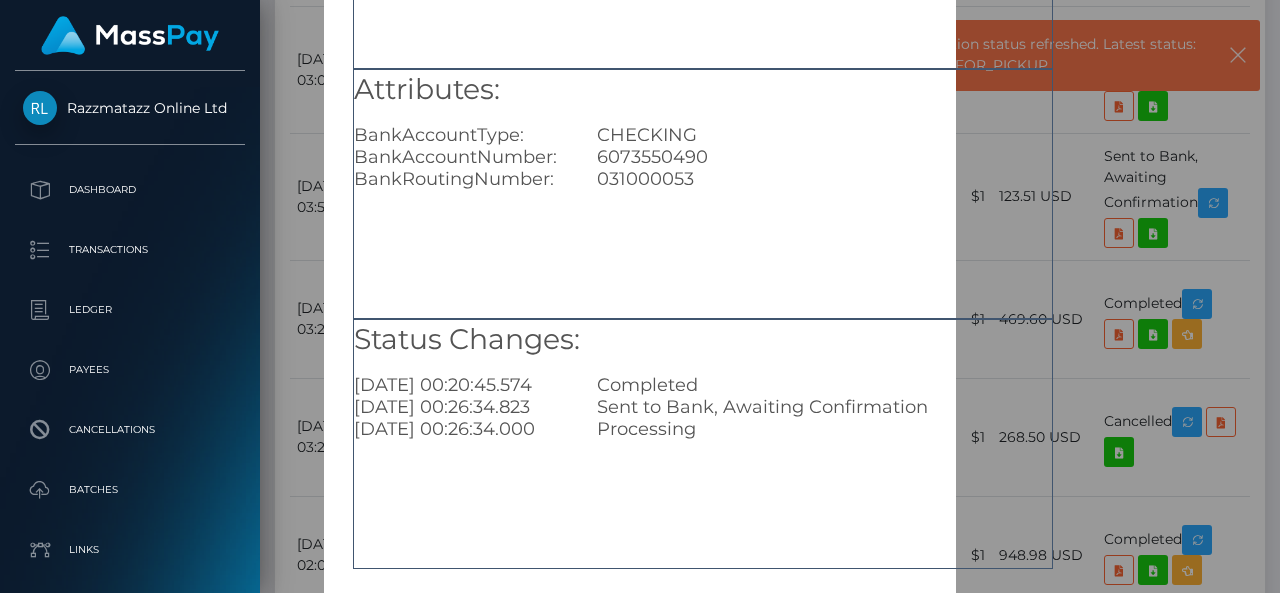 scroll, scrollTop: 358, scrollLeft: 0, axis: vertical 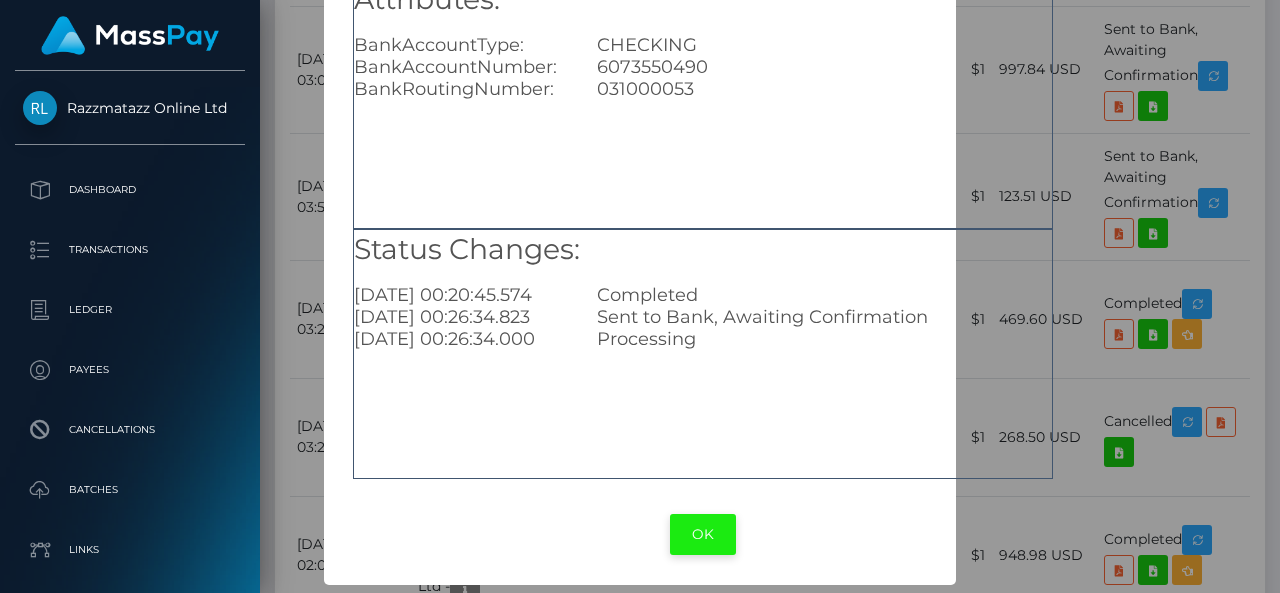 click on "OK" at bounding box center (703, 534) 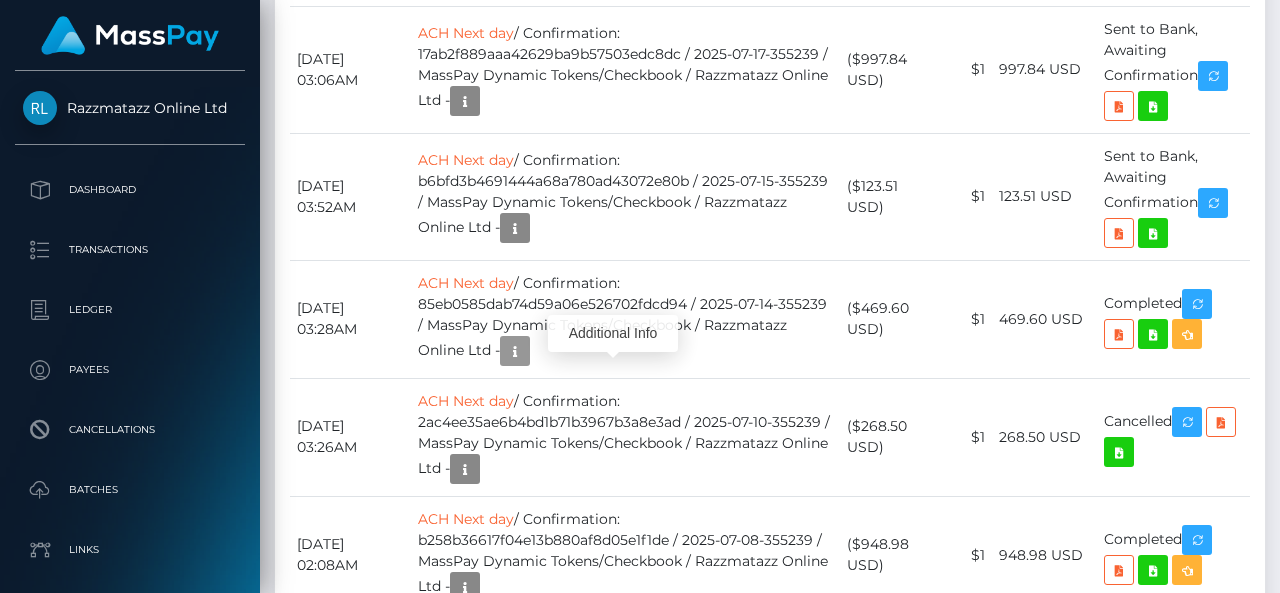 scroll, scrollTop: 240, scrollLeft: 300, axis: both 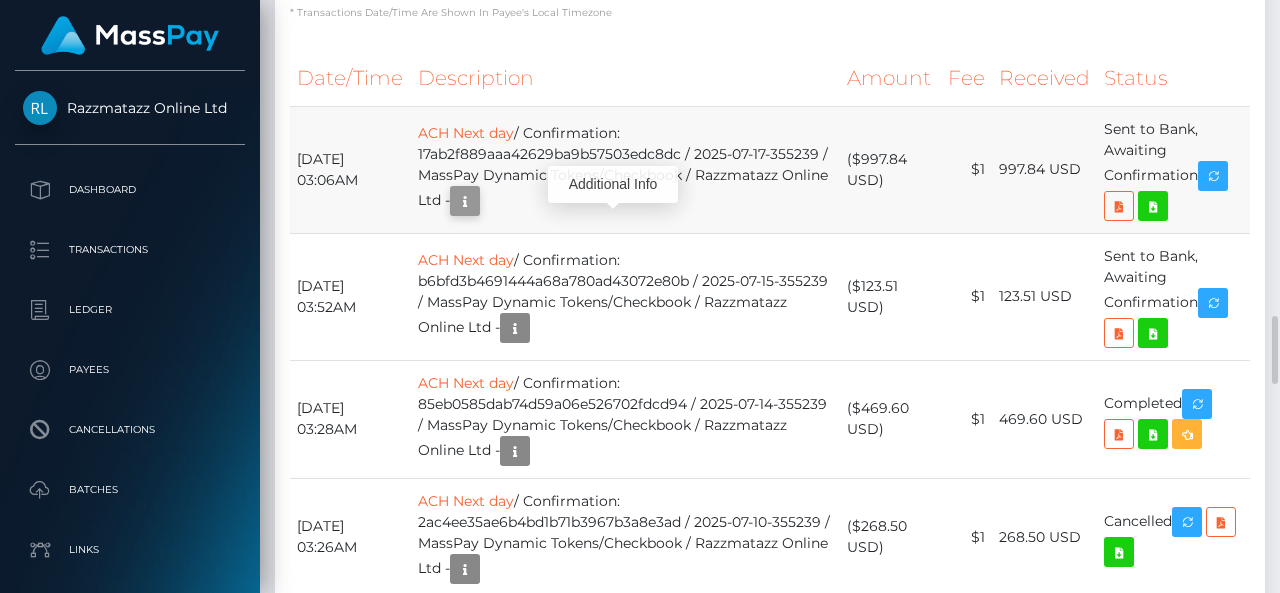 click at bounding box center [465, 201] 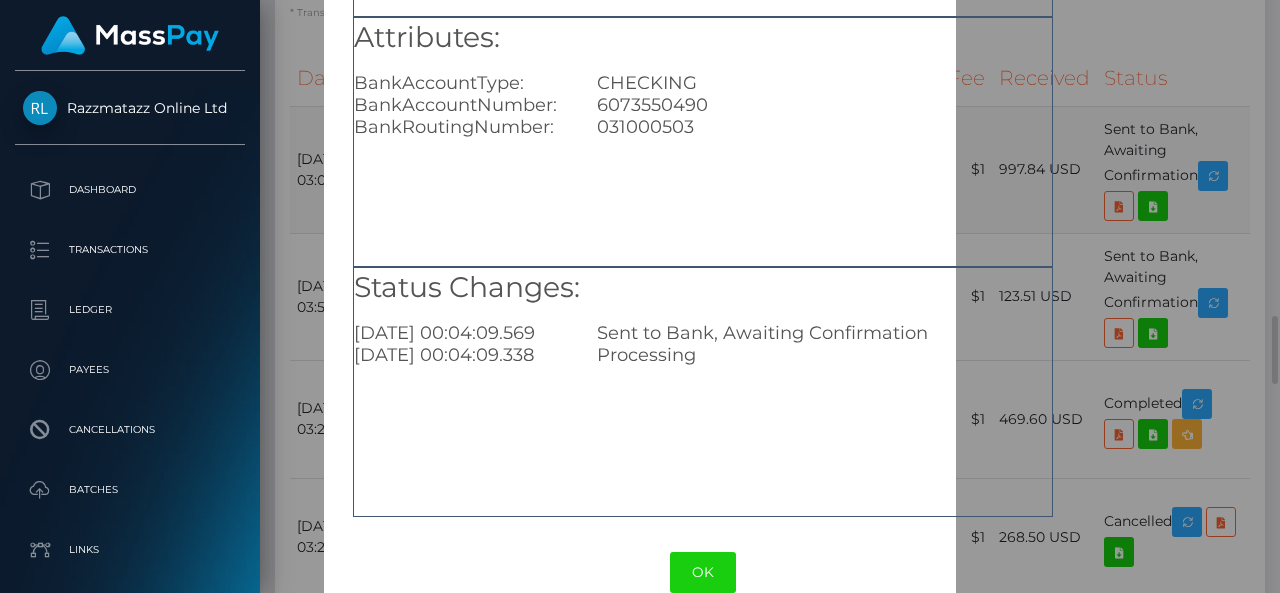 scroll, scrollTop: 358, scrollLeft: 0, axis: vertical 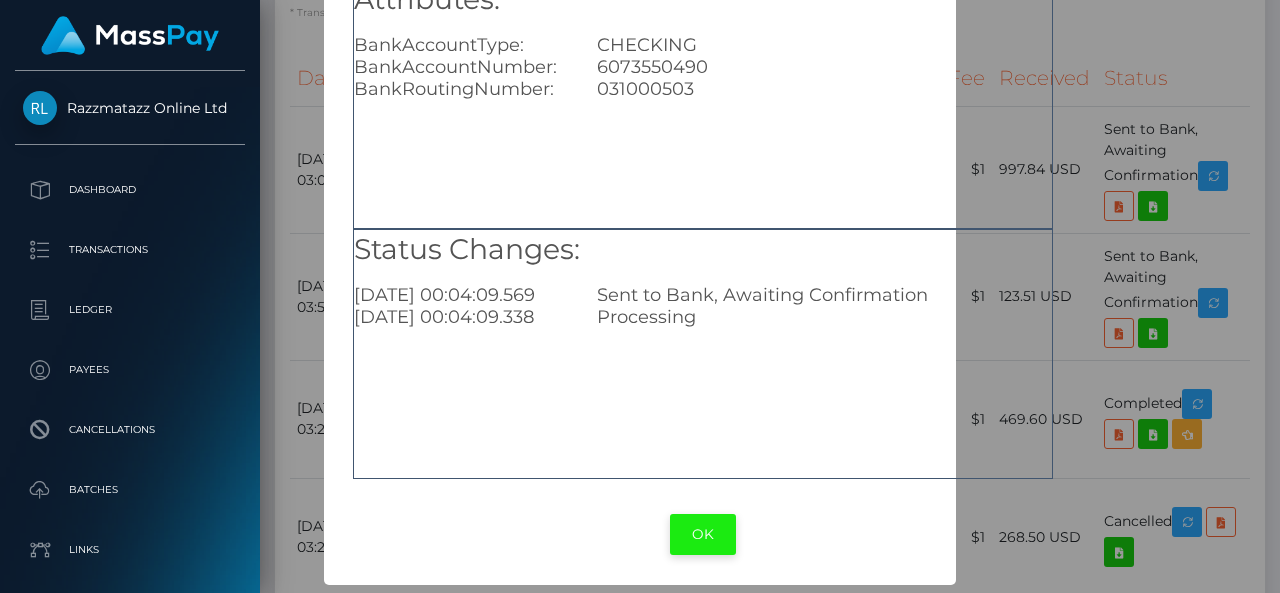 click on "OK" at bounding box center [703, 534] 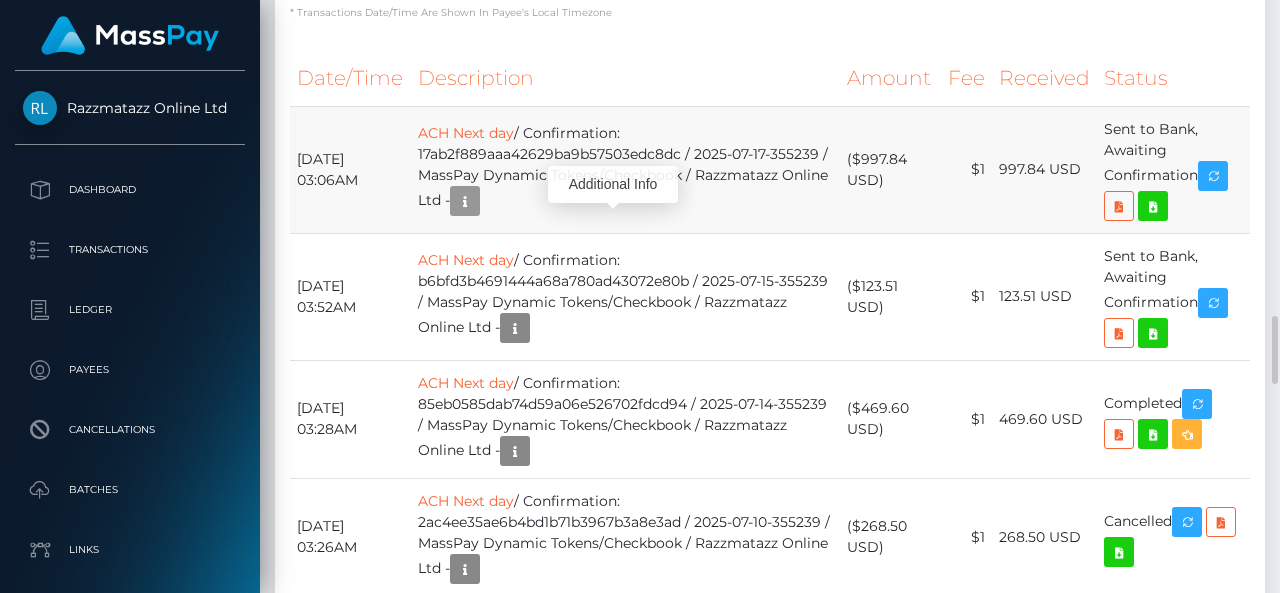 scroll, scrollTop: 240, scrollLeft: 300, axis: both 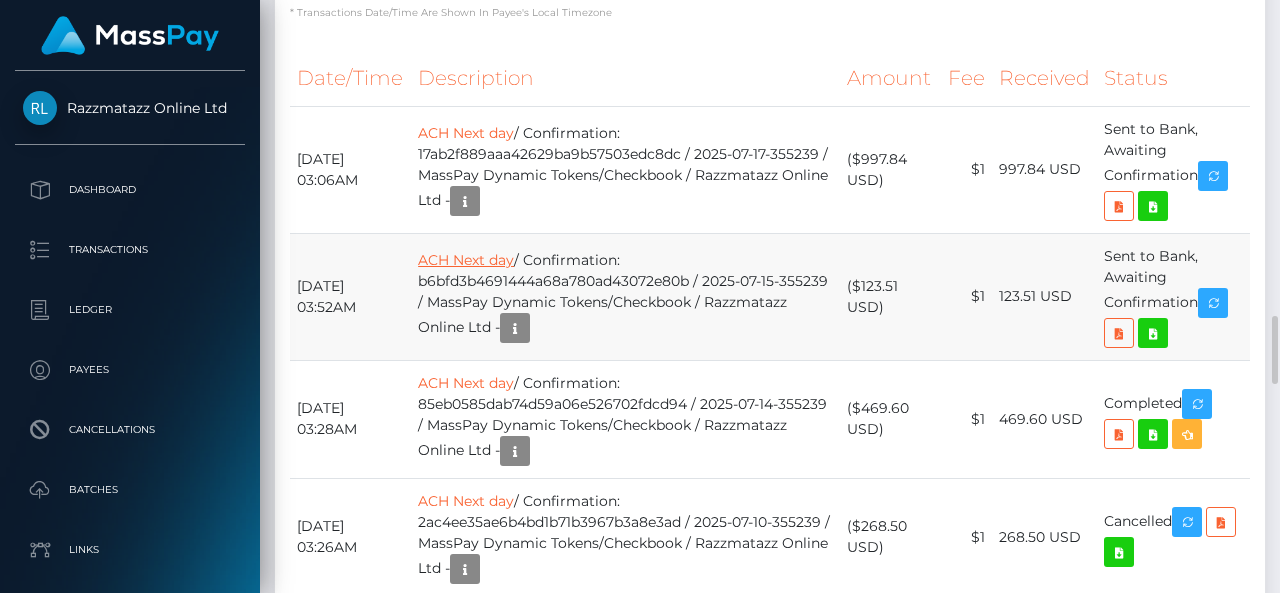 click on "ACH Next day" at bounding box center [466, 260] 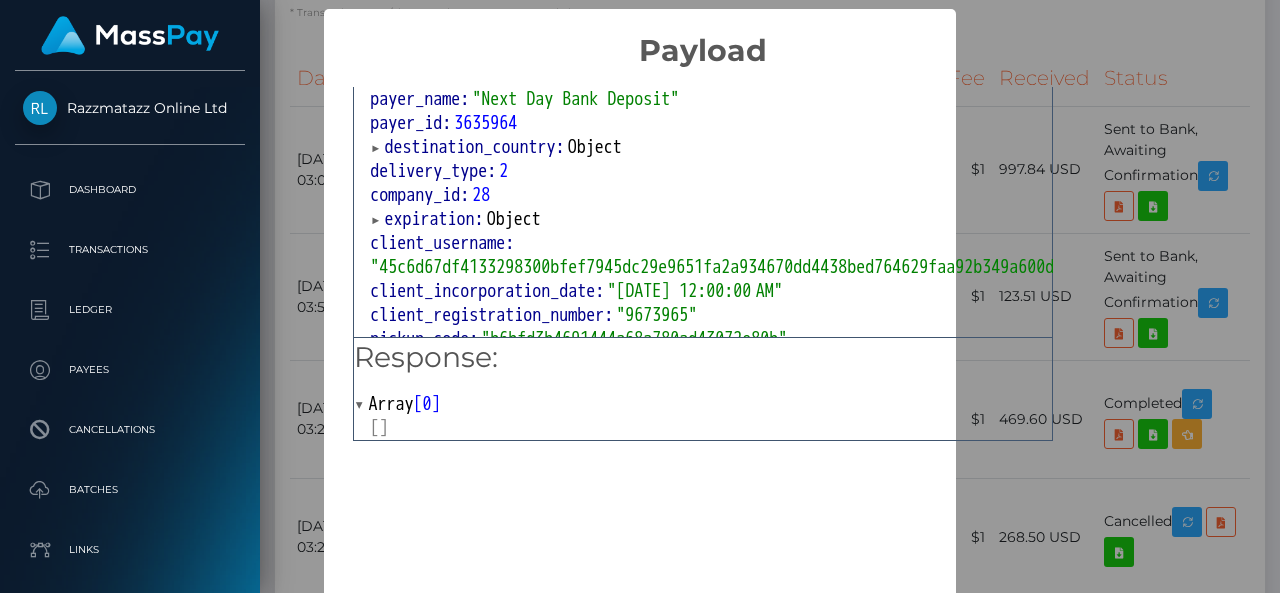 scroll, scrollTop: 1234, scrollLeft: 0, axis: vertical 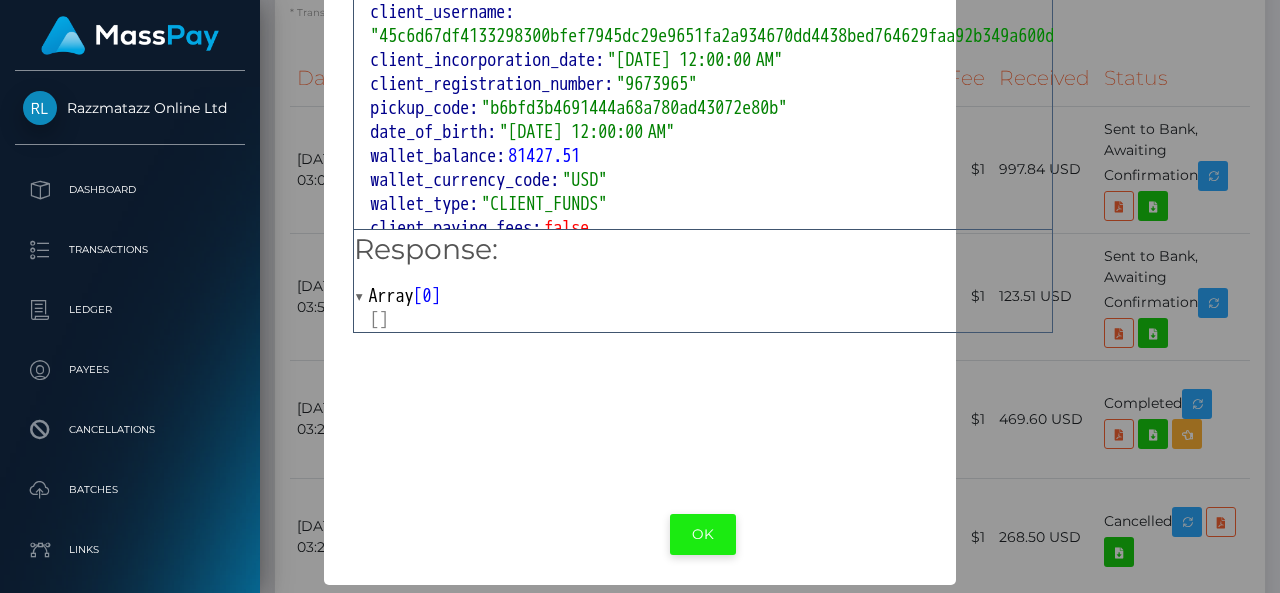 click on "OK" at bounding box center (703, 534) 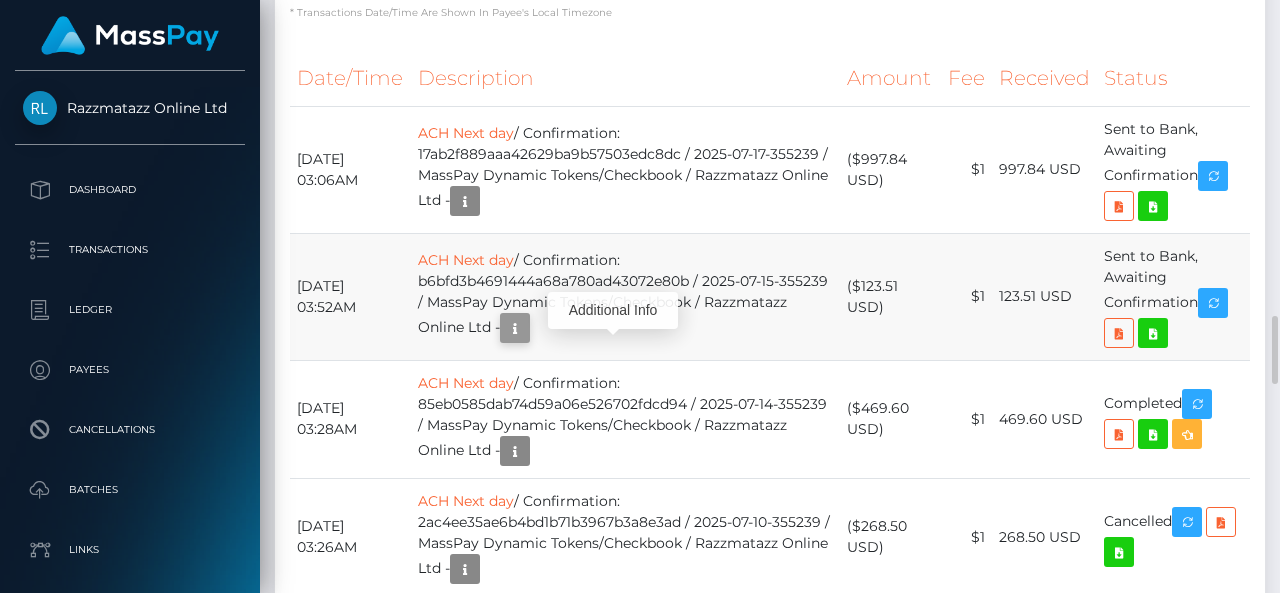 scroll, scrollTop: 240, scrollLeft: 300, axis: both 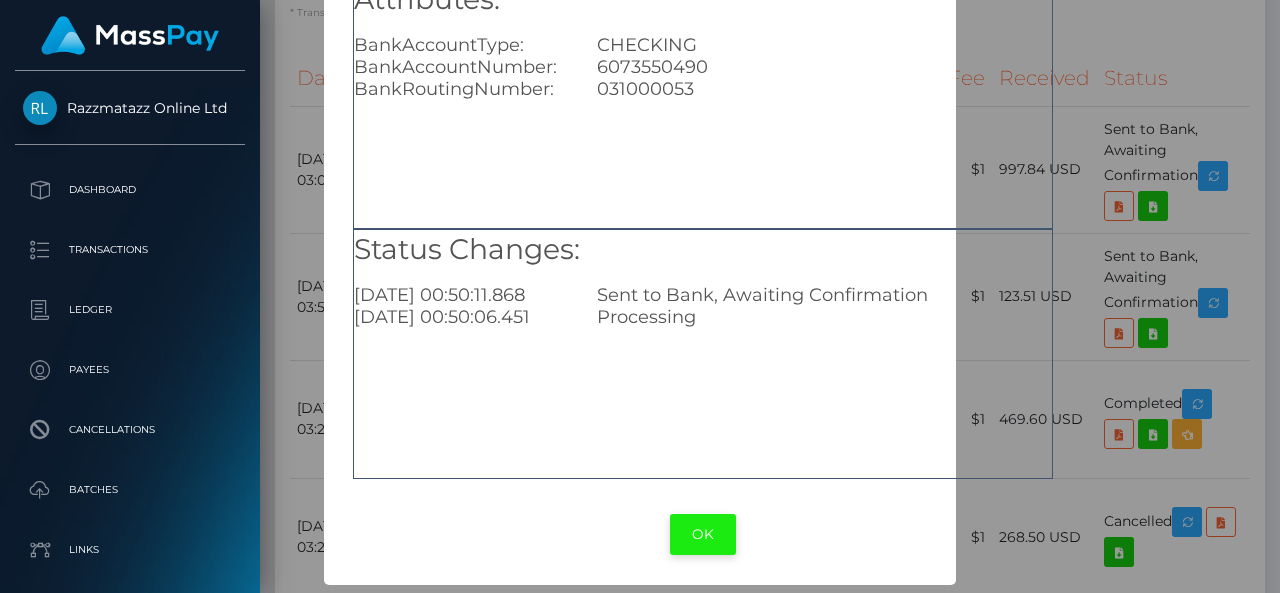 click on "OK" at bounding box center (703, 534) 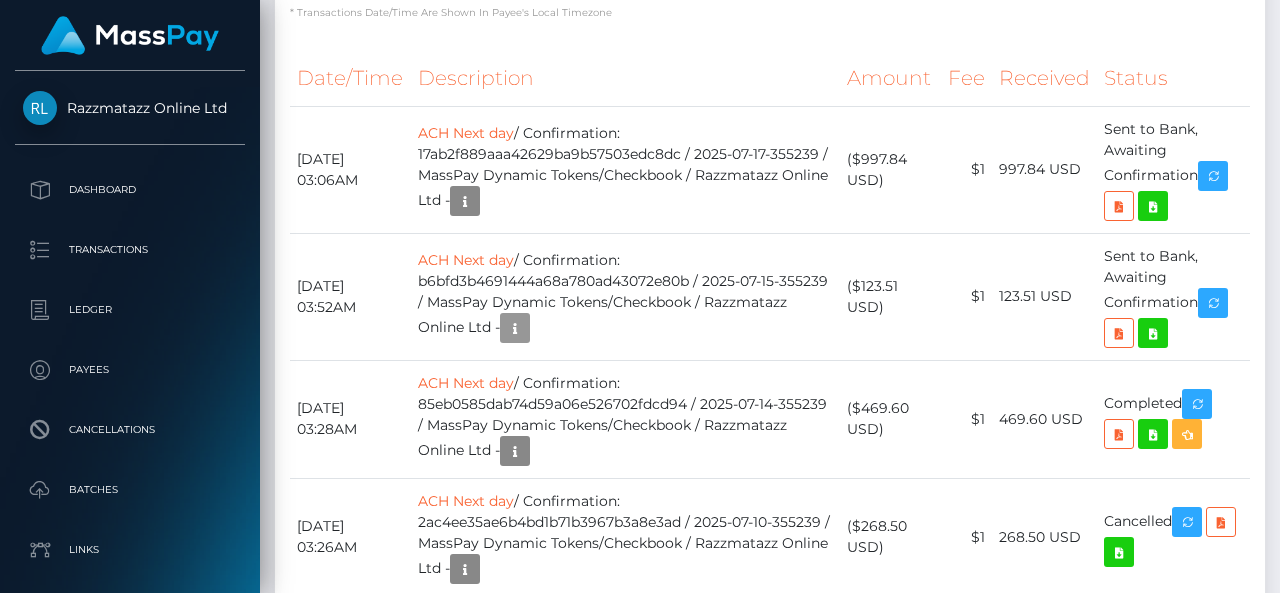 scroll, scrollTop: 240, scrollLeft: 300, axis: both 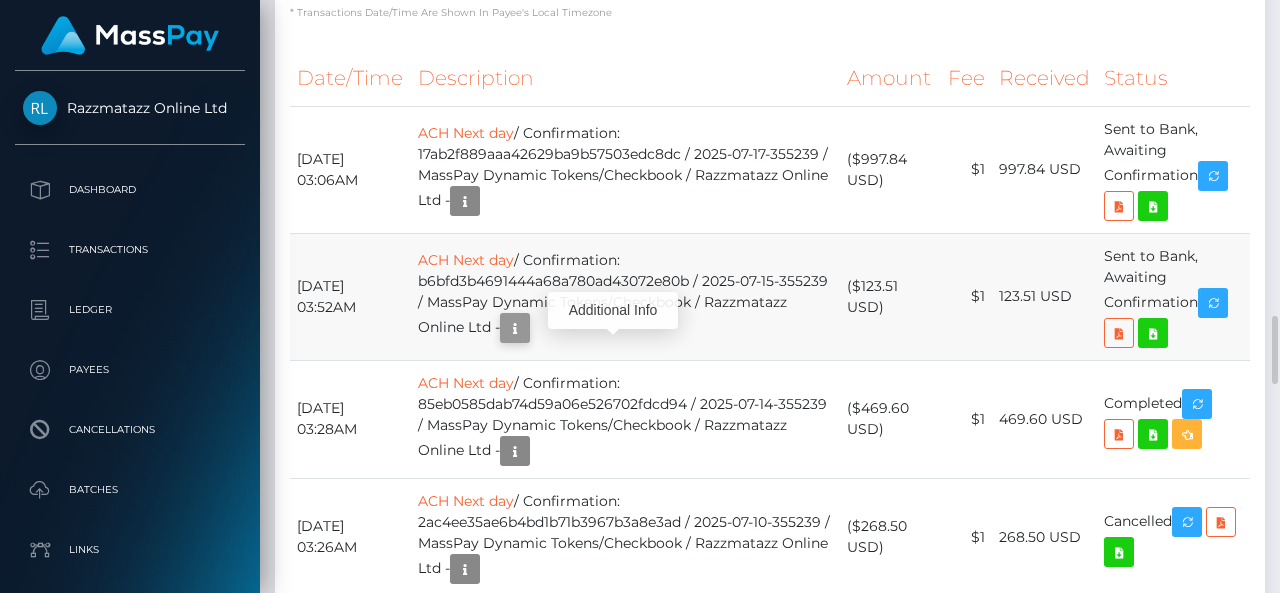 click at bounding box center (515, 328) 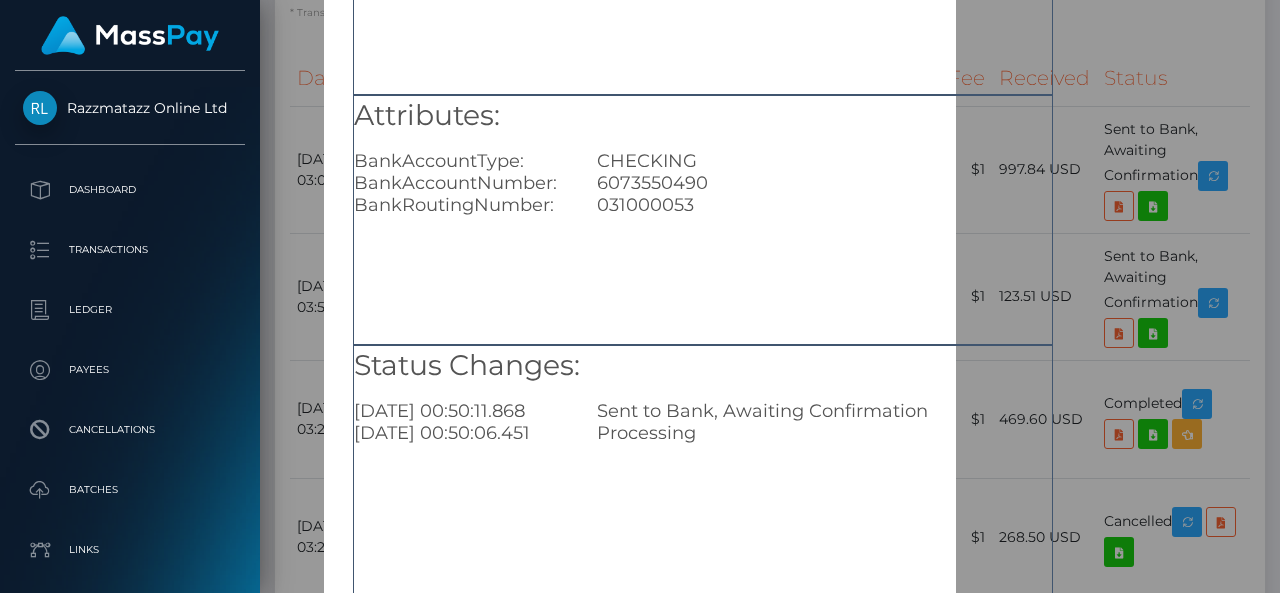 scroll, scrollTop: 358, scrollLeft: 0, axis: vertical 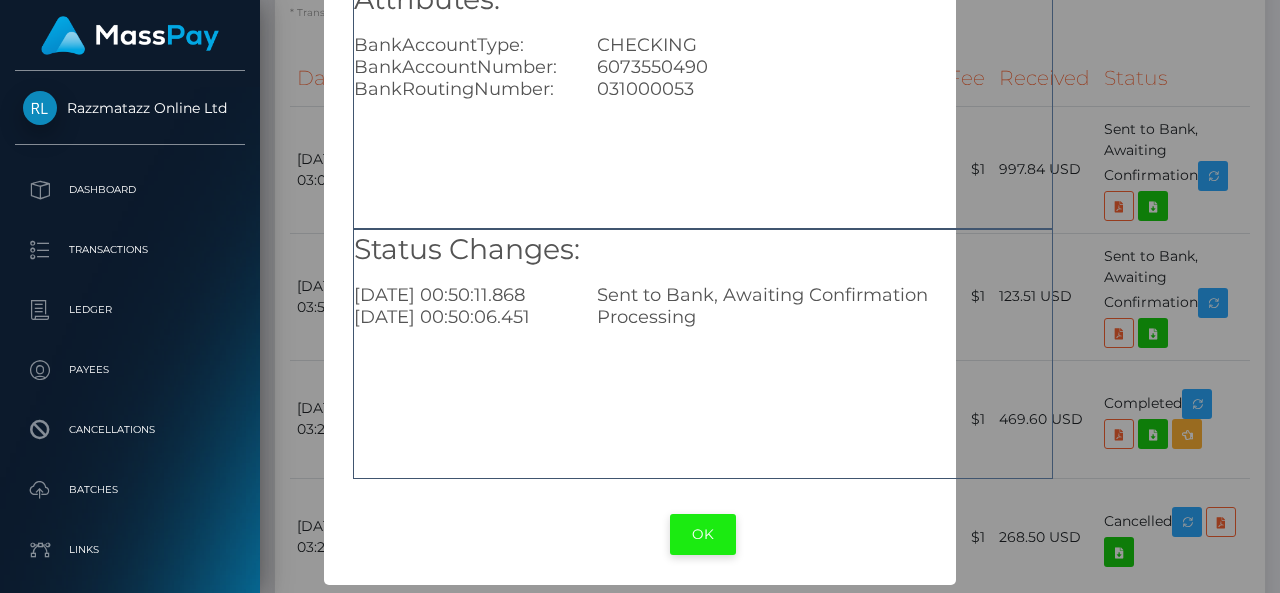 click on "OK" at bounding box center [703, 534] 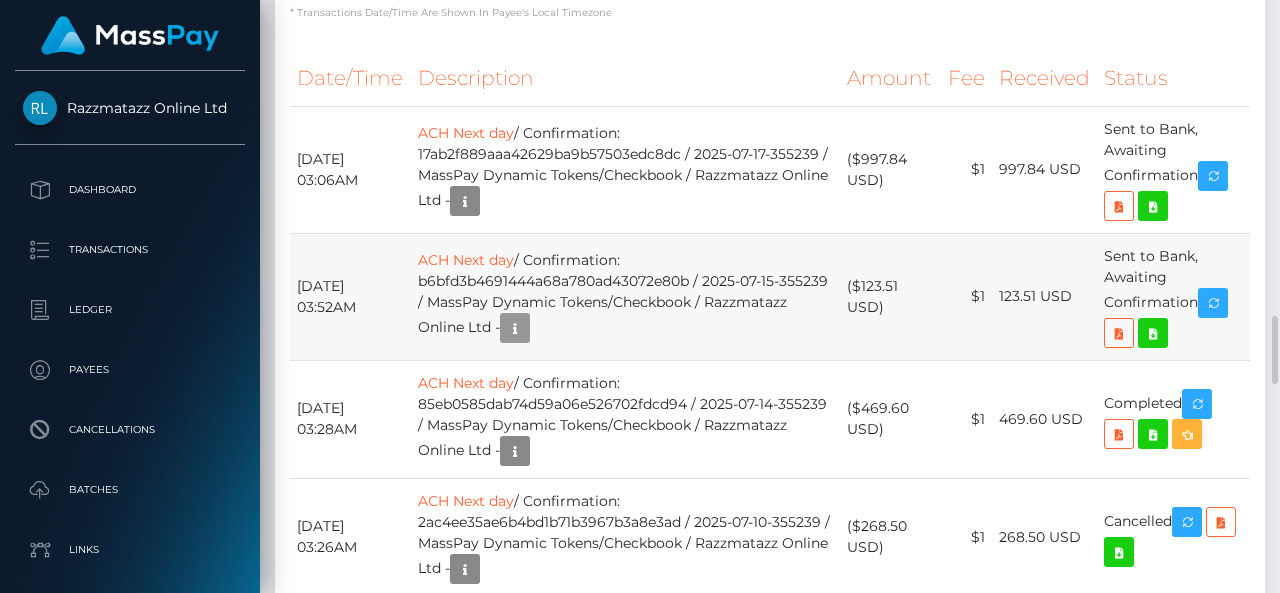 scroll, scrollTop: 240, scrollLeft: 300, axis: both 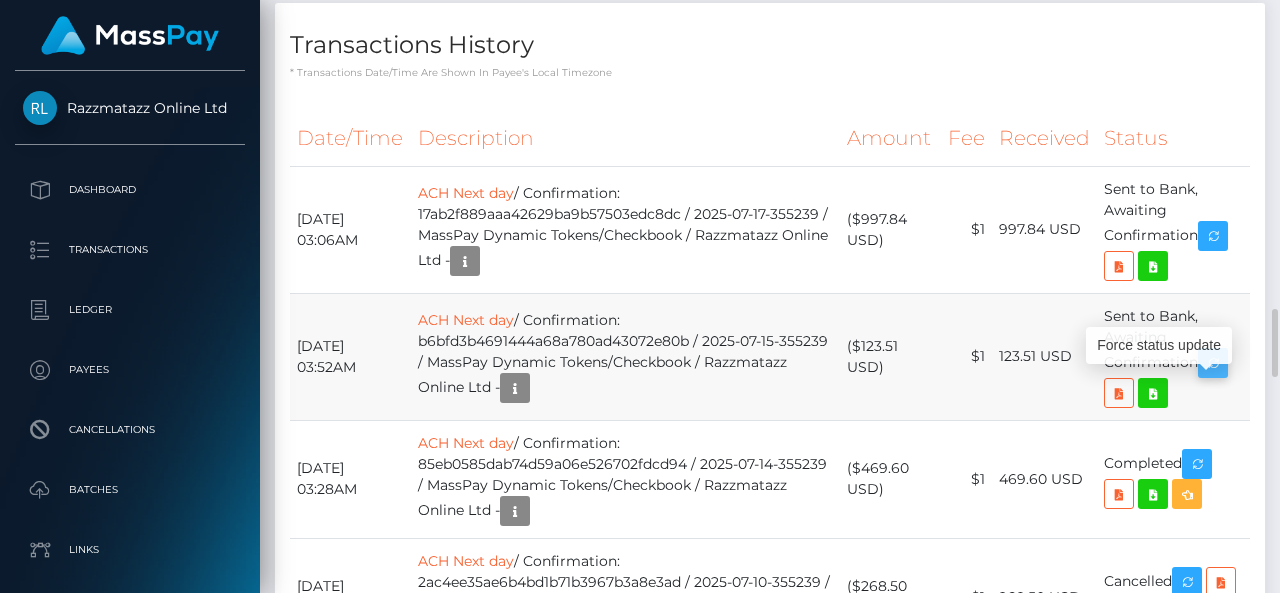 click at bounding box center [1213, 363] 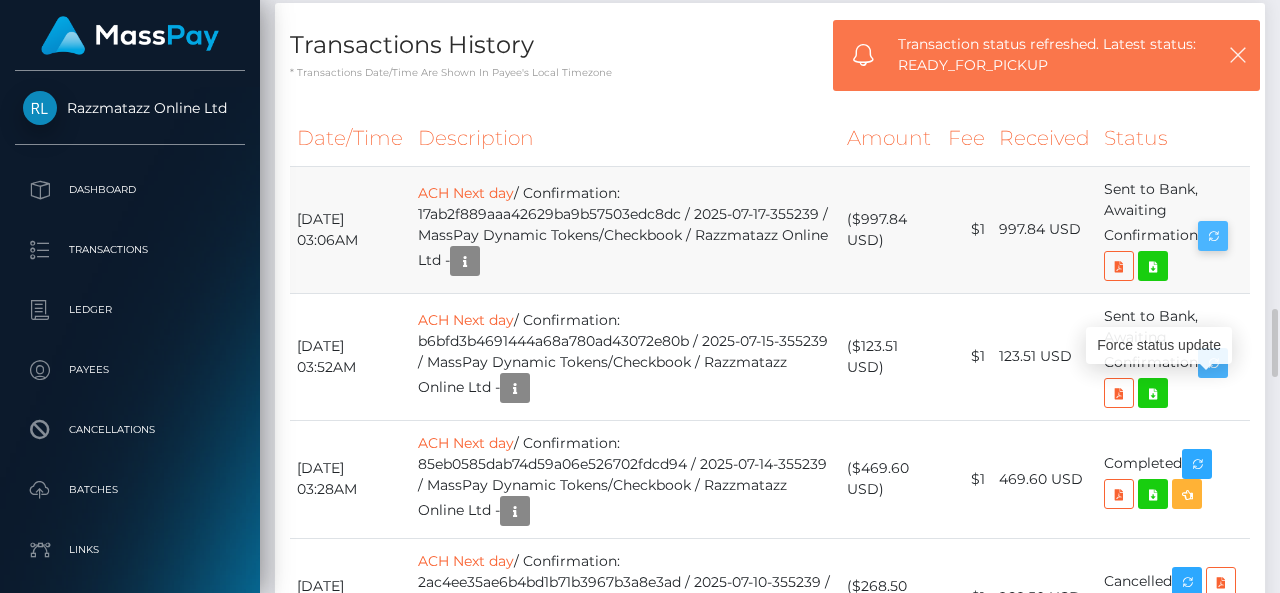 scroll, scrollTop: 240, scrollLeft: 300, axis: both 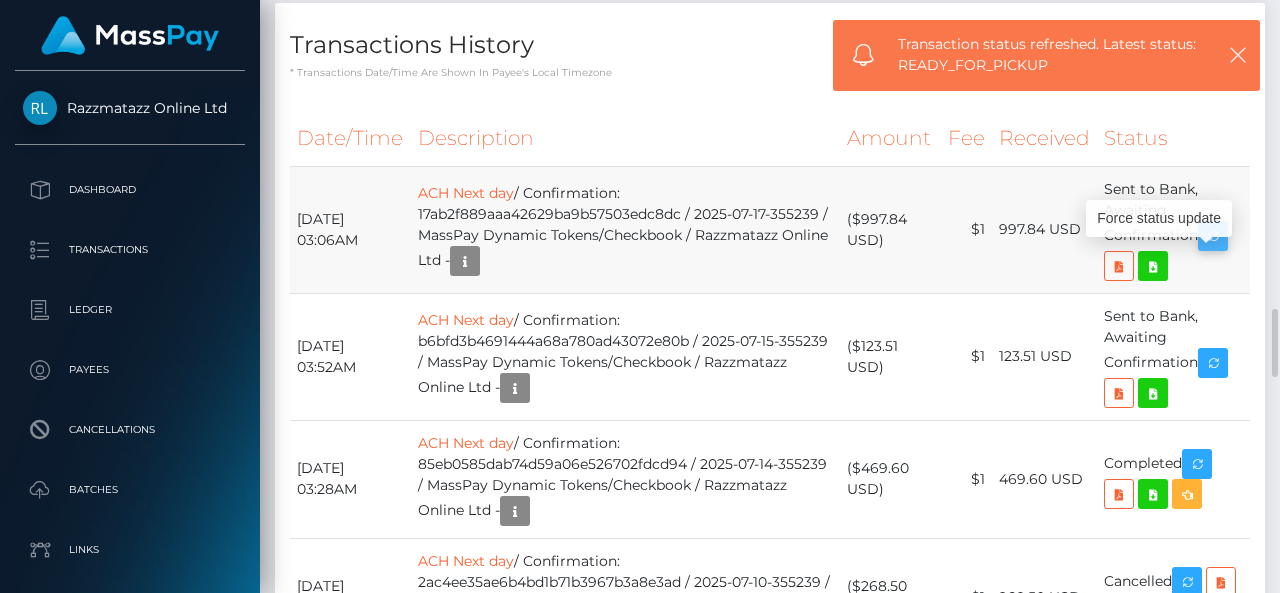 click at bounding box center [1213, 236] 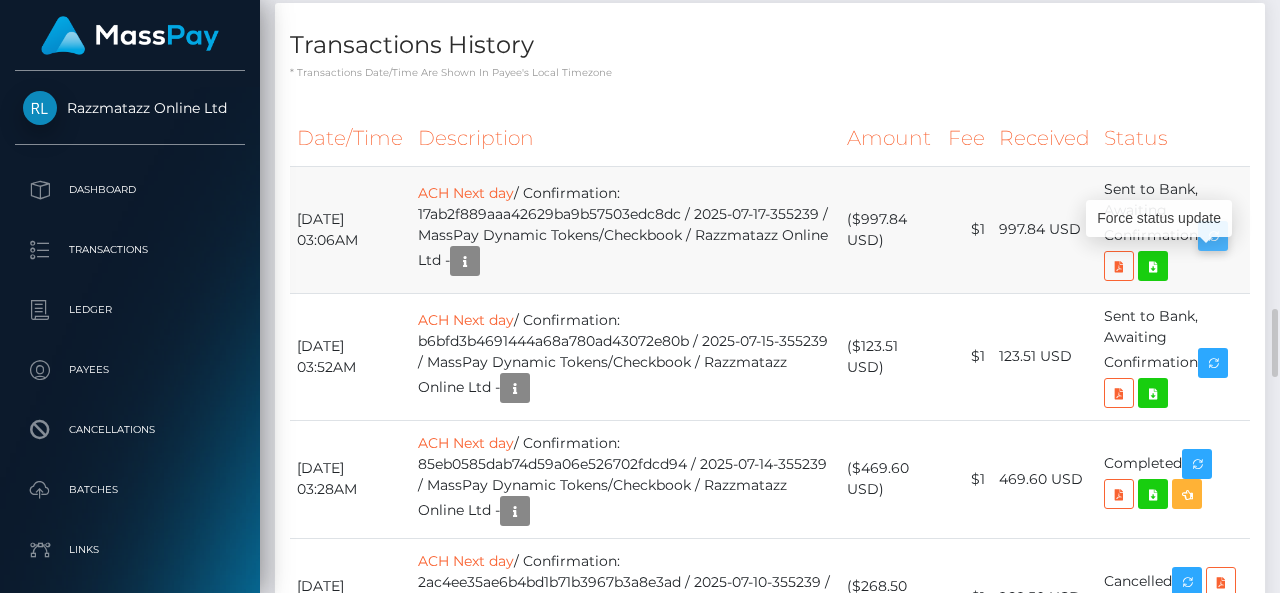 click at bounding box center (1213, 236) 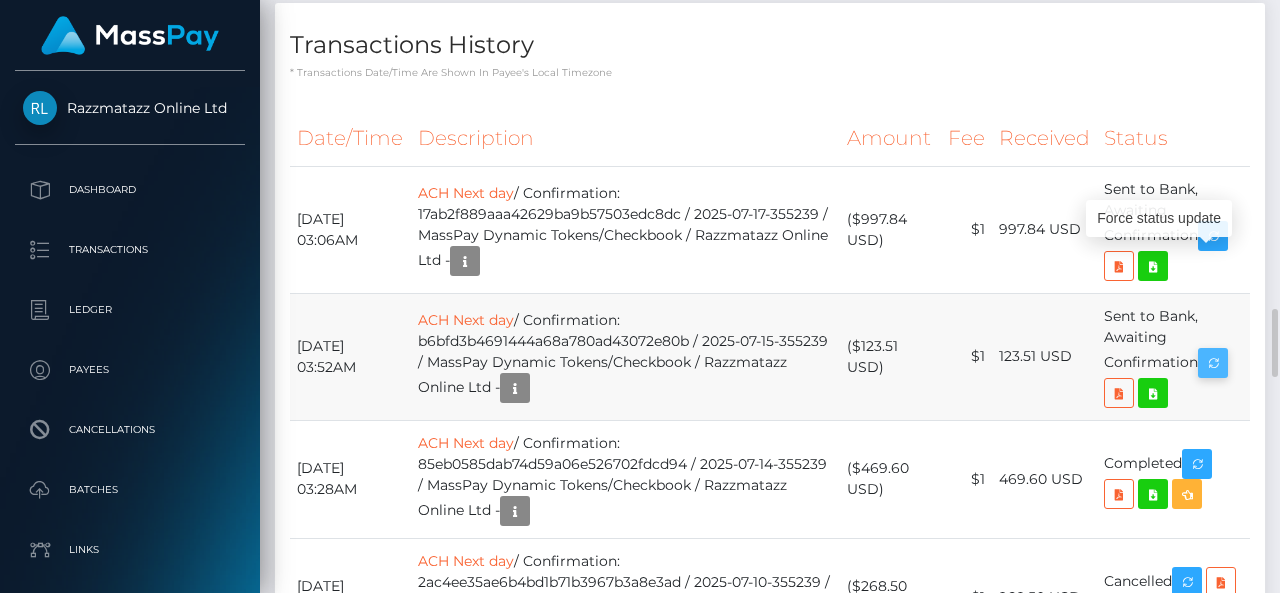 click at bounding box center (1213, 363) 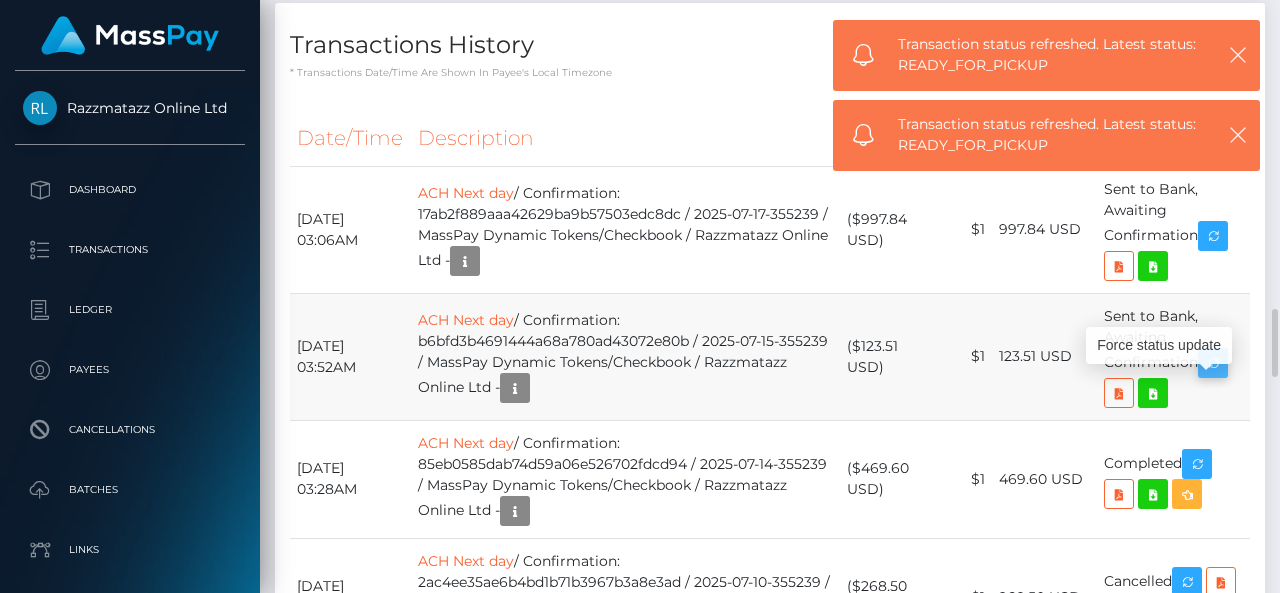 scroll, scrollTop: 240, scrollLeft: 300, axis: both 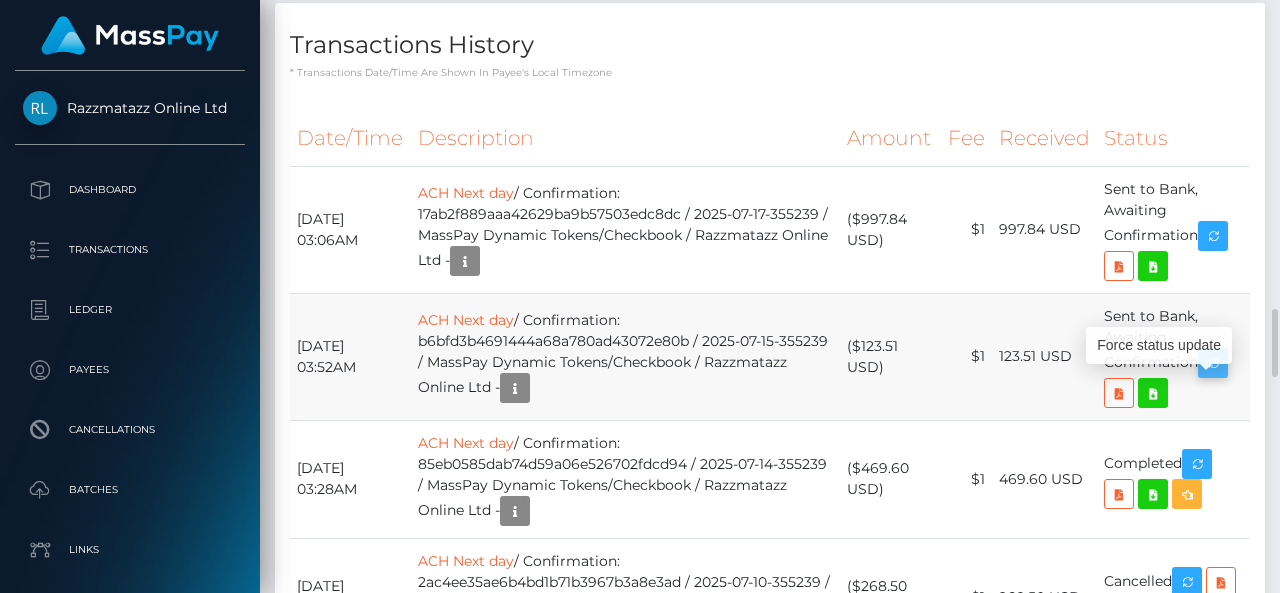 click at bounding box center [1213, 363] 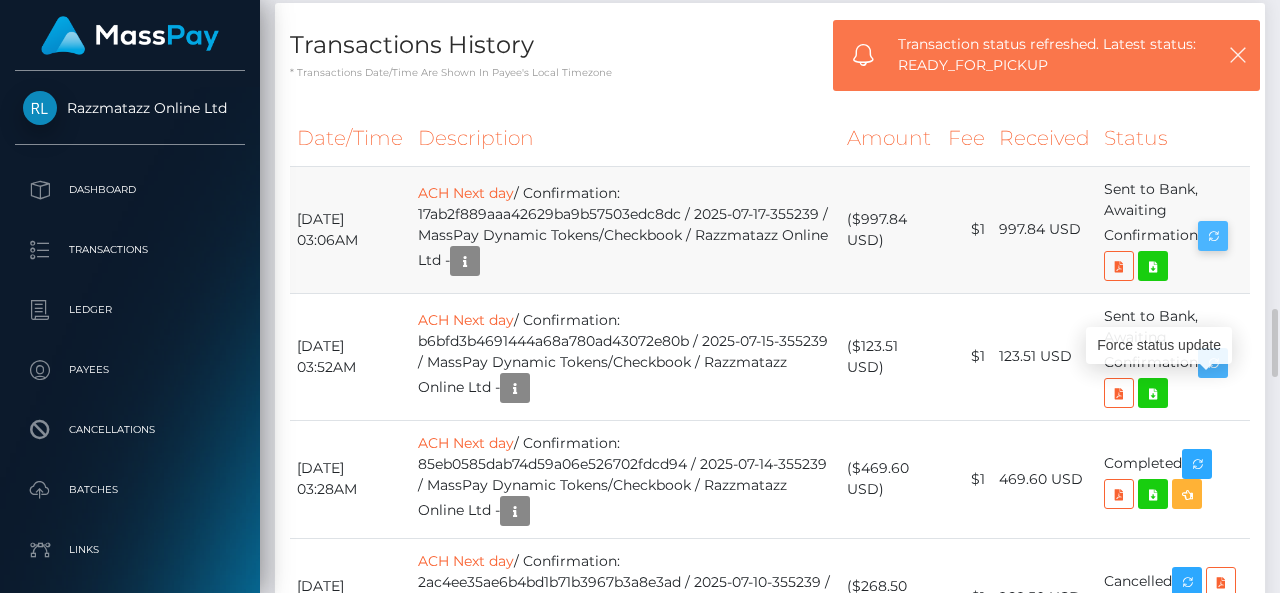 scroll, scrollTop: 240, scrollLeft: 300, axis: both 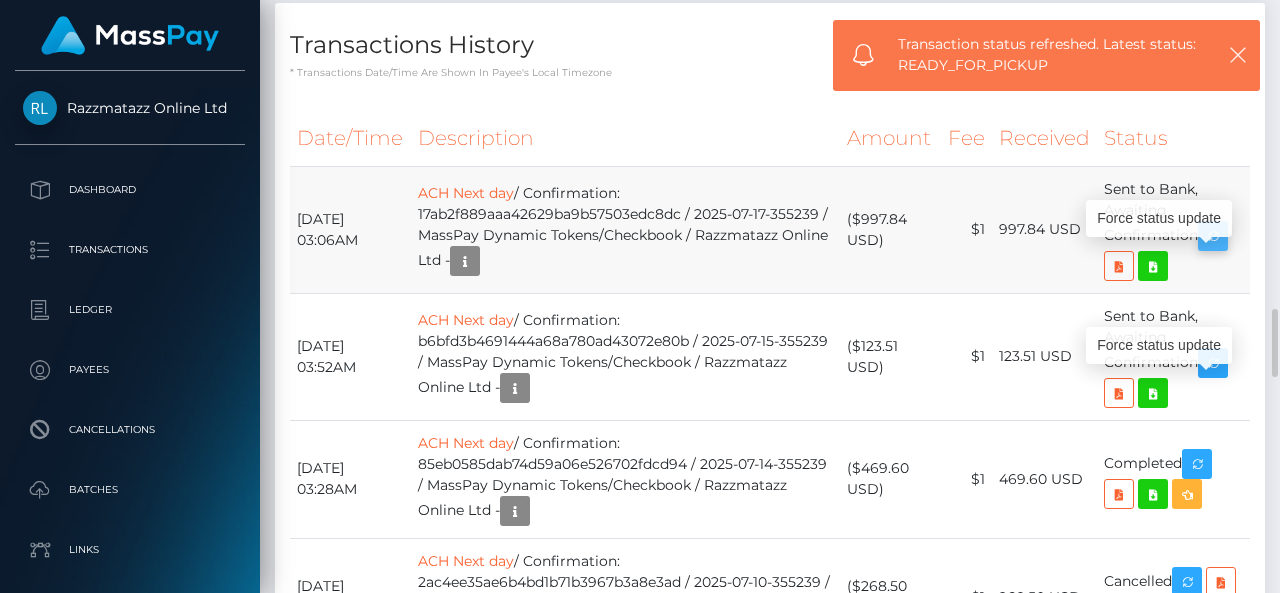 click at bounding box center [1213, 236] 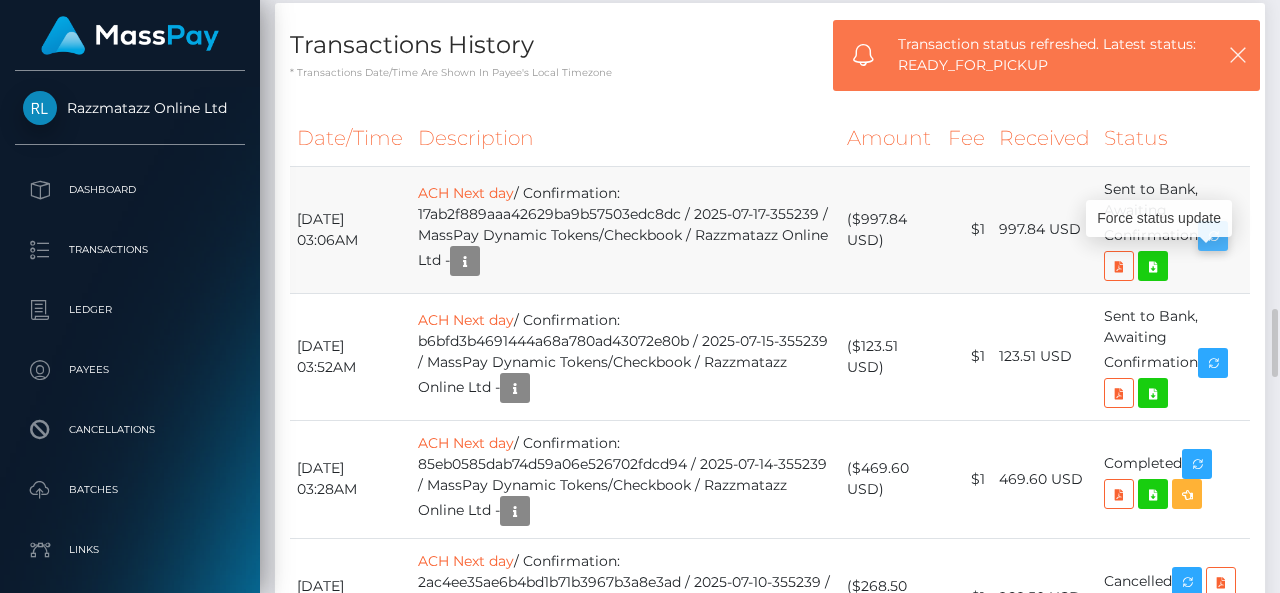 click at bounding box center (1213, 236) 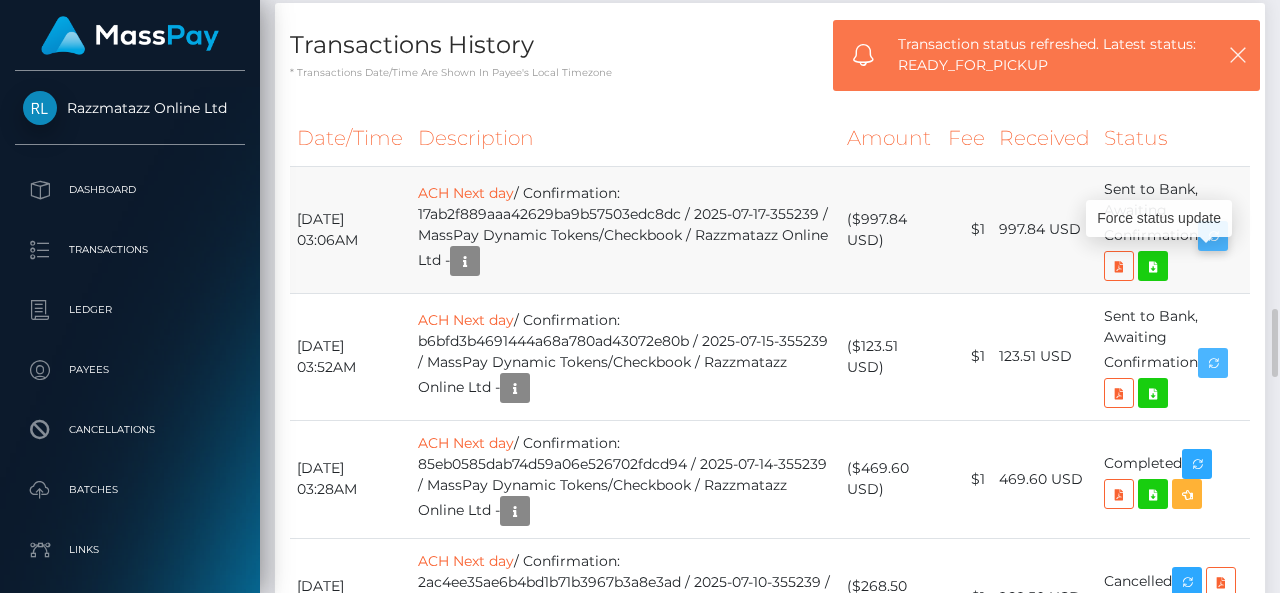 click at bounding box center (1213, 363) 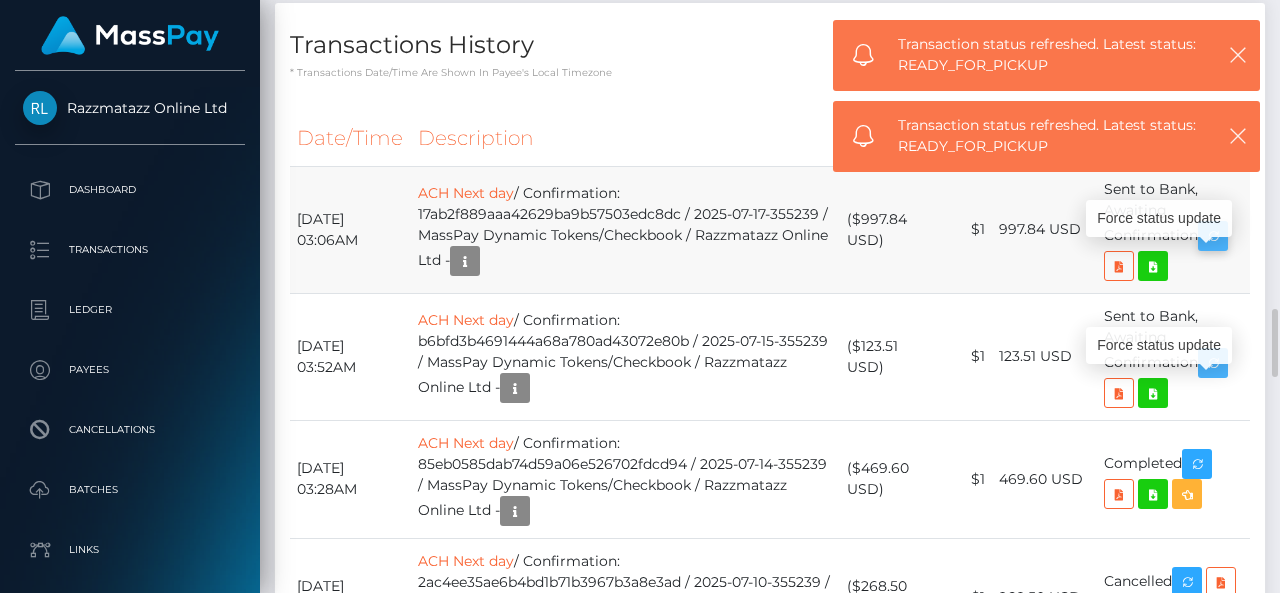 scroll, scrollTop: 240, scrollLeft: 300, axis: both 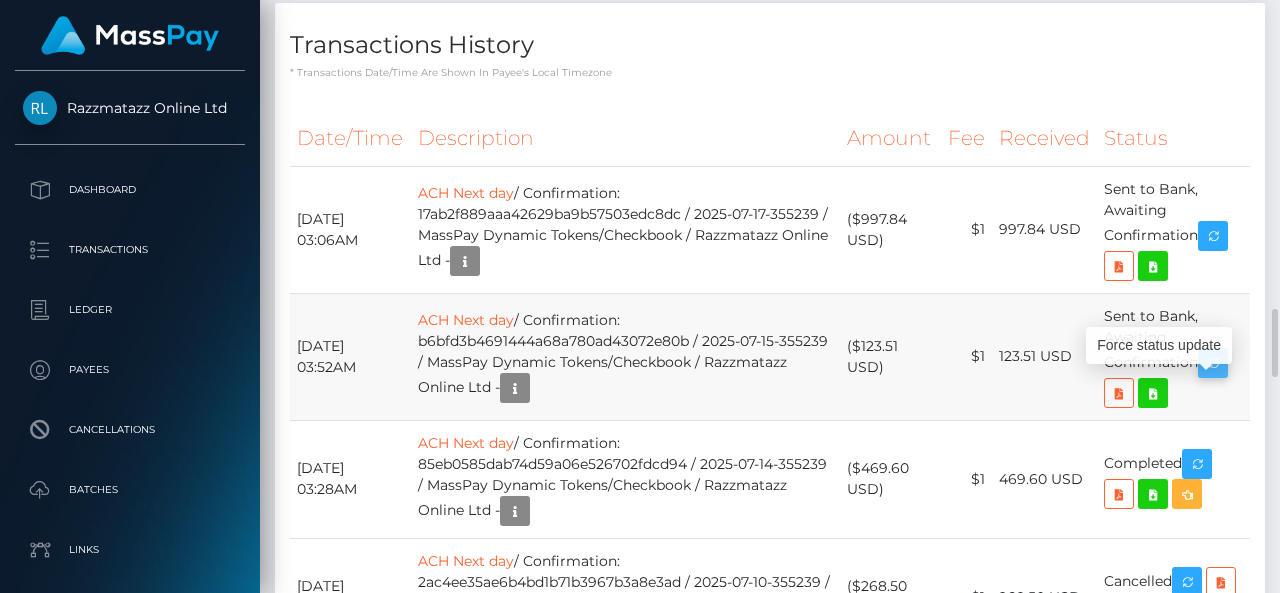 click at bounding box center (1213, 363) 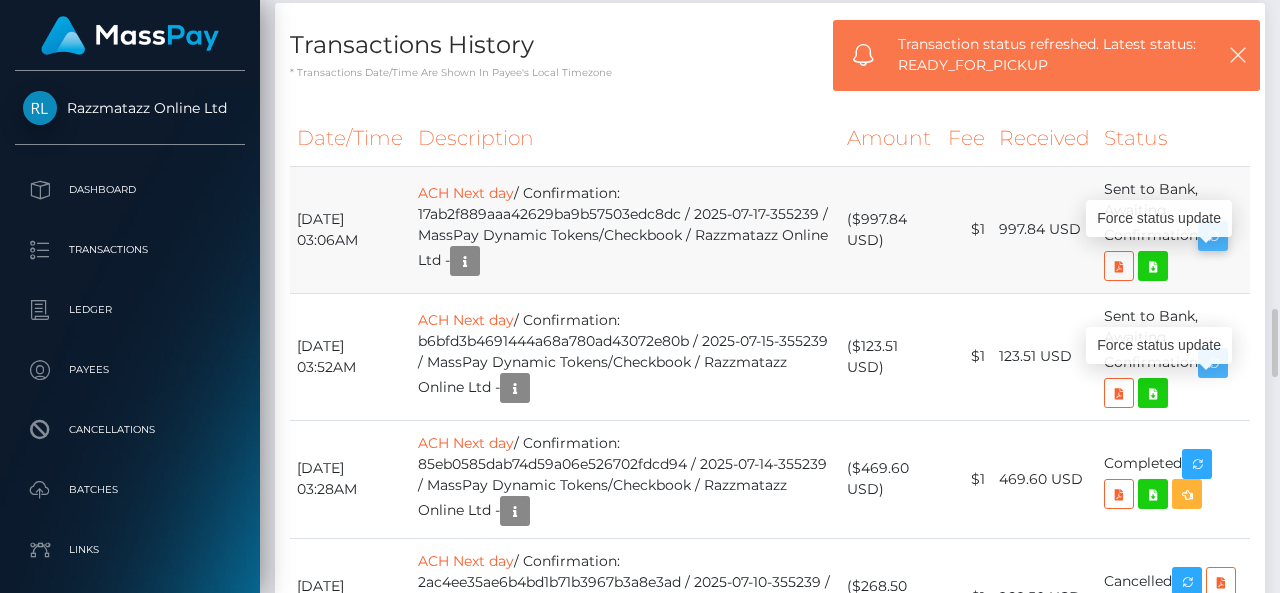 scroll, scrollTop: 240, scrollLeft: 300, axis: both 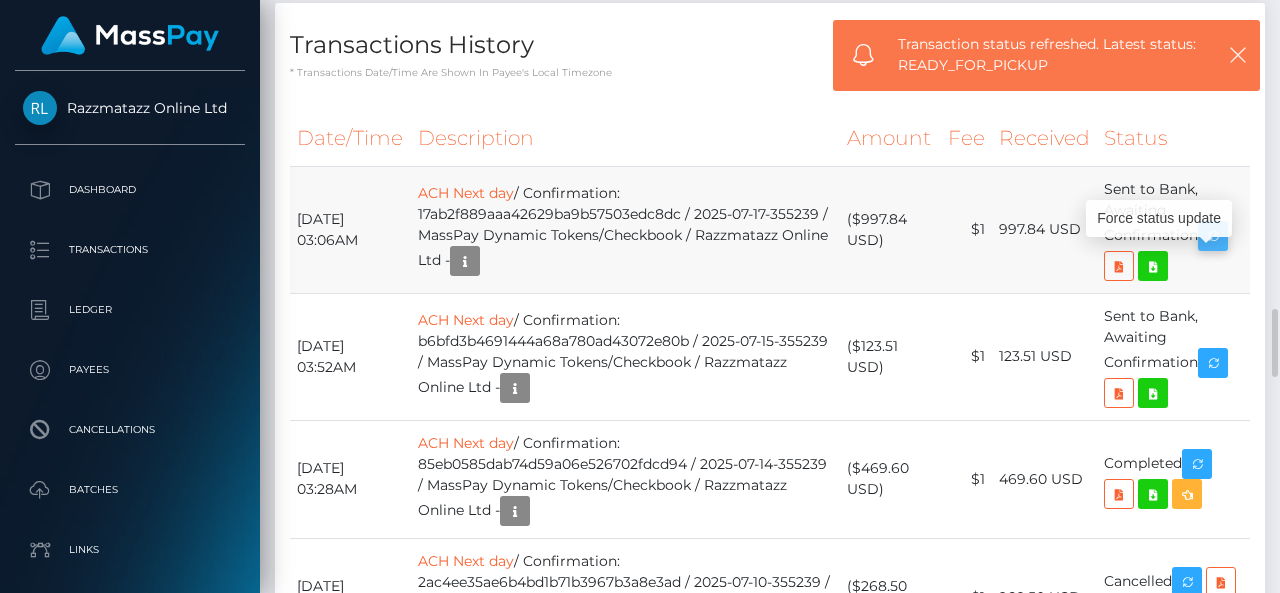 click at bounding box center [1213, 236] 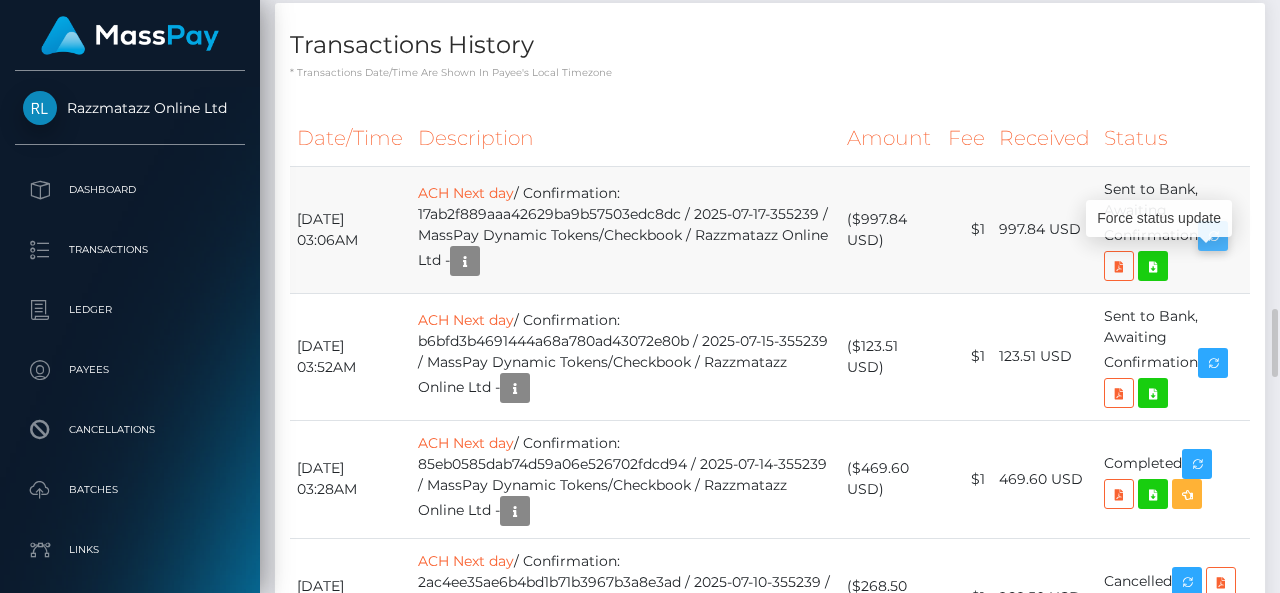 click at bounding box center (1213, 236) 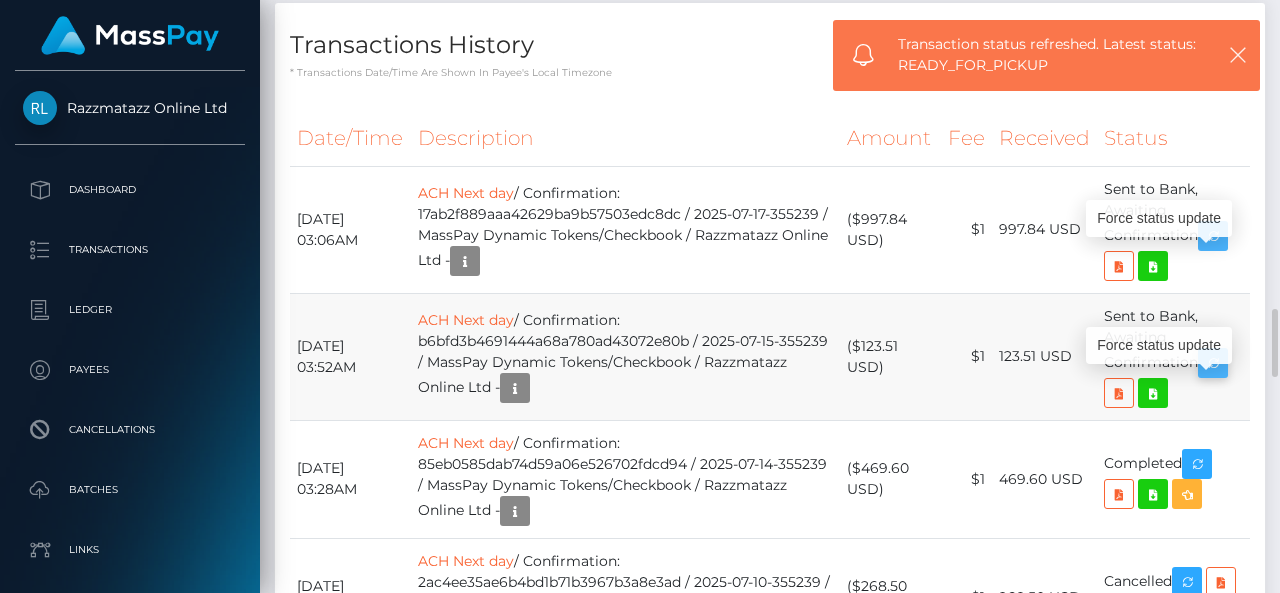 scroll, scrollTop: 240, scrollLeft: 300, axis: both 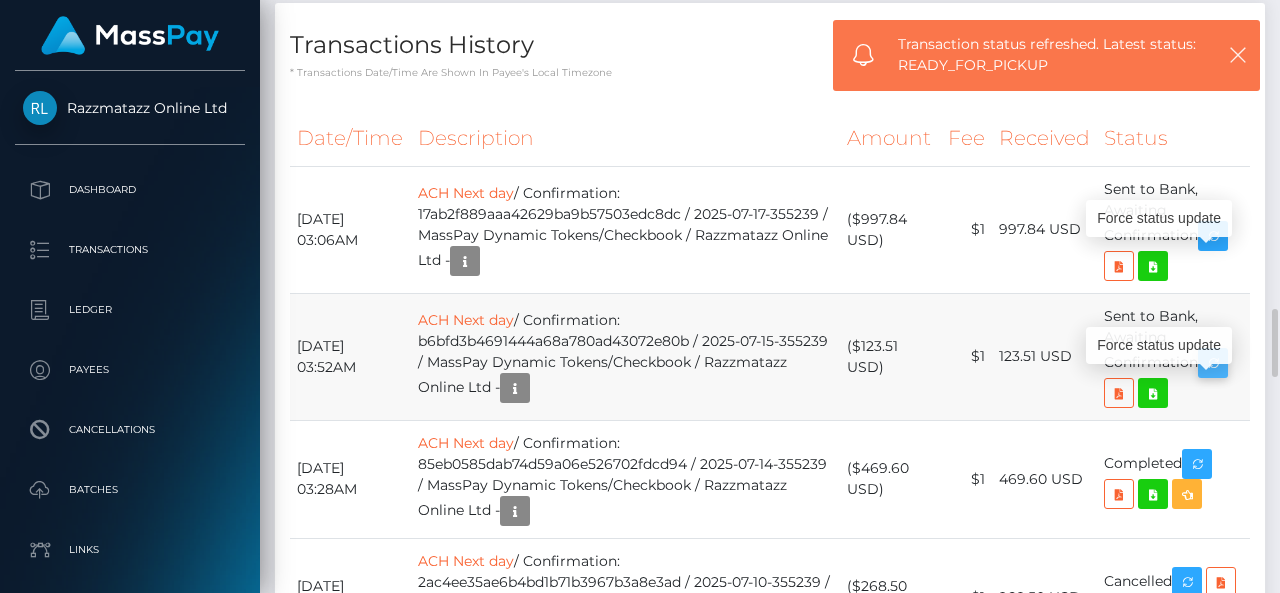 click at bounding box center (1213, 363) 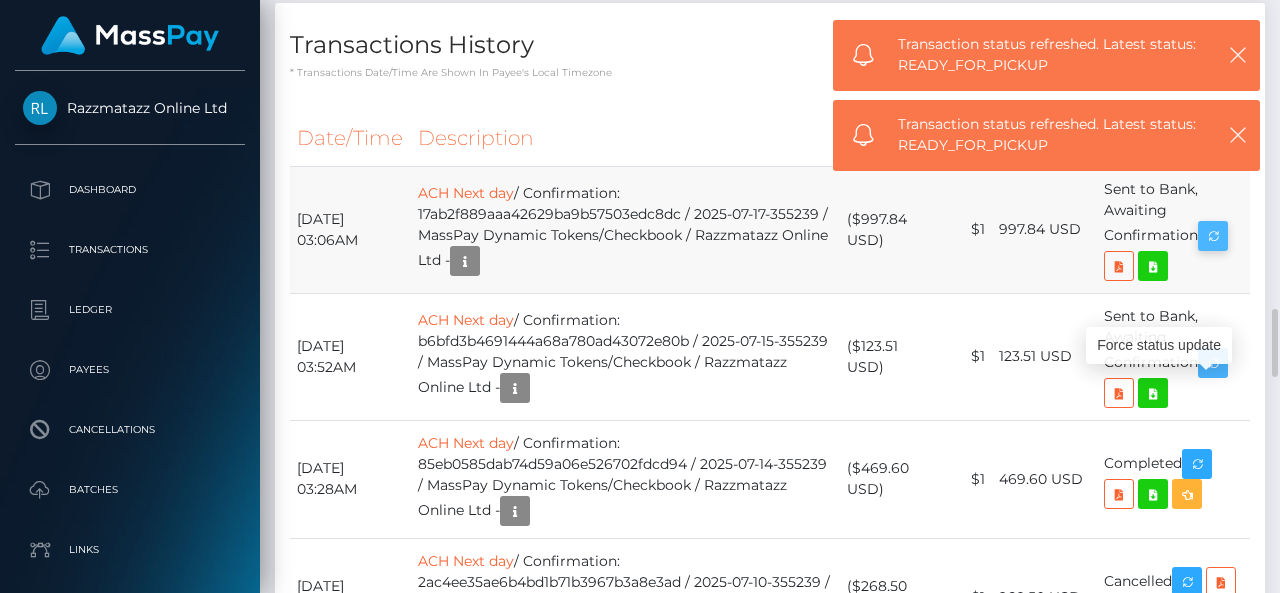 scroll, scrollTop: 240, scrollLeft: 300, axis: both 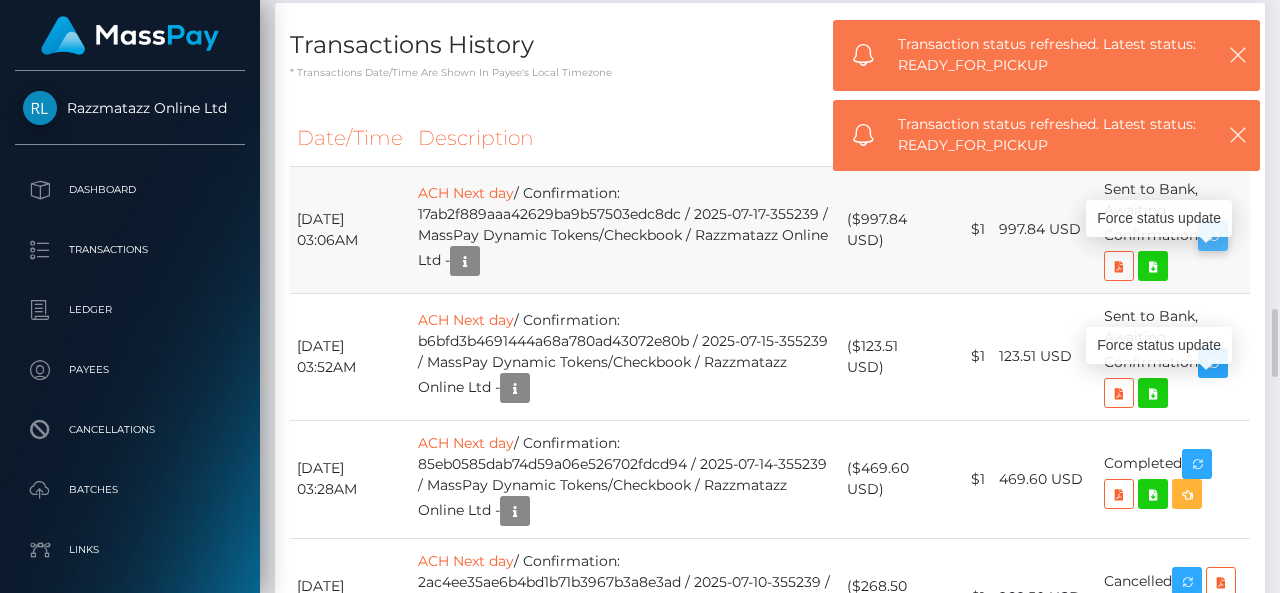 click at bounding box center [1213, 236] 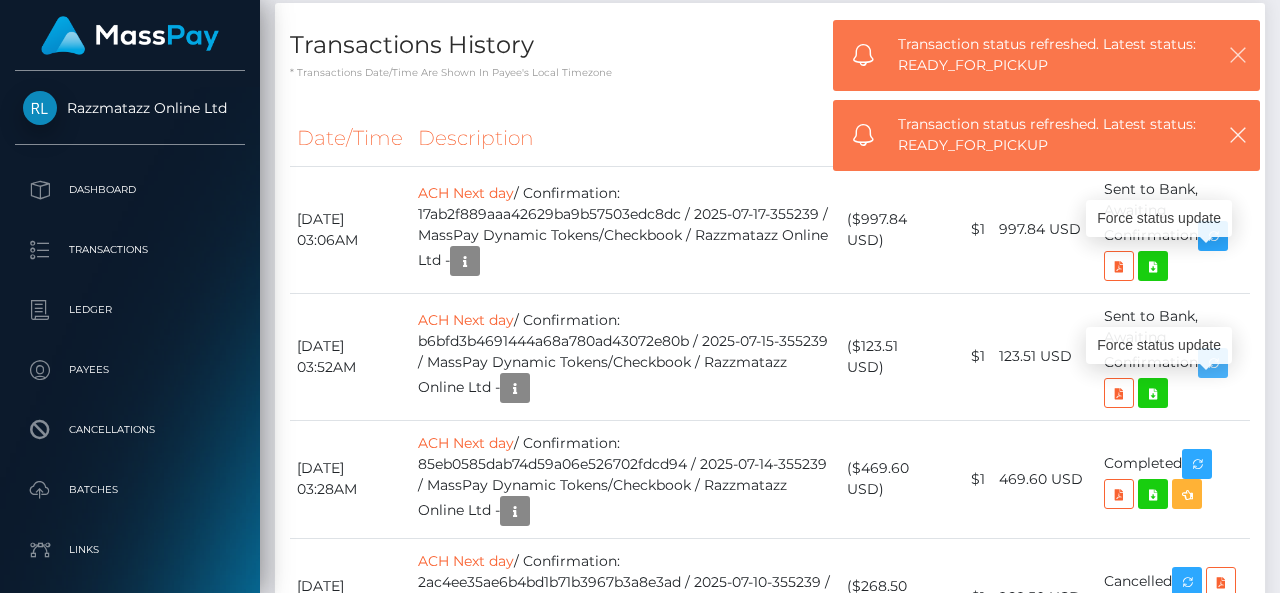 click at bounding box center [1213, 363] 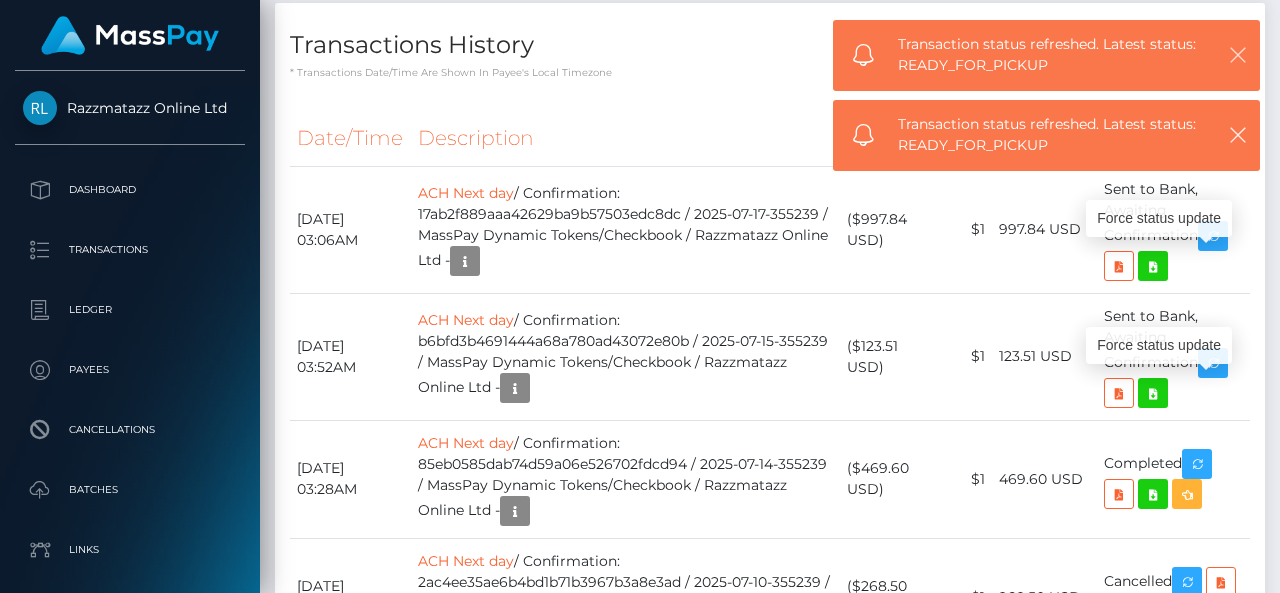 click at bounding box center (1238, 55) 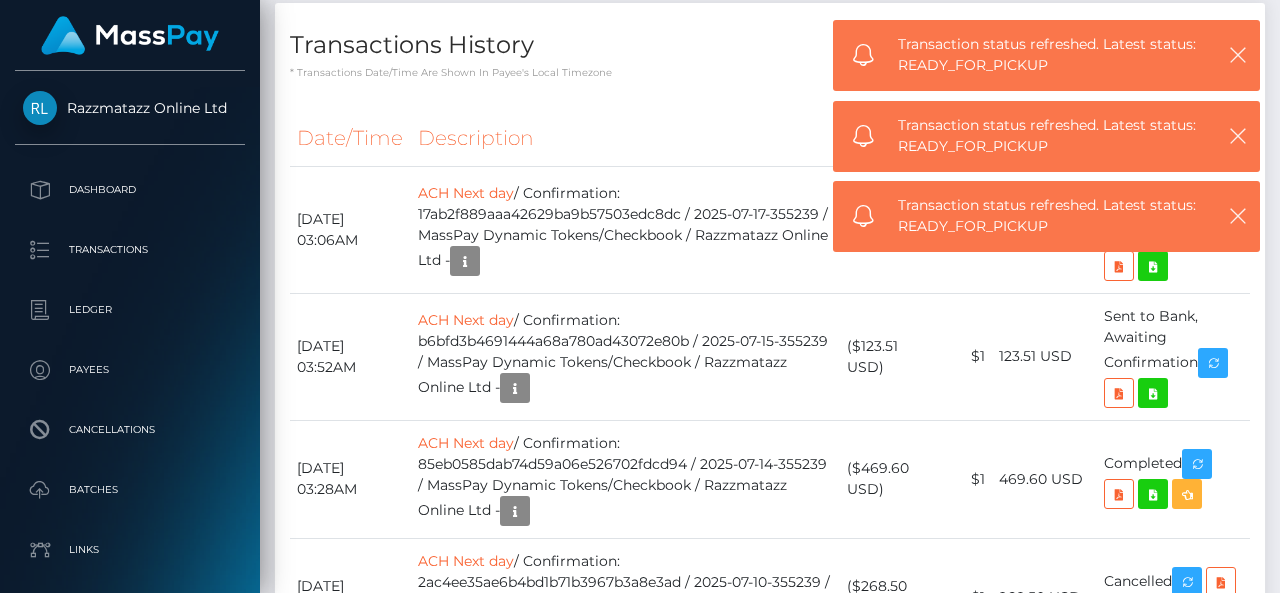 scroll, scrollTop: 240, scrollLeft: 300, axis: both 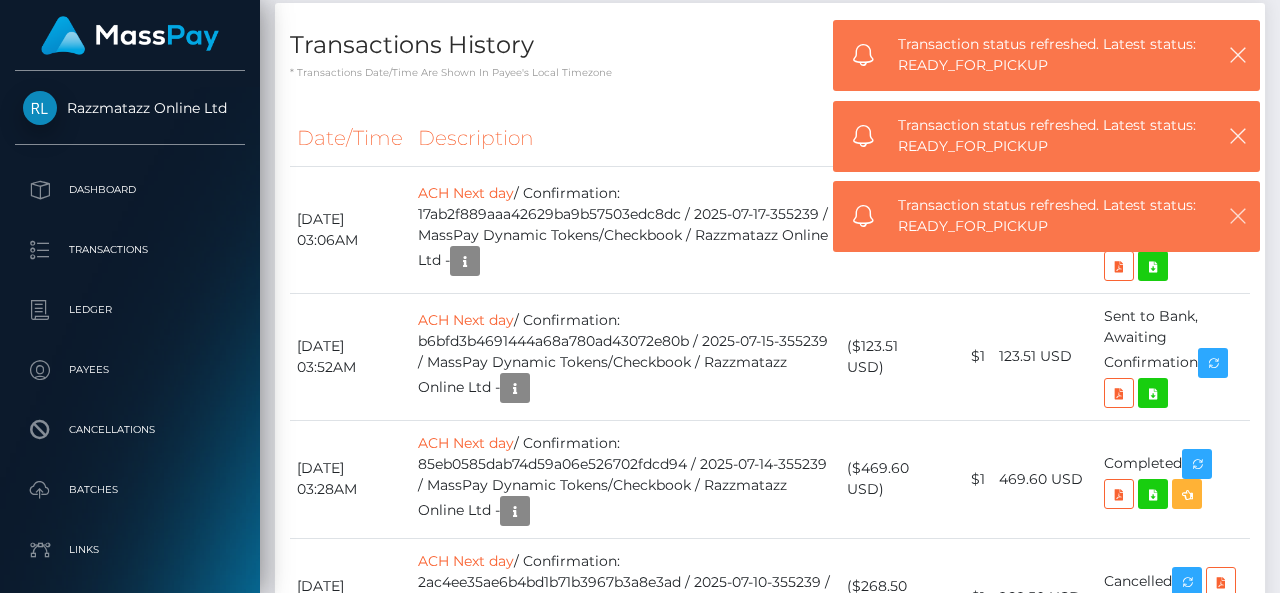 click at bounding box center [1238, 216] 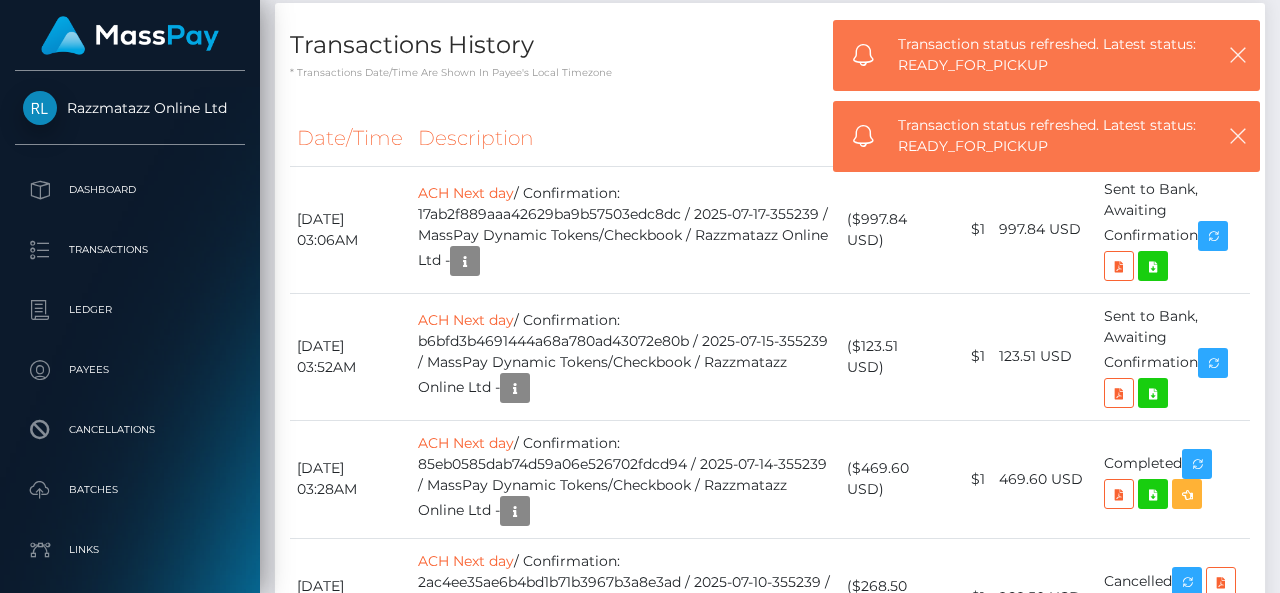 click on "Transaction status refreshed. Latest status: READY_FOR_PICKUP" at bounding box center [1046, 145] 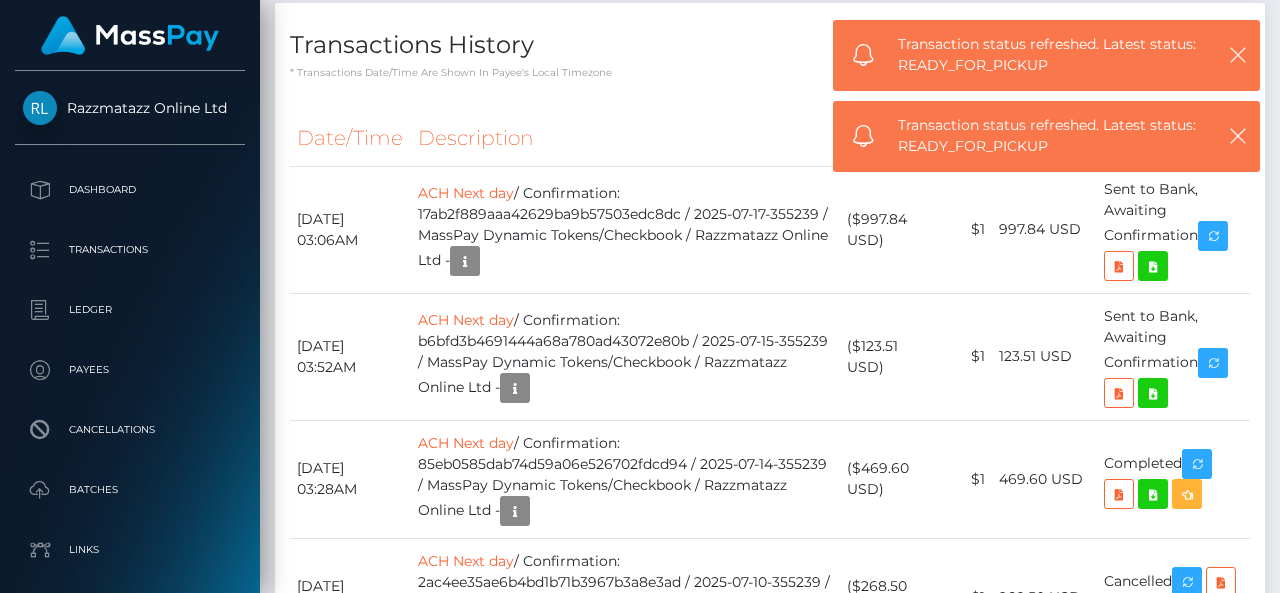 click on "Transaction status refreshed. Latest status: READY_FOR_PICKUP" at bounding box center (1046, 55) 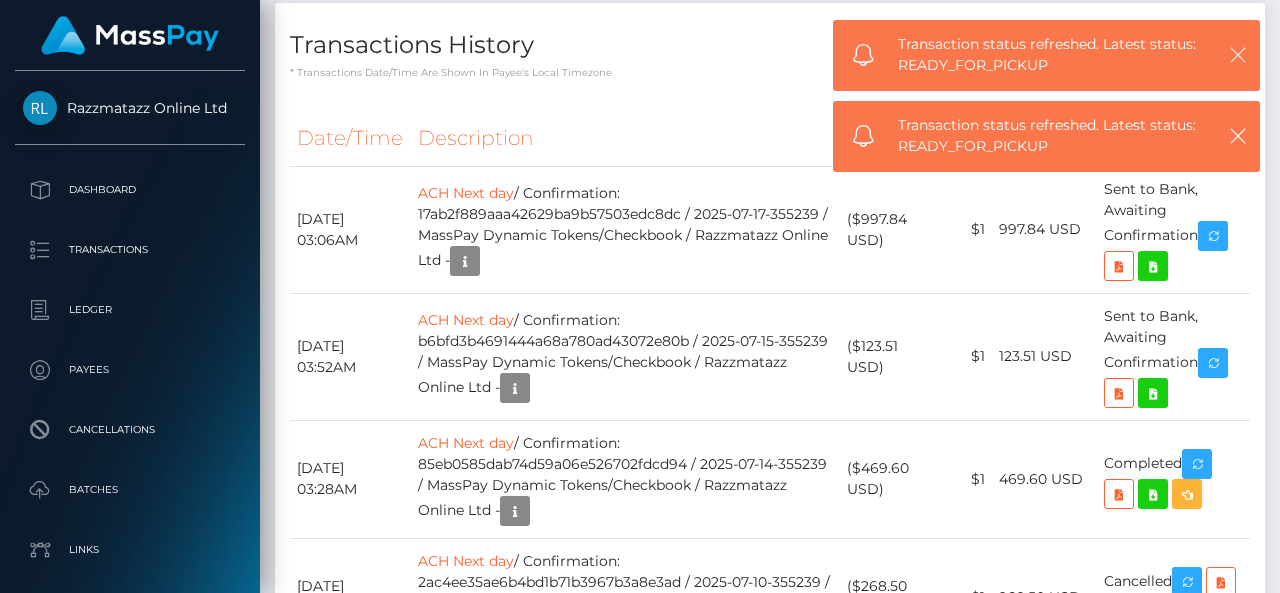 click at bounding box center (1238, 55) 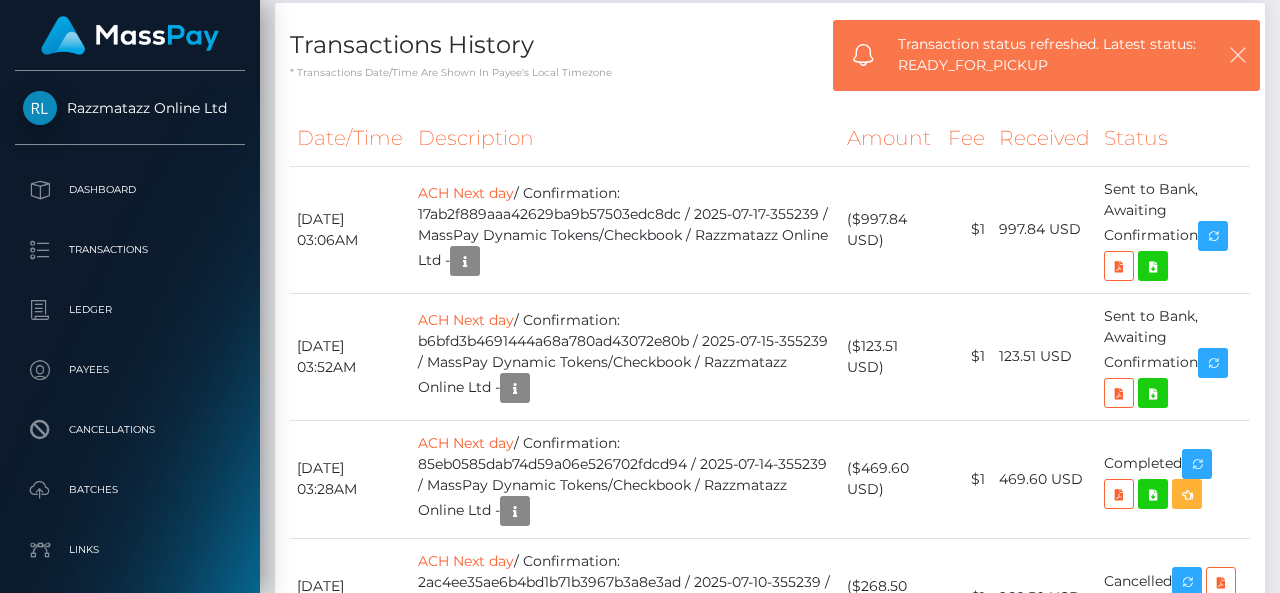 click at bounding box center [1238, 55] 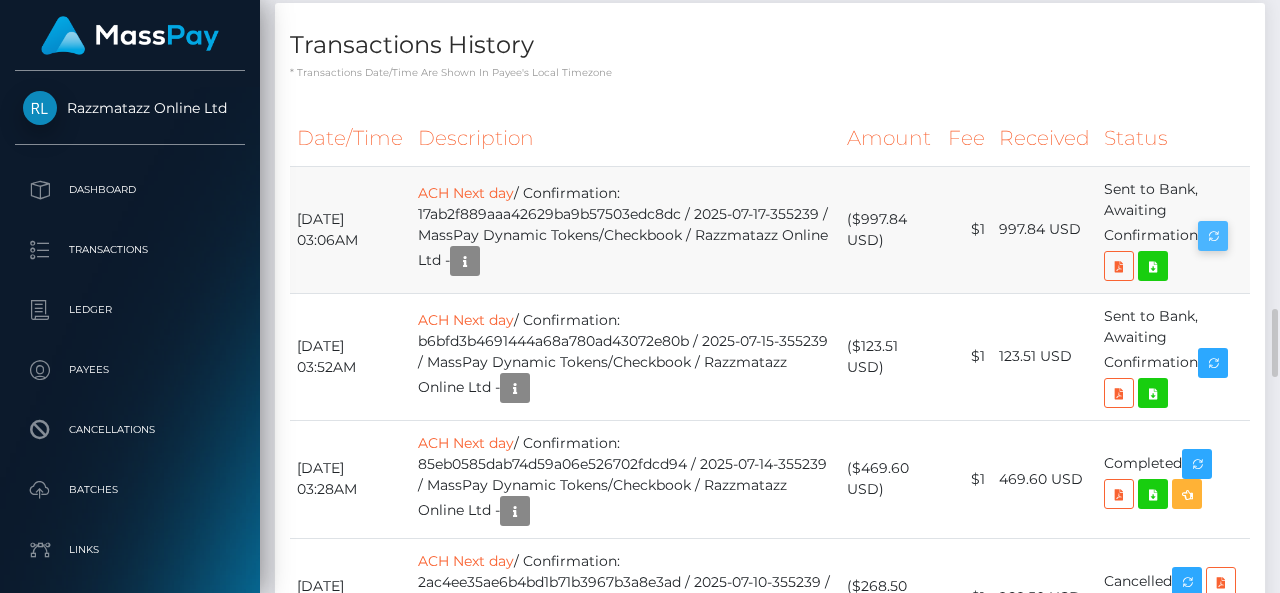 scroll, scrollTop: 240, scrollLeft: 300, axis: both 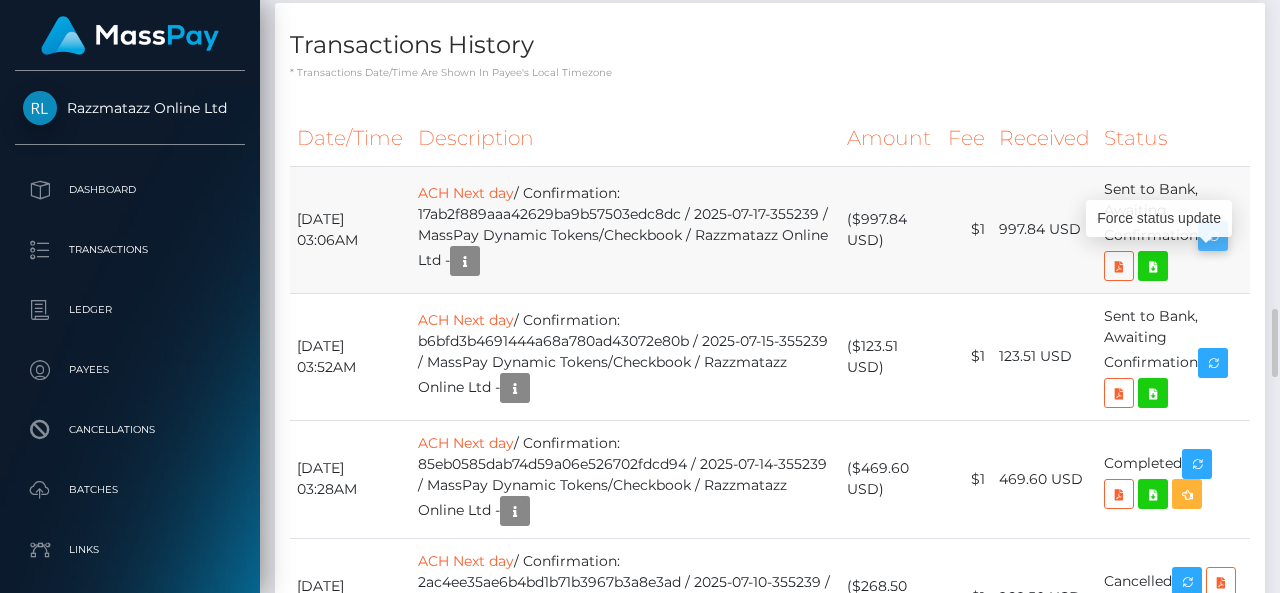 click at bounding box center (1213, 236) 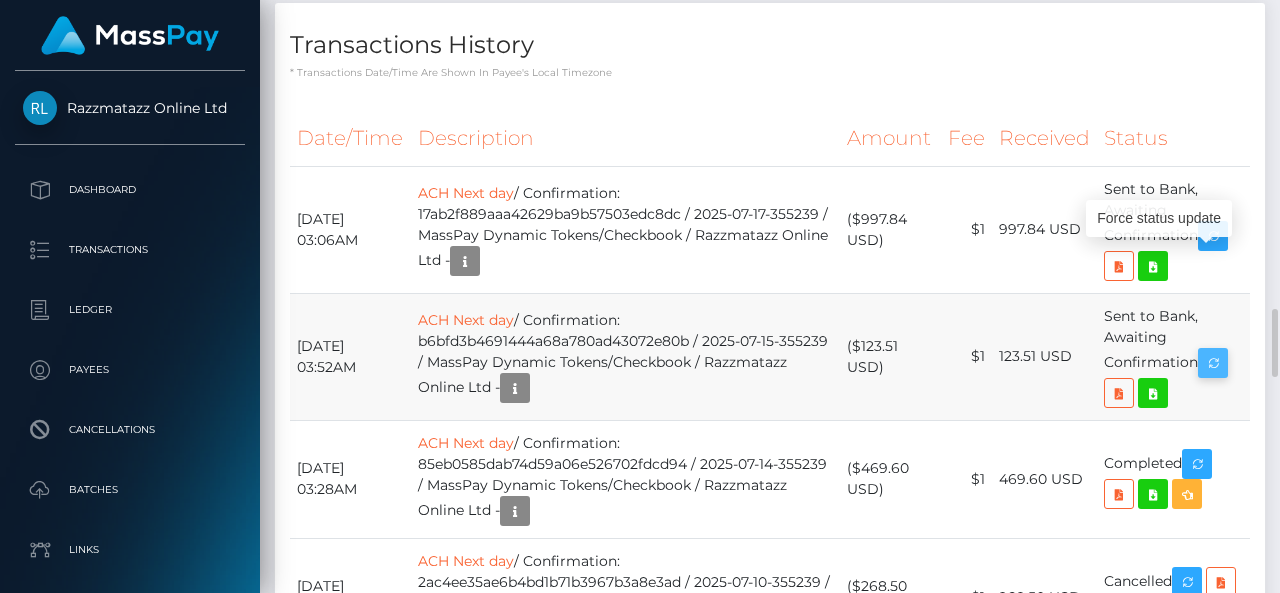 click at bounding box center (1213, 363) 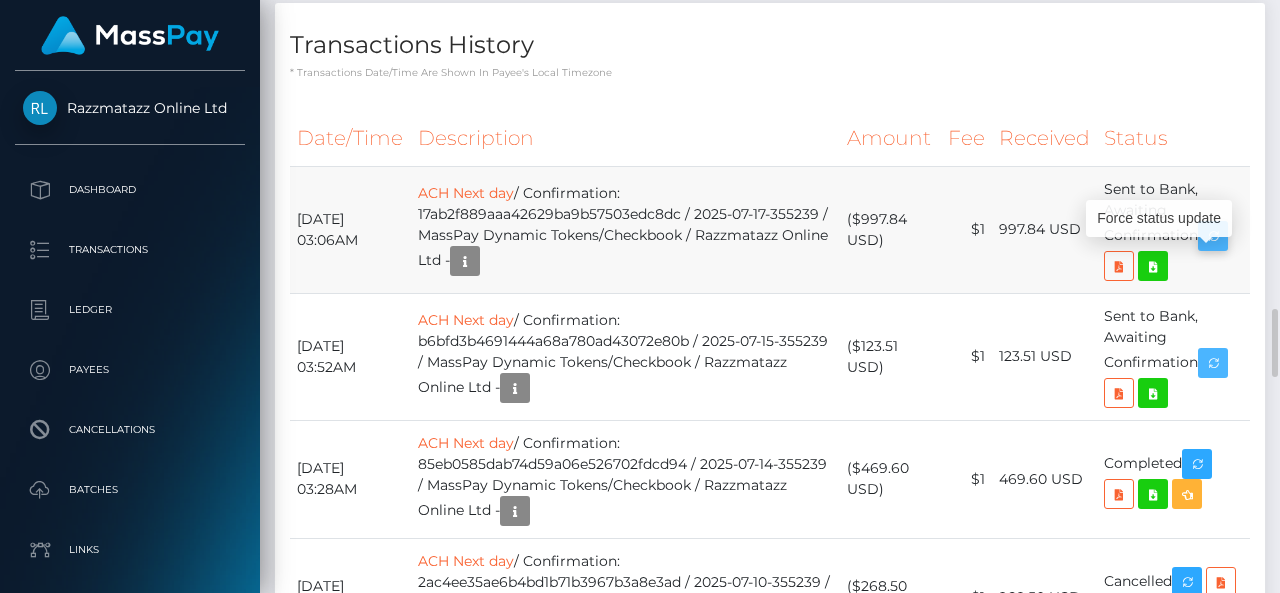 scroll, scrollTop: 240, scrollLeft: 300, axis: both 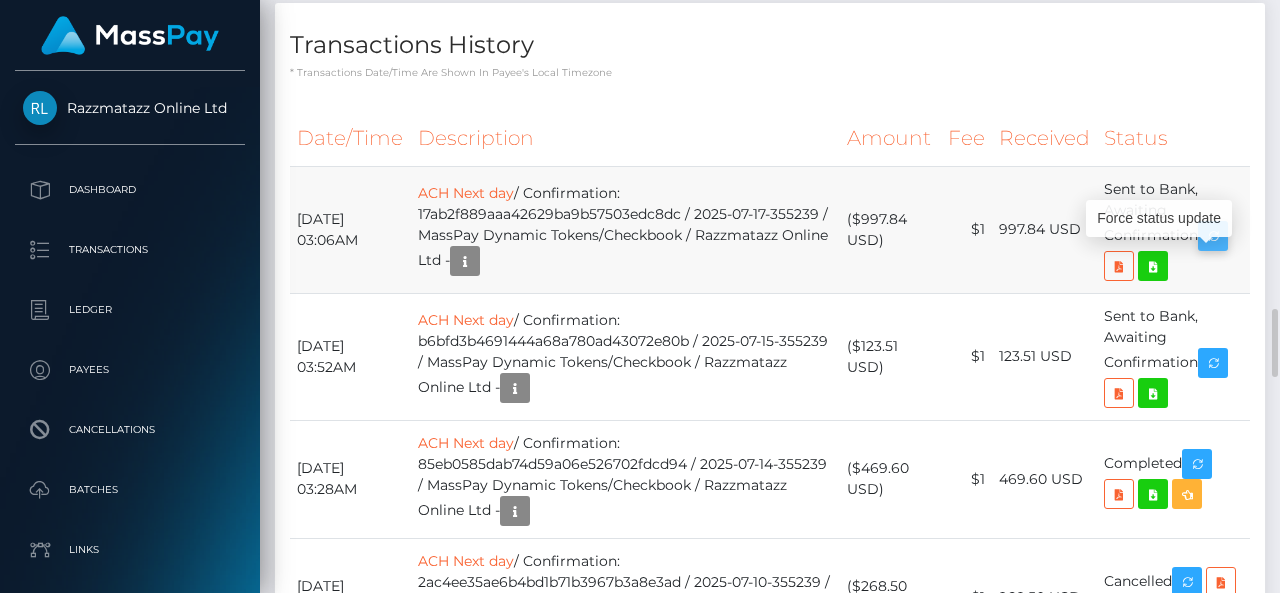 click at bounding box center (1213, 236) 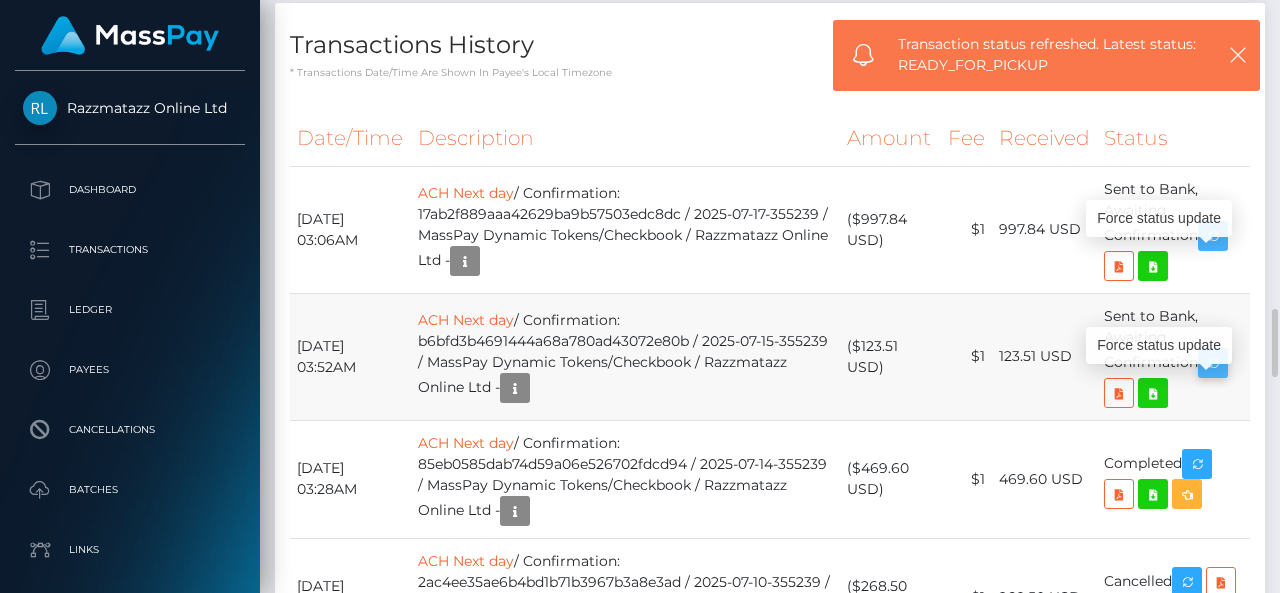 scroll, scrollTop: 240, scrollLeft: 300, axis: both 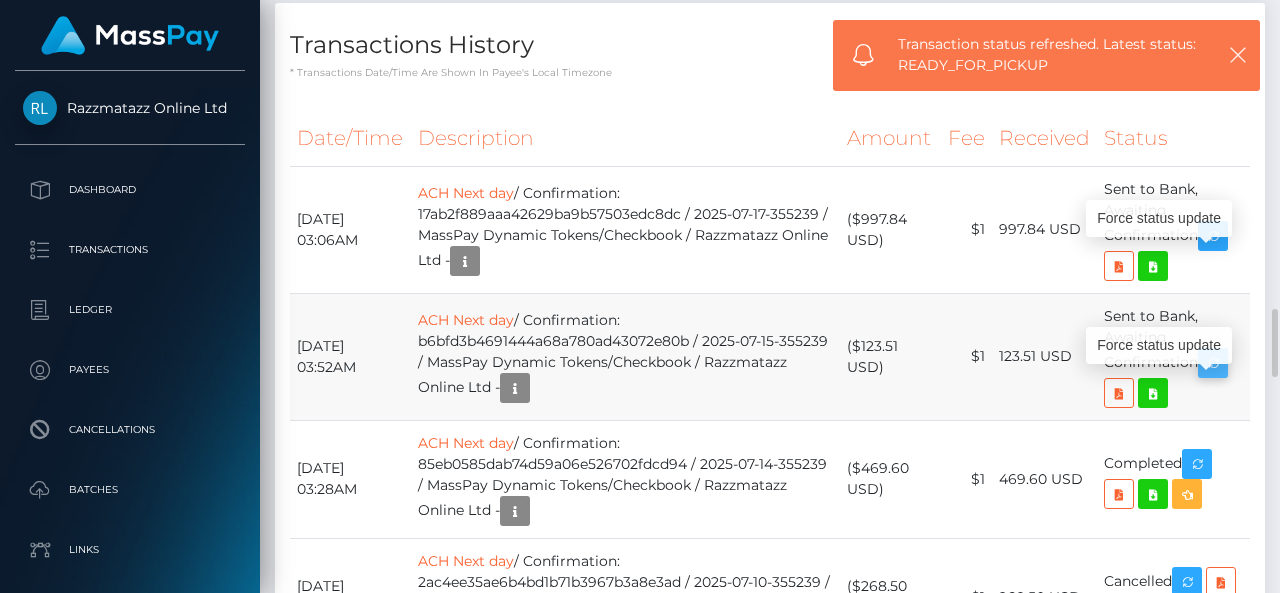 click at bounding box center [1213, 363] 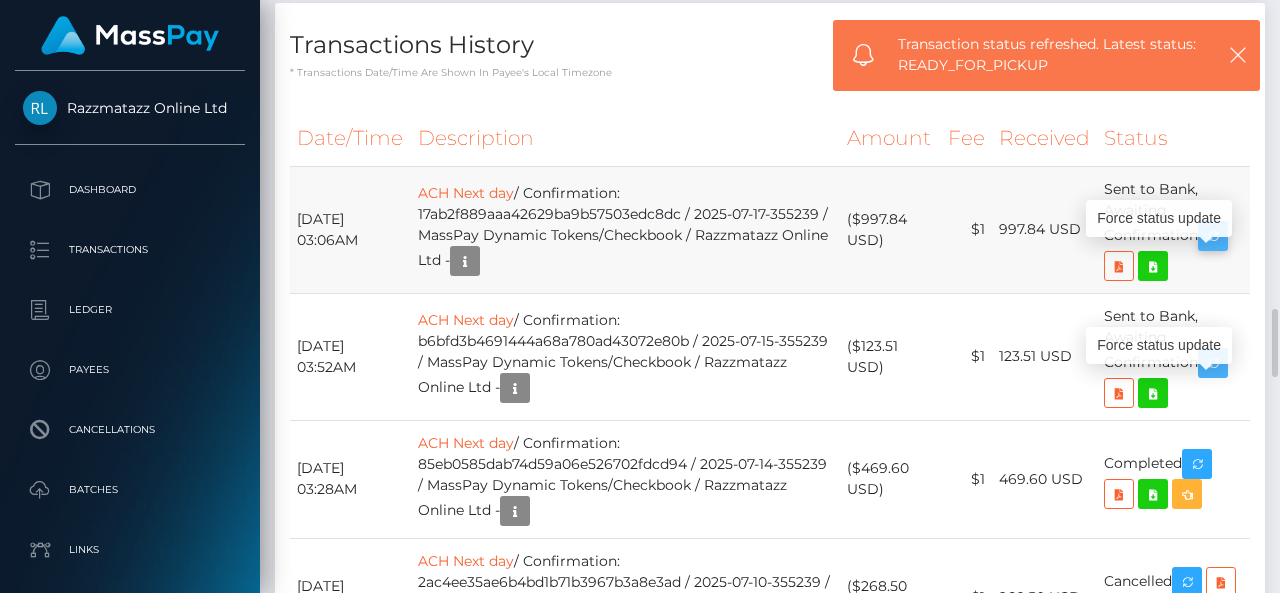 scroll, scrollTop: 240, scrollLeft: 300, axis: both 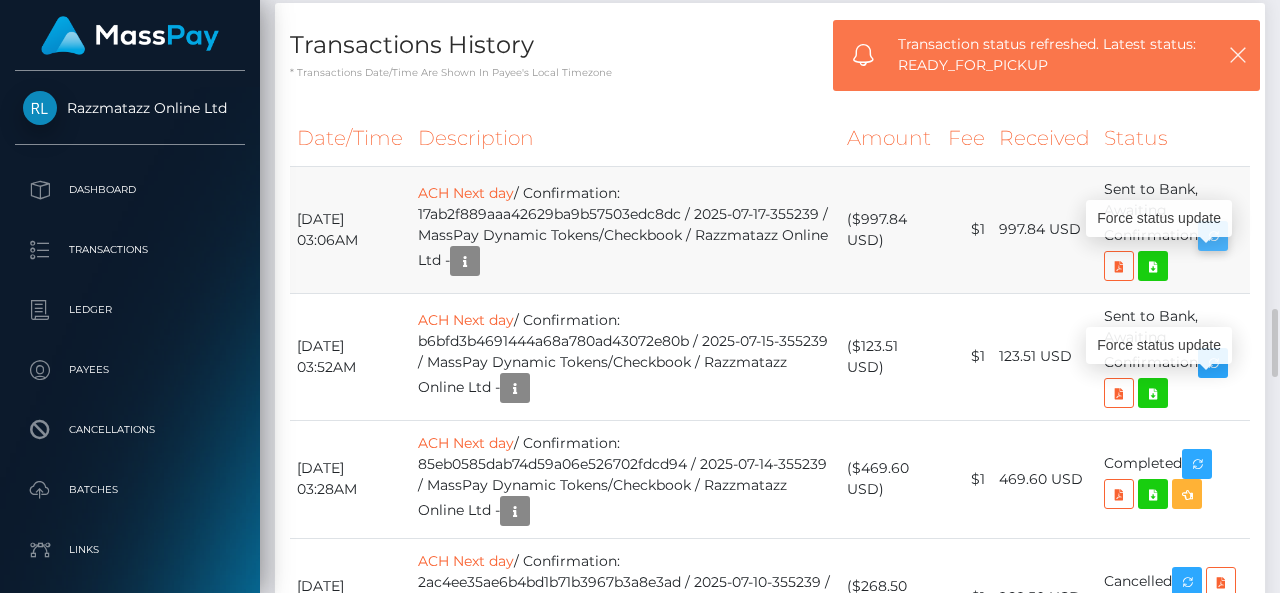 click at bounding box center [1213, 236] 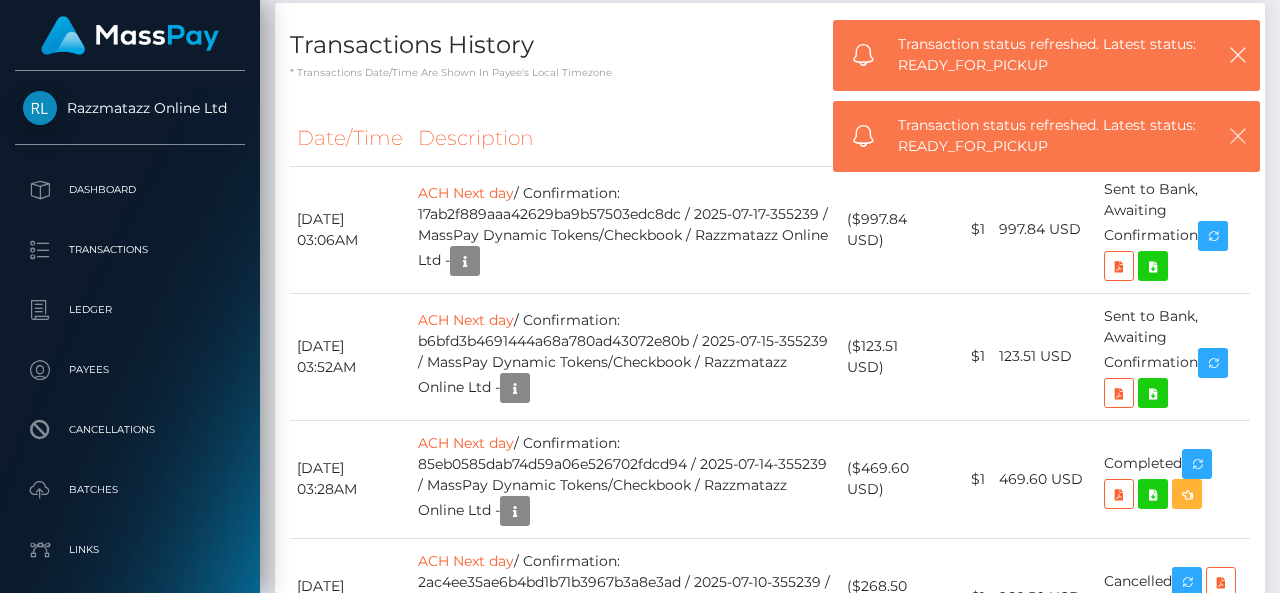 click at bounding box center [1238, 136] 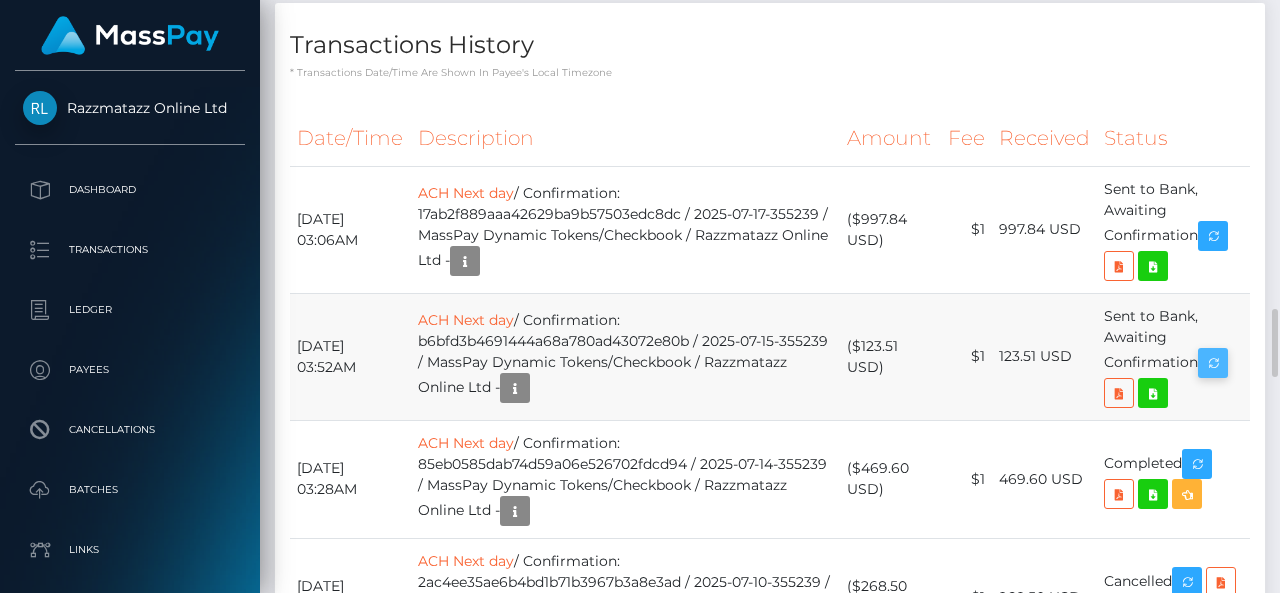 scroll, scrollTop: 240, scrollLeft: 300, axis: both 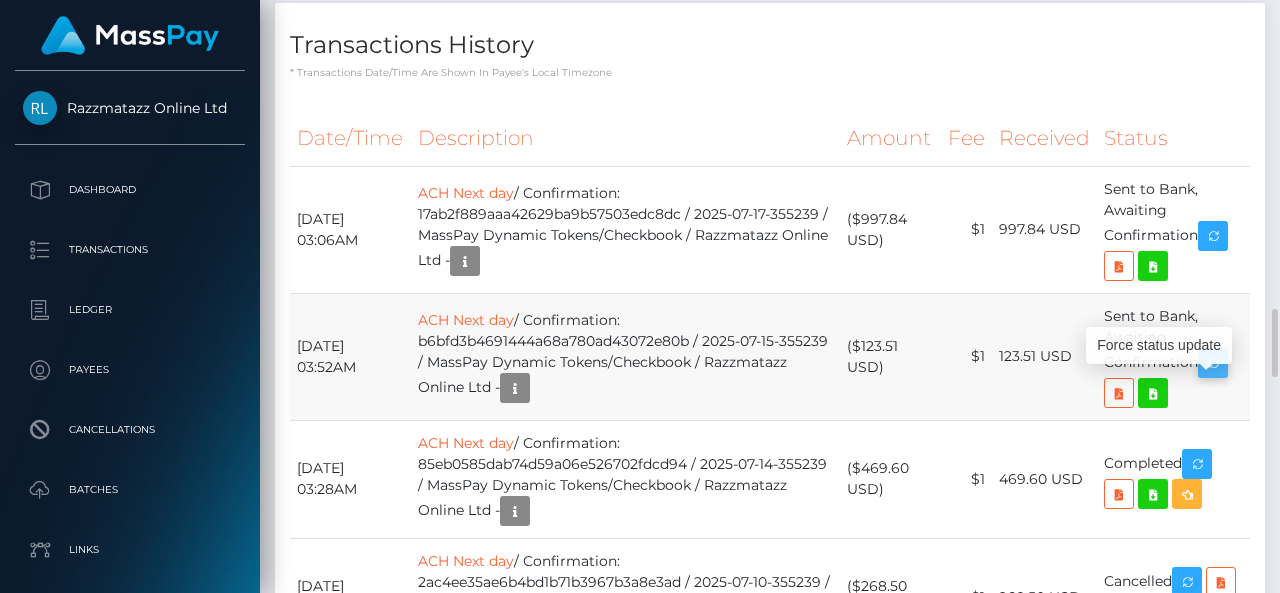 click at bounding box center (1213, 363) 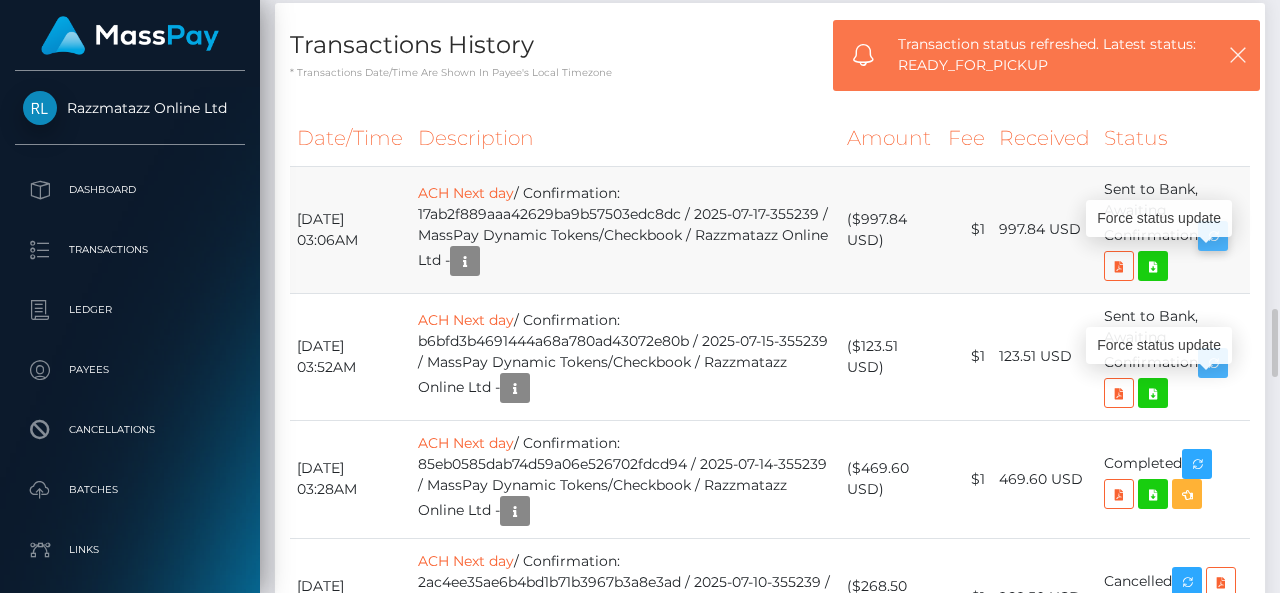 scroll, scrollTop: 240, scrollLeft: 300, axis: both 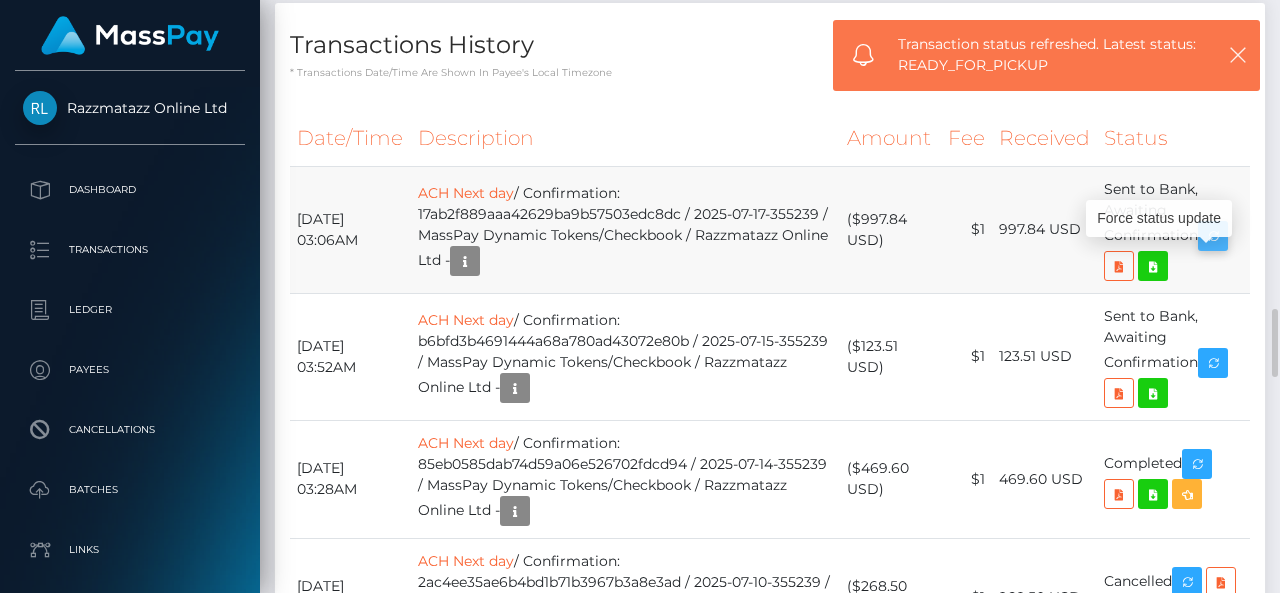 click at bounding box center (1213, 236) 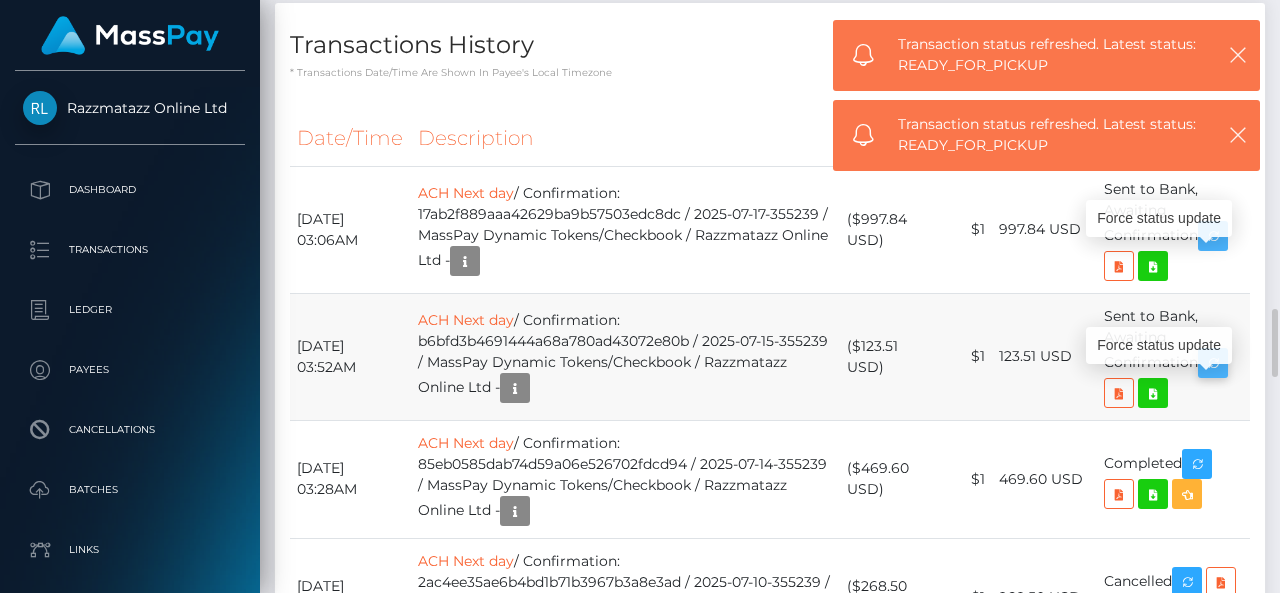scroll, scrollTop: 240, scrollLeft: 300, axis: both 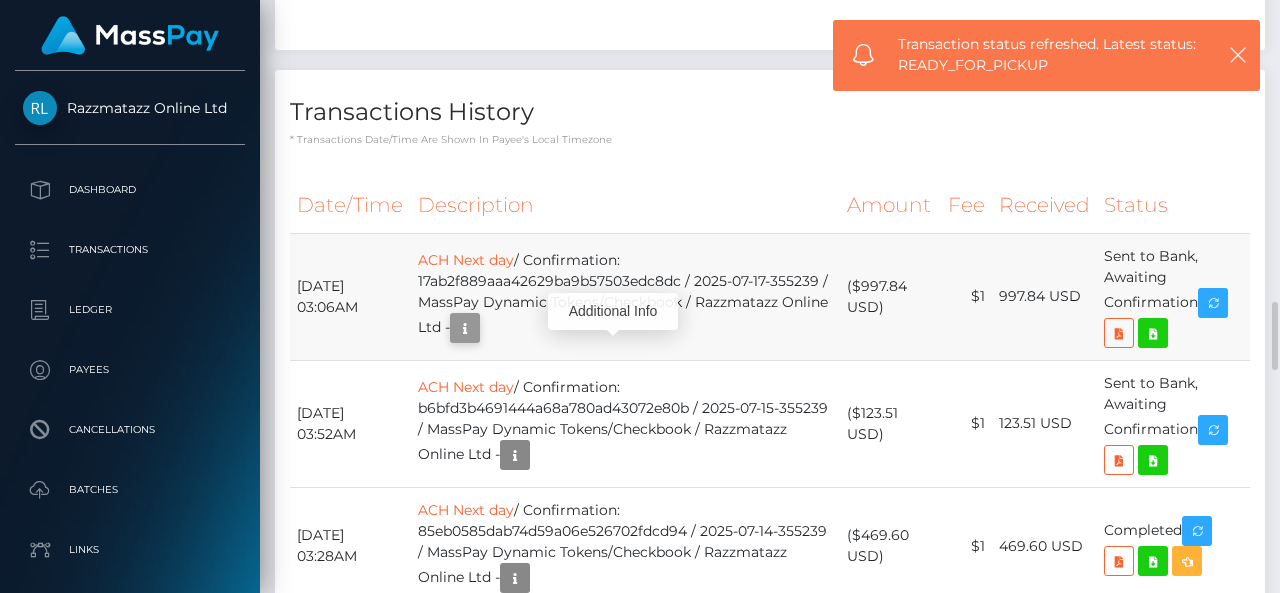 click at bounding box center (465, 328) 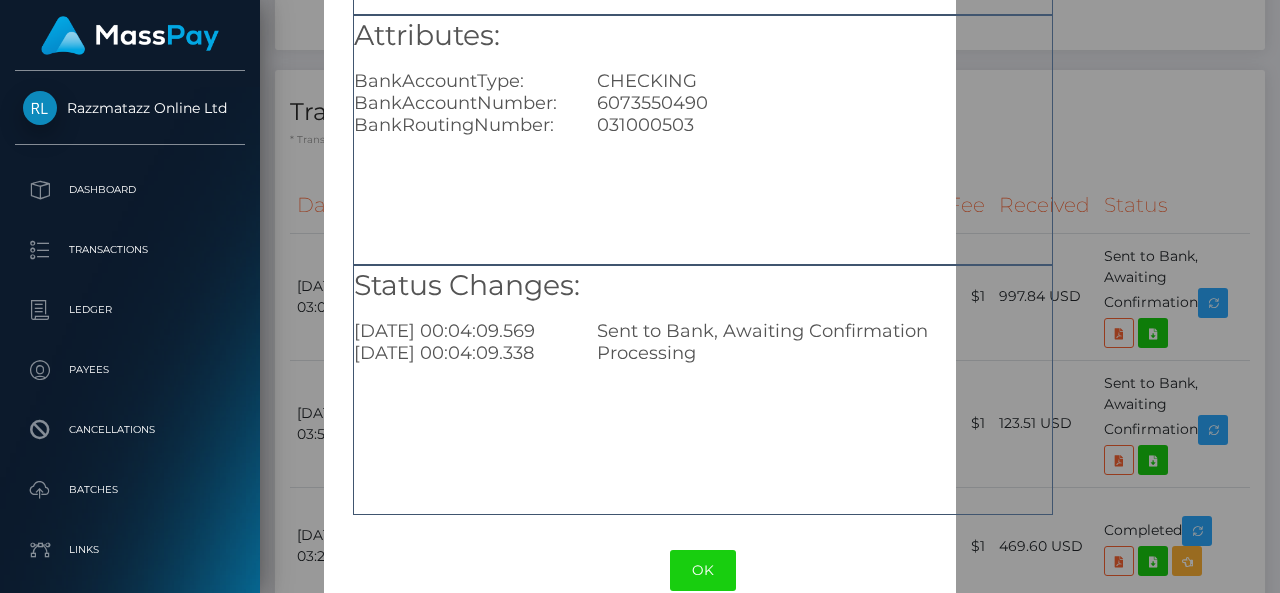 scroll, scrollTop: 358, scrollLeft: 0, axis: vertical 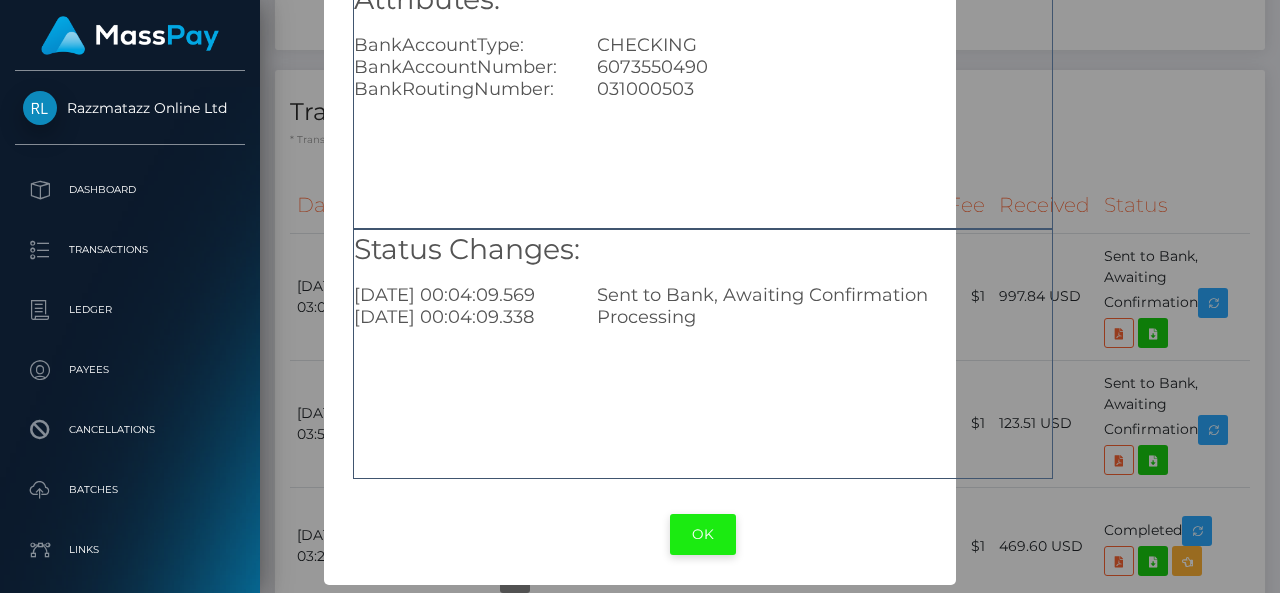 click on "OK" at bounding box center (703, 534) 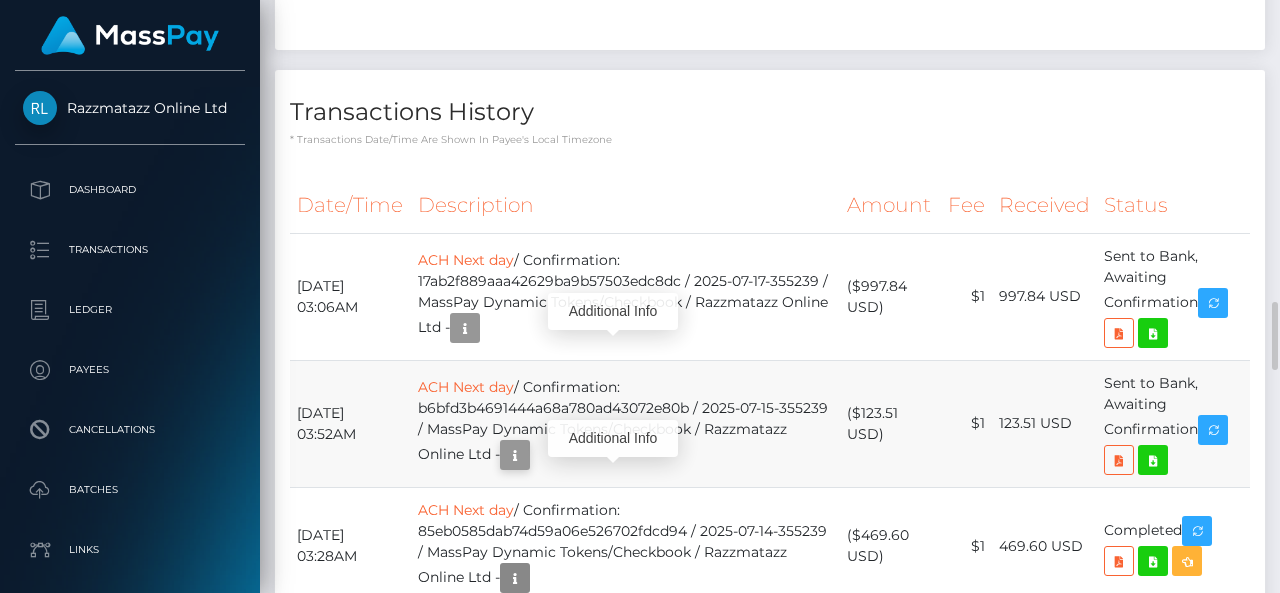scroll, scrollTop: 240, scrollLeft: 300, axis: both 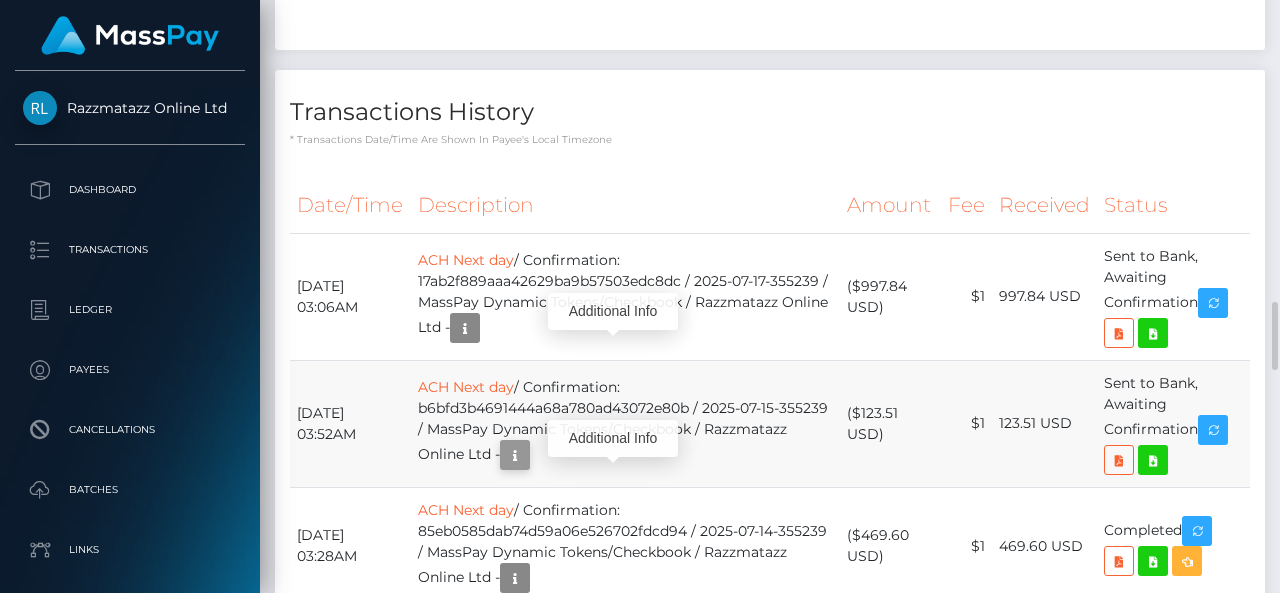 click at bounding box center [515, 455] 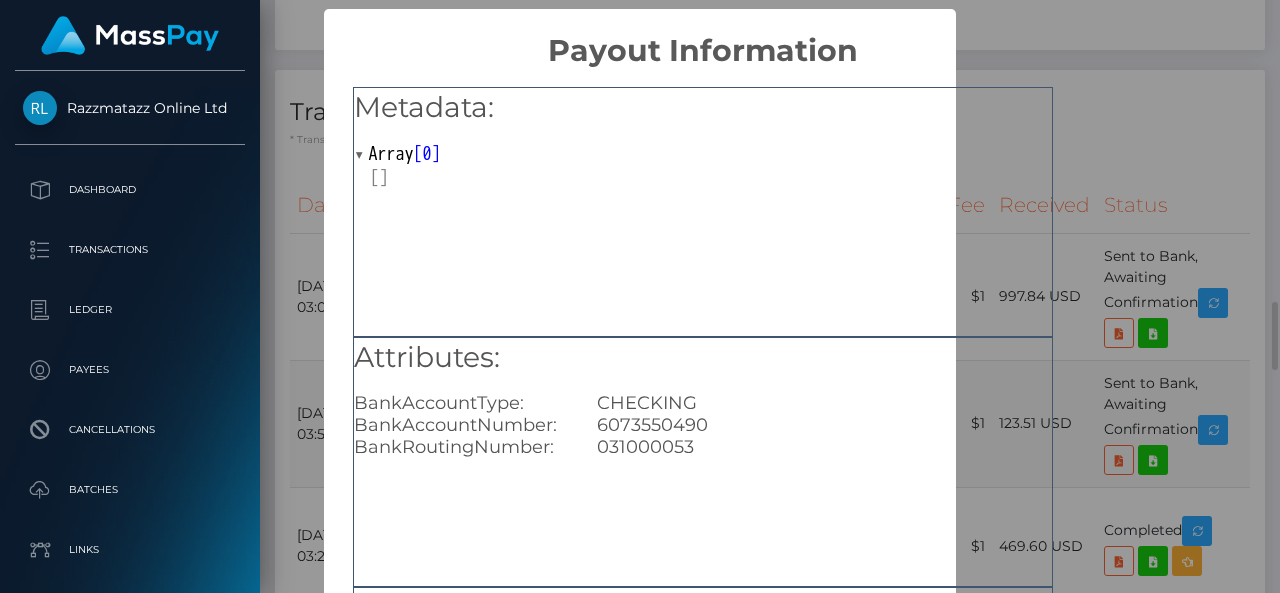 scroll, scrollTop: 358, scrollLeft: 0, axis: vertical 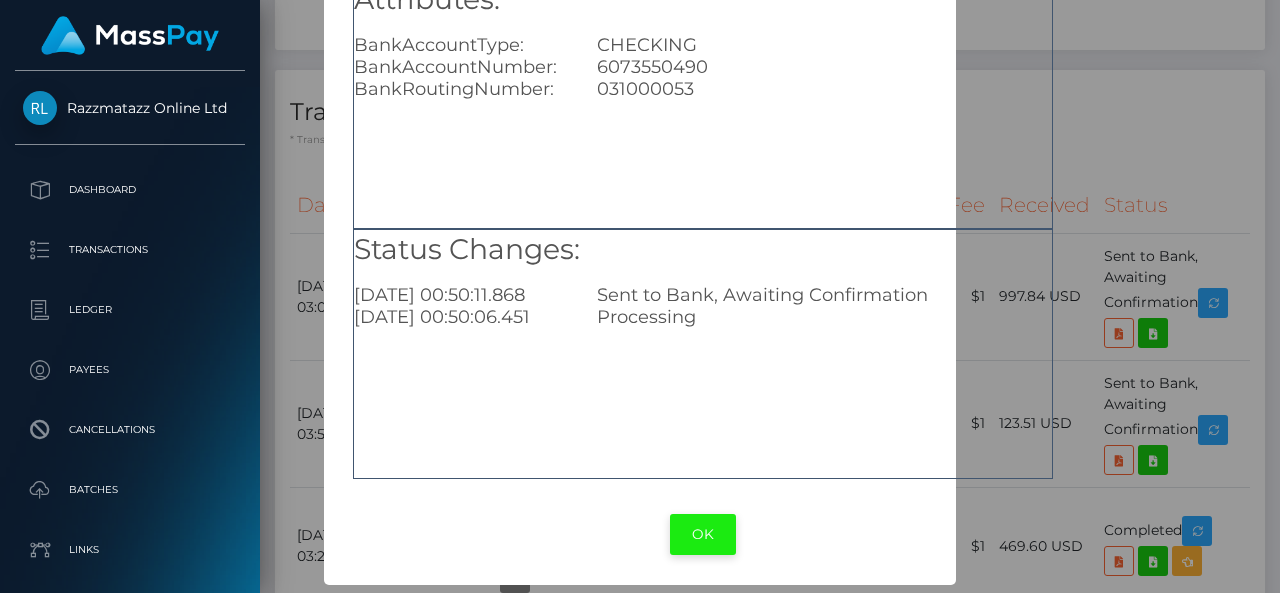 click on "OK" at bounding box center [703, 534] 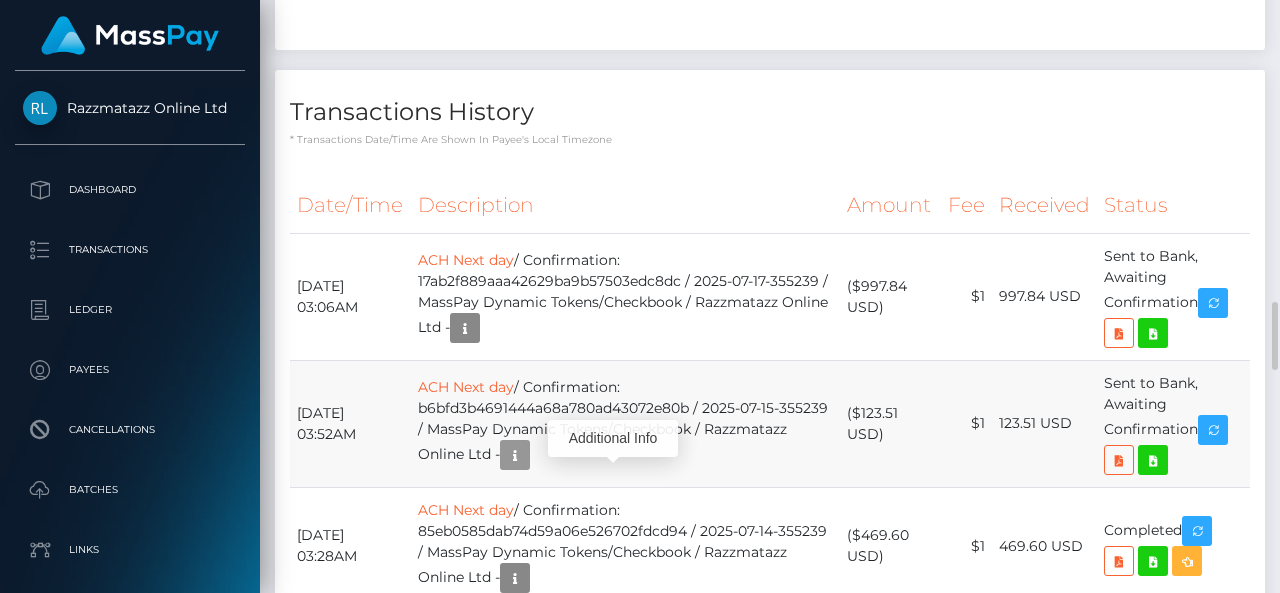 scroll, scrollTop: 240, scrollLeft: 300, axis: both 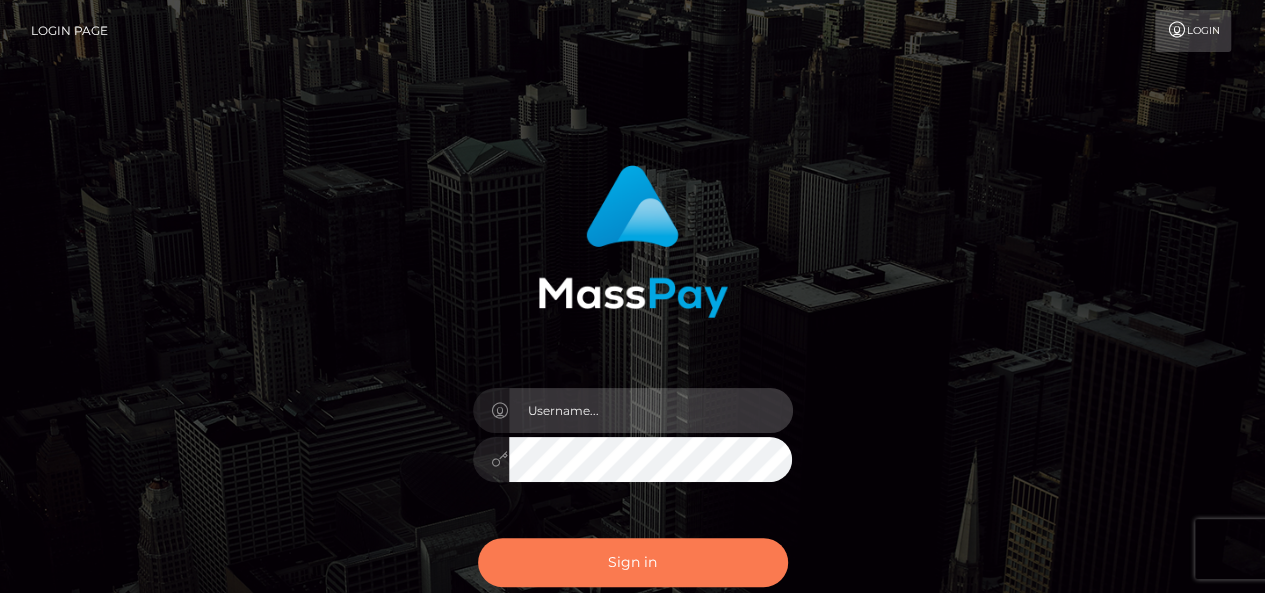 type on "[DOMAIN_NAME]" 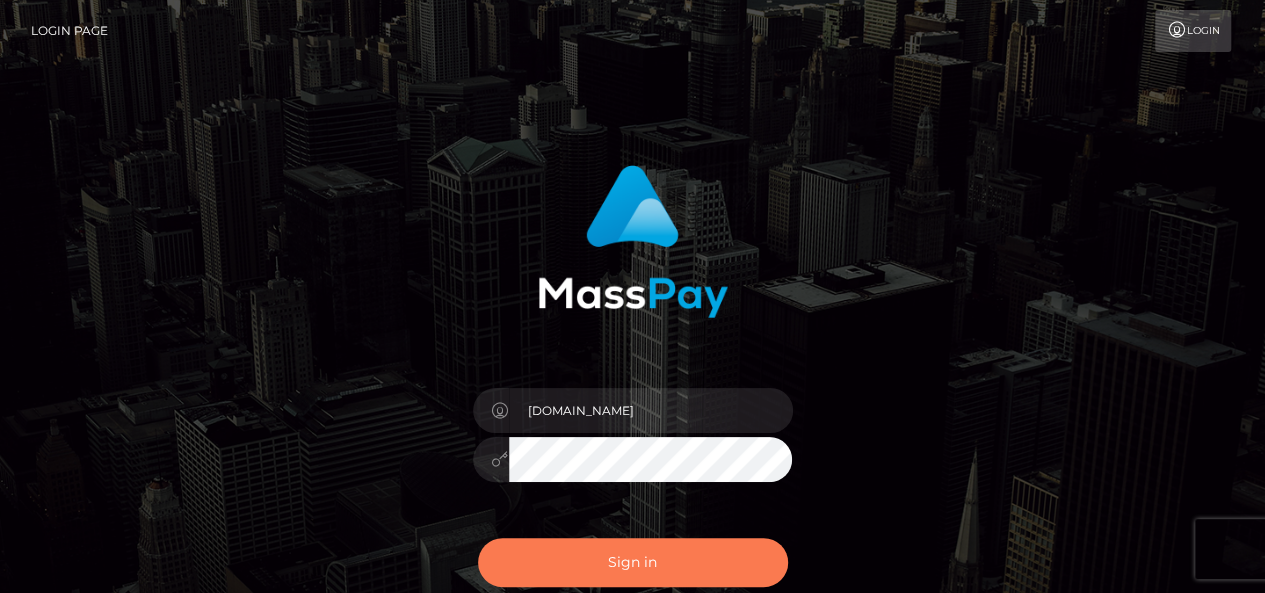 click on "Sign in" at bounding box center (633, 562) 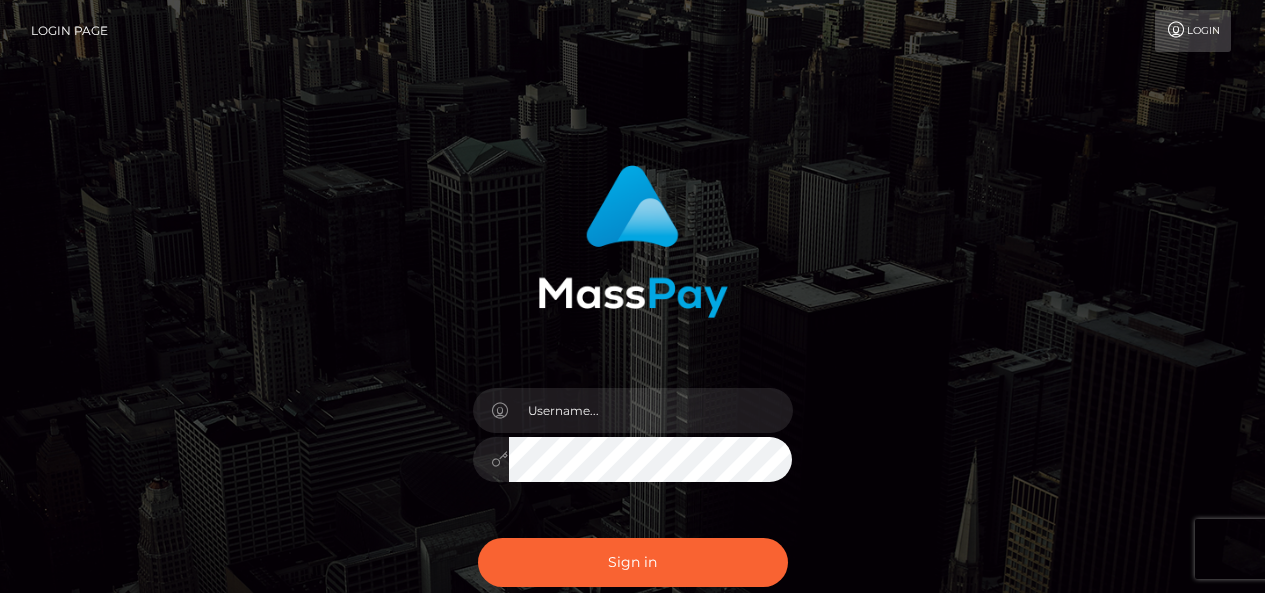 scroll, scrollTop: 0, scrollLeft: 0, axis: both 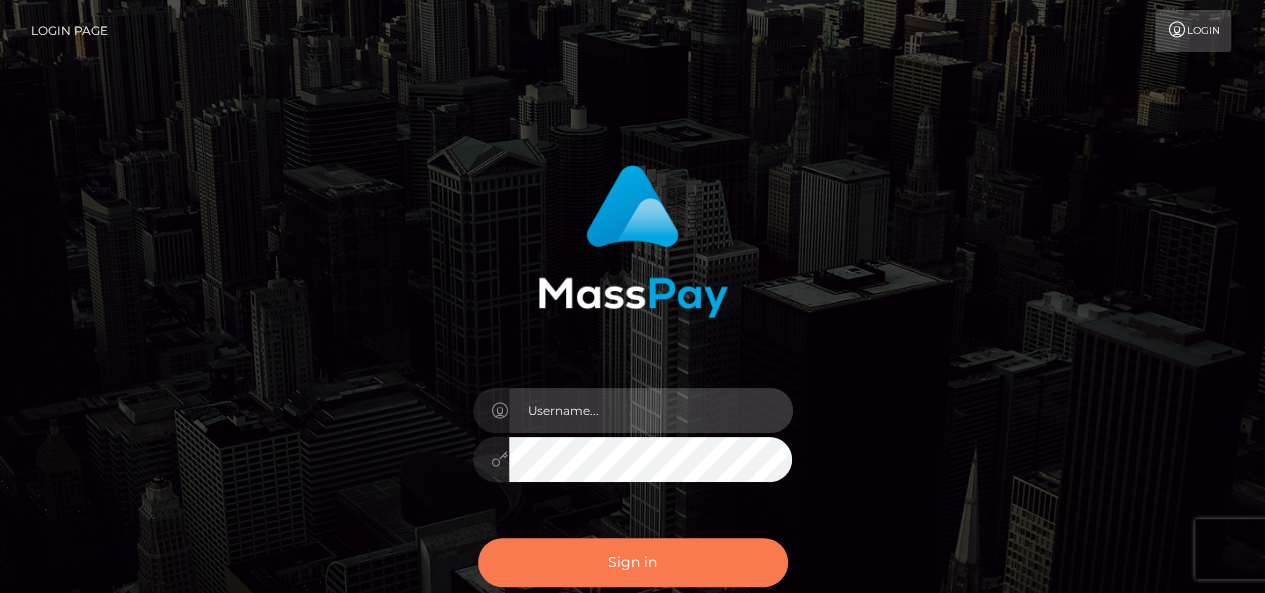 type on "[DOMAIN_NAME]" 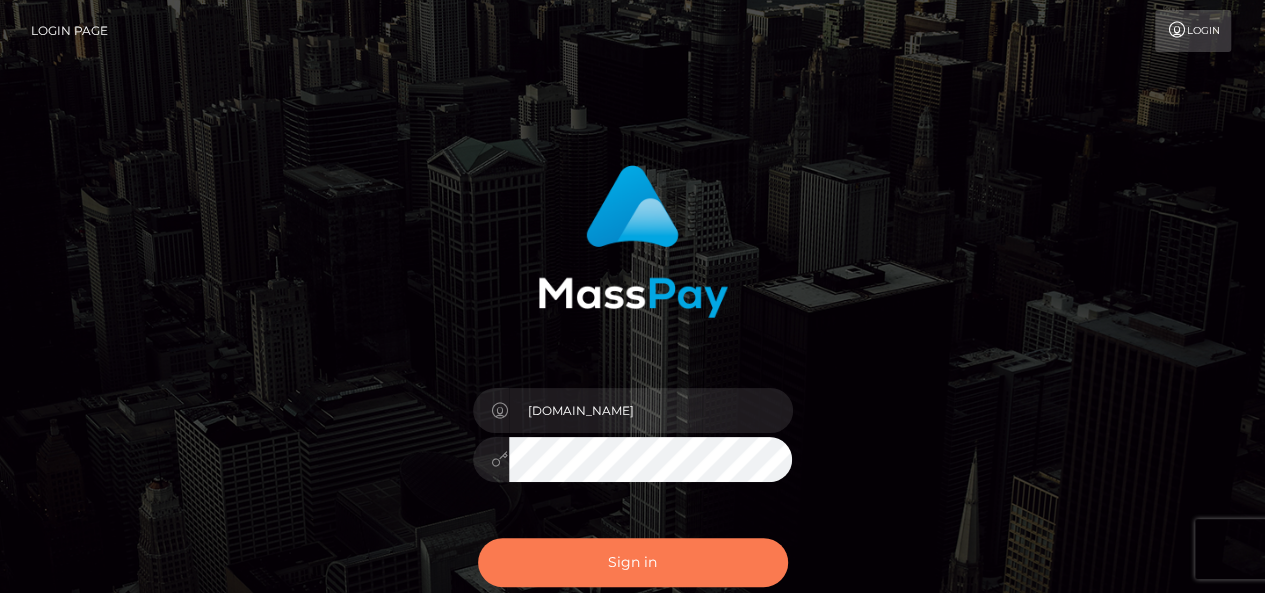 click on "Sign in" at bounding box center (633, 562) 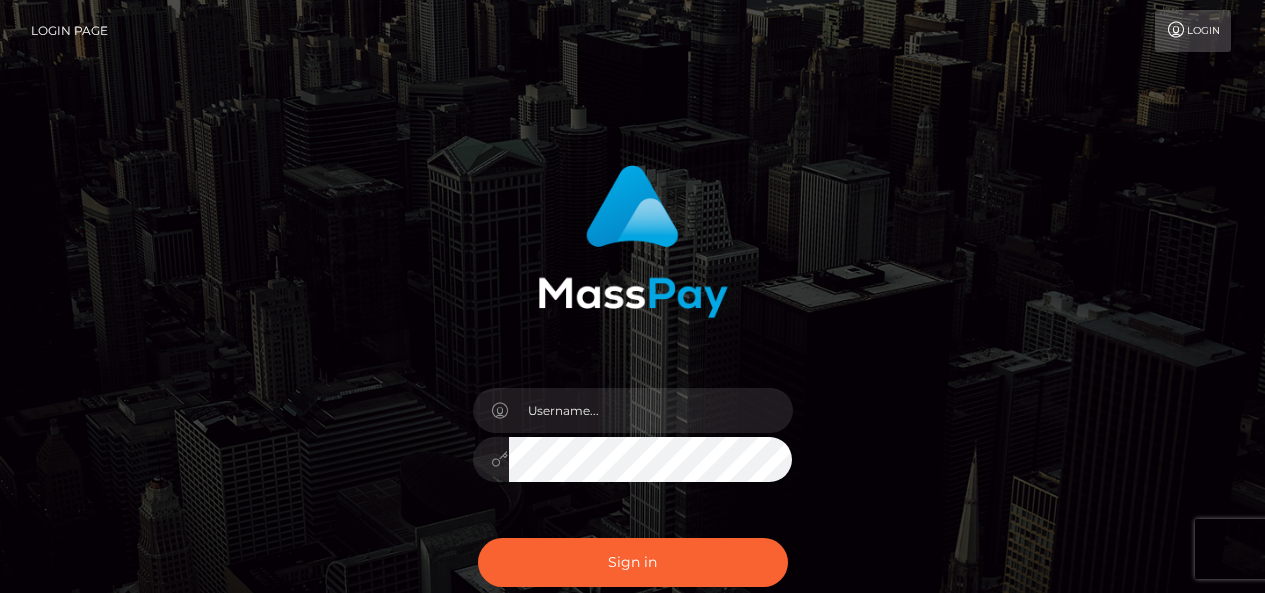 scroll, scrollTop: 0, scrollLeft: 0, axis: both 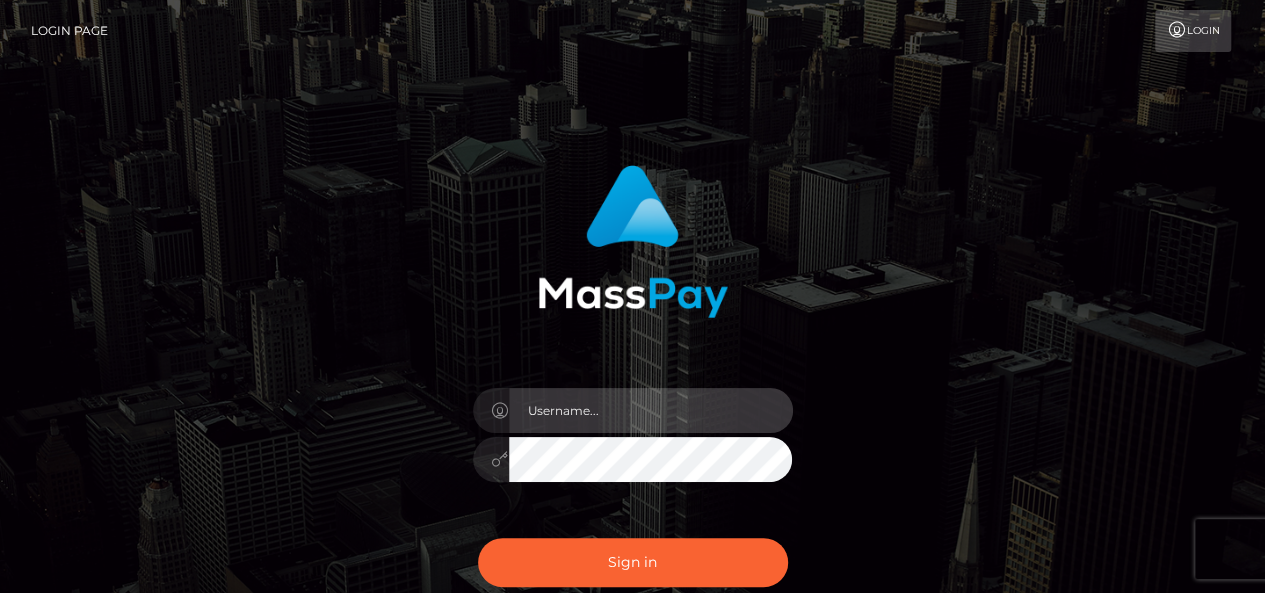 type on "[DOMAIN_NAME]" 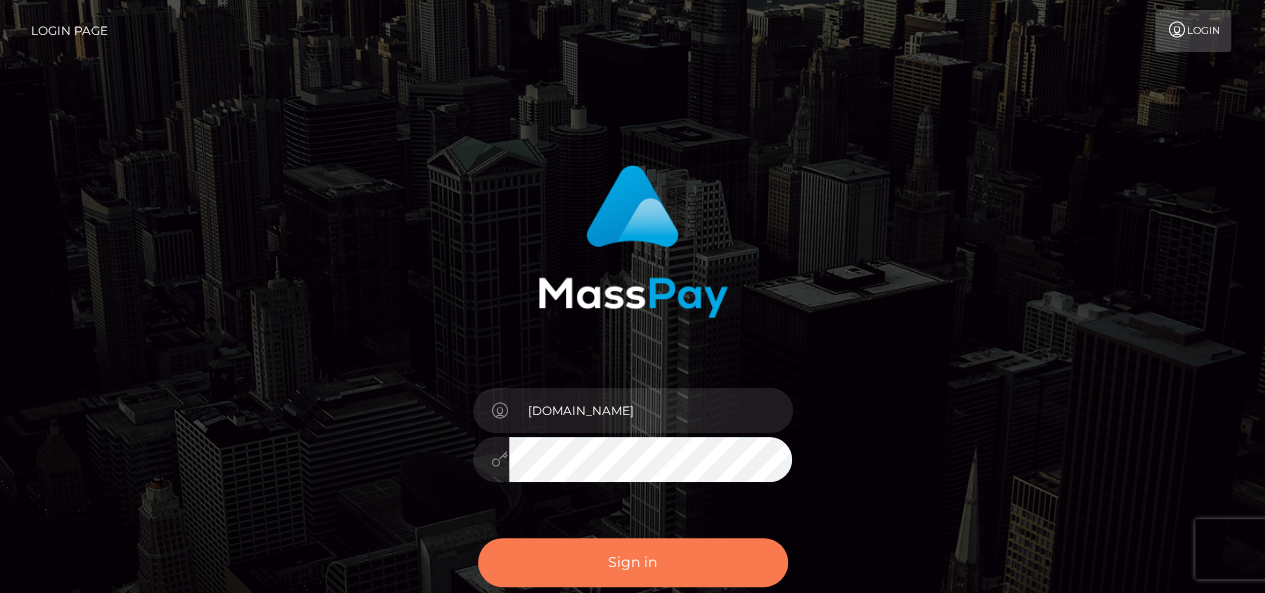 click on "Sign in" at bounding box center [633, 562] 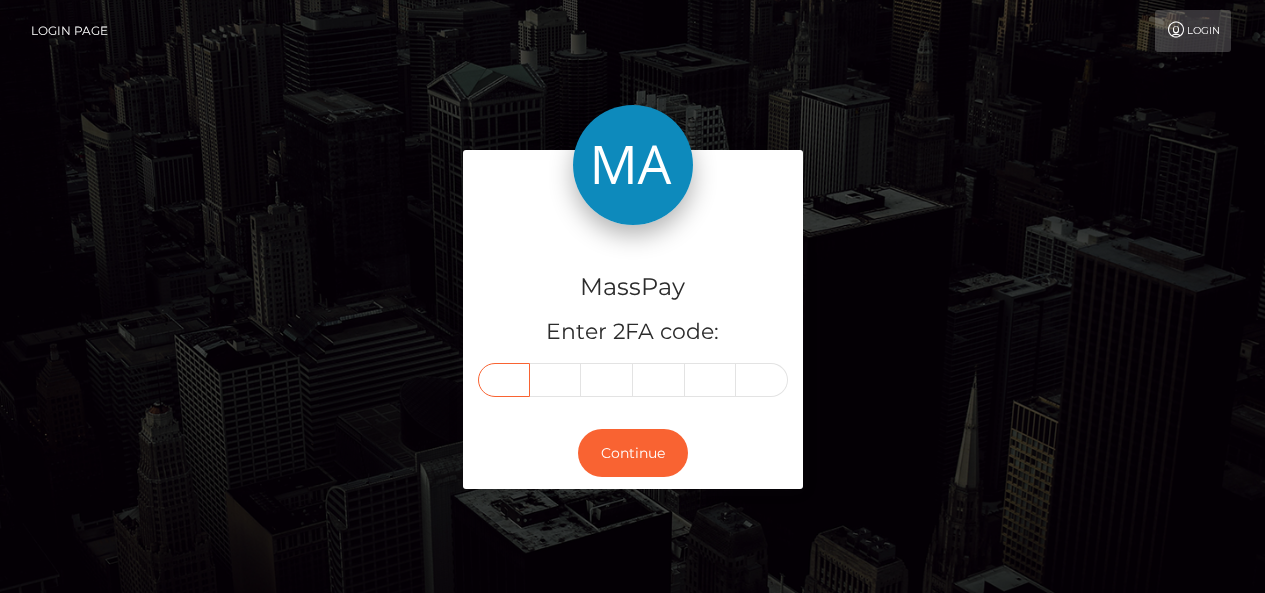 scroll, scrollTop: 0, scrollLeft: 0, axis: both 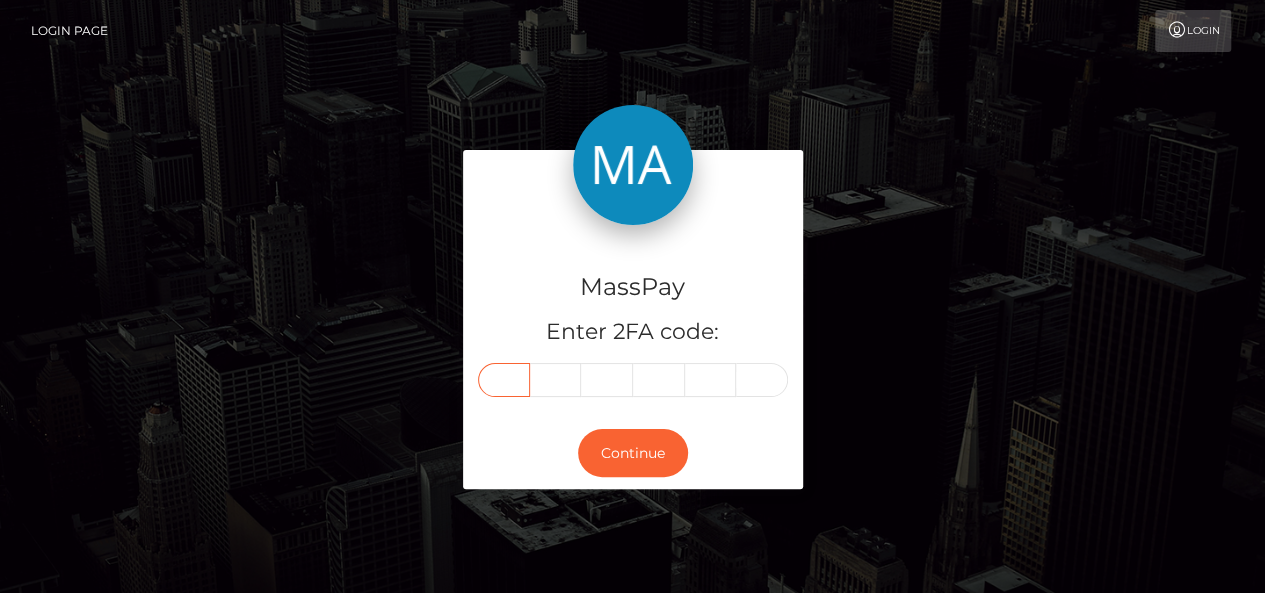 paste on "1" 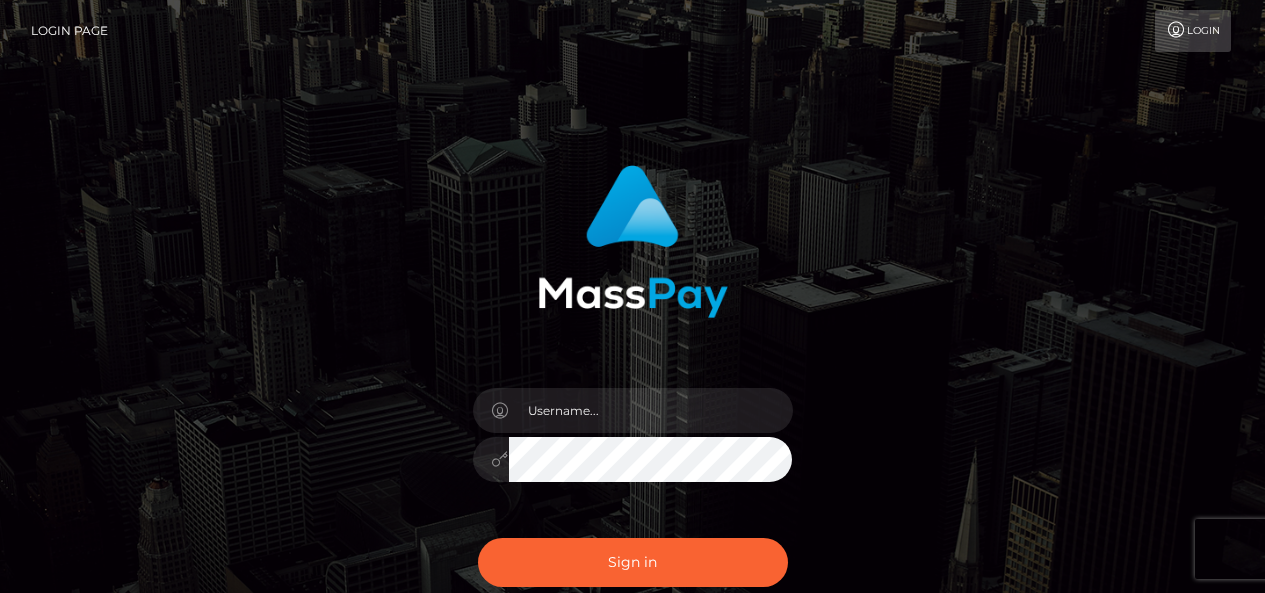 scroll, scrollTop: 0, scrollLeft: 0, axis: both 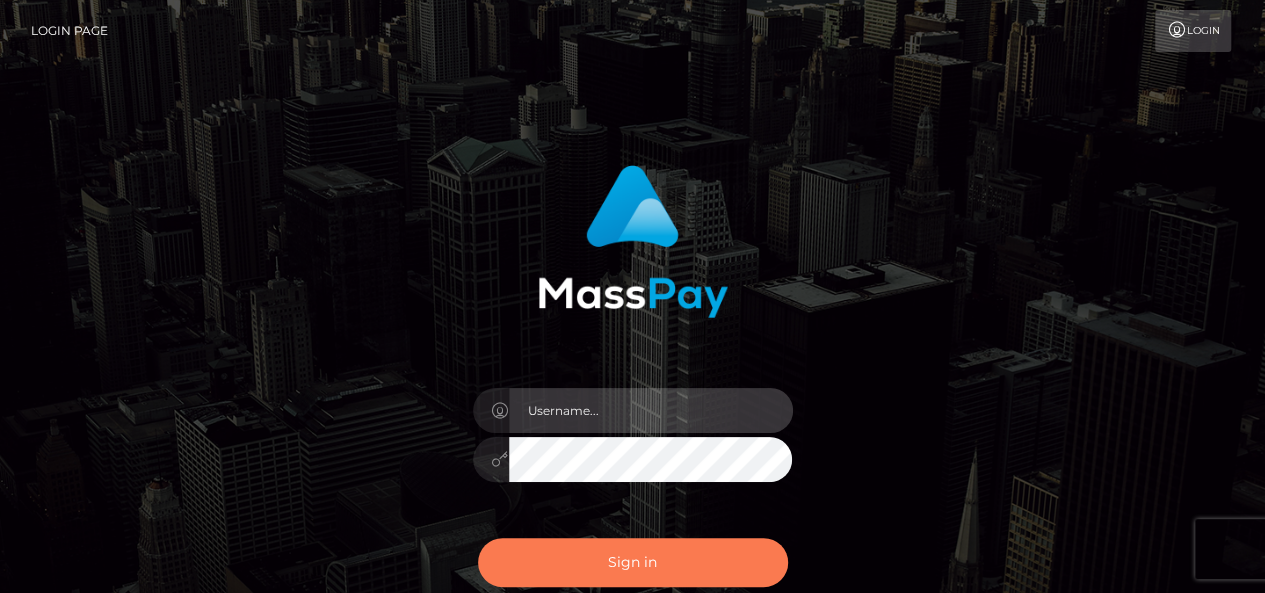 type on "[DOMAIN_NAME]" 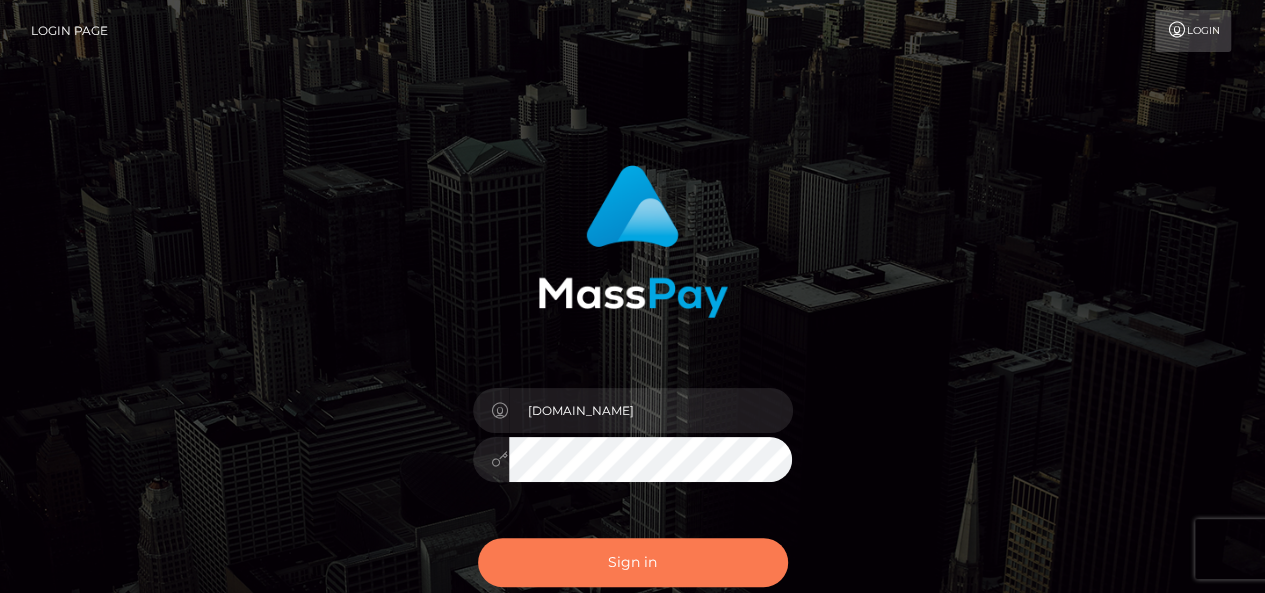 click on "Sign in" at bounding box center (633, 562) 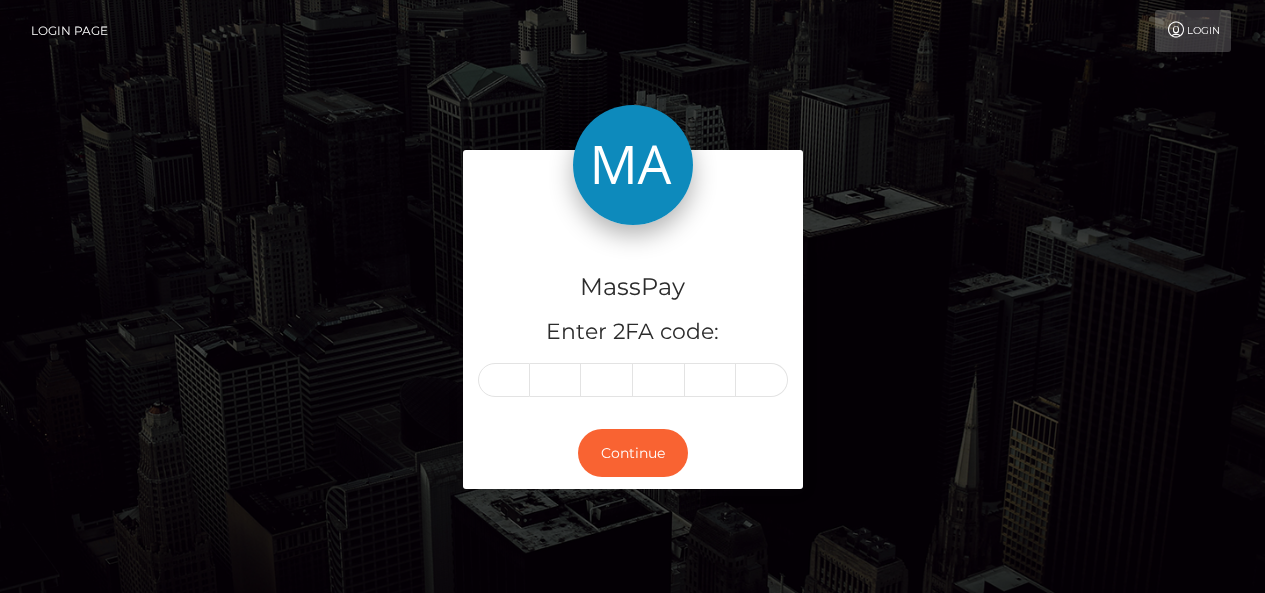 scroll, scrollTop: 0, scrollLeft: 0, axis: both 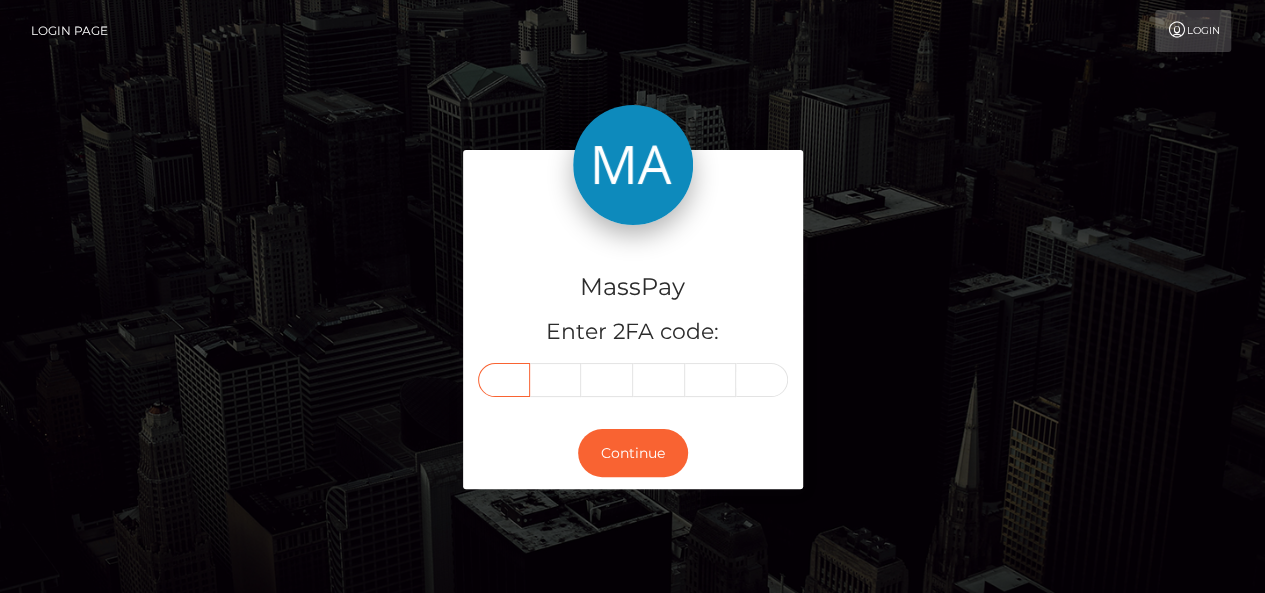 click at bounding box center (504, 380) 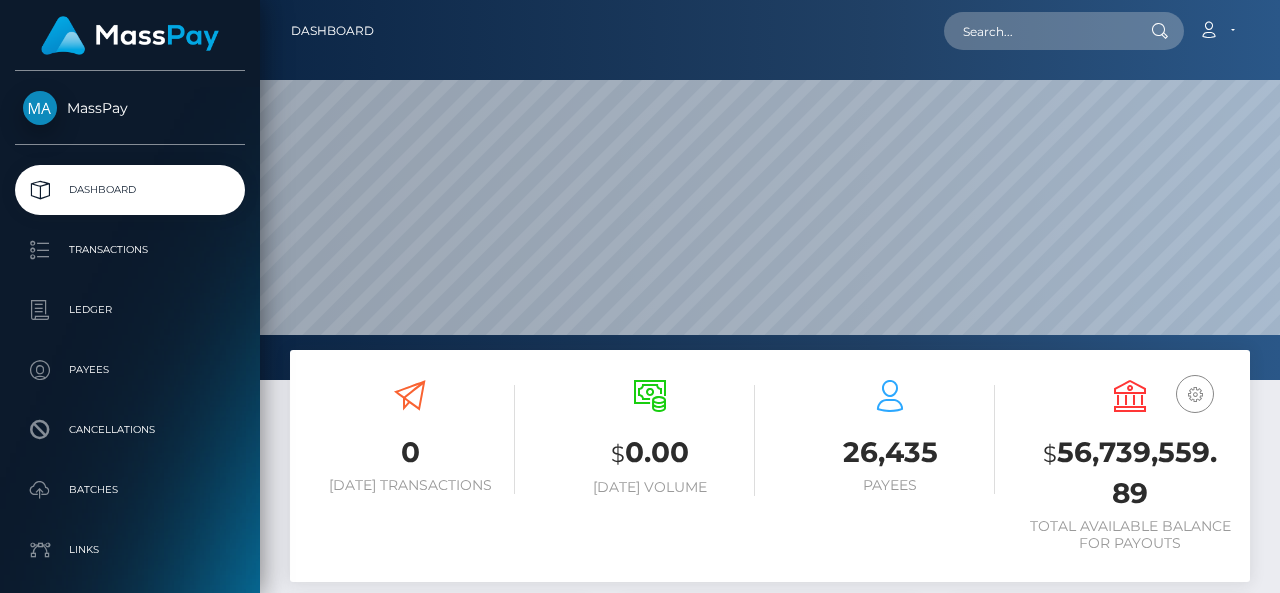 scroll, scrollTop: 0, scrollLeft: 0, axis: both 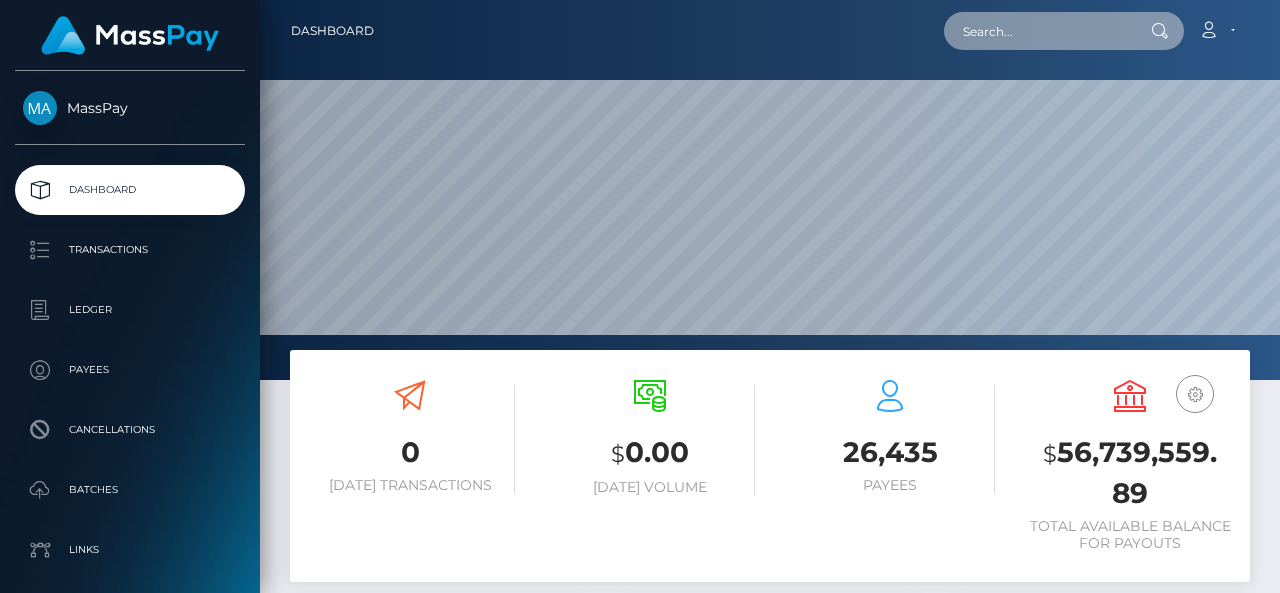 click at bounding box center (1038, 31) 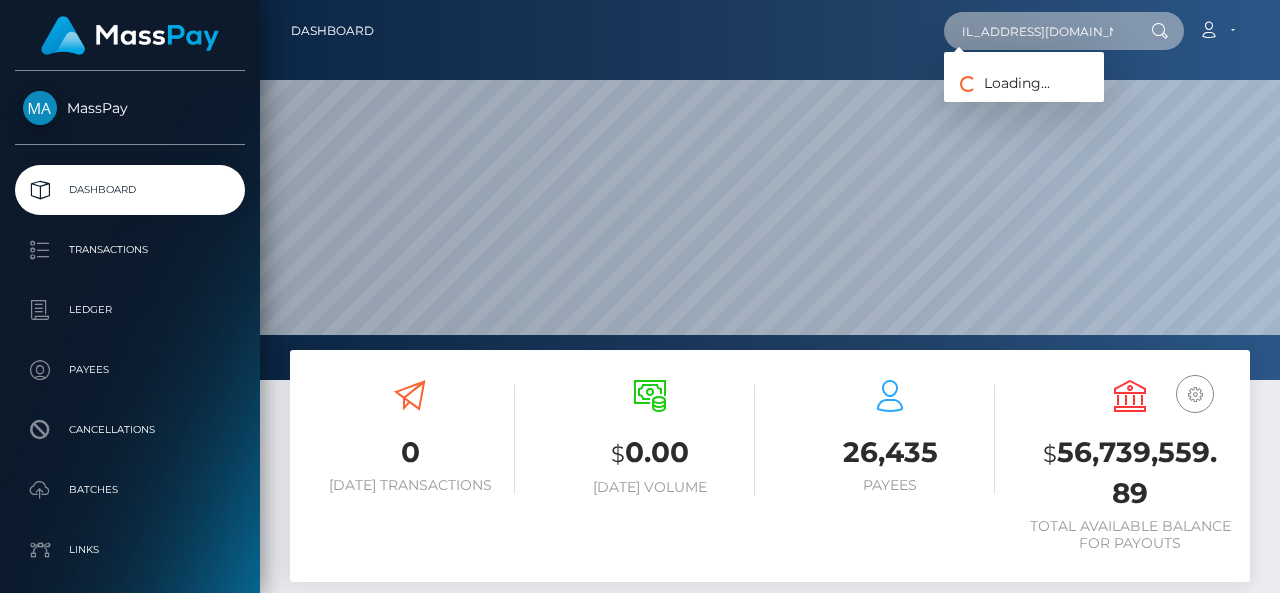 scroll, scrollTop: 0, scrollLeft: 36, axis: horizontal 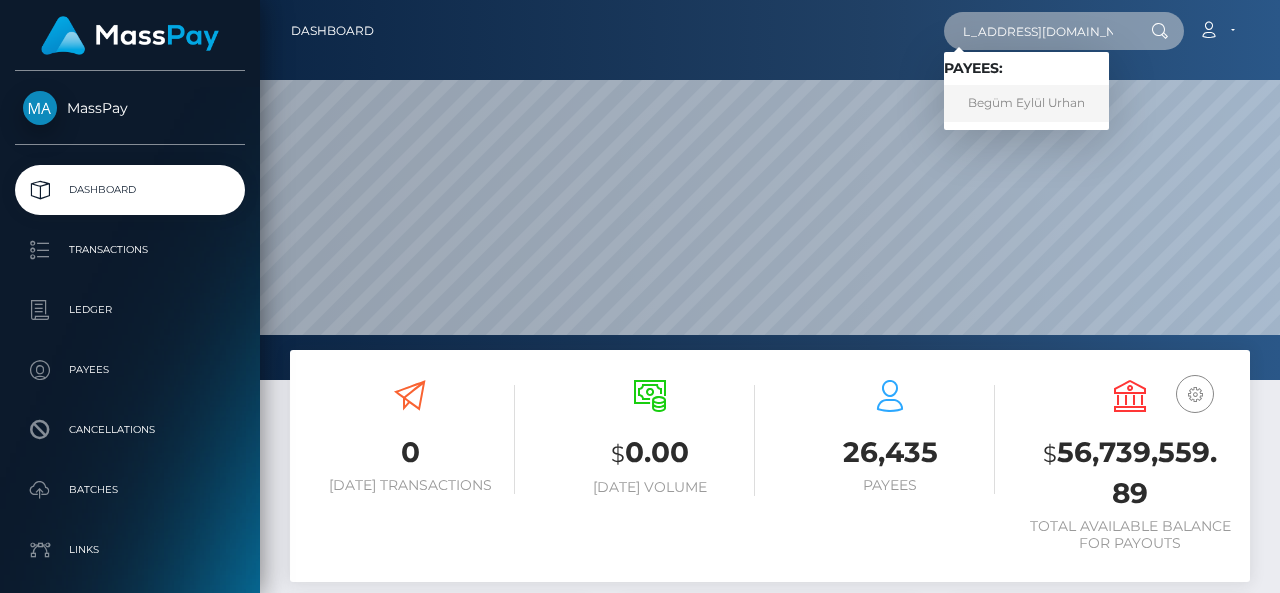type on "[EMAIL_ADDRESS][DOMAIN_NAME]" 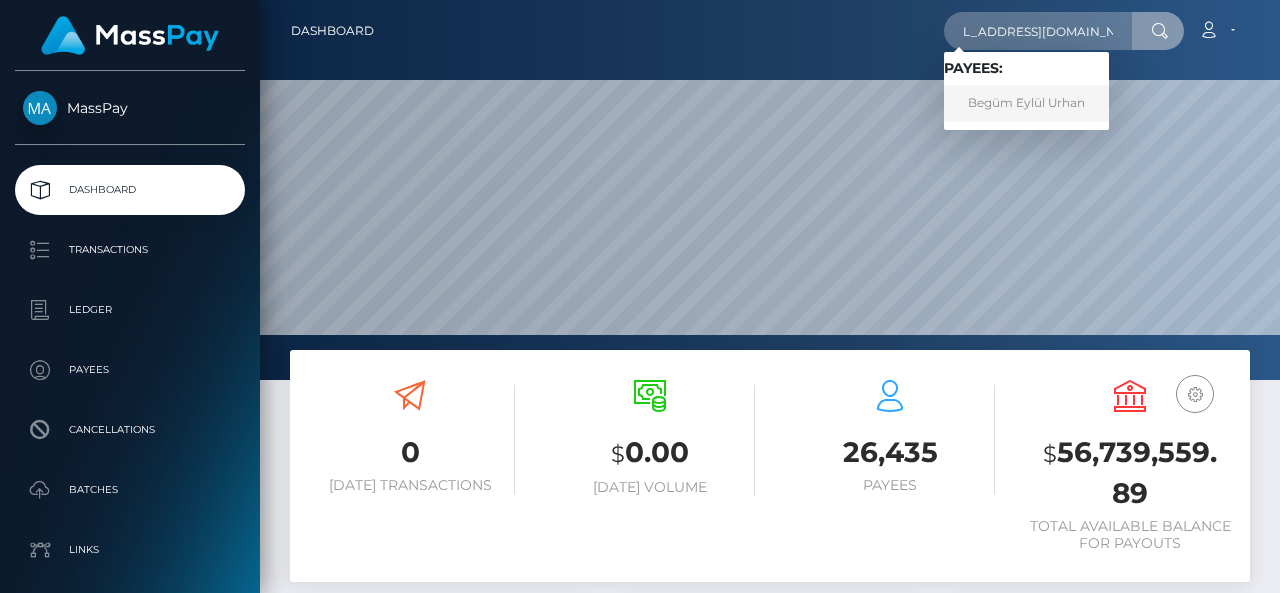 click on "Begüm Eylül Urhan" at bounding box center (1026, 103) 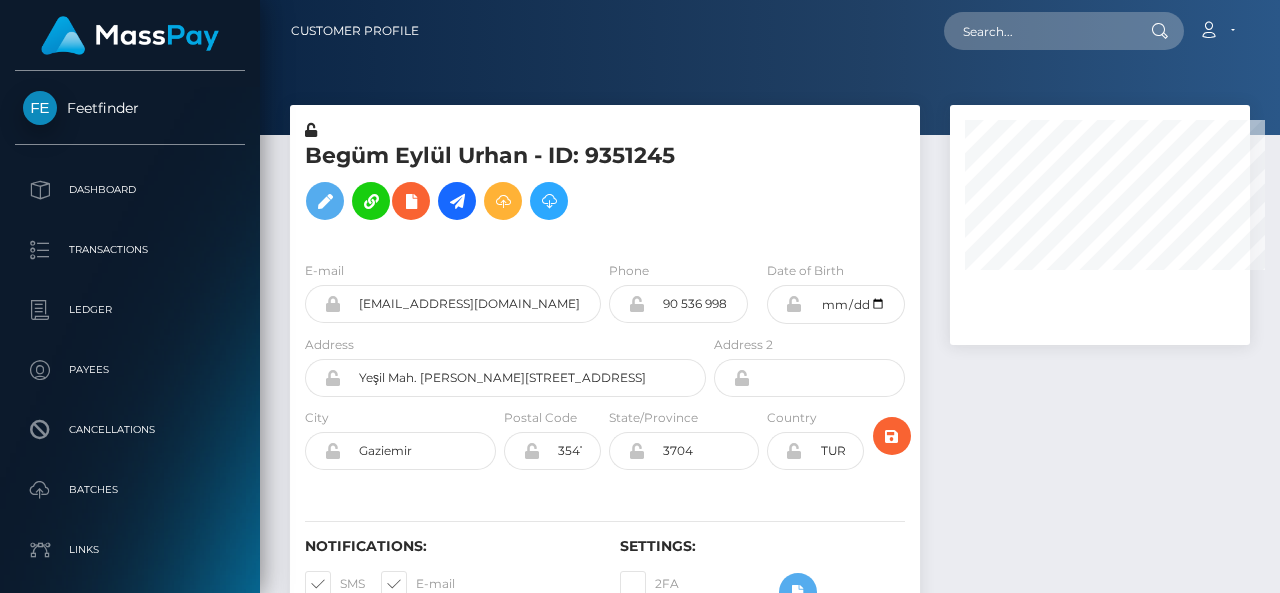 scroll, scrollTop: 0, scrollLeft: 0, axis: both 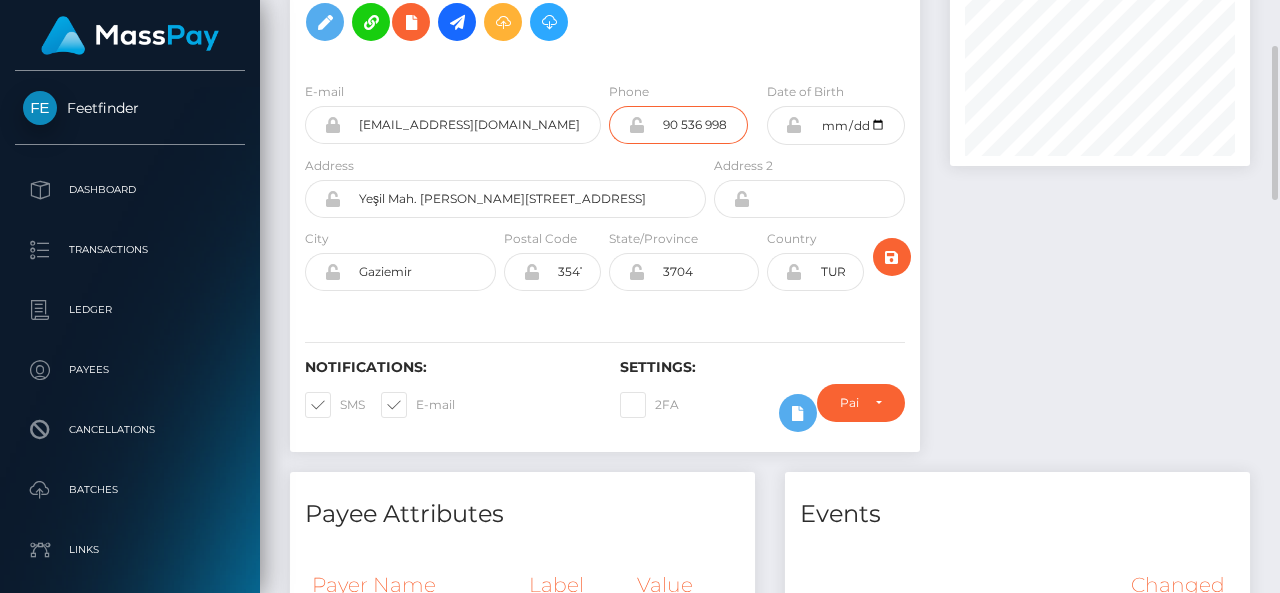 click on "90 536 998 29 59" at bounding box center (696, 125) 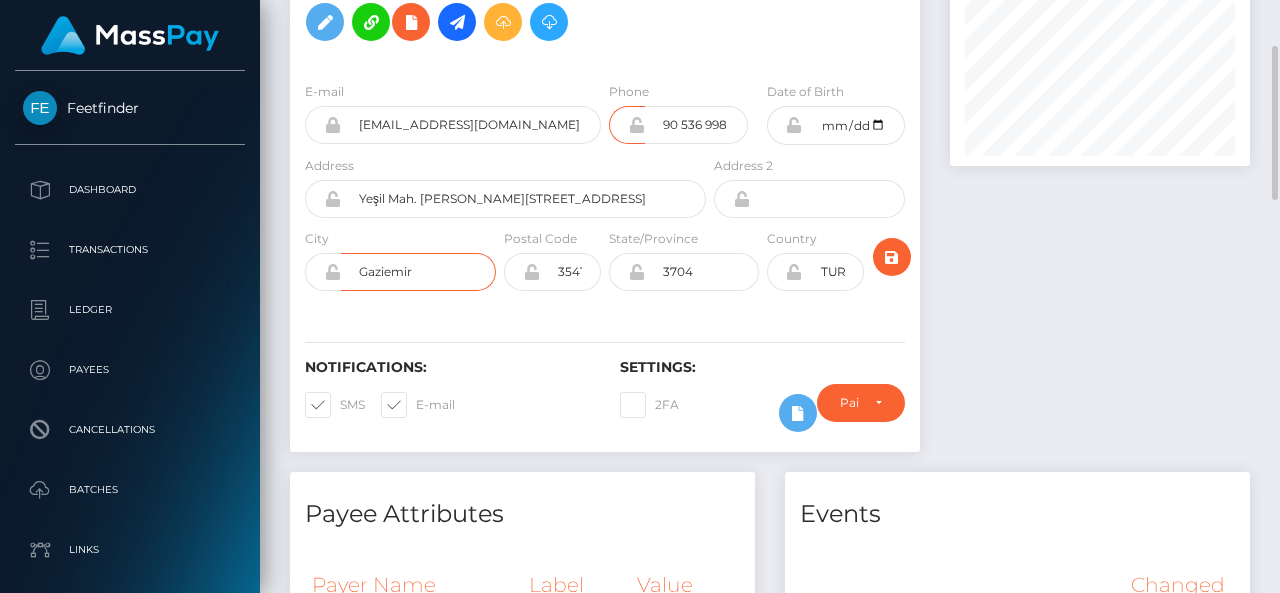 click on "Gaziemir" at bounding box center (418, 272) 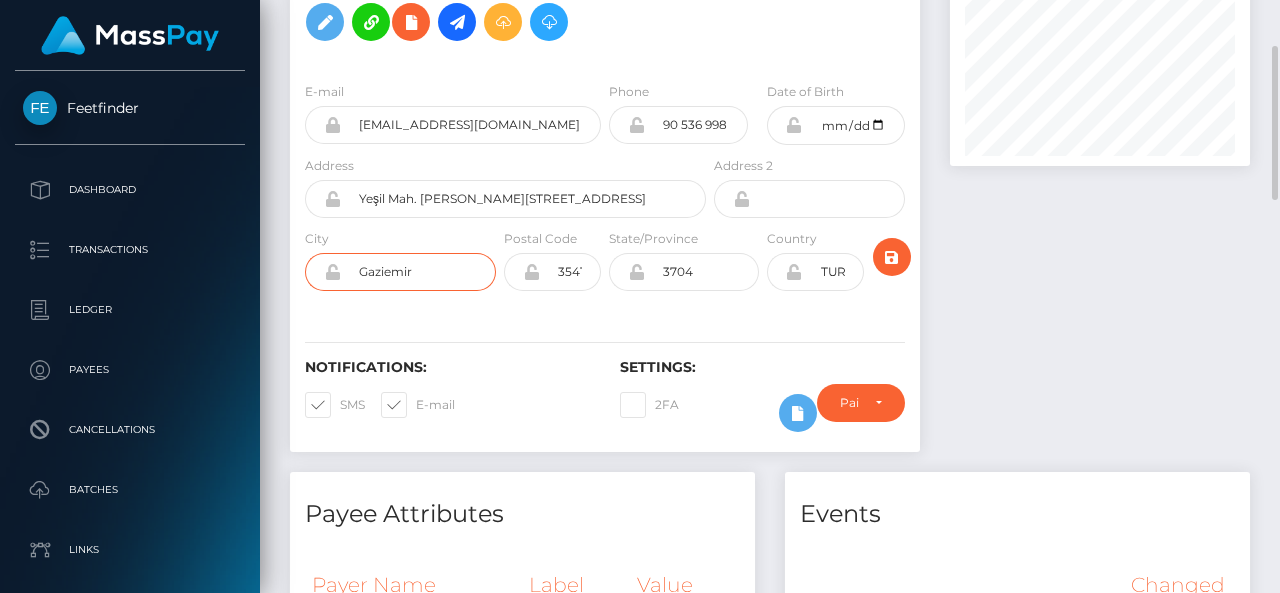 click on "Gaziemir" at bounding box center [418, 272] 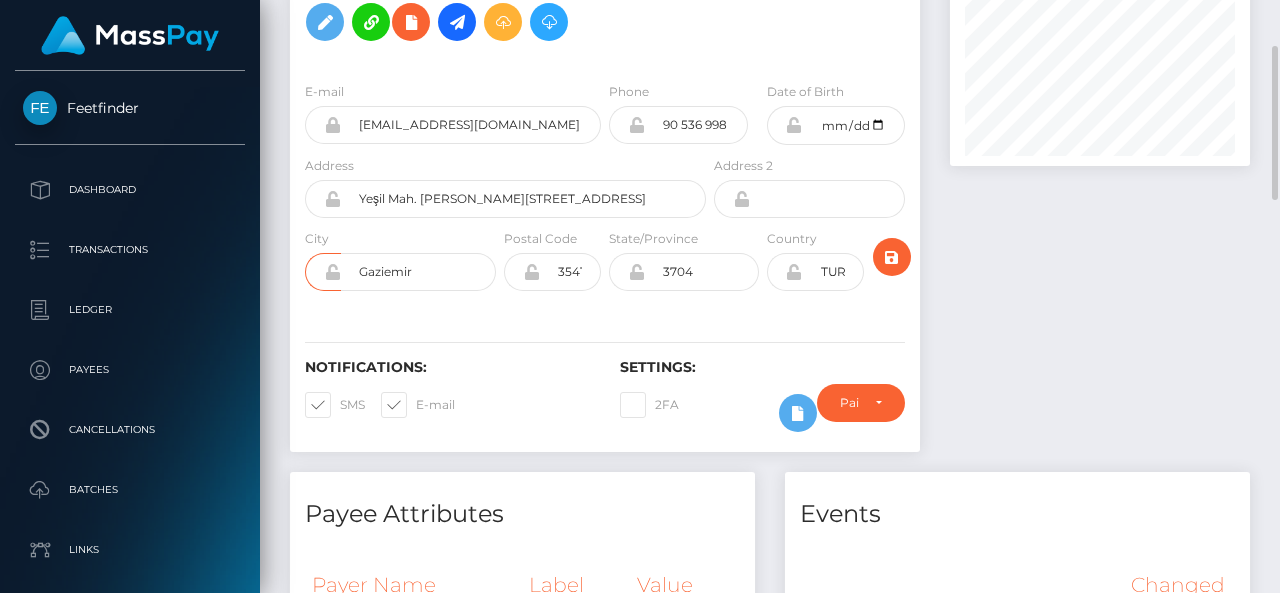 click on "E-mail
[EMAIL_ADDRESS][DOMAIN_NAME]
Phone
[DATE]" at bounding box center (605, 188) 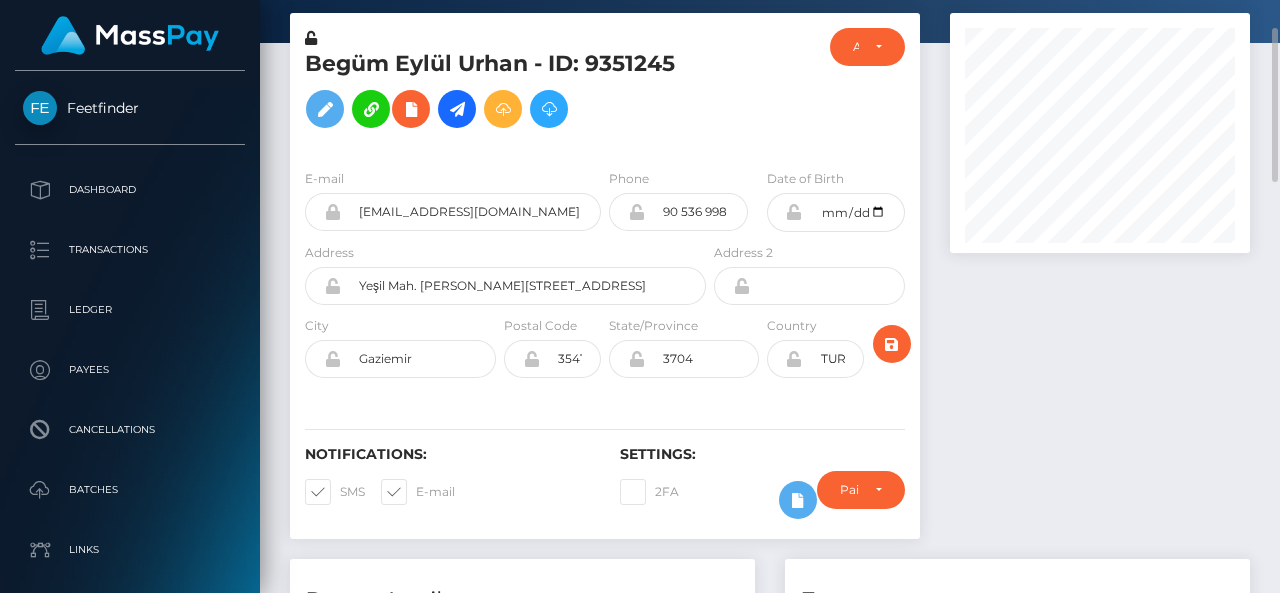 scroll, scrollTop: 98, scrollLeft: 0, axis: vertical 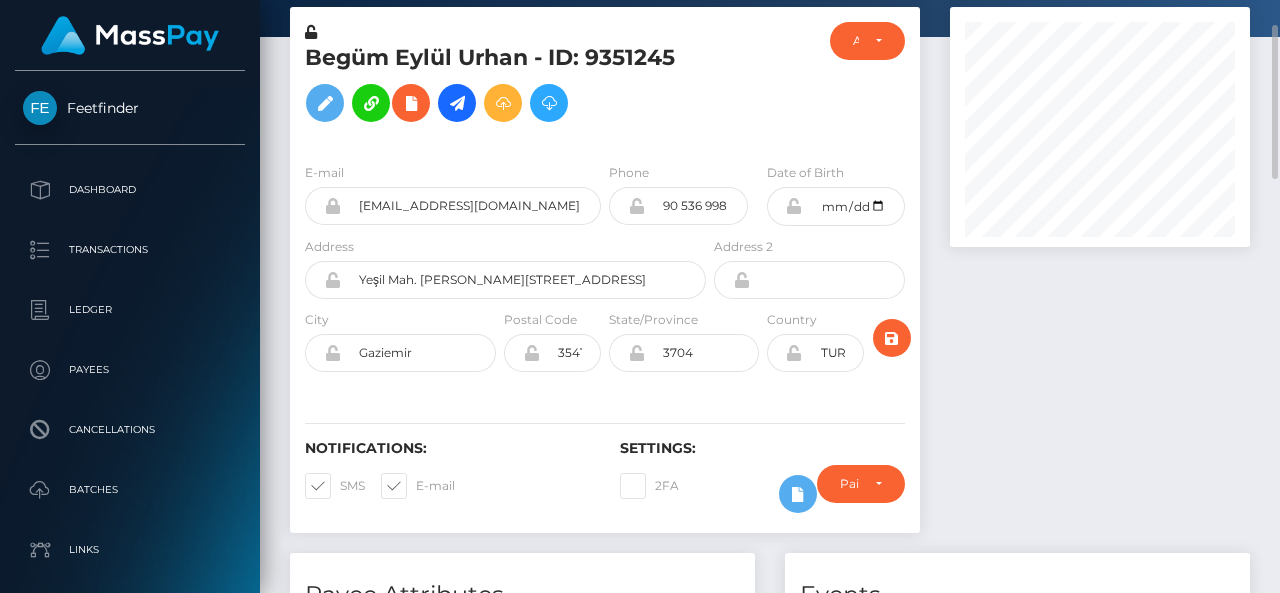 click on "Begüm Eylül Urhan
- ID: 9351245" at bounding box center (500, 87) 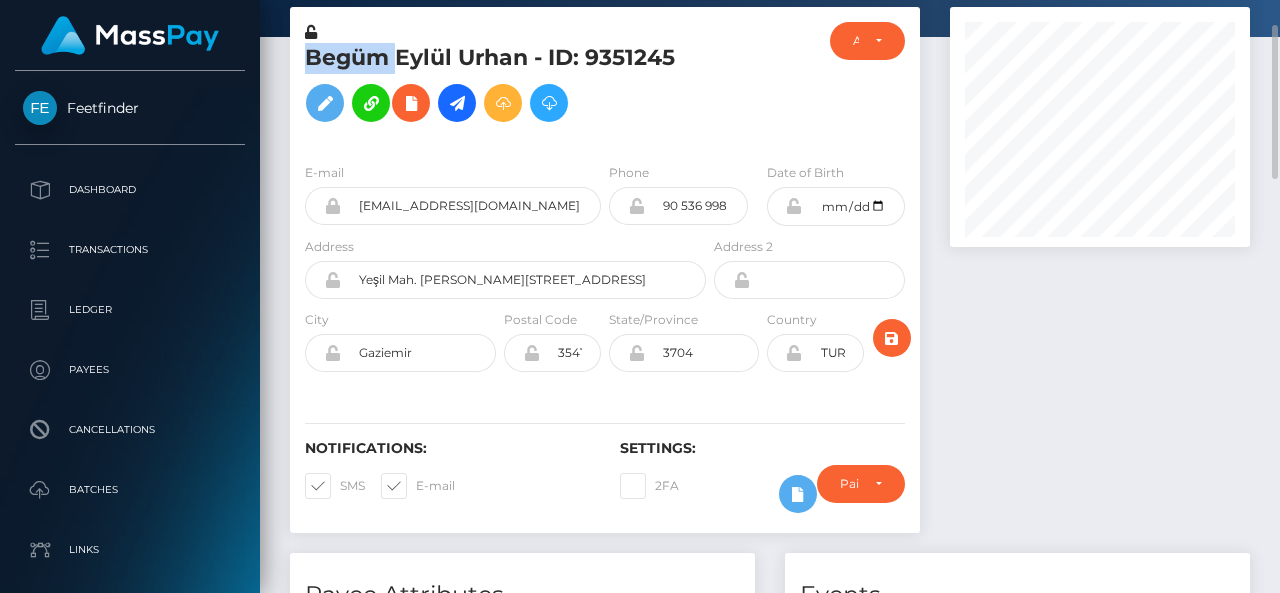 click on "Begüm Eylül Urhan
- ID: 9351245" at bounding box center [500, 87] 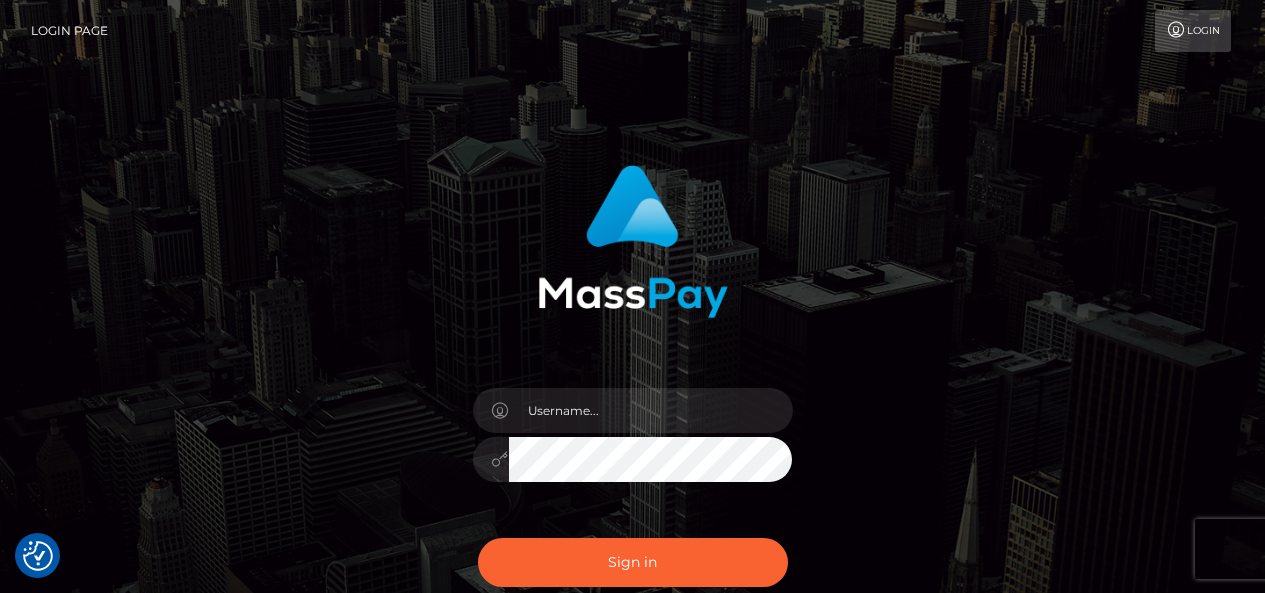 scroll, scrollTop: 0, scrollLeft: 0, axis: both 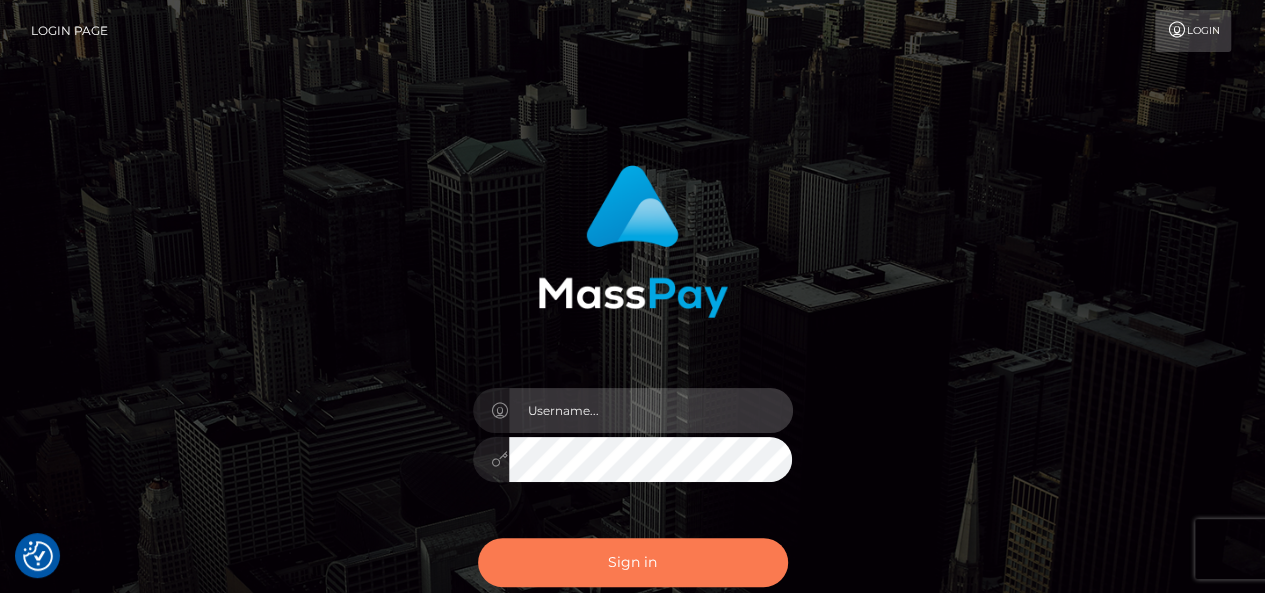 type on "[DOMAIN_NAME]" 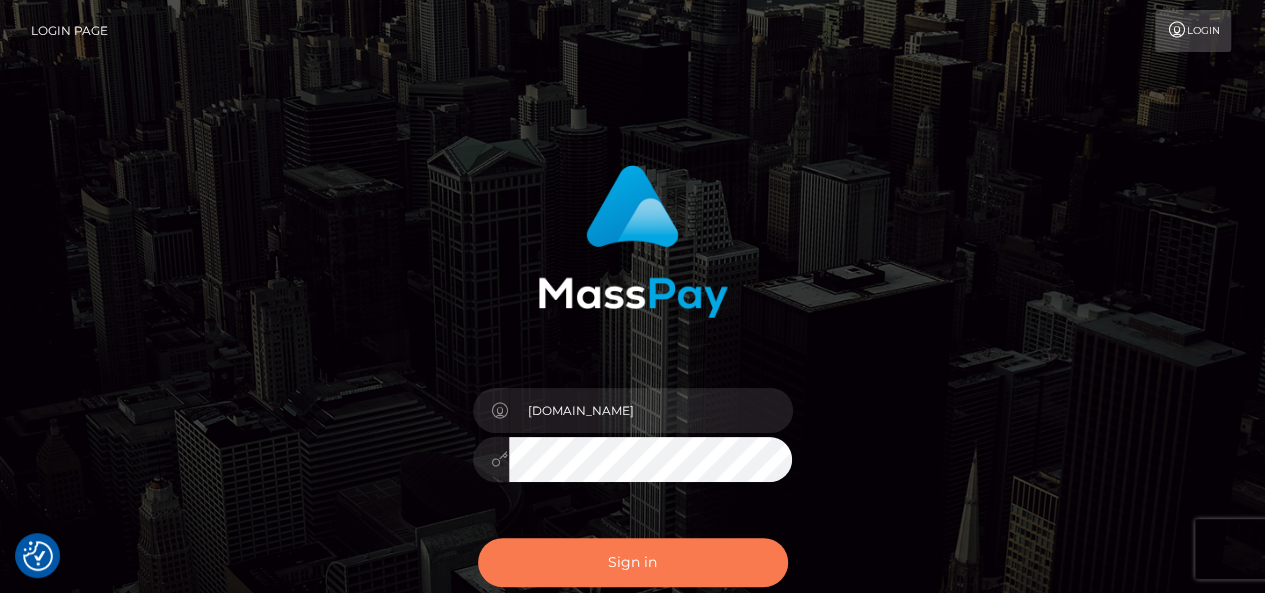 click on "Sign in" at bounding box center (633, 562) 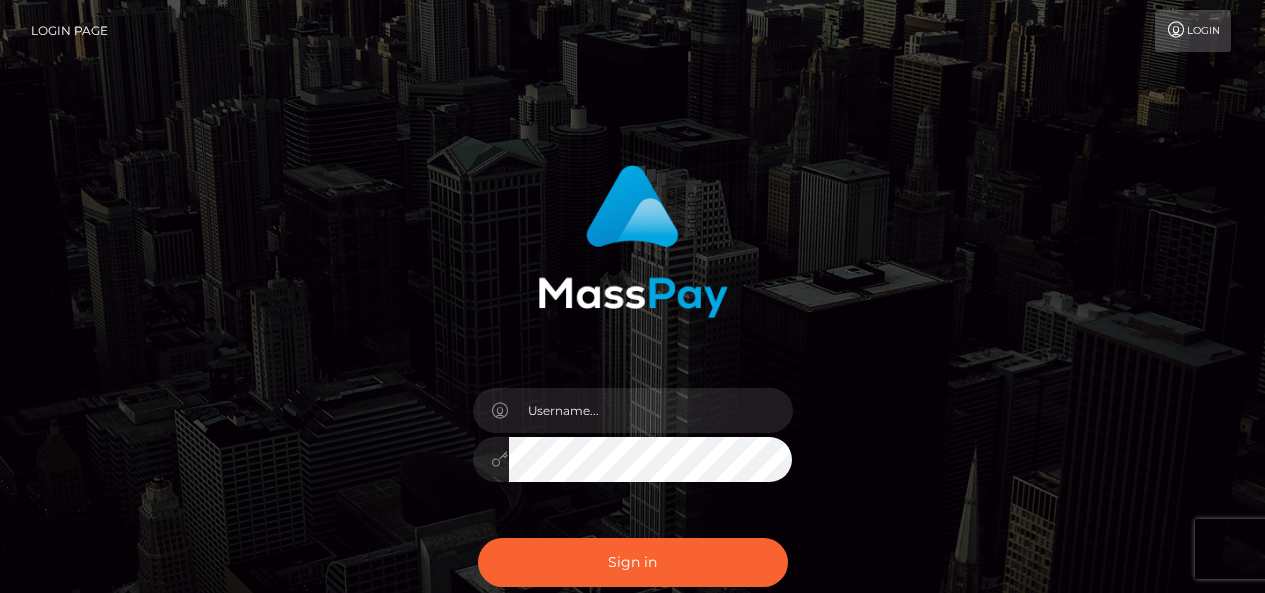 scroll, scrollTop: 0, scrollLeft: 0, axis: both 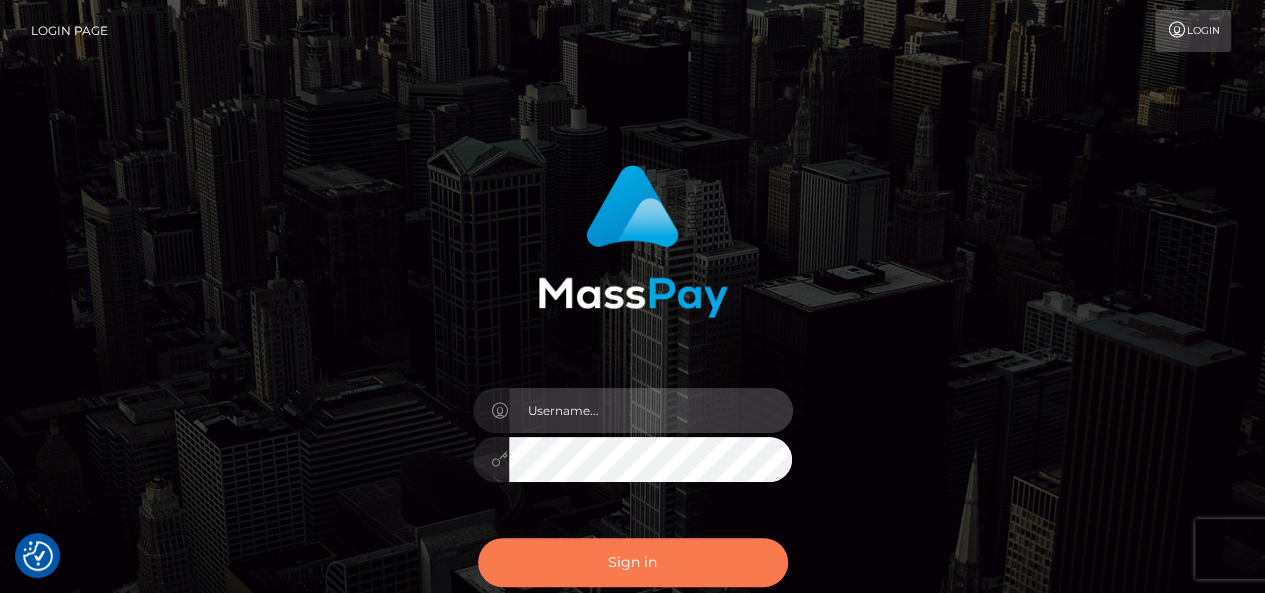 type on "[DOMAIN_NAME]" 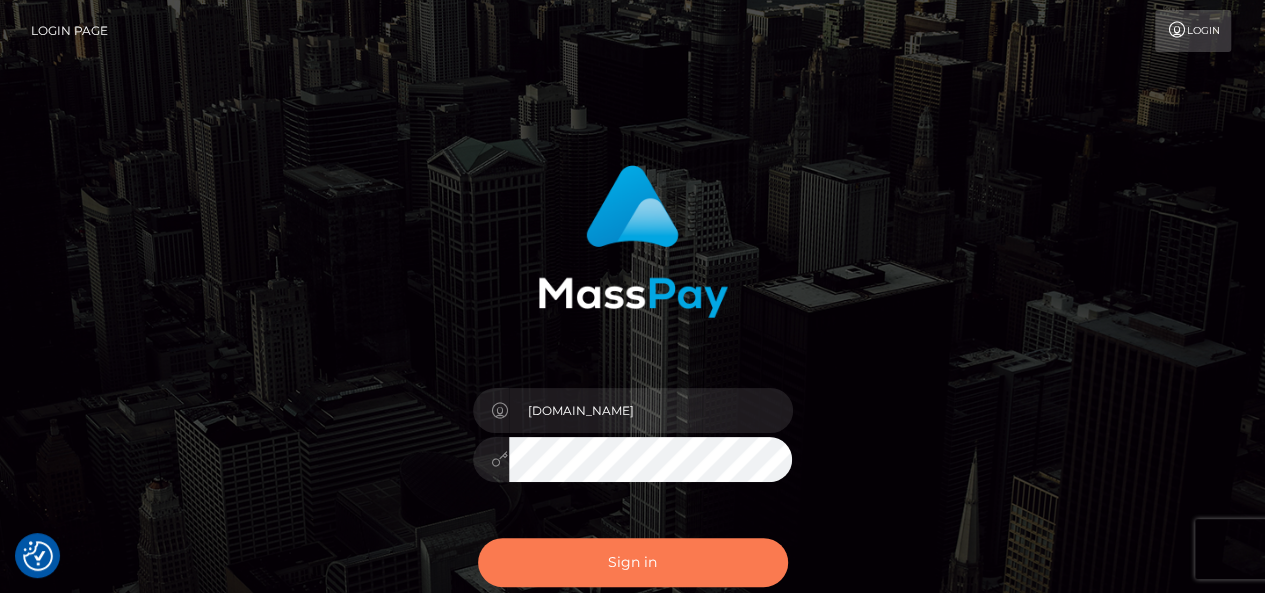 click on "Sign in" at bounding box center [633, 562] 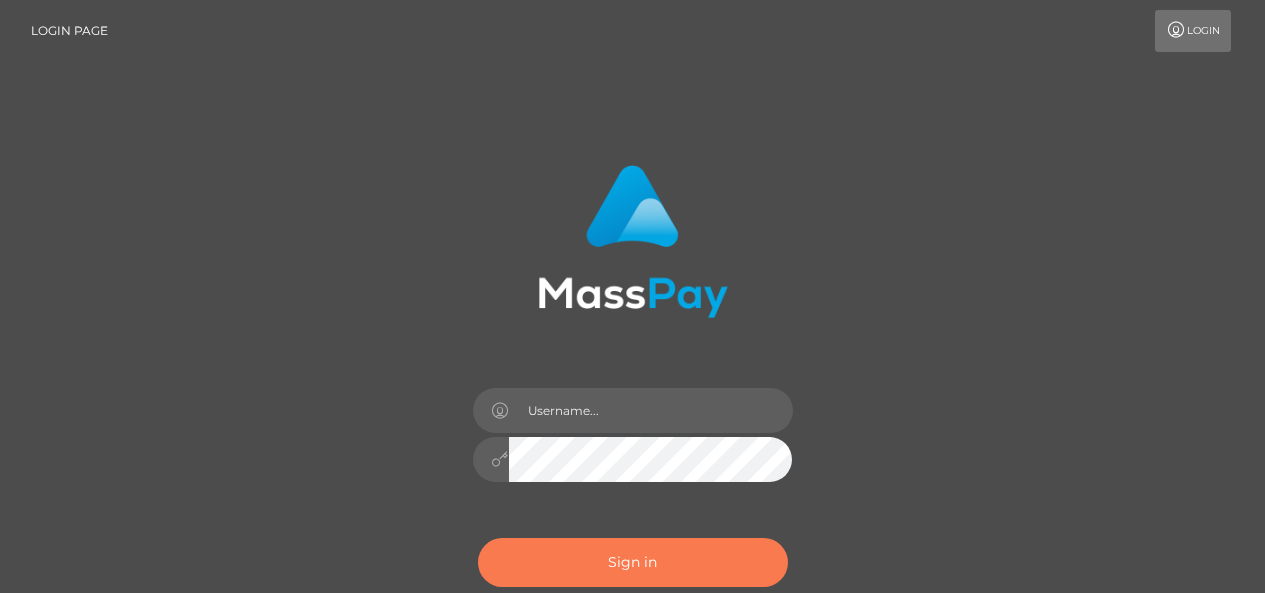 scroll, scrollTop: 0, scrollLeft: 0, axis: both 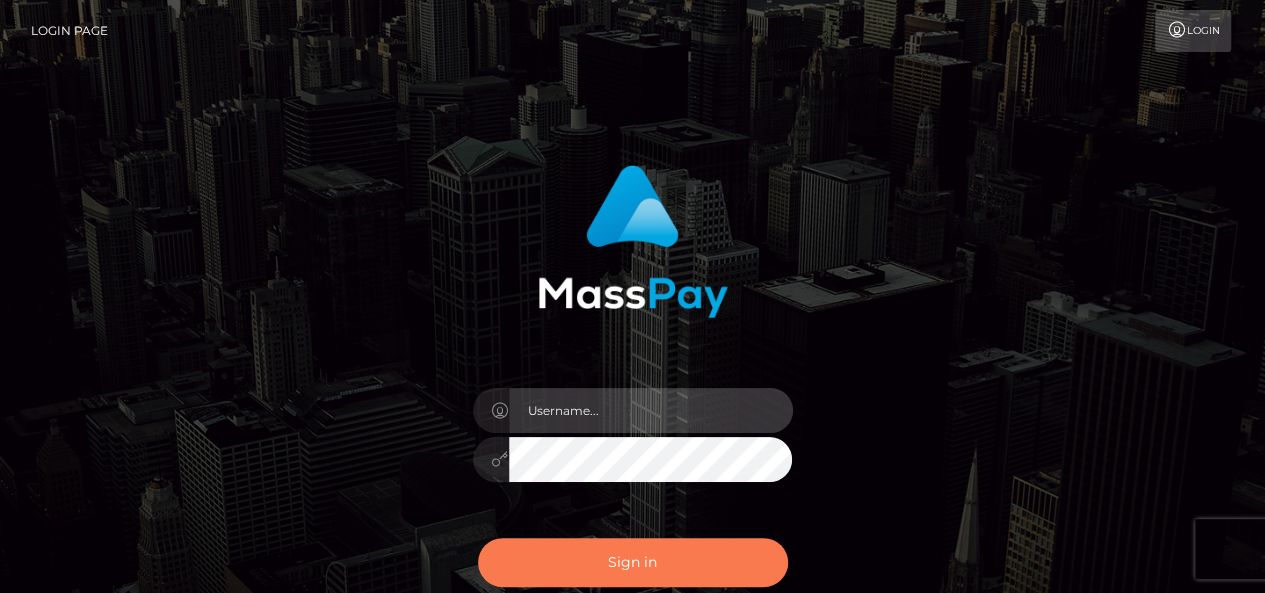 type on "pk.es" 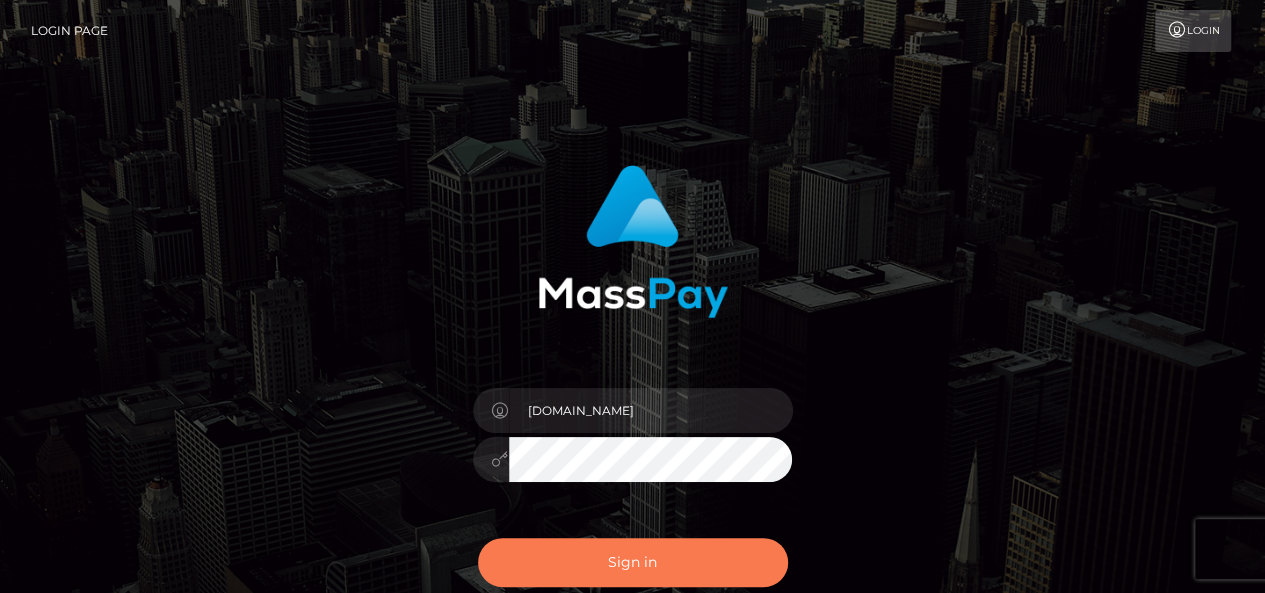 click on "Sign in" at bounding box center (633, 562) 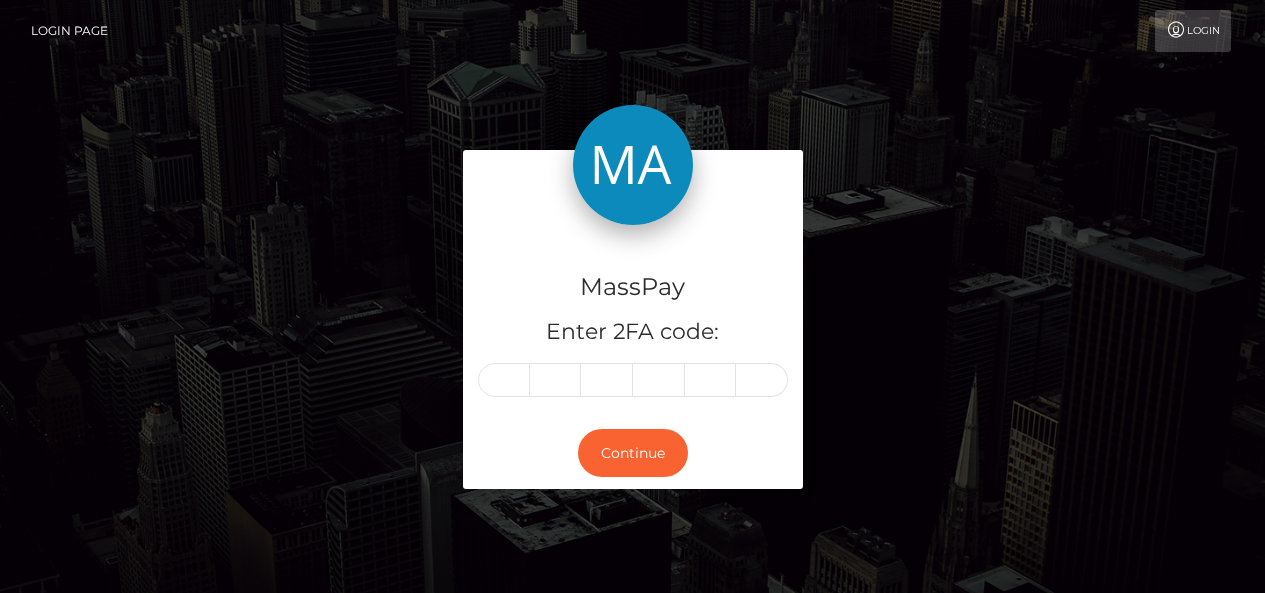 scroll, scrollTop: 0, scrollLeft: 0, axis: both 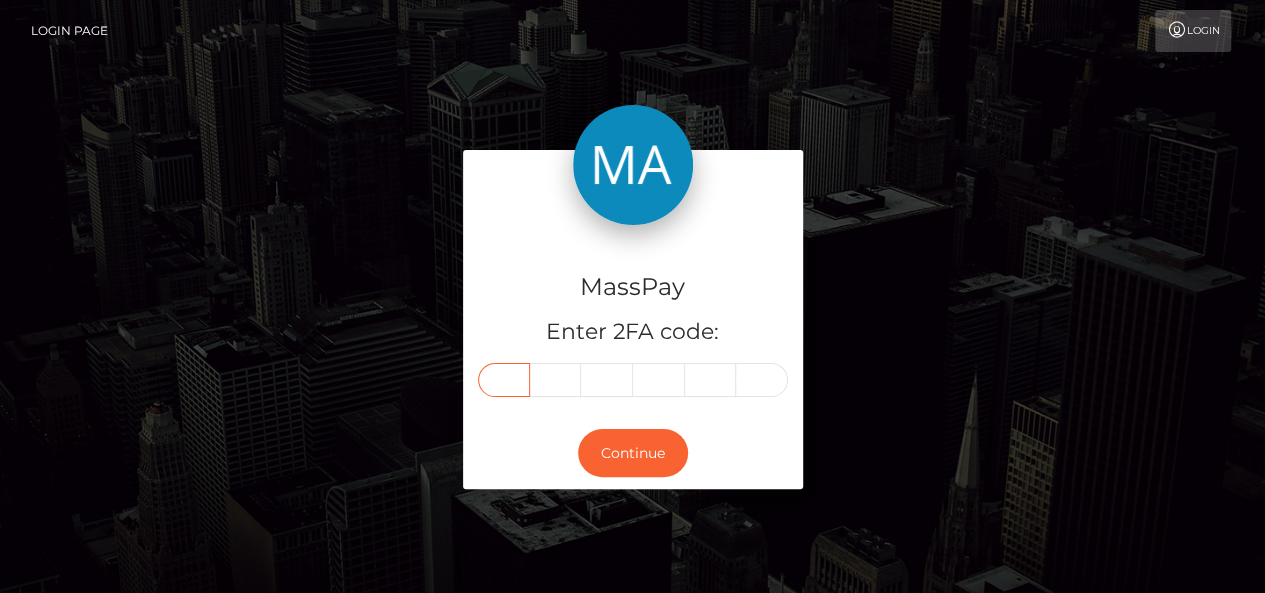 click at bounding box center (504, 380) 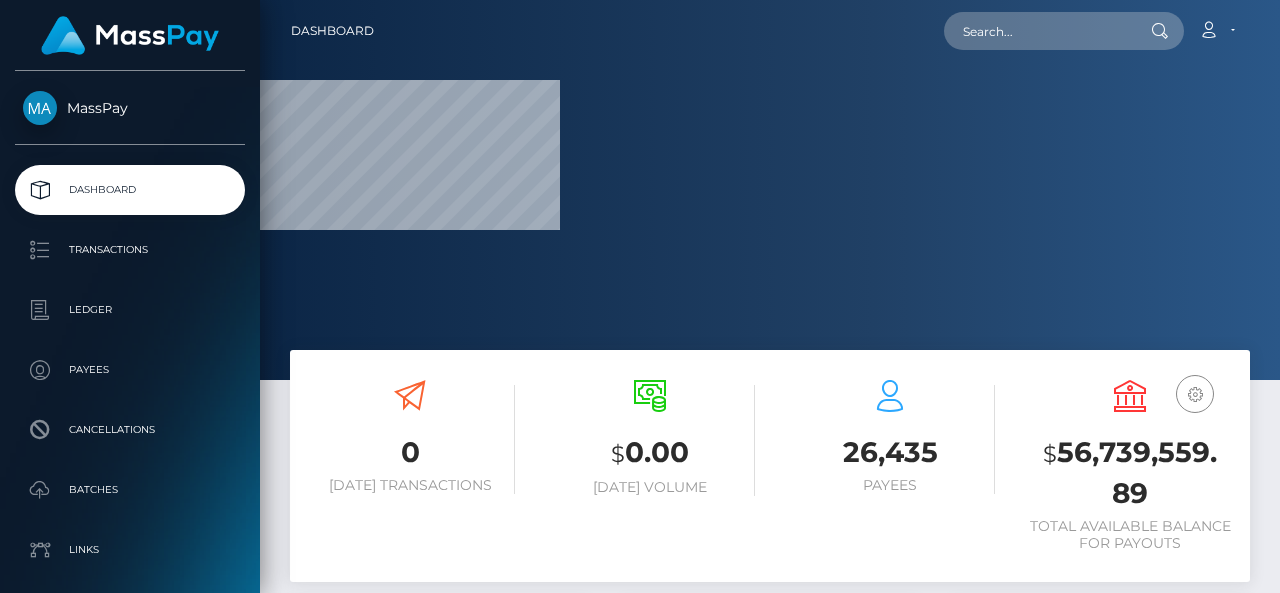 scroll, scrollTop: 0, scrollLeft: 0, axis: both 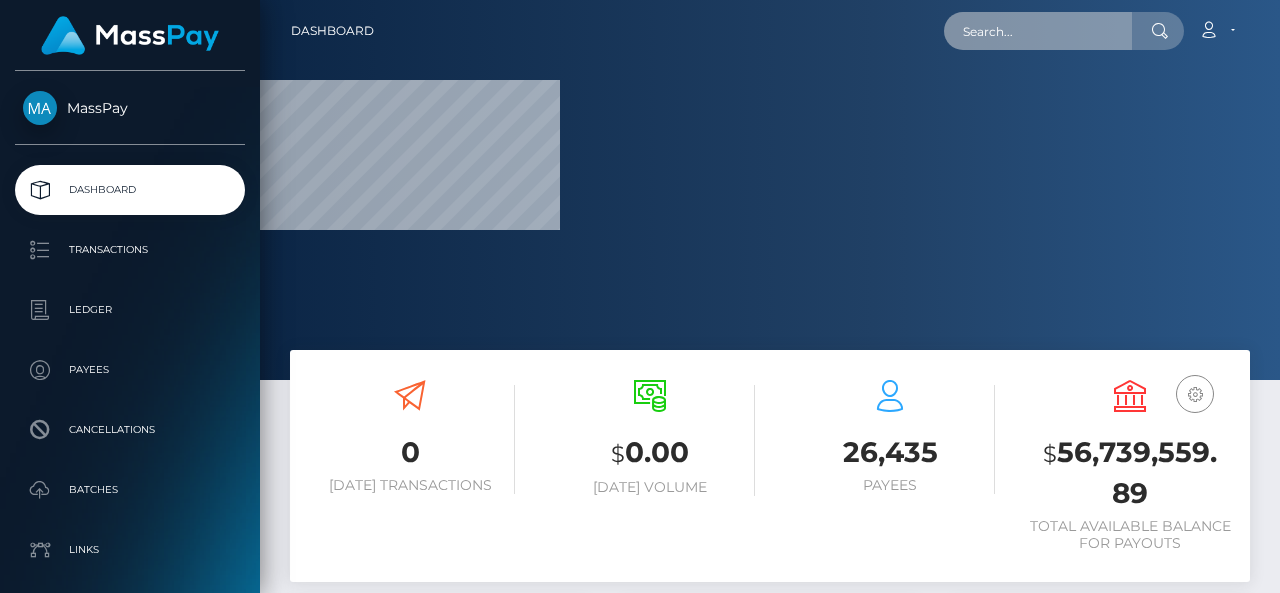 click at bounding box center [1038, 31] 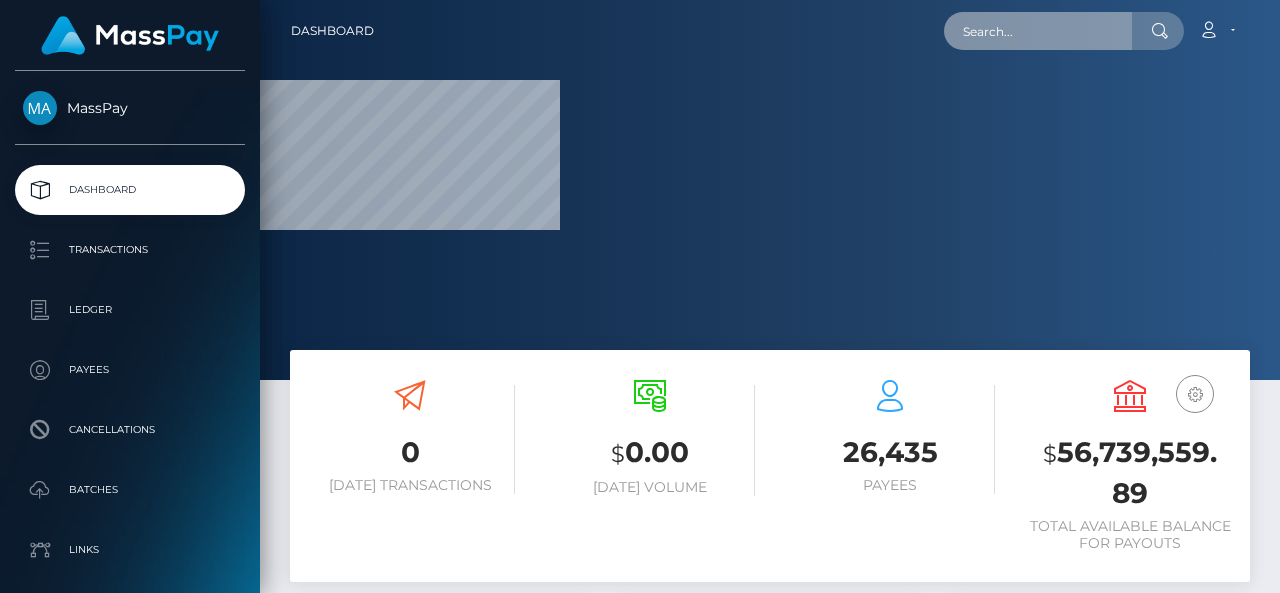 paste on "[EMAIL_ADDRESS][DOMAIN_NAME]" 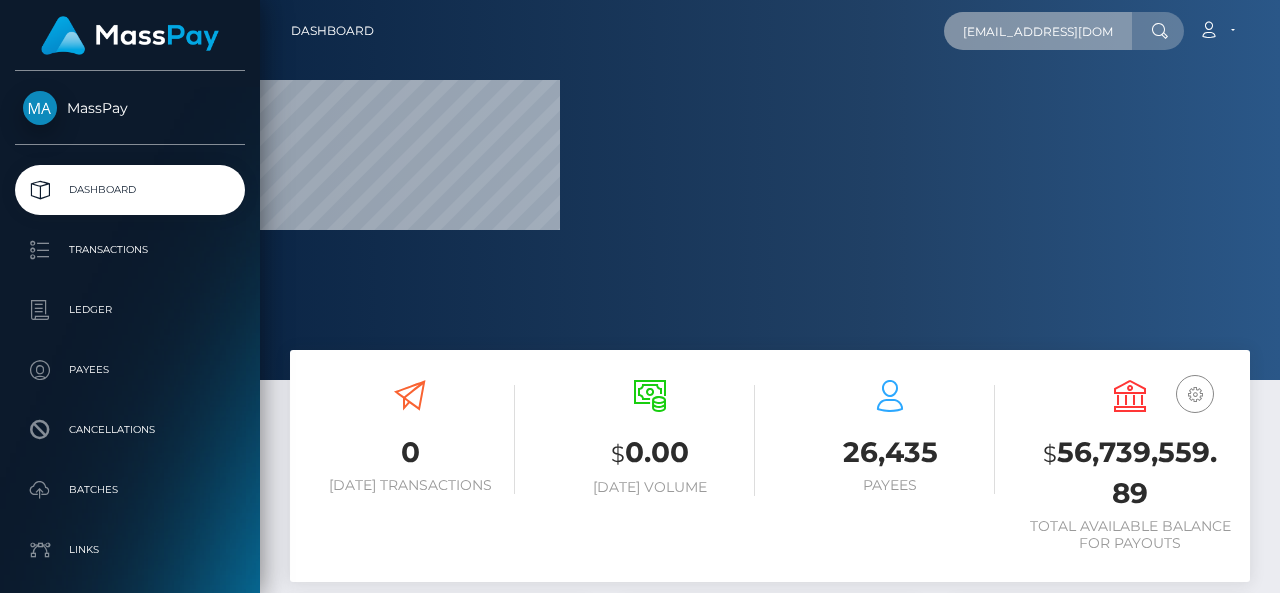 scroll, scrollTop: 0, scrollLeft: 14, axis: horizontal 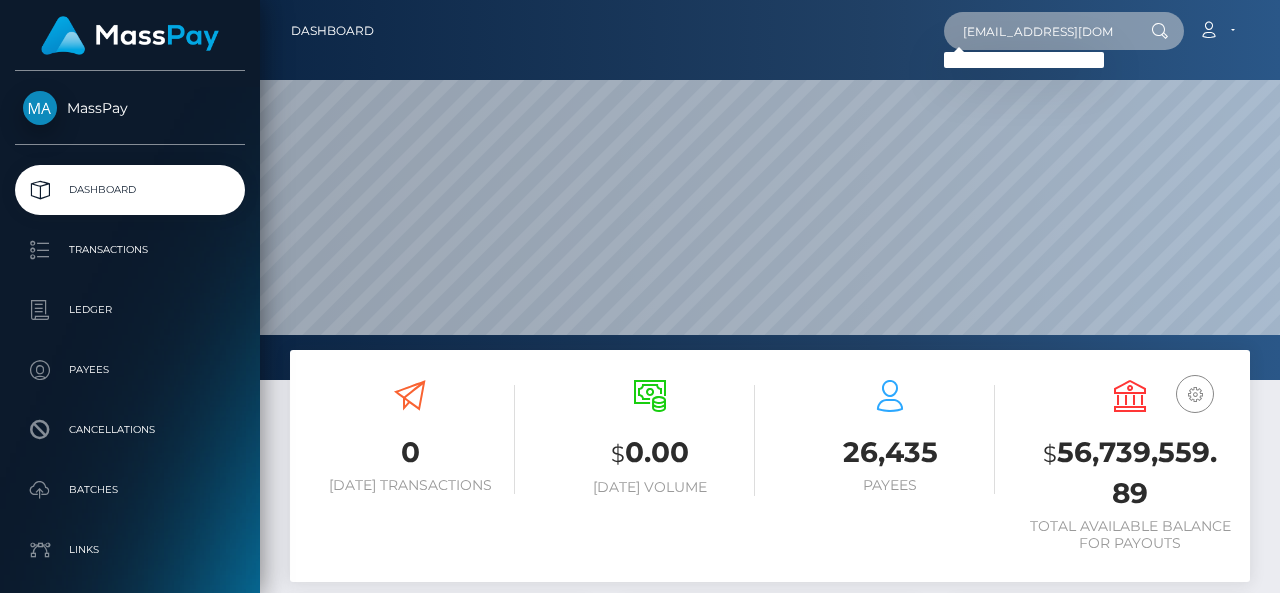 click on "zhosephina140403@mail.ru" at bounding box center [1038, 31] 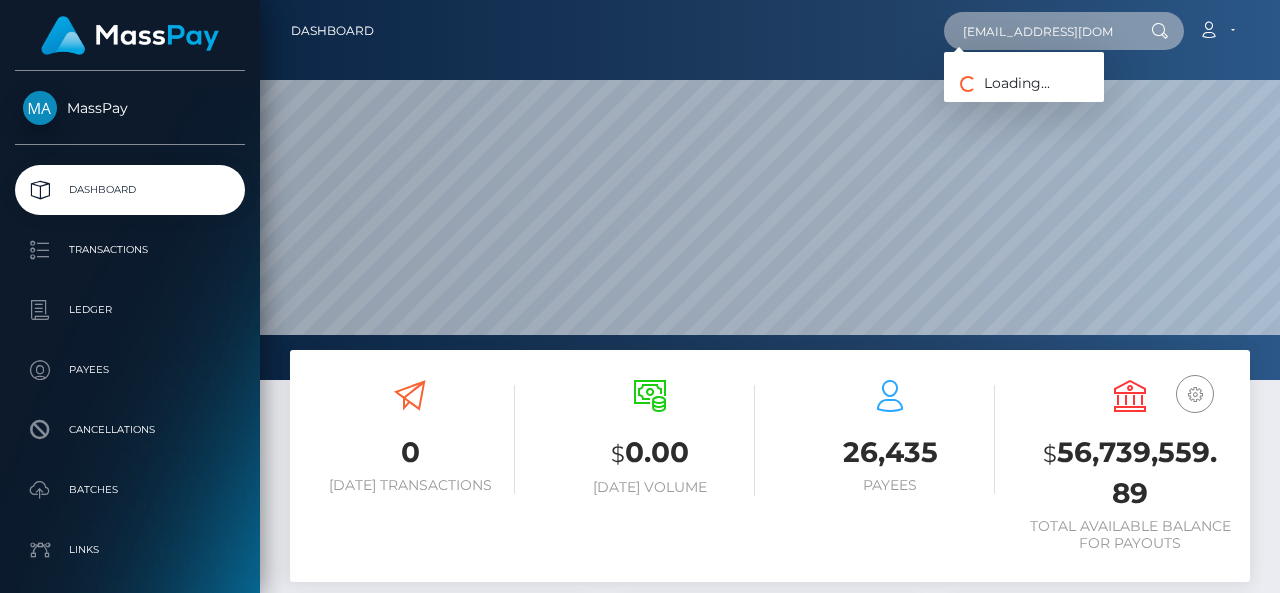 paste on "Olga Viktorovna Shurygina." 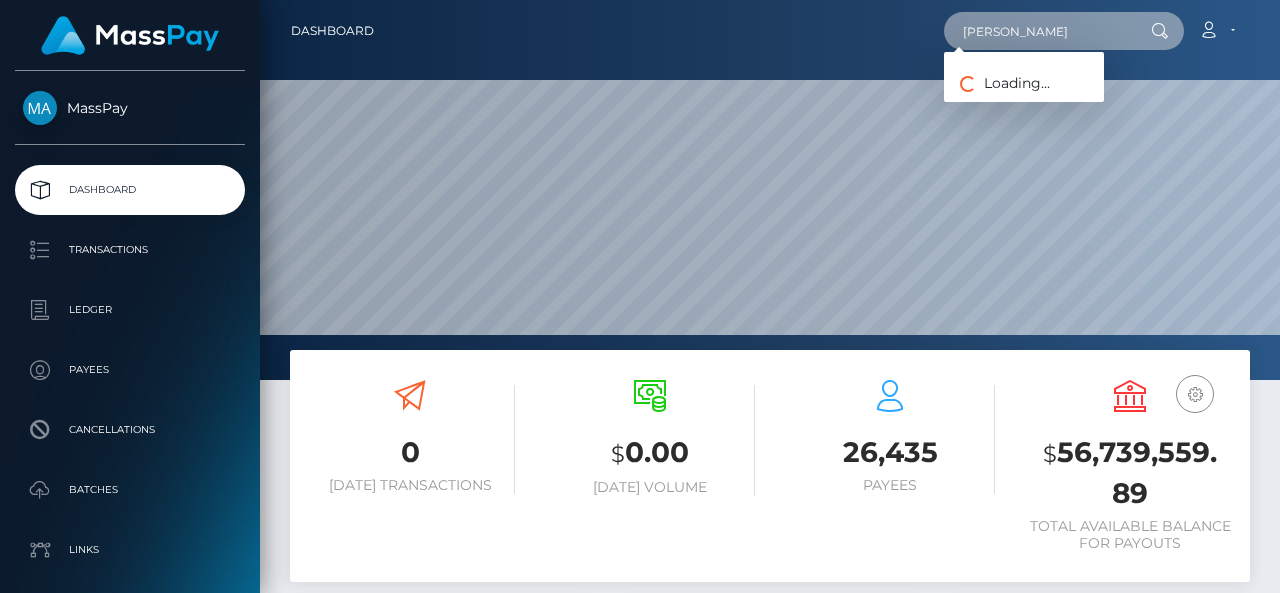 scroll, scrollTop: 0, scrollLeft: 0, axis: both 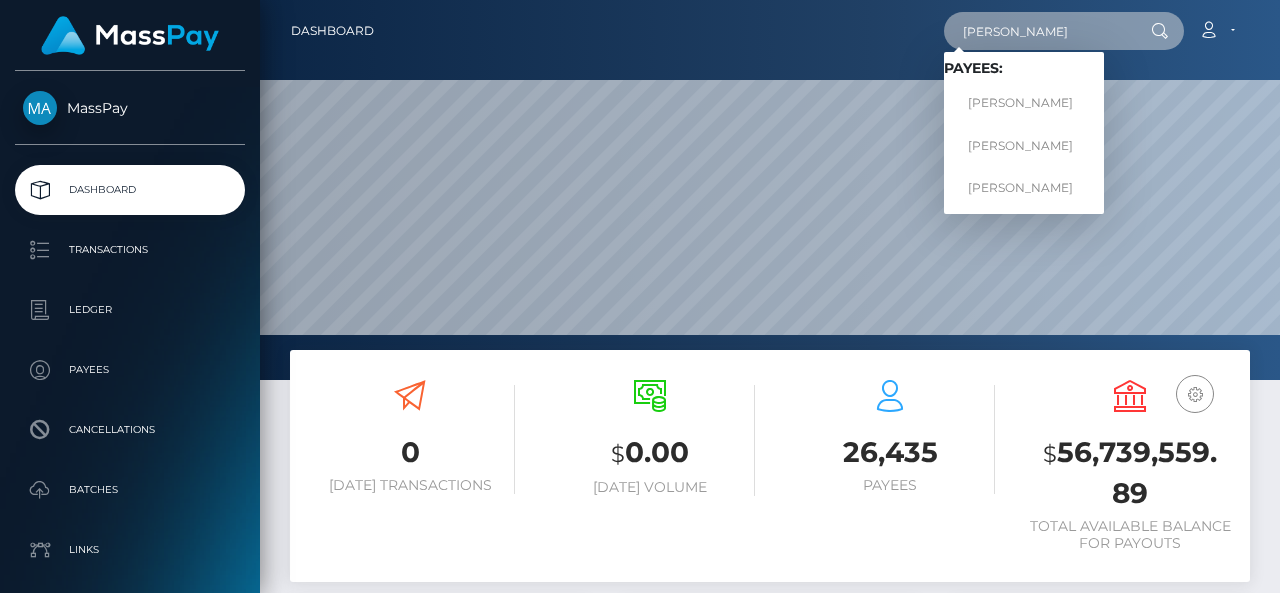 type on "[PERSON_NAME]" 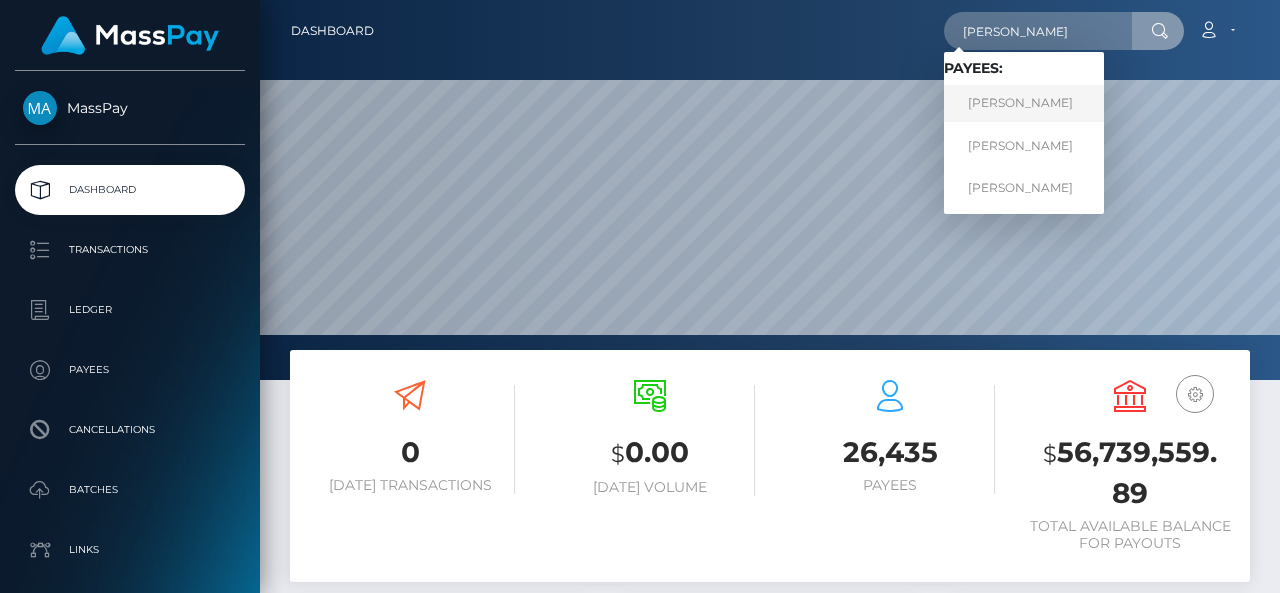 click on "[PERSON_NAME]" at bounding box center (1024, 103) 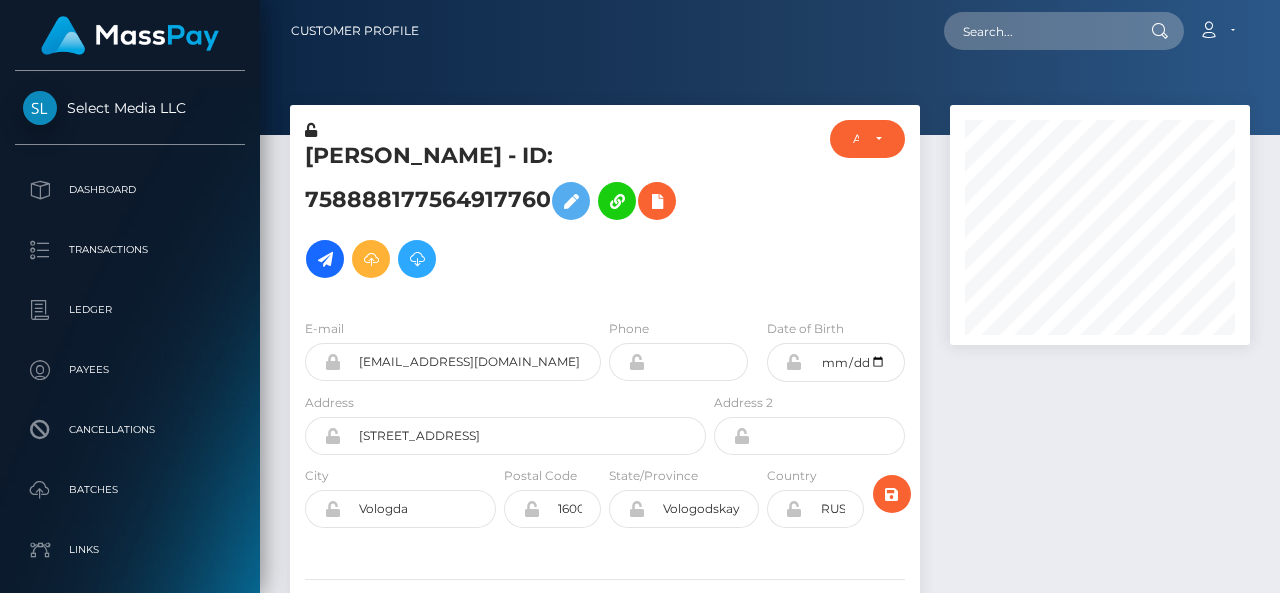 scroll, scrollTop: 0, scrollLeft: 0, axis: both 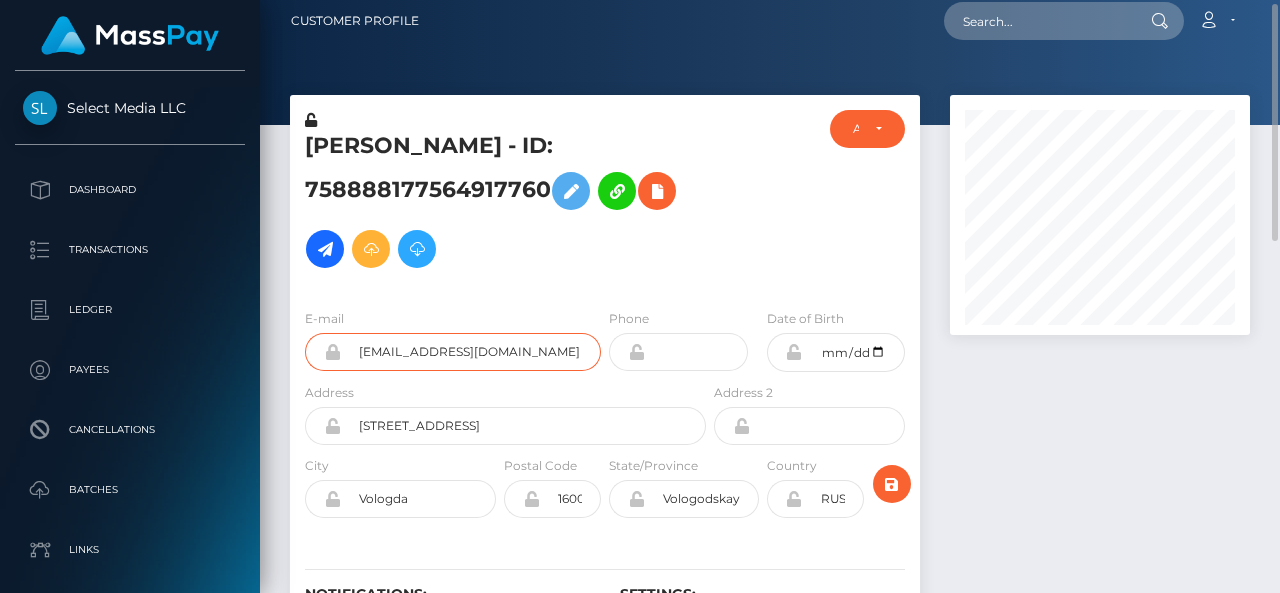 click on "[EMAIL_ADDRESS][DOMAIN_NAME]" at bounding box center (471, 352) 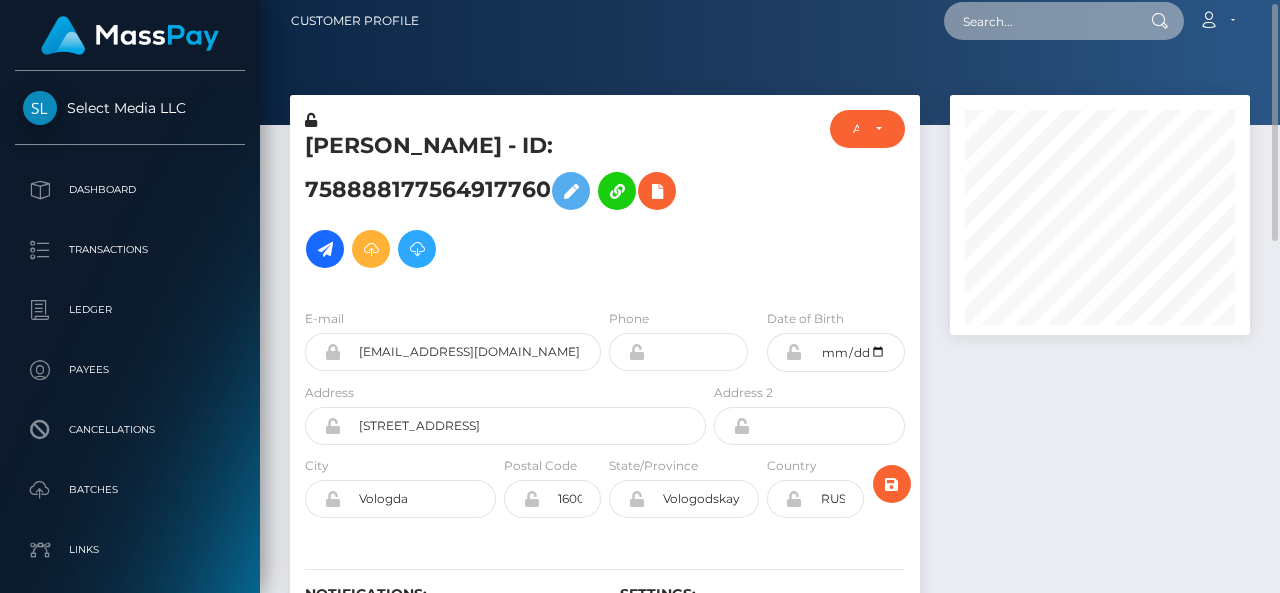 click at bounding box center [1038, 21] 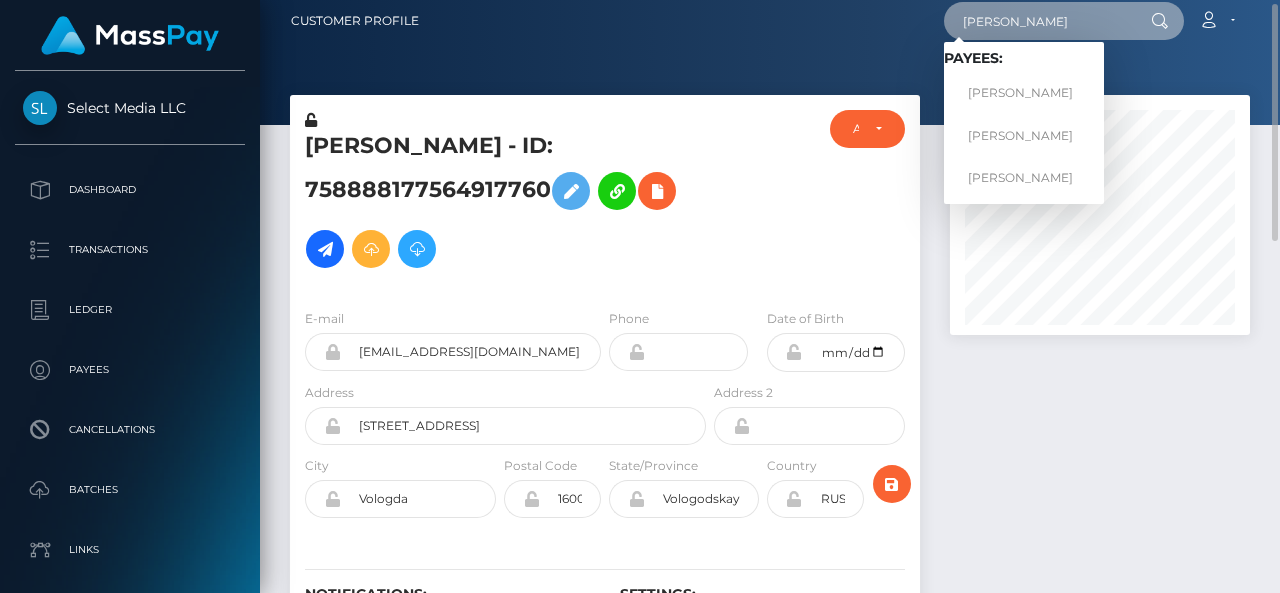 type on "[PERSON_NAME]" 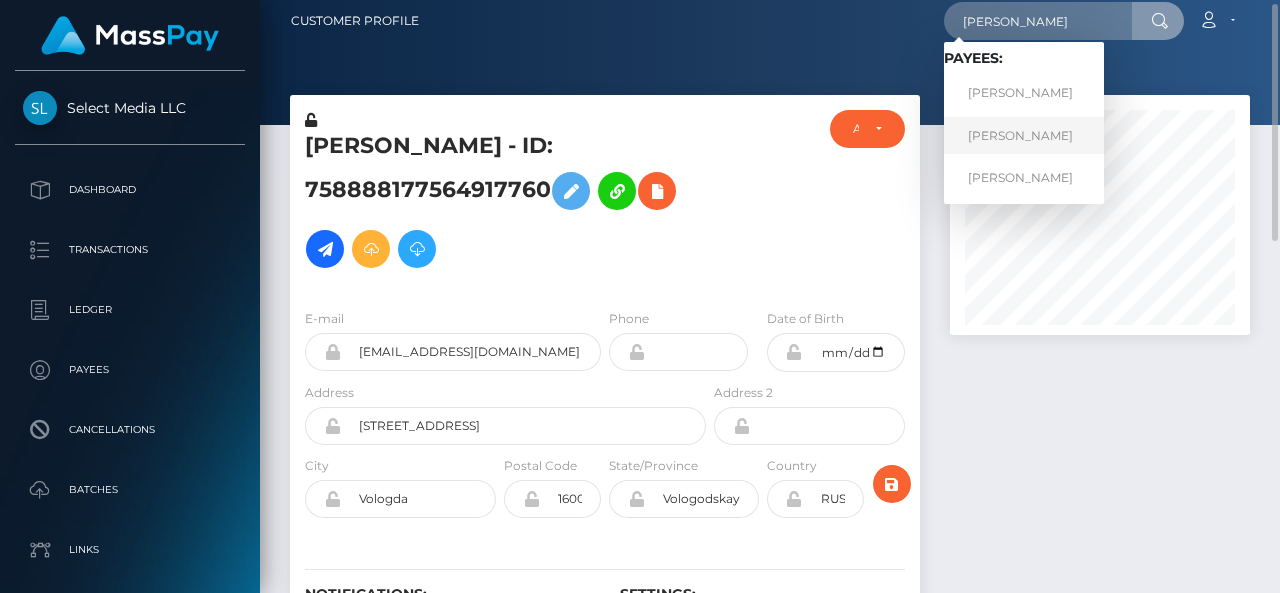 click on "[PERSON_NAME]" at bounding box center (1024, 135) 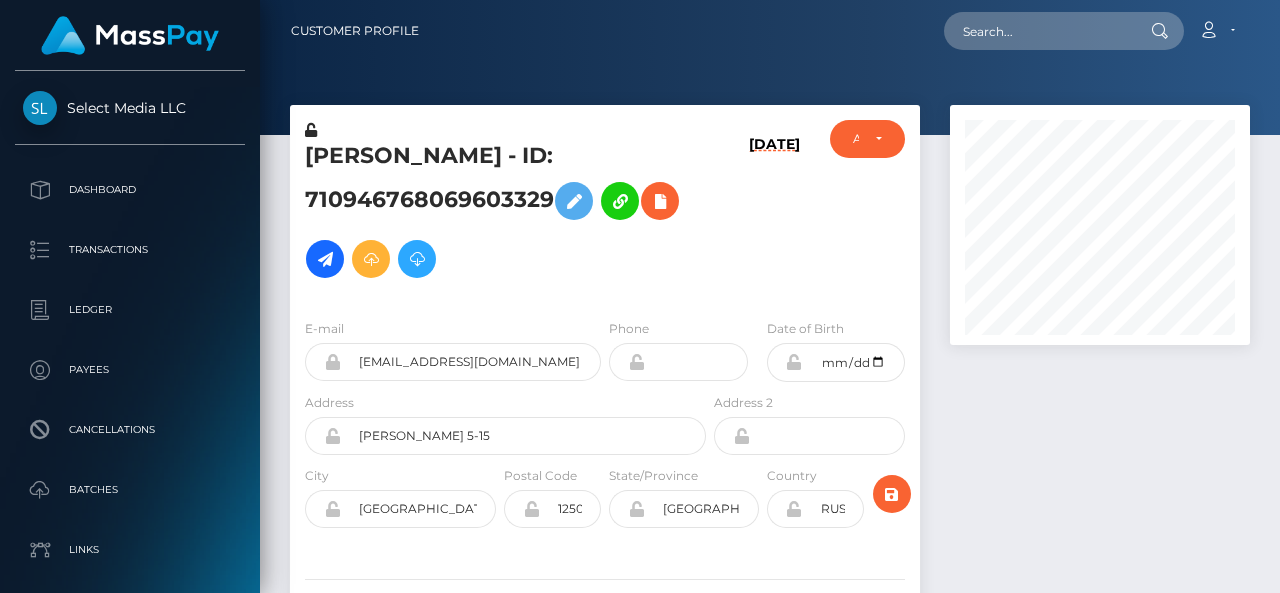 scroll, scrollTop: 0, scrollLeft: 0, axis: both 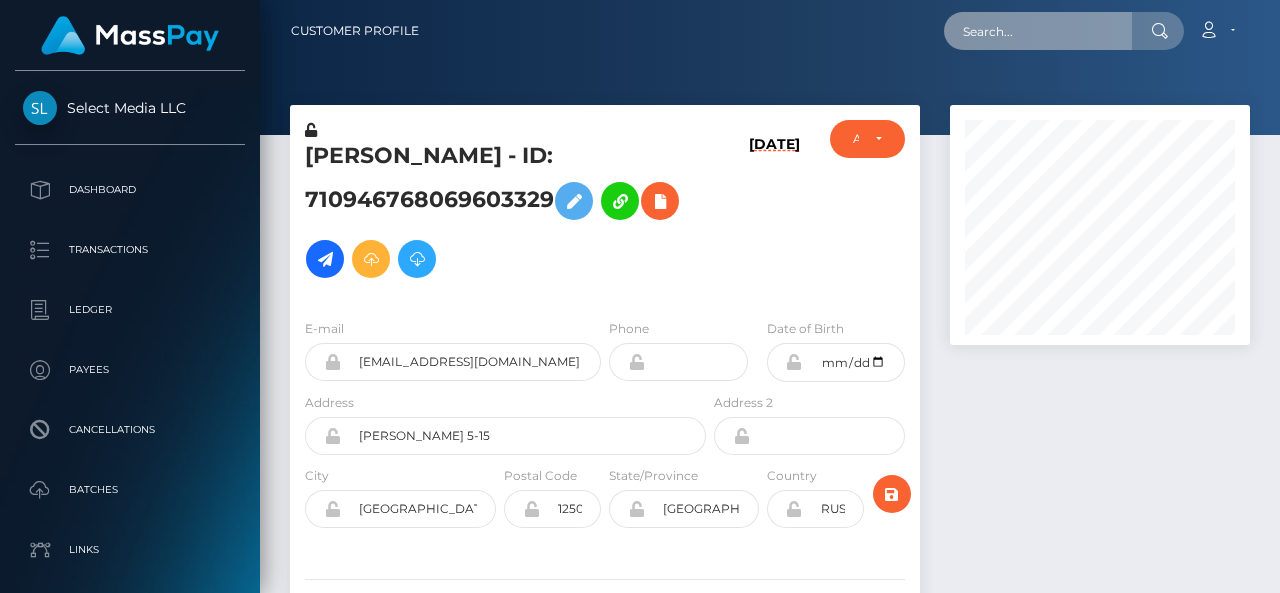 click at bounding box center (1038, 31) 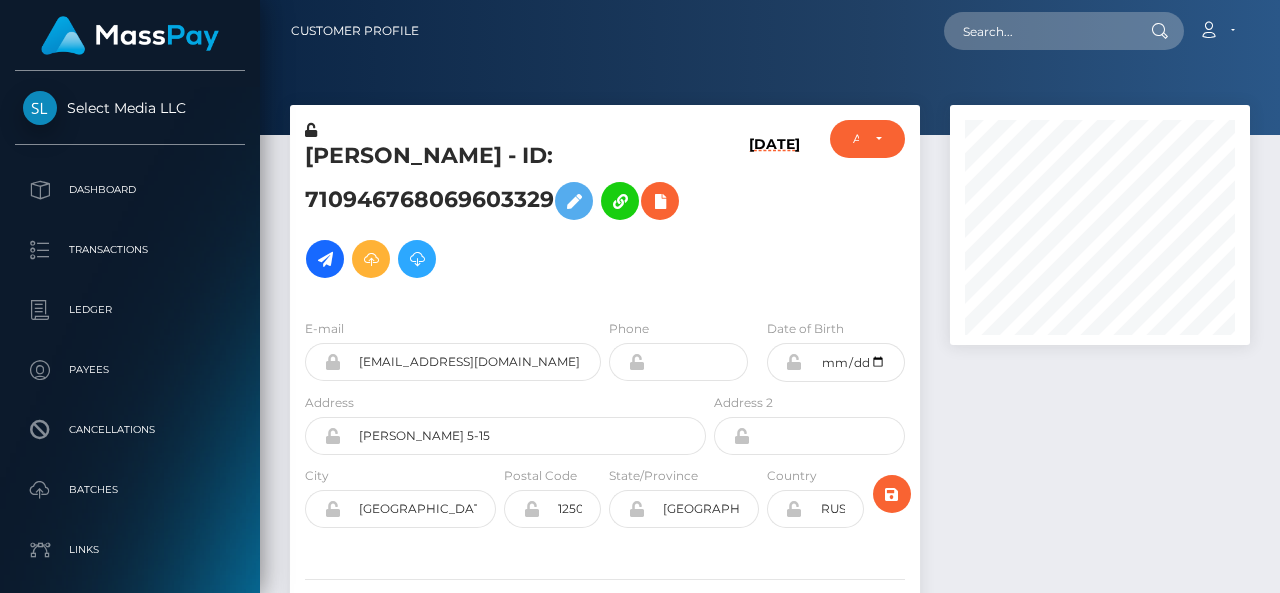 click on "[DATE]" at bounding box center (774, 215) 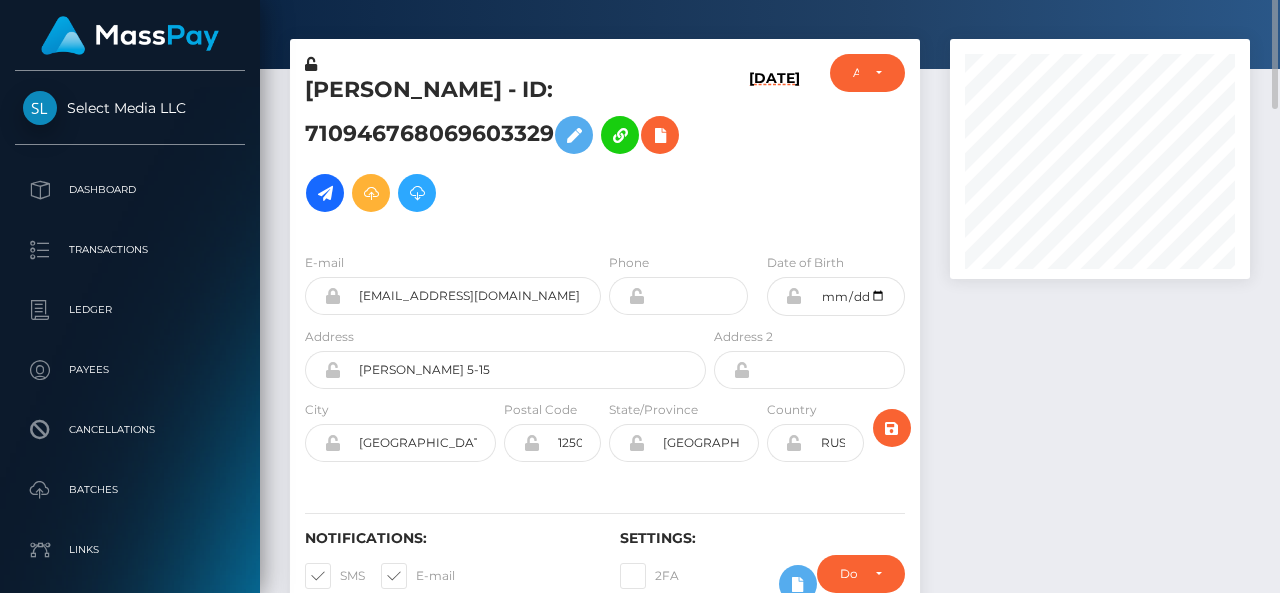 scroll, scrollTop: 0, scrollLeft: 0, axis: both 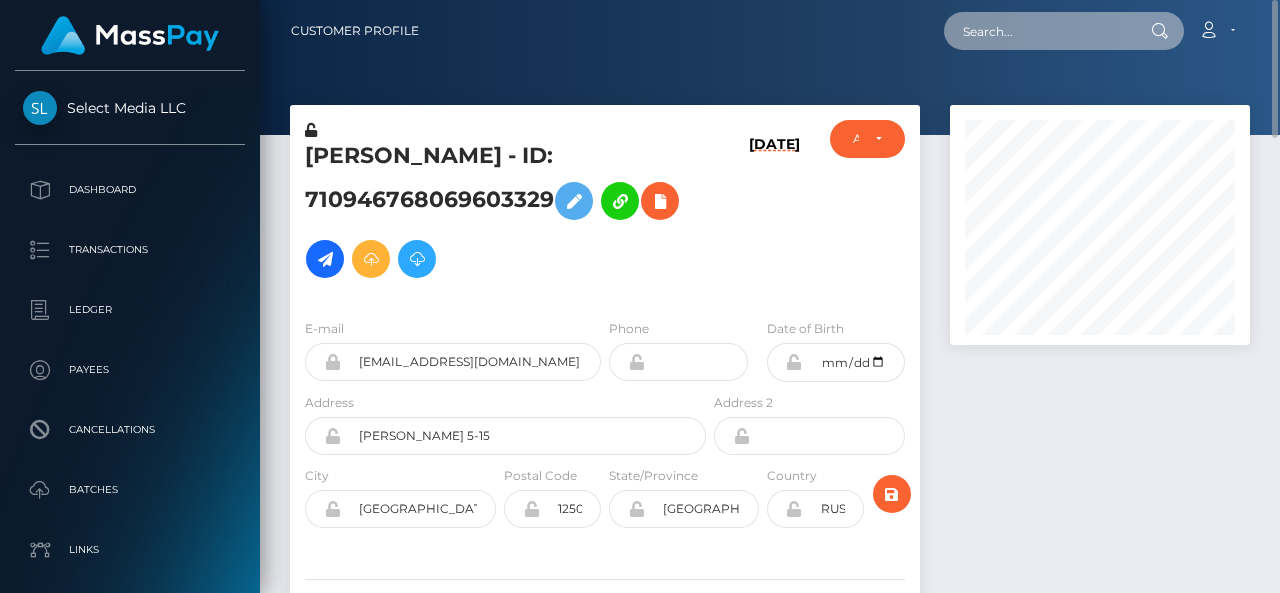 click at bounding box center [1038, 31] 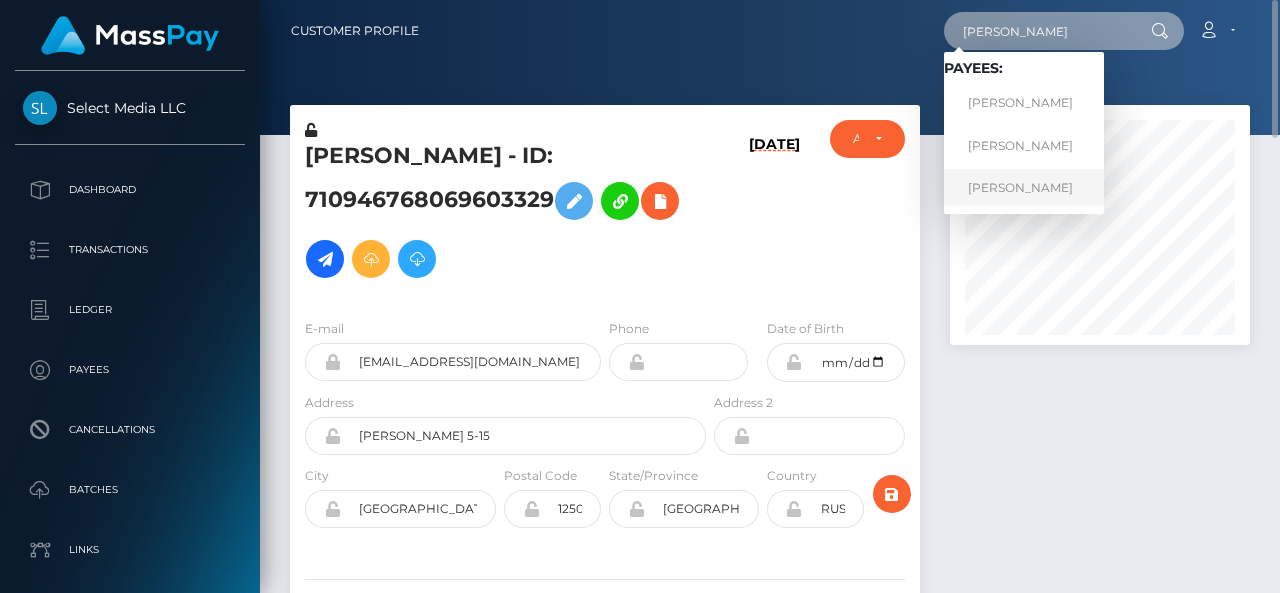 type on "[PERSON_NAME]" 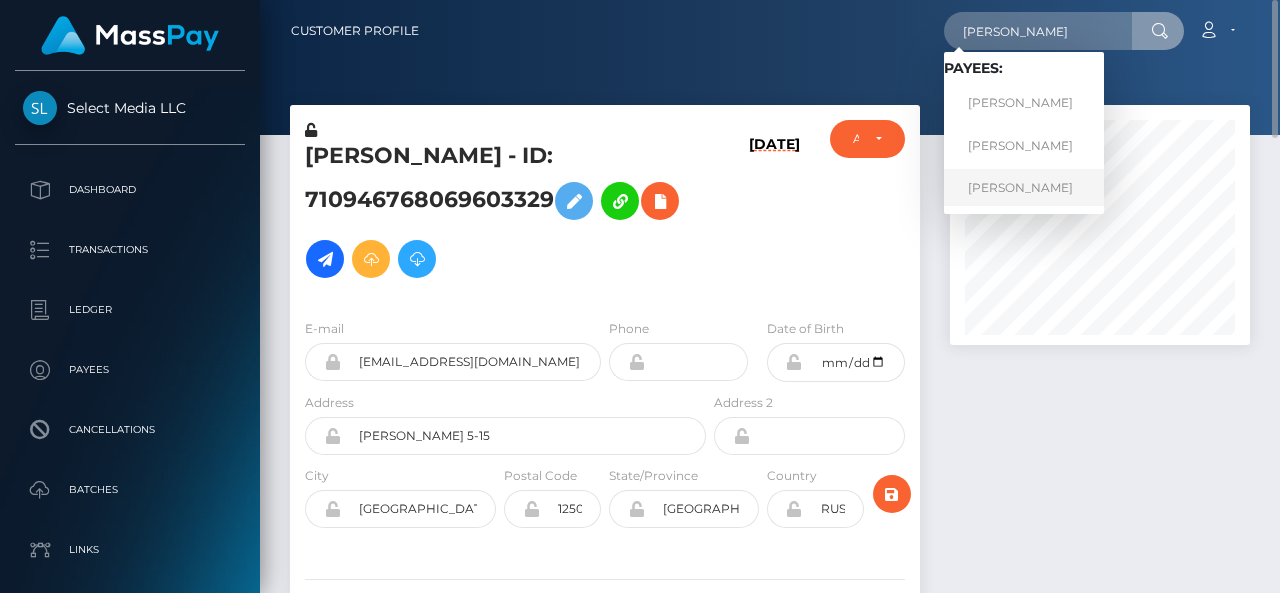 click on "[PERSON_NAME]" at bounding box center (1024, 187) 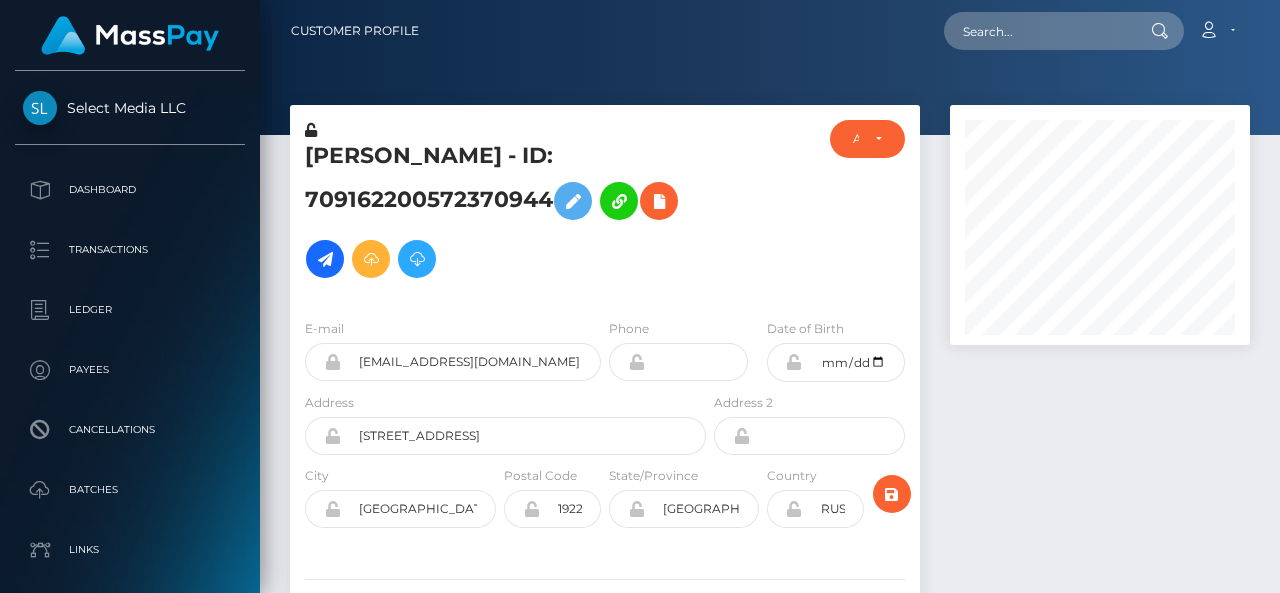 scroll, scrollTop: 0, scrollLeft: 0, axis: both 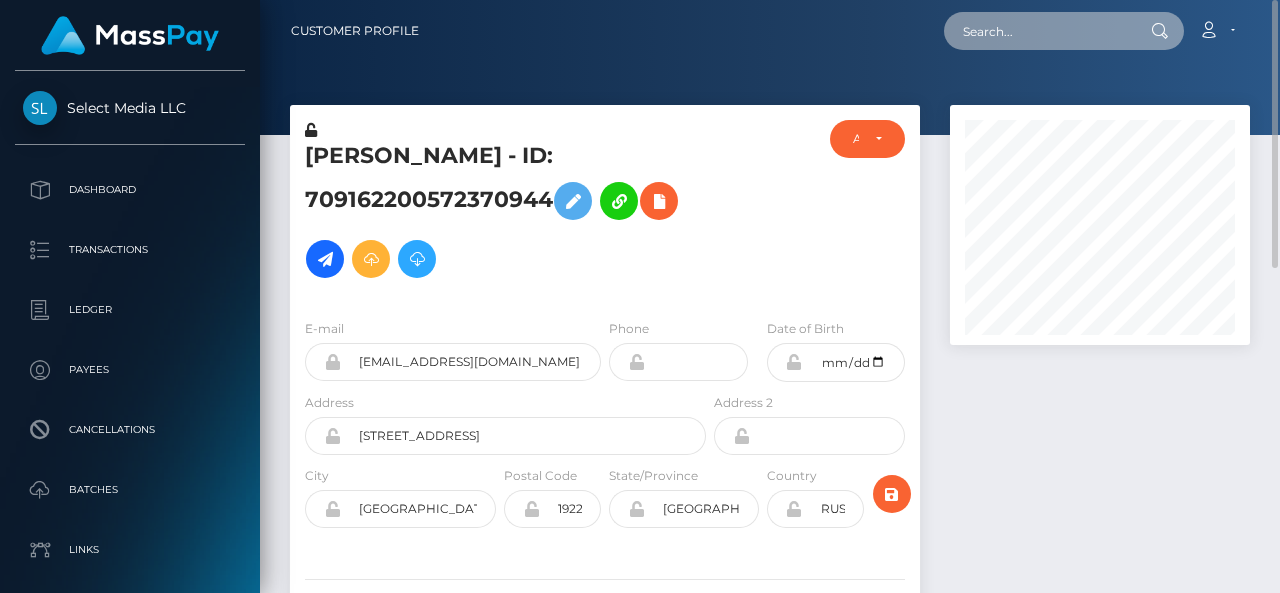 click at bounding box center (1038, 31) 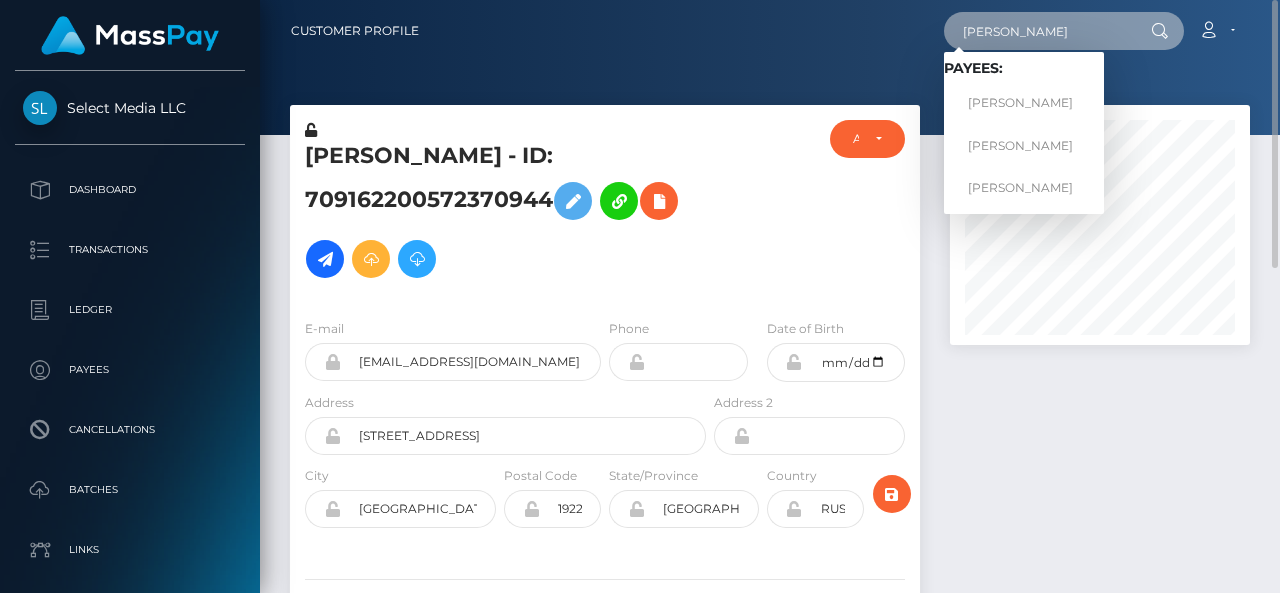 paste on "[EMAIL_ADDRESS][DOMAIN_NAME]" 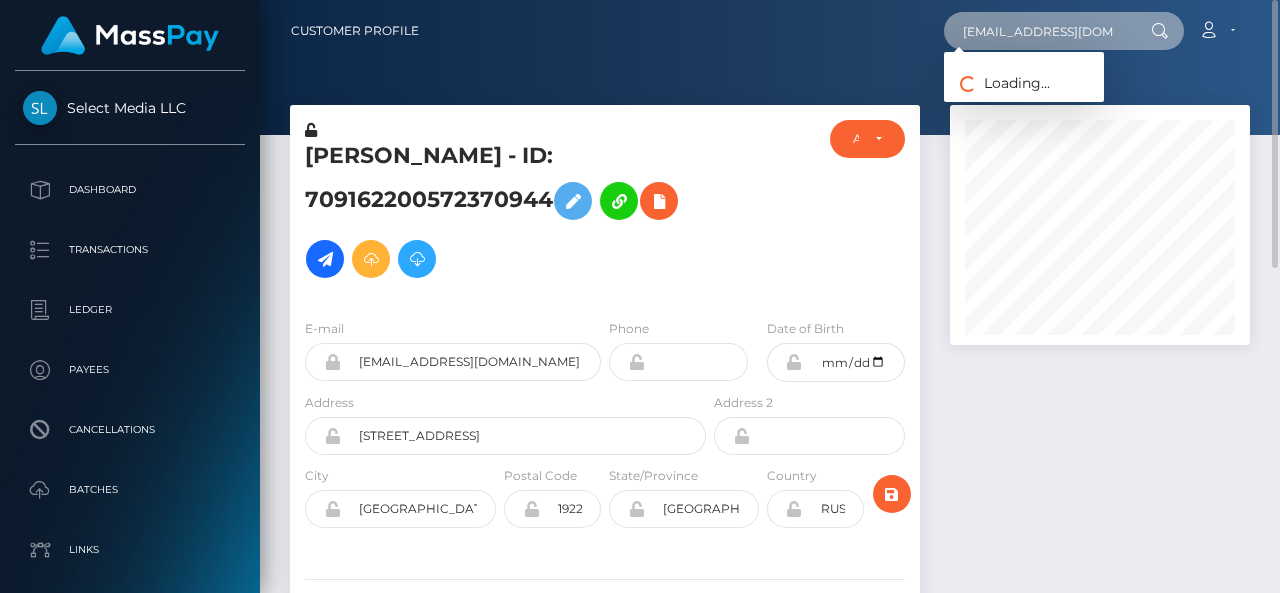scroll, scrollTop: 0, scrollLeft: 37, axis: horizontal 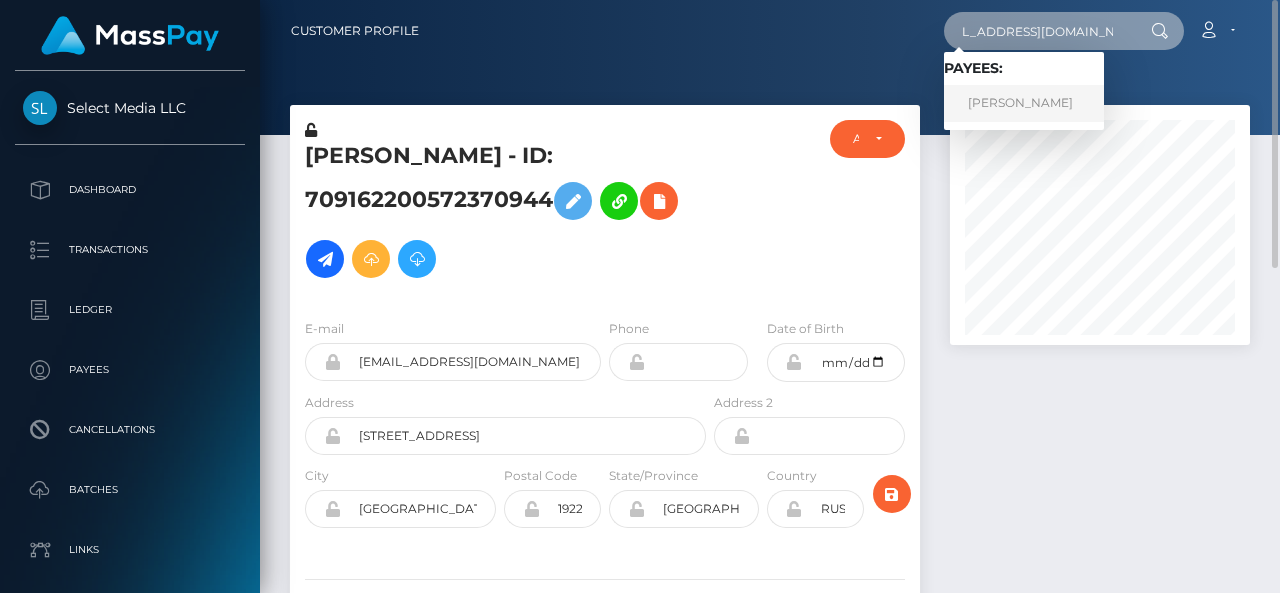 type on "[EMAIL_ADDRESS][DOMAIN_NAME]" 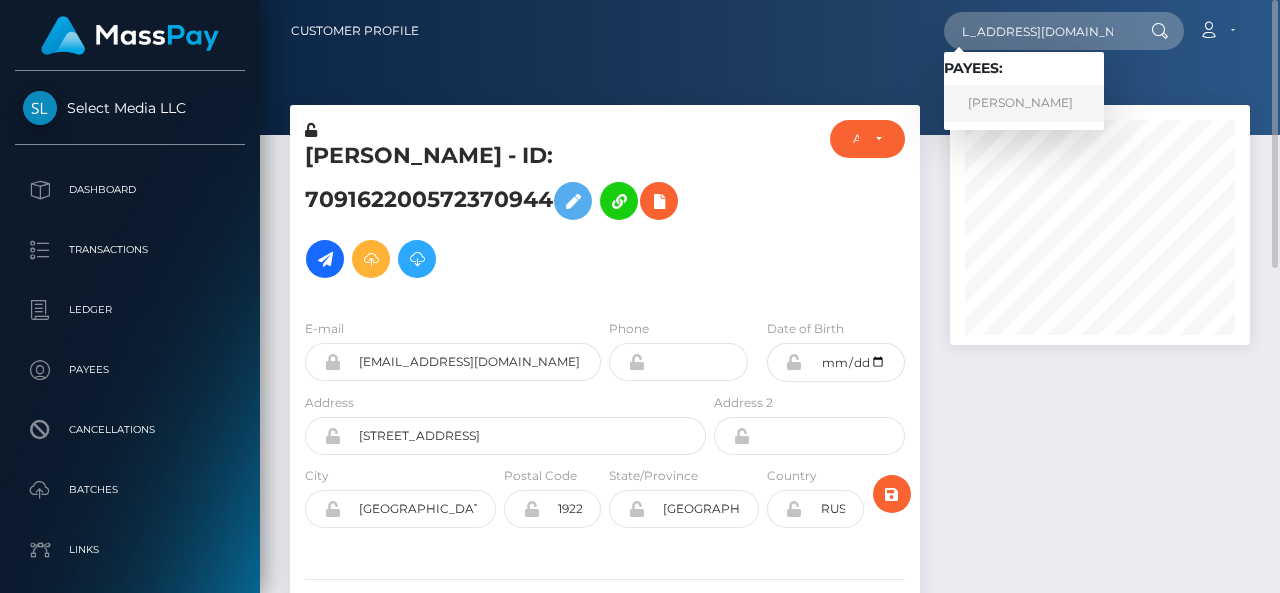 click on "[PERSON_NAME]" at bounding box center [1024, 103] 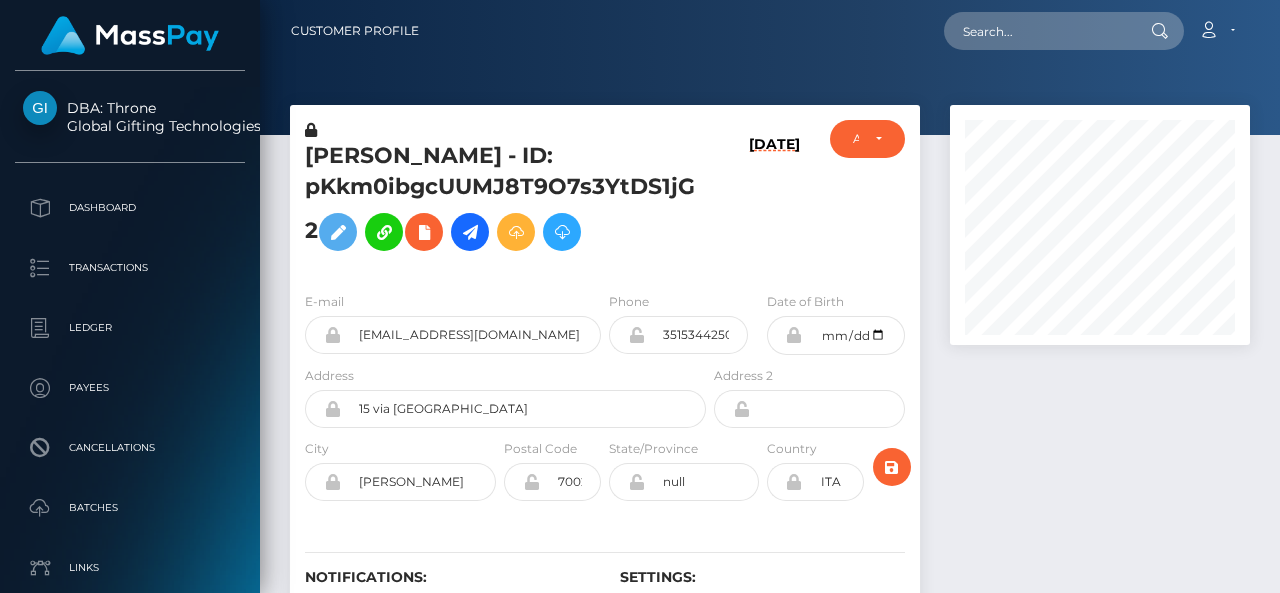 scroll, scrollTop: 0, scrollLeft: 0, axis: both 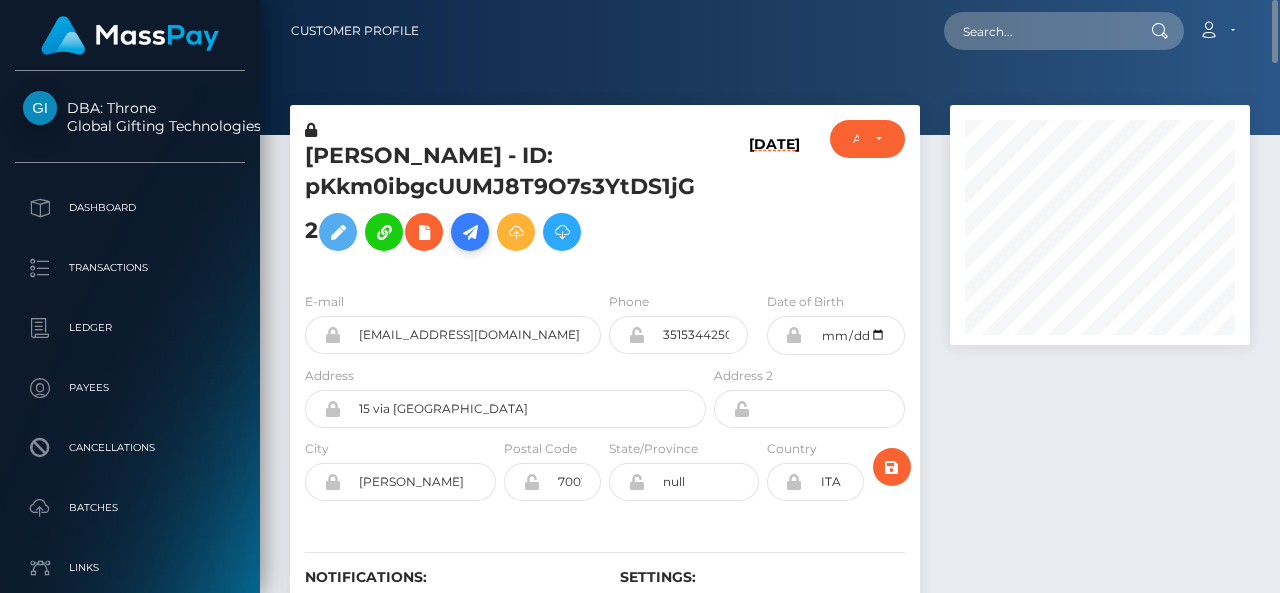 click at bounding box center (470, 232) 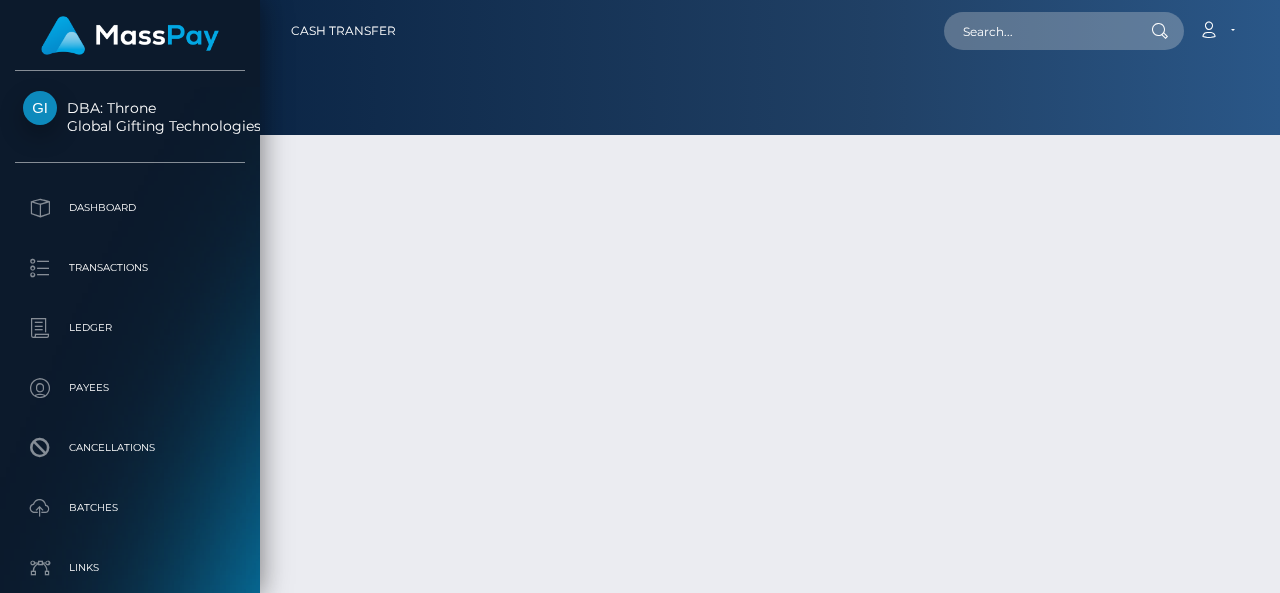 scroll, scrollTop: 0, scrollLeft: 0, axis: both 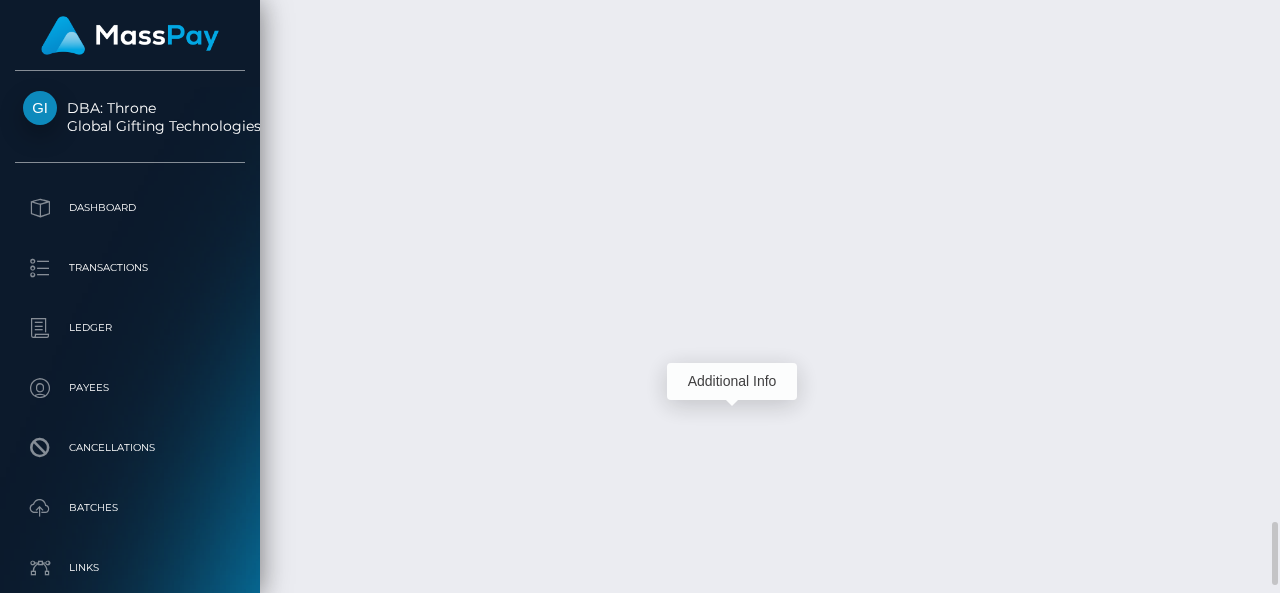 click at bounding box center [666, -1195] 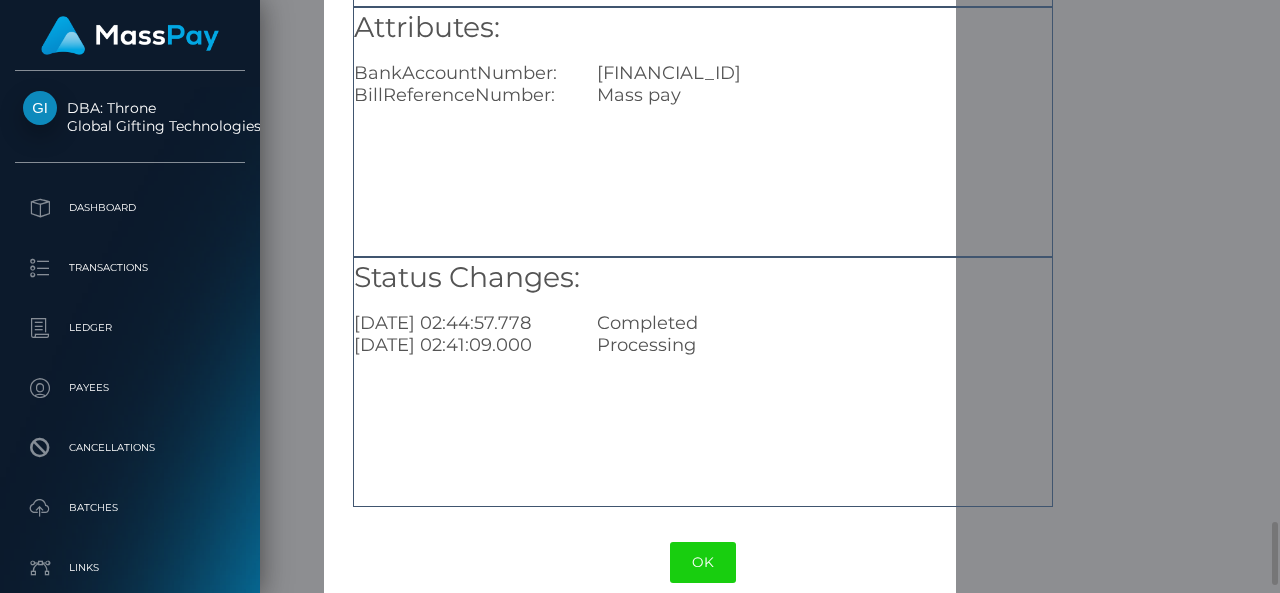 scroll, scrollTop: 338, scrollLeft: 0, axis: vertical 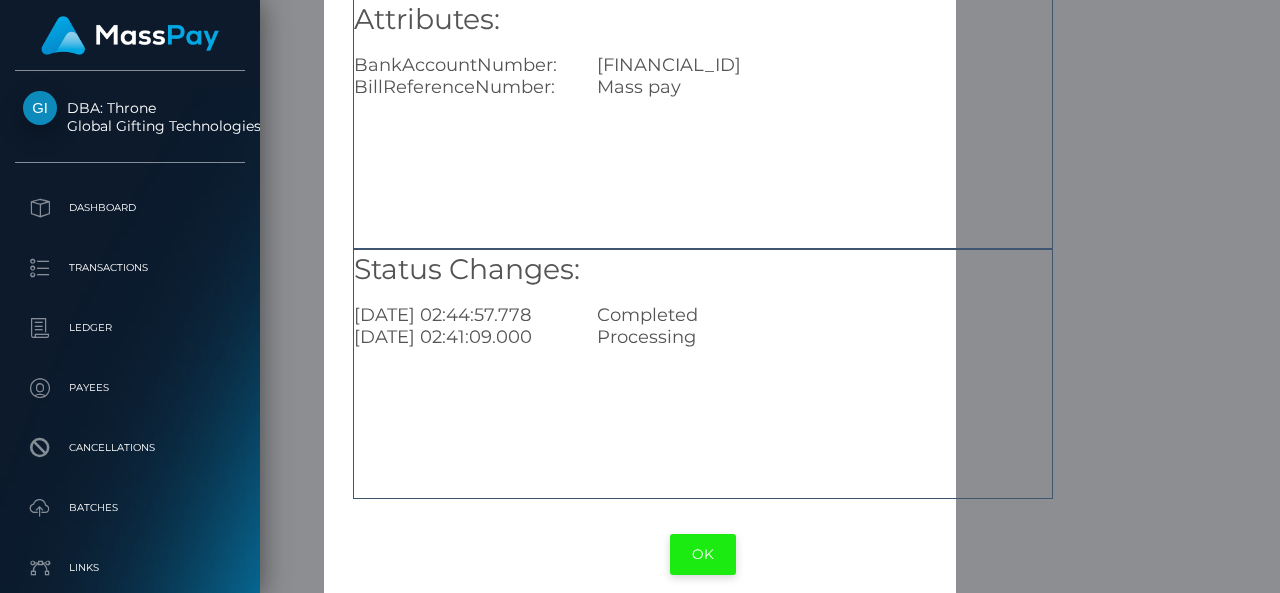 click on "OK" at bounding box center (703, 554) 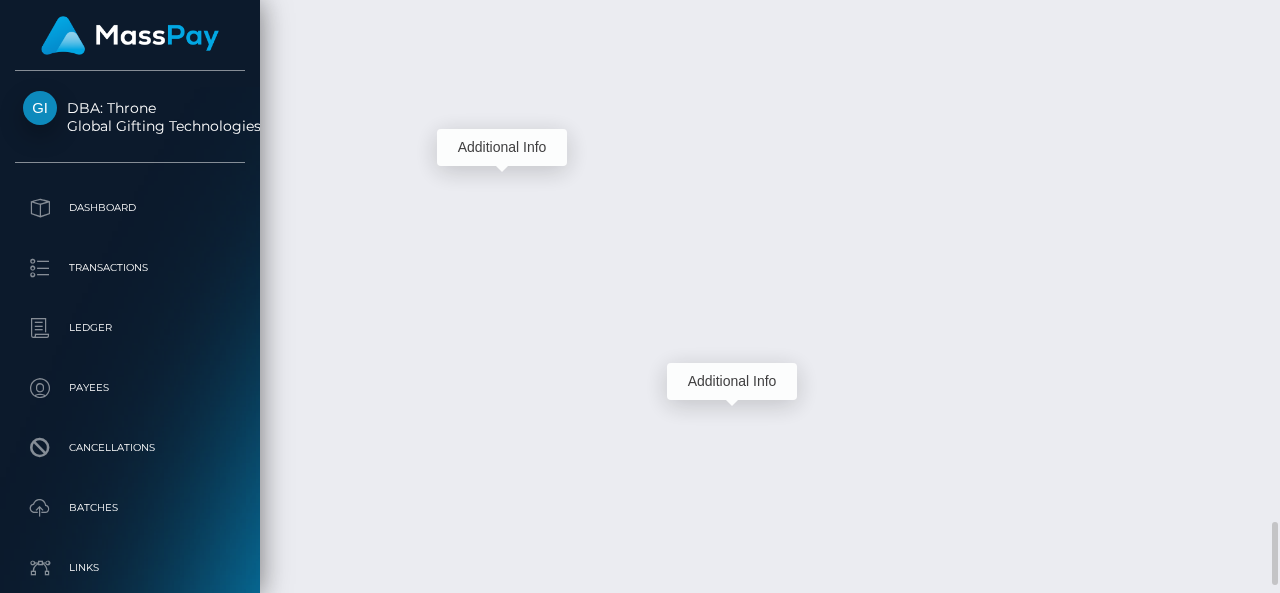 scroll, scrollTop: 240, scrollLeft: 300, axis: both 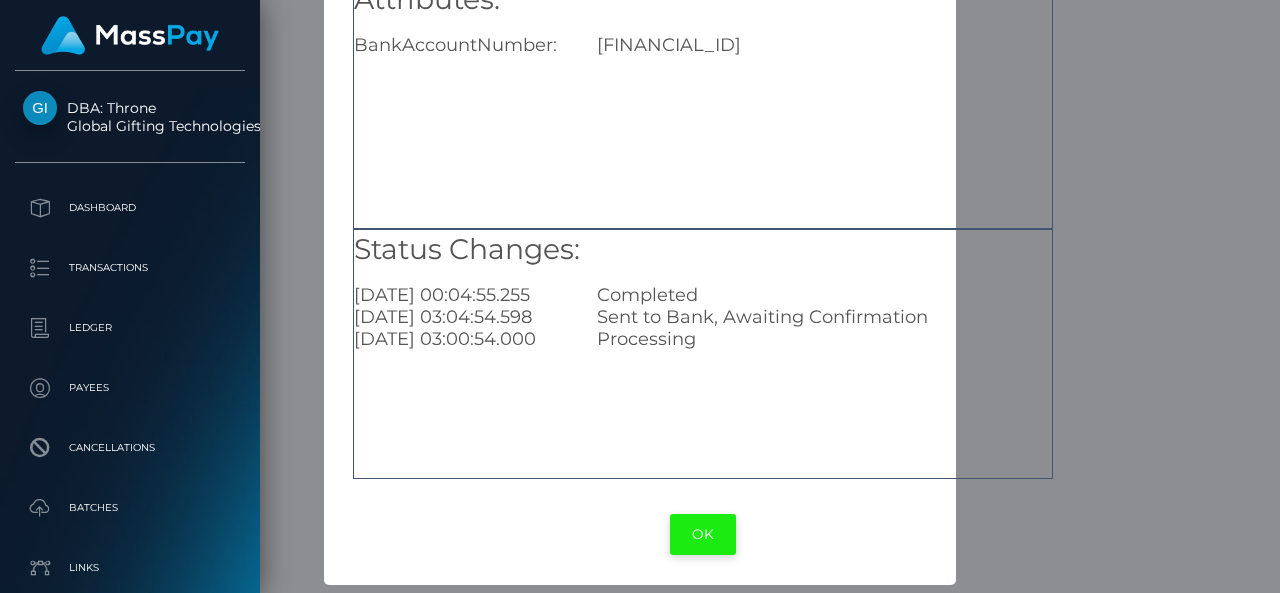 click on "OK" at bounding box center (703, 534) 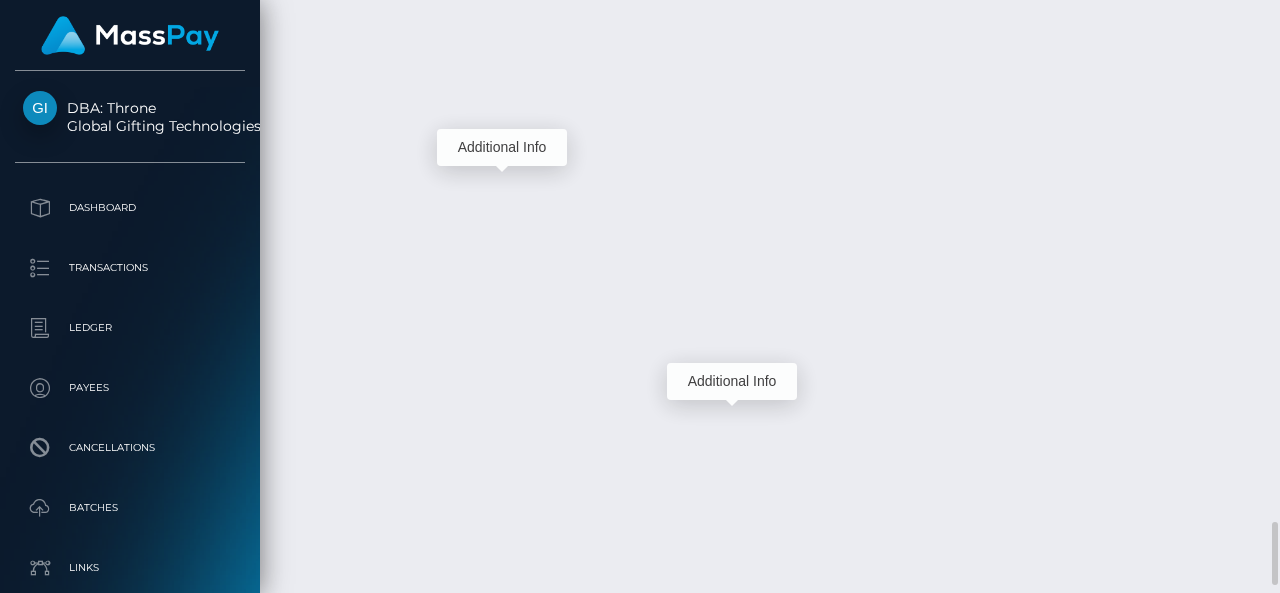 scroll, scrollTop: 240, scrollLeft: 300, axis: both 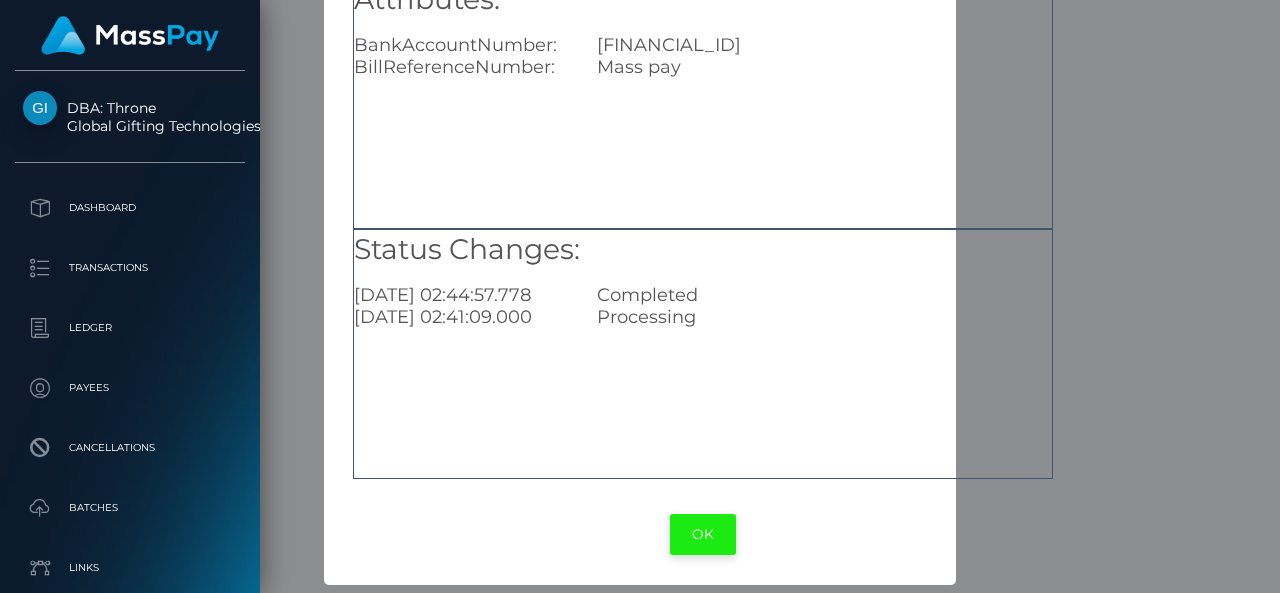 click on "OK" at bounding box center [703, 534] 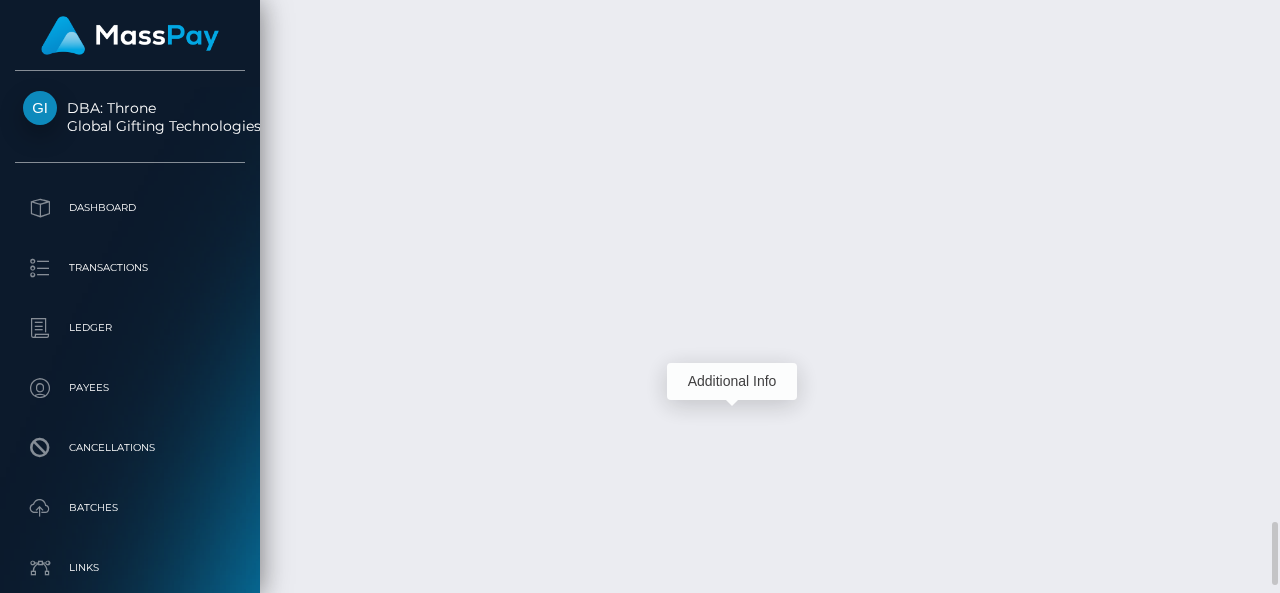 scroll, scrollTop: 240, scrollLeft: 300, axis: both 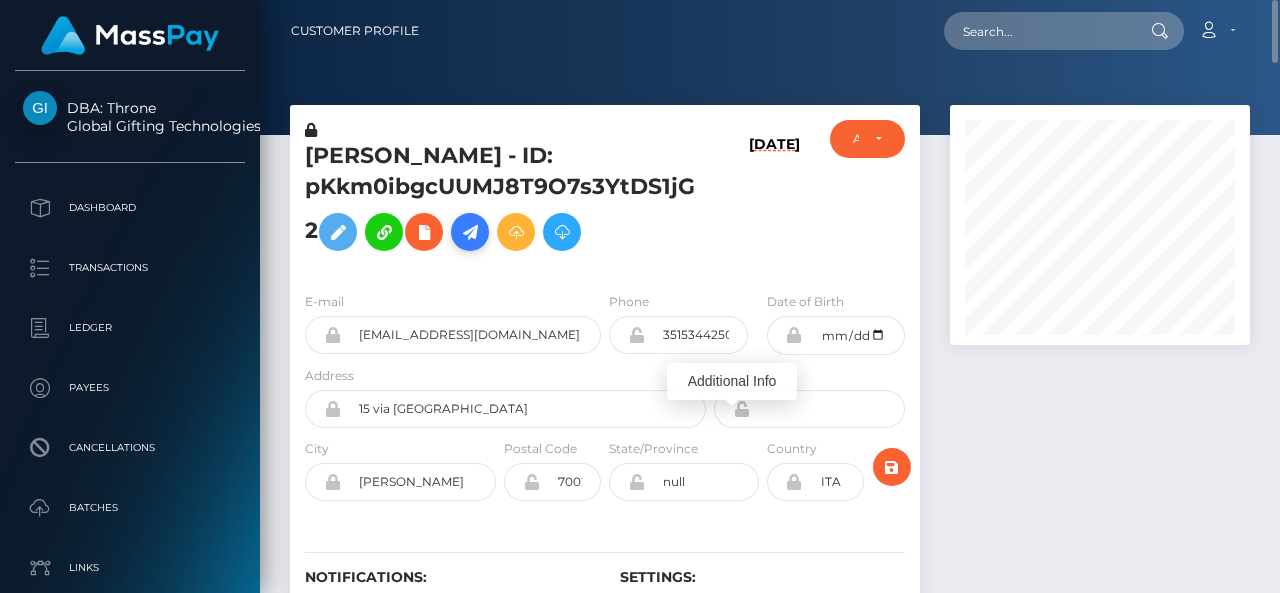 click at bounding box center [470, 232] 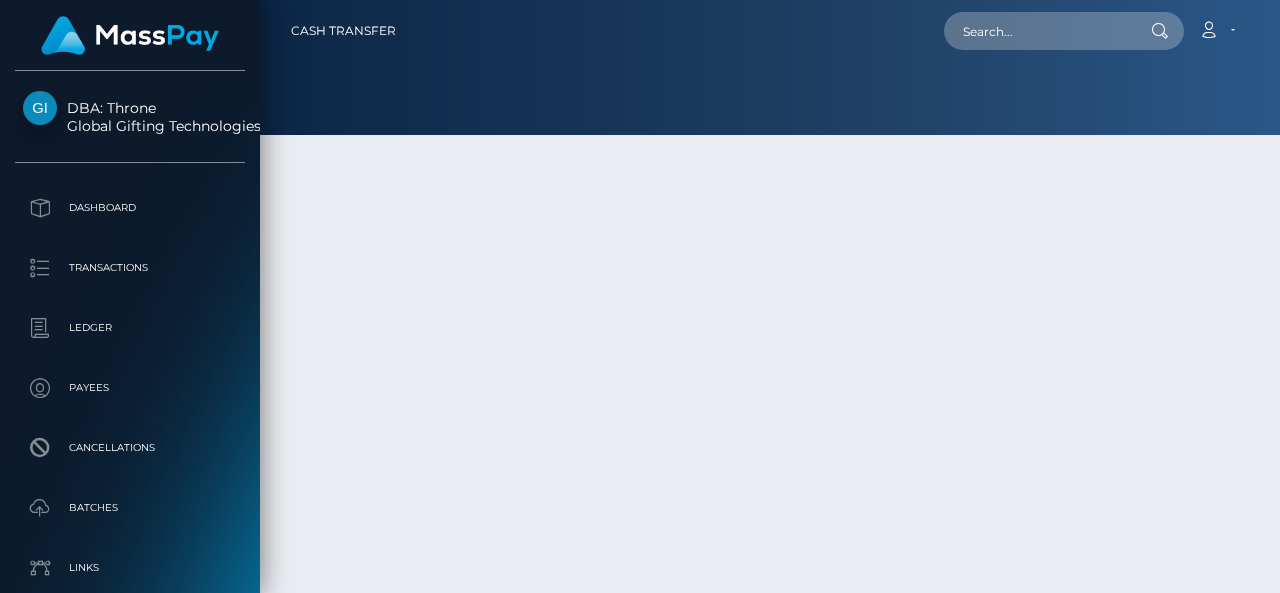 scroll, scrollTop: 0, scrollLeft: 0, axis: both 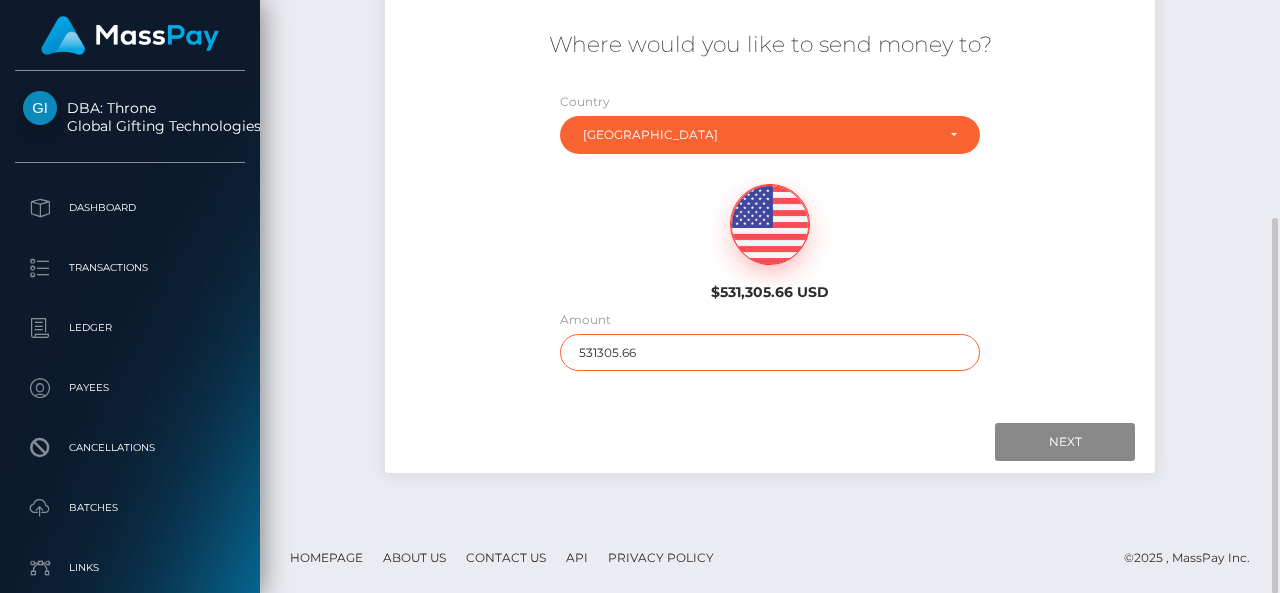 drag, startPoint x: 668, startPoint y: 359, endPoint x: 468, endPoint y: 342, distance: 200.7212 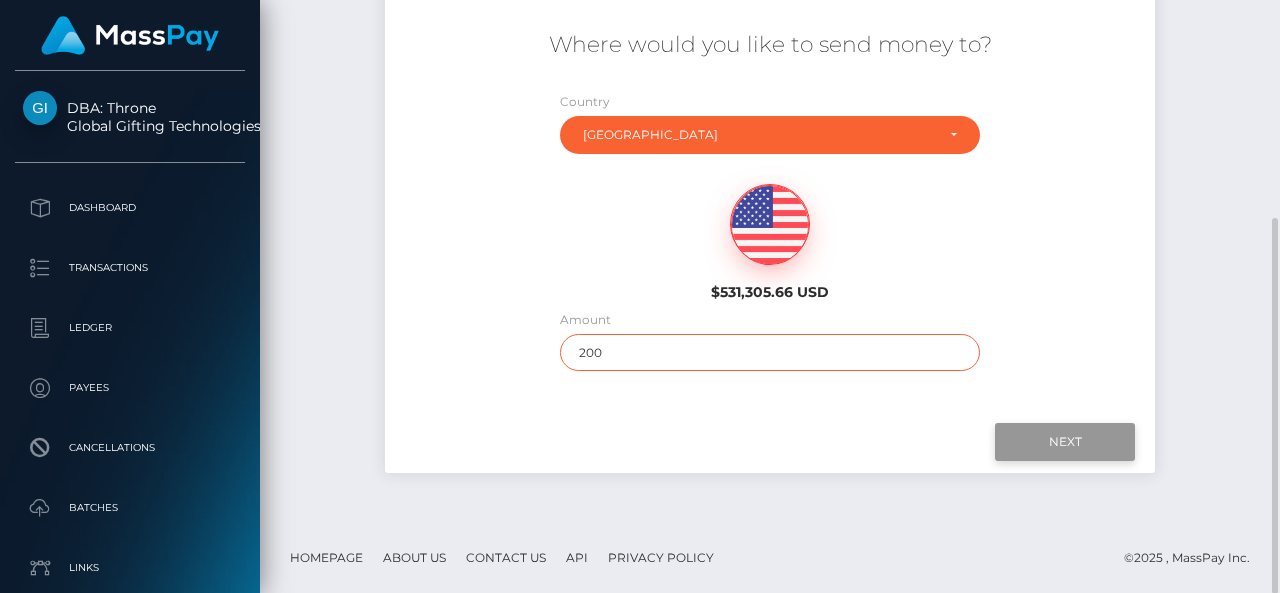 type on "200" 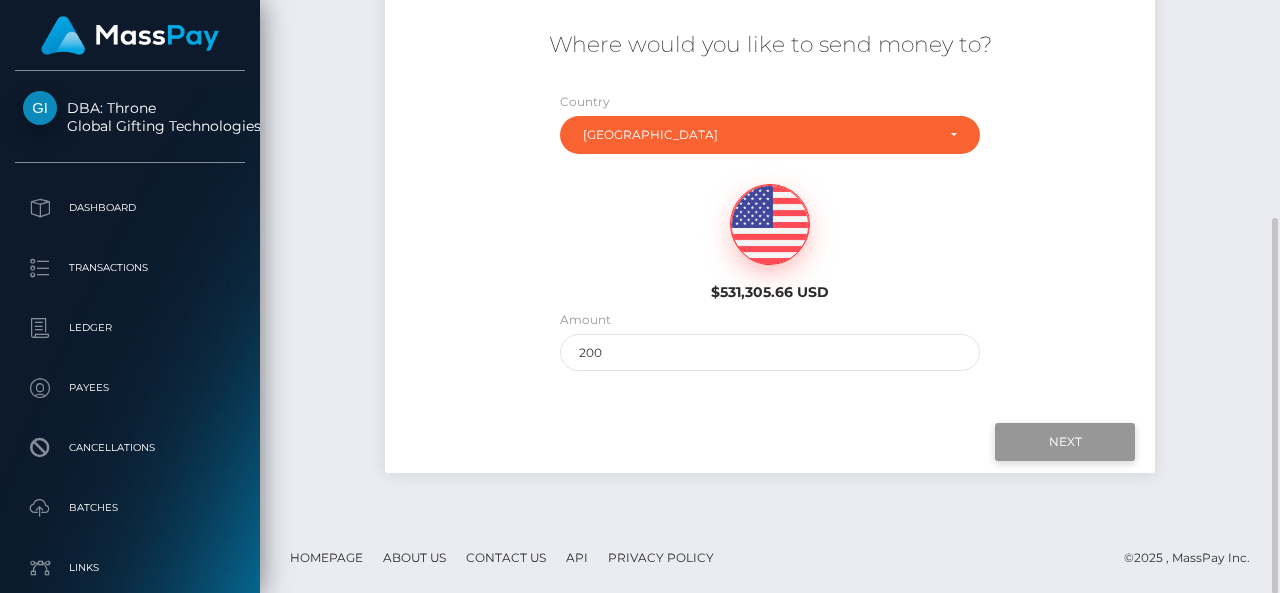 click on "Next" at bounding box center (1065, 442) 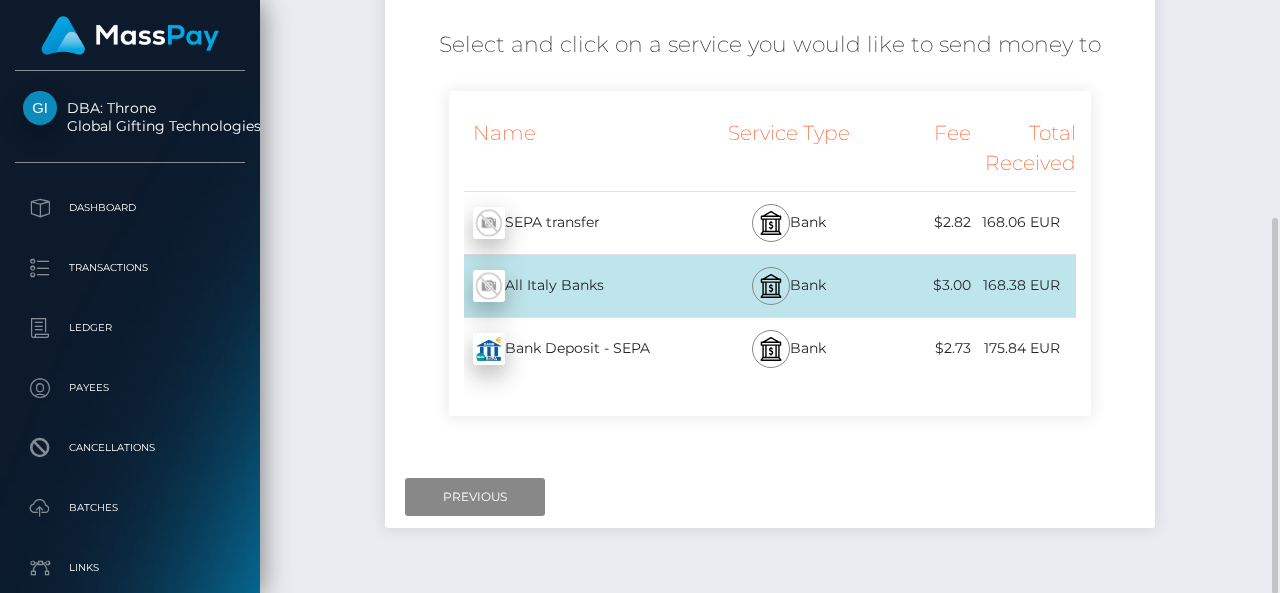 click on "SEPA transfer  - EUR" at bounding box center (579, 223) 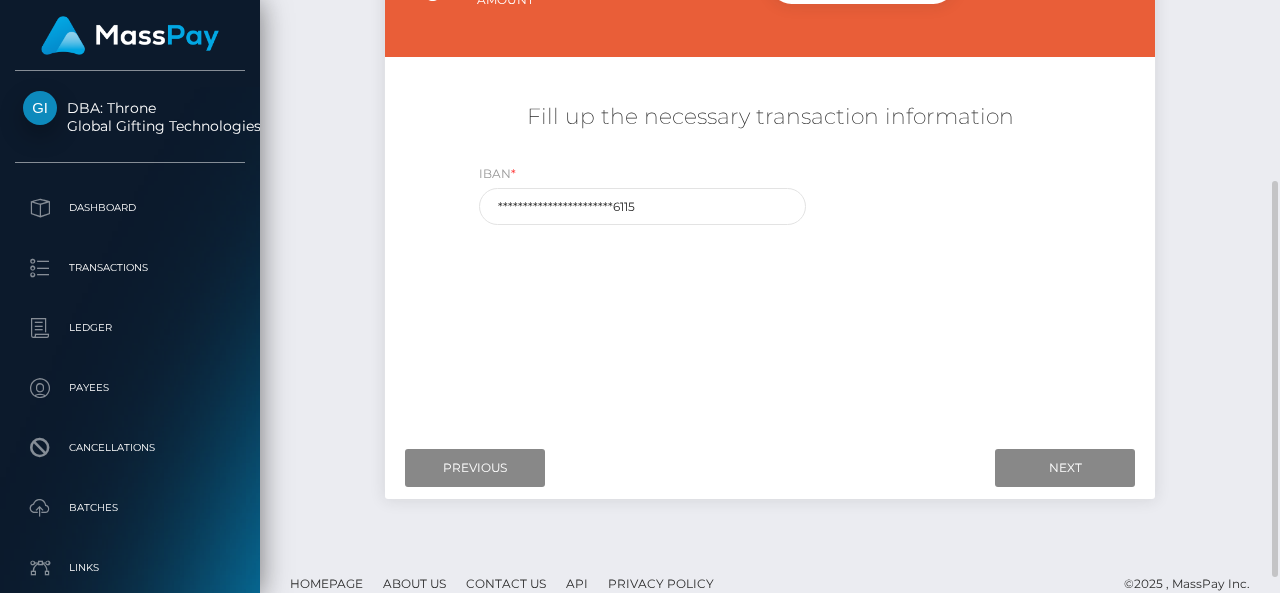 scroll, scrollTop: 269, scrollLeft: 0, axis: vertical 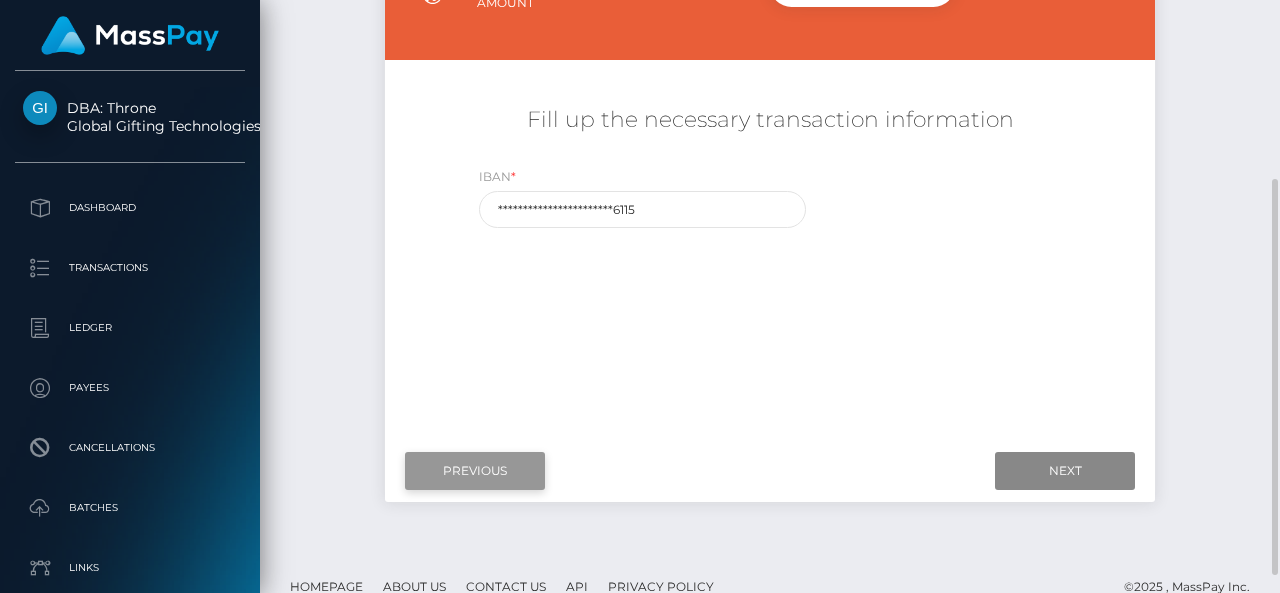 click on "Previous" at bounding box center (475, 471) 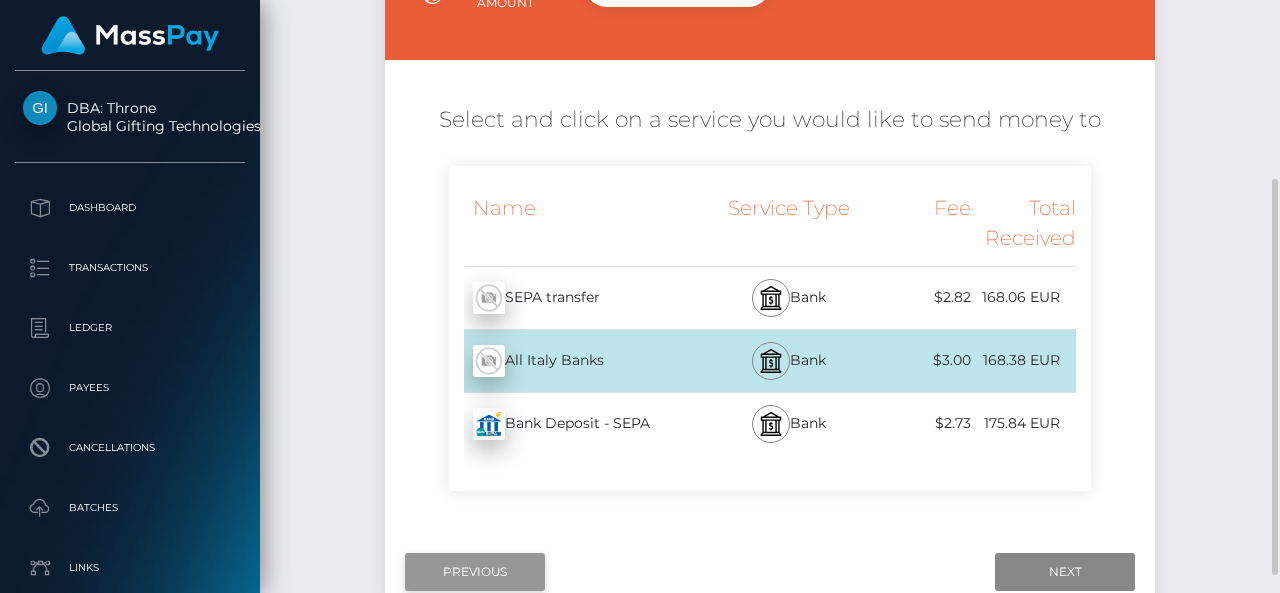click on "Previous" at bounding box center [475, 572] 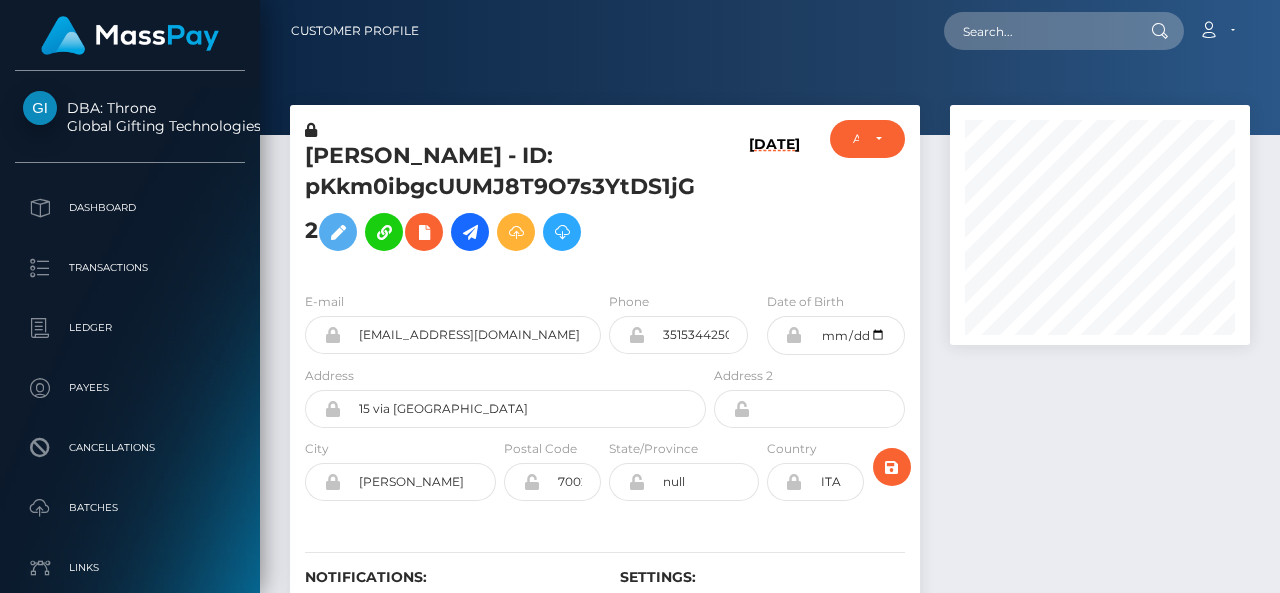scroll, scrollTop: 0, scrollLeft: 0, axis: both 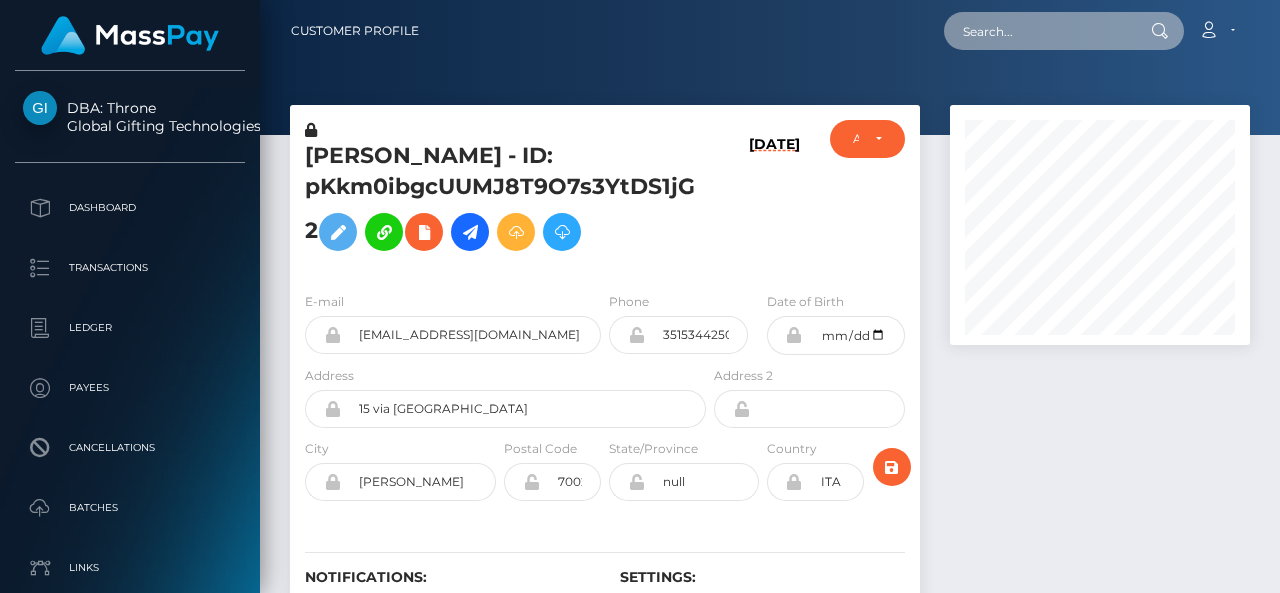 click at bounding box center [1038, 31] 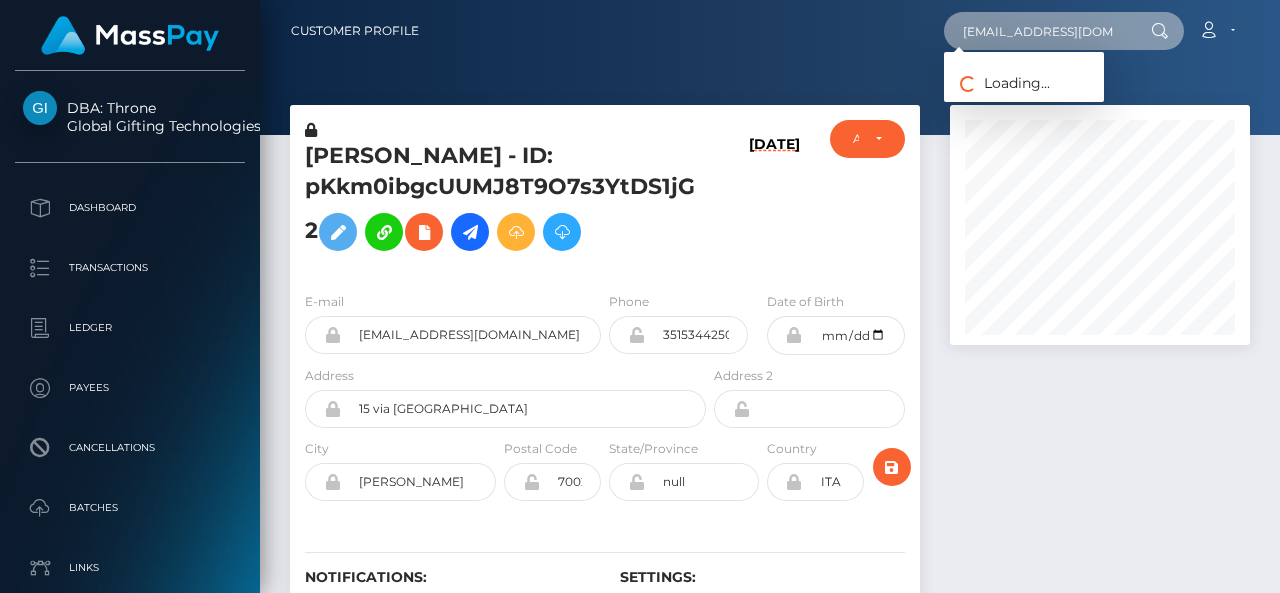 paste on "[EMAIL_ADDRESS][DOMAIN_NAME]" 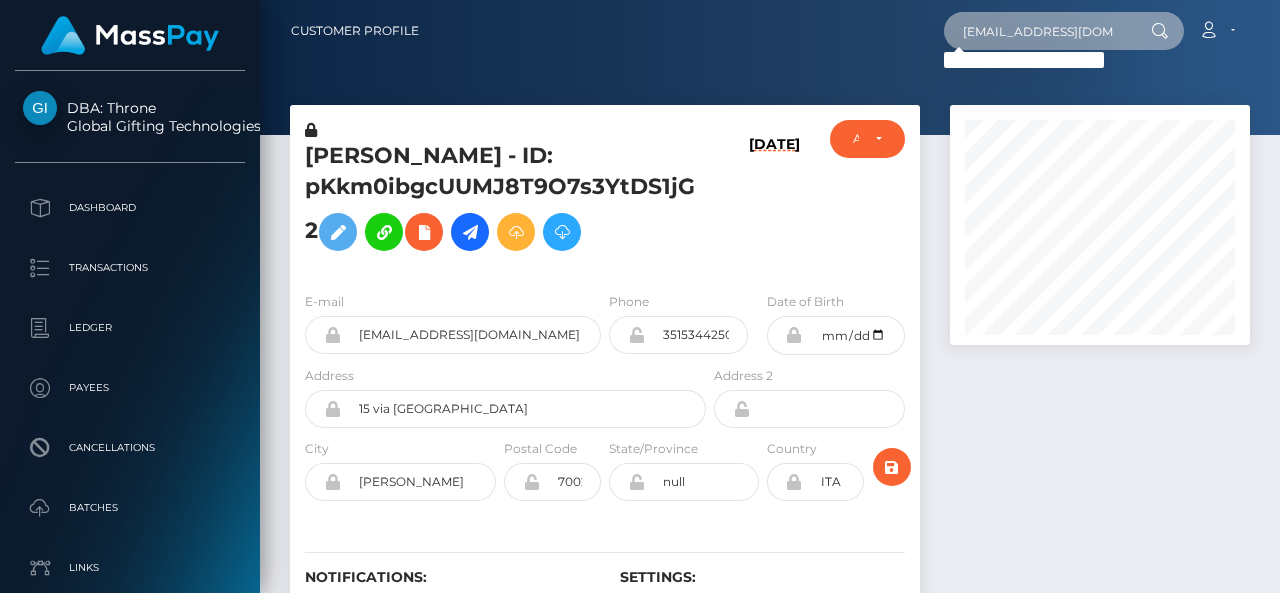 click on "[EMAIL_ADDRESS][DOMAIN_NAME]" at bounding box center [1038, 31] 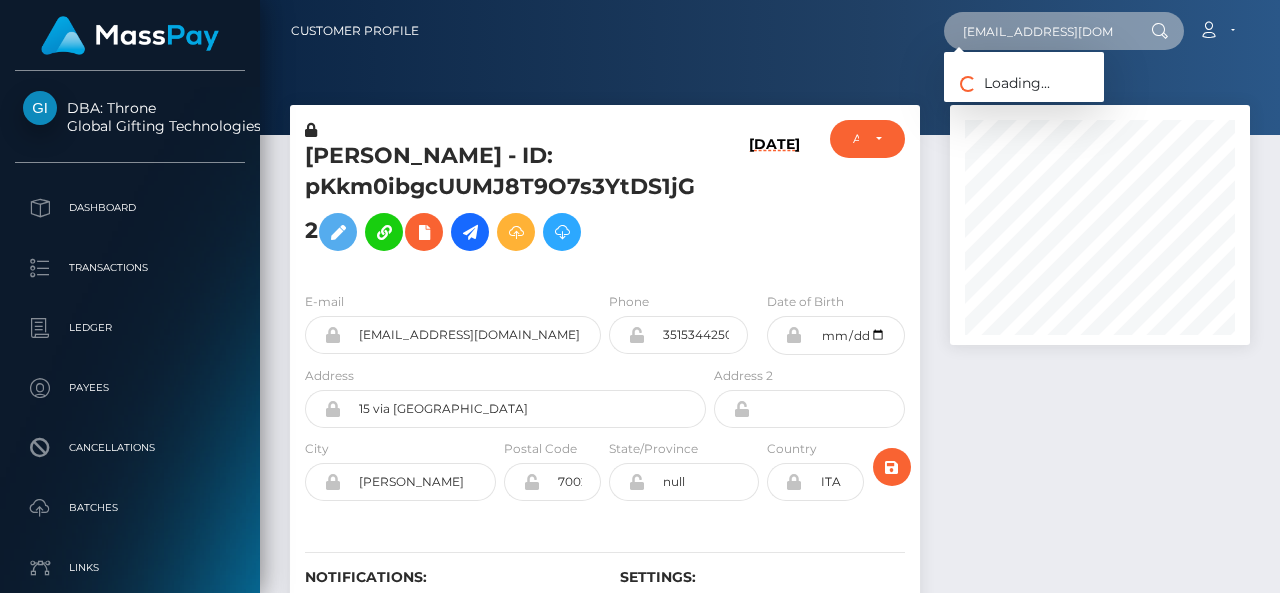 paste on "[PERSON_NAME]" 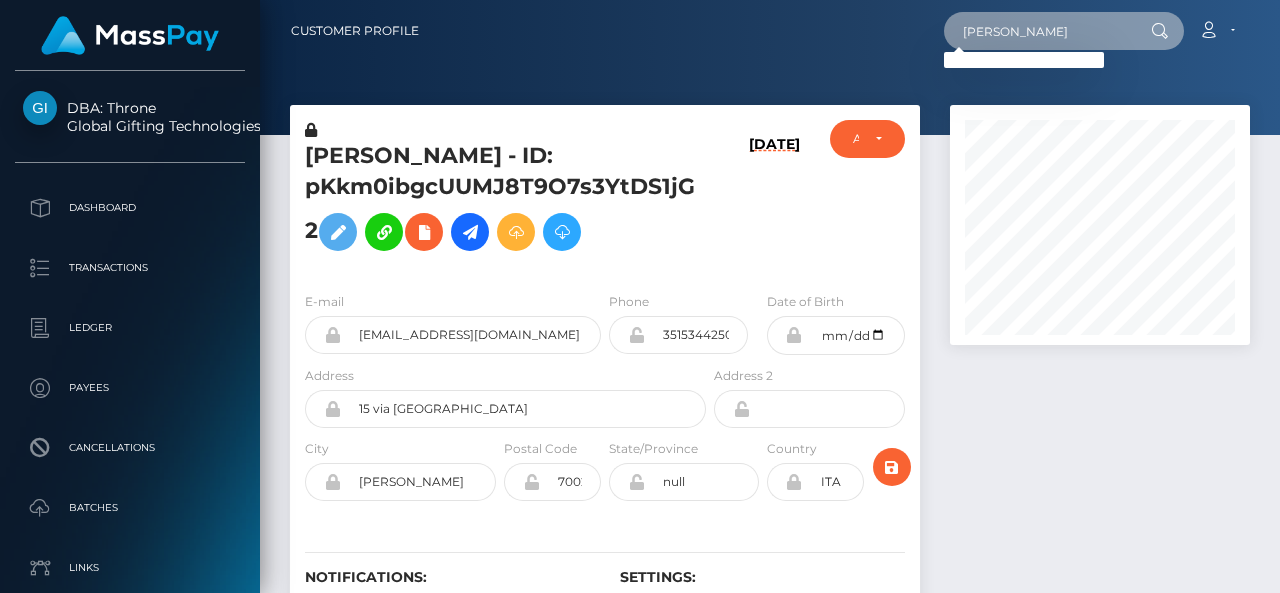 click on "[PERSON_NAME]" at bounding box center (1038, 31) 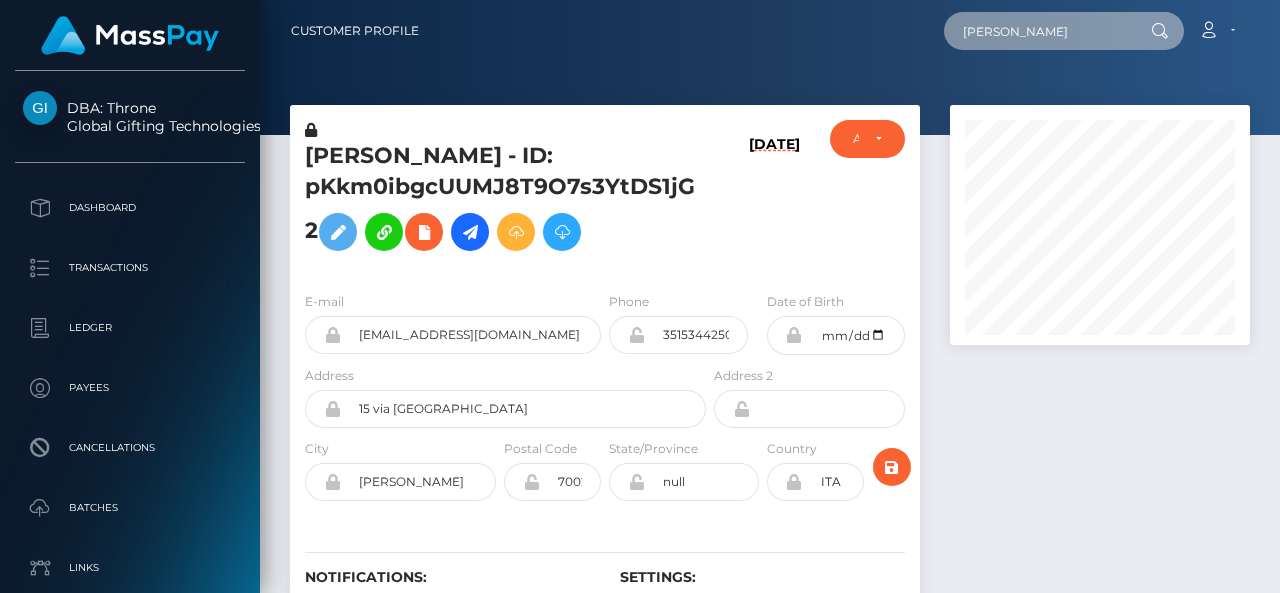 click on "[PERSON_NAME]" at bounding box center [1038, 31] 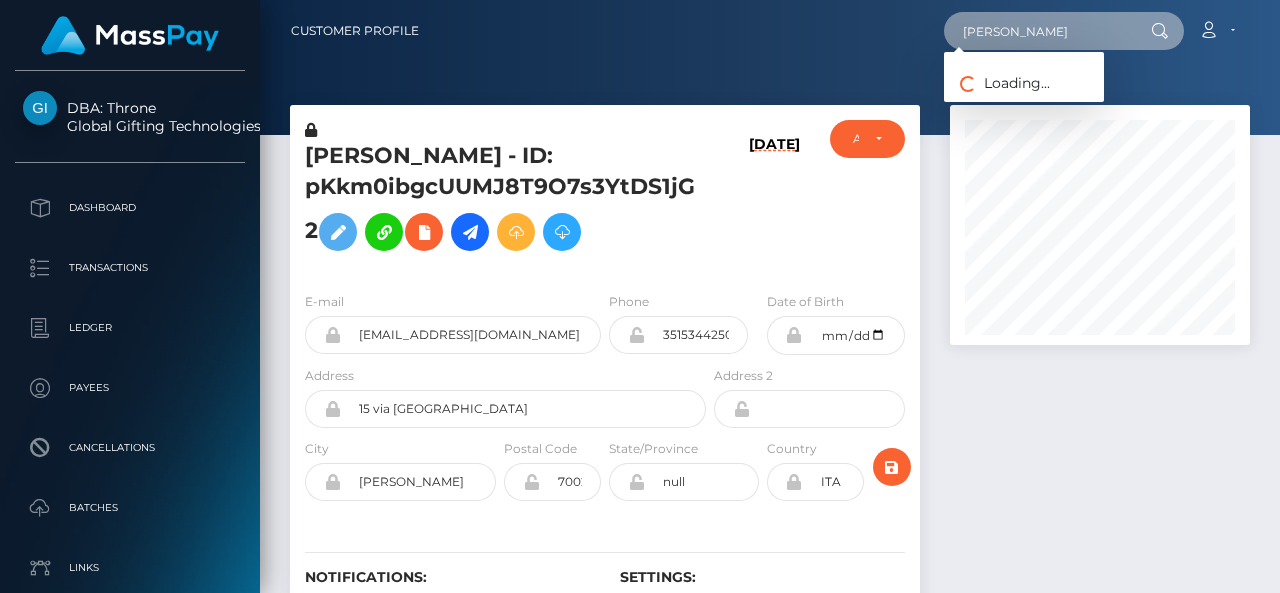 type on "[PERSON_NAME]" 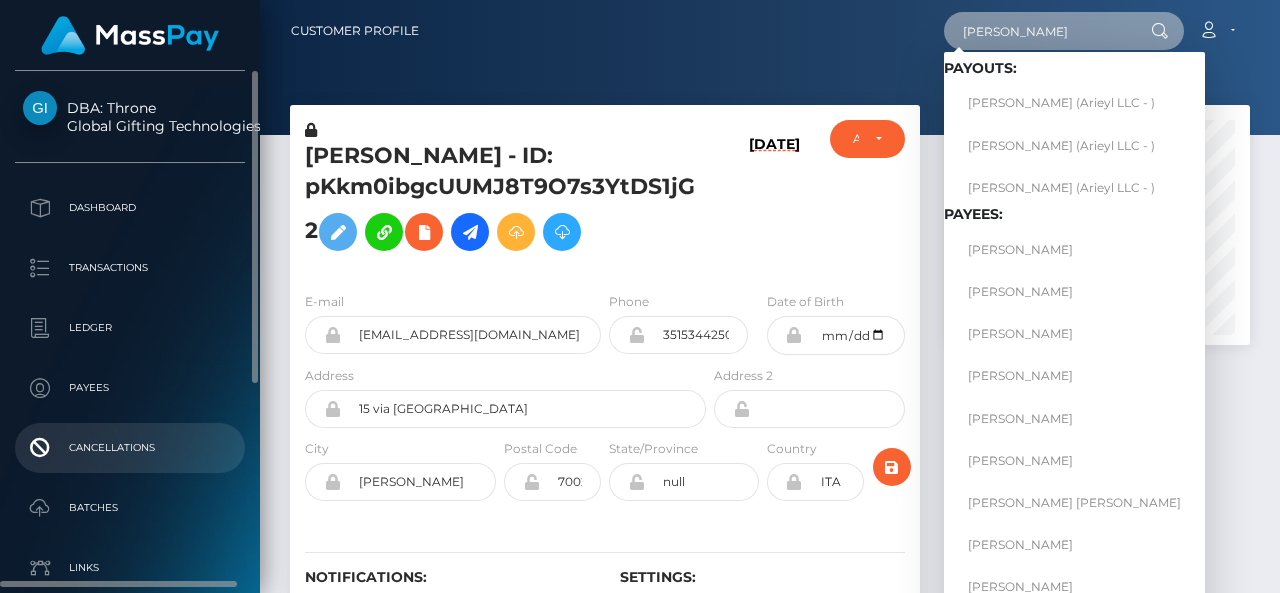 scroll, scrollTop: 343, scrollLeft: 0, axis: vertical 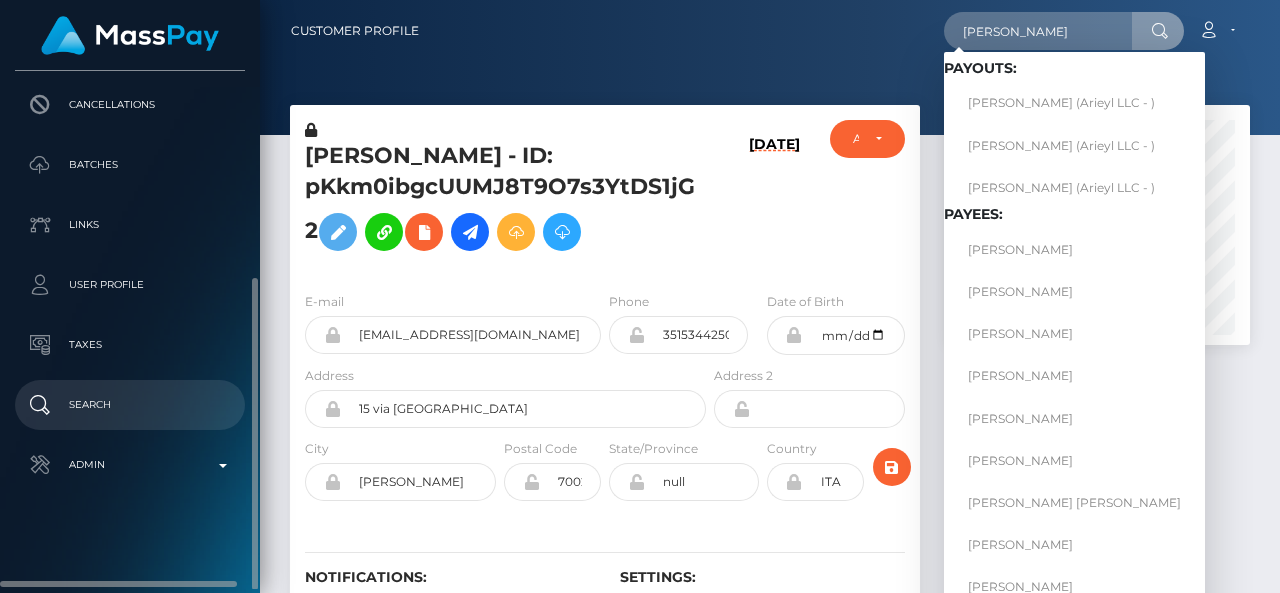 click on "Search" at bounding box center (130, 405) 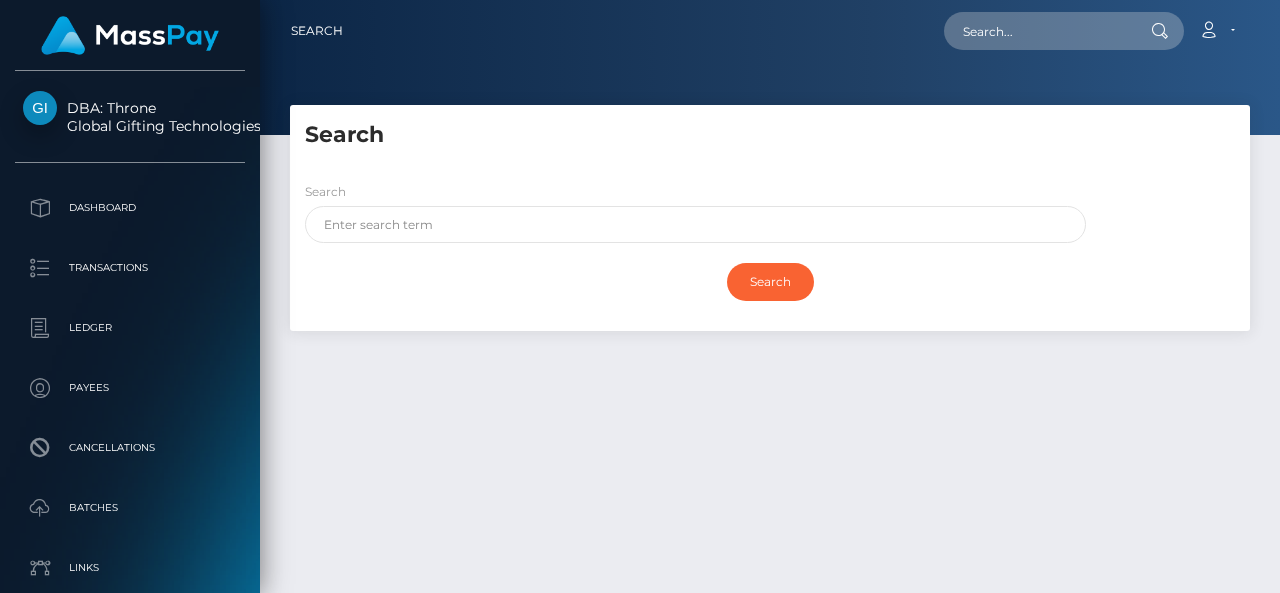 scroll, scrollTop: 0, scrollLeft: 0, axis: both 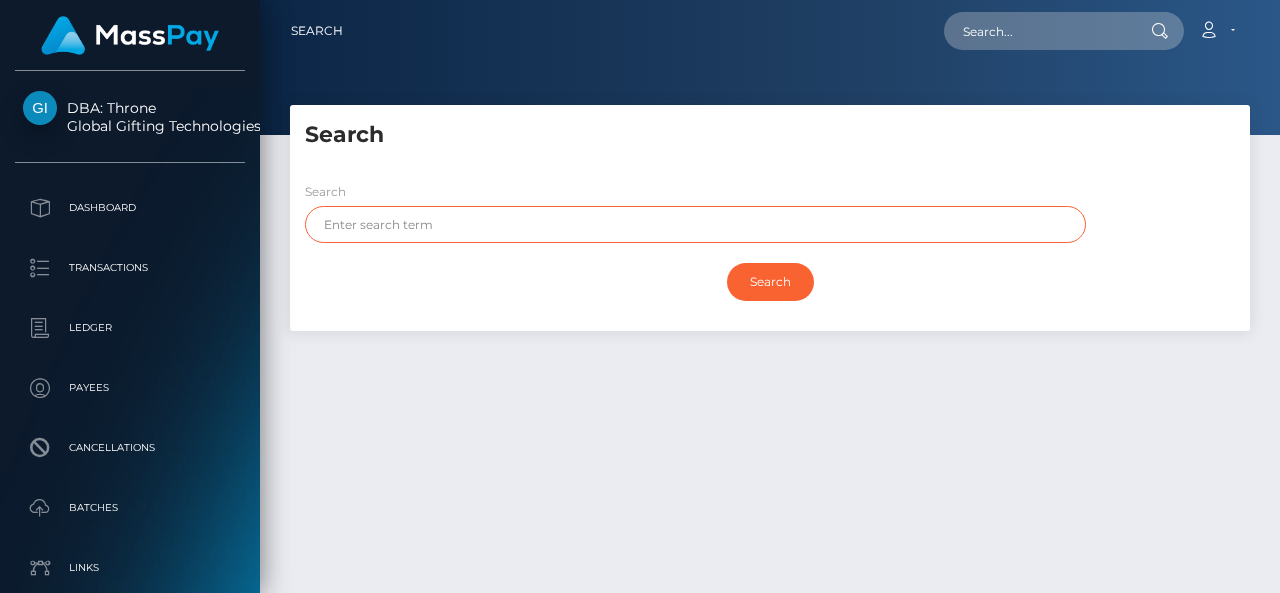 click at bounding box center [695, 224] 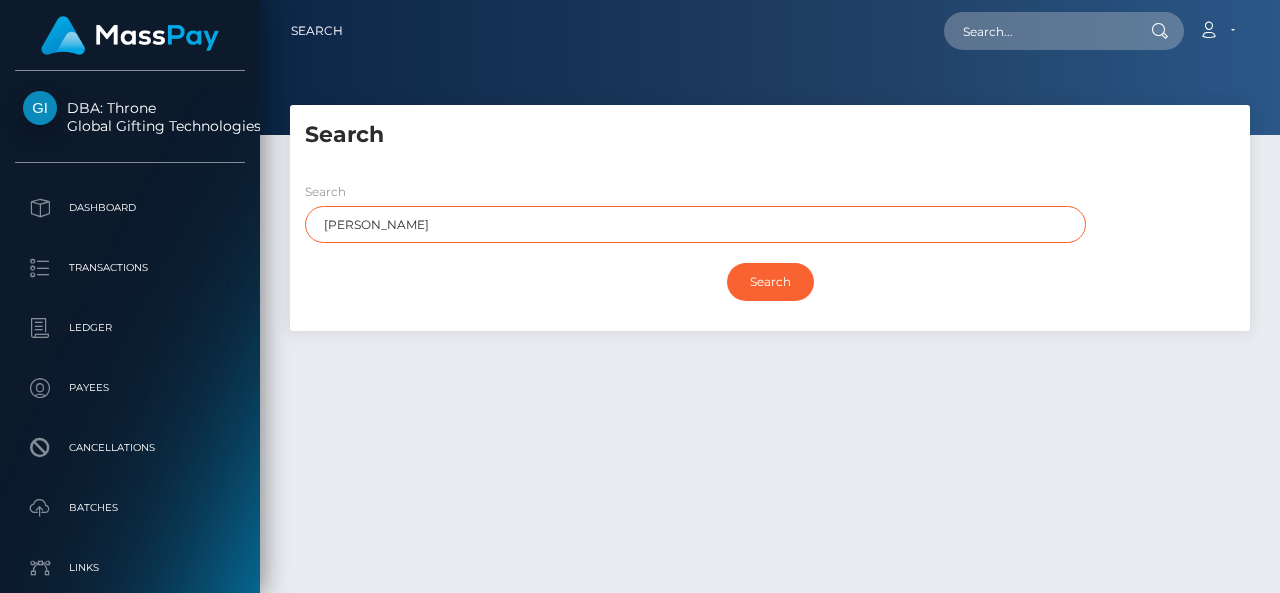 click on "[PERSON_NAME]" at bounding box center (695, 224) 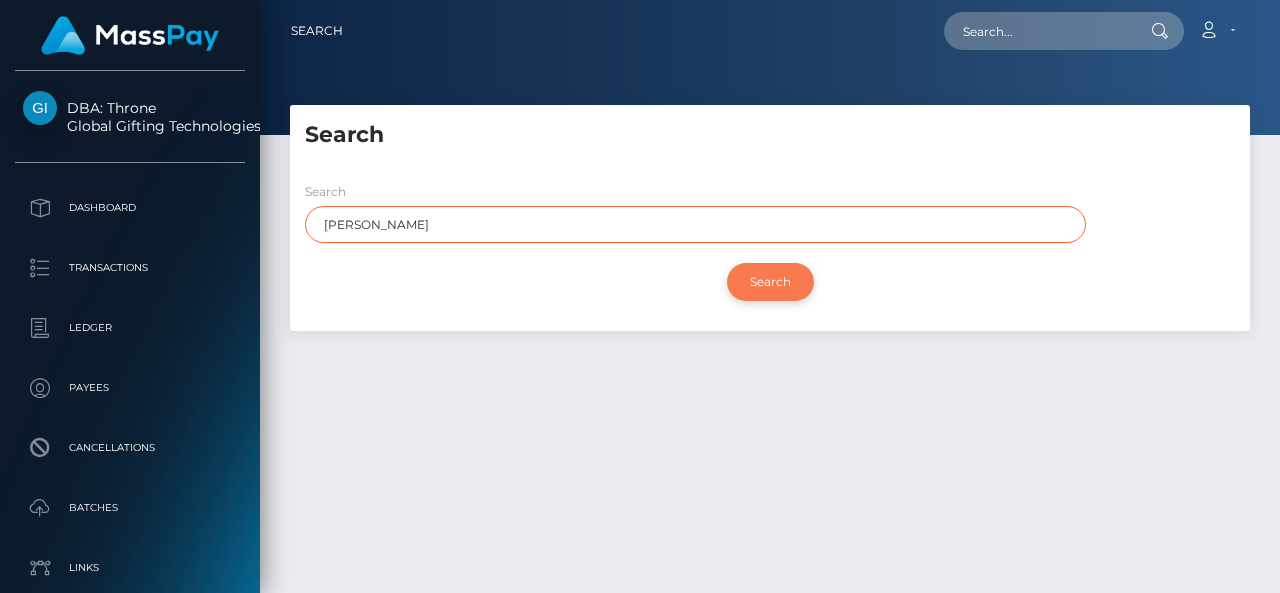 type on "[PERSON_NAME]" 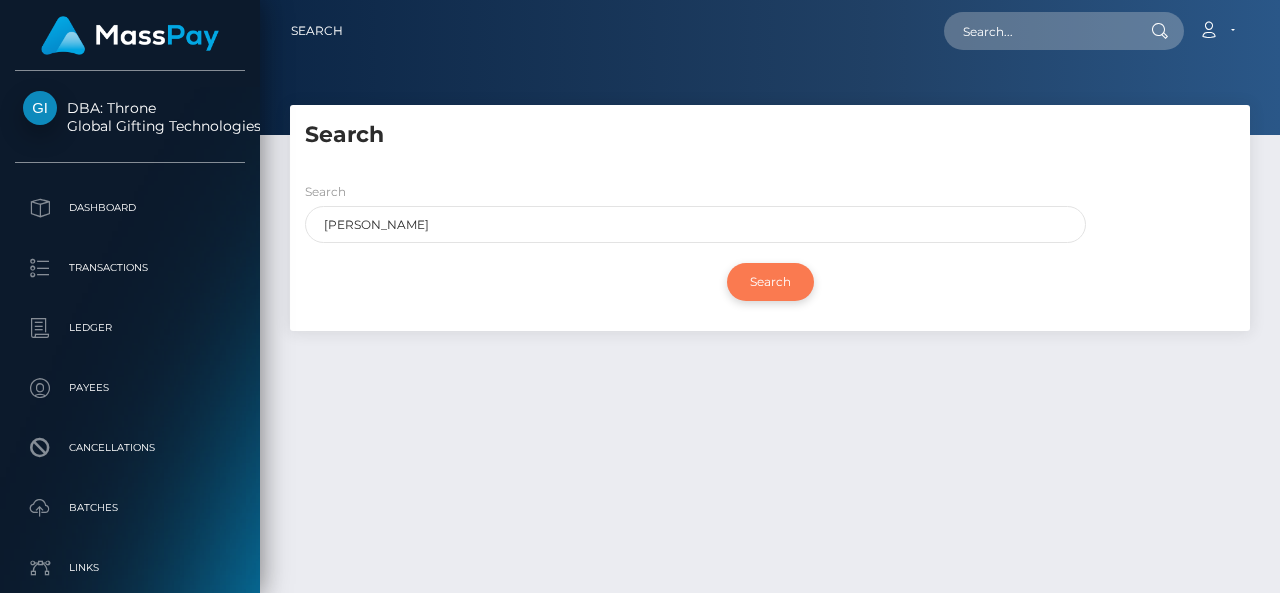 click on "Search" at bounding box center [770, 282] 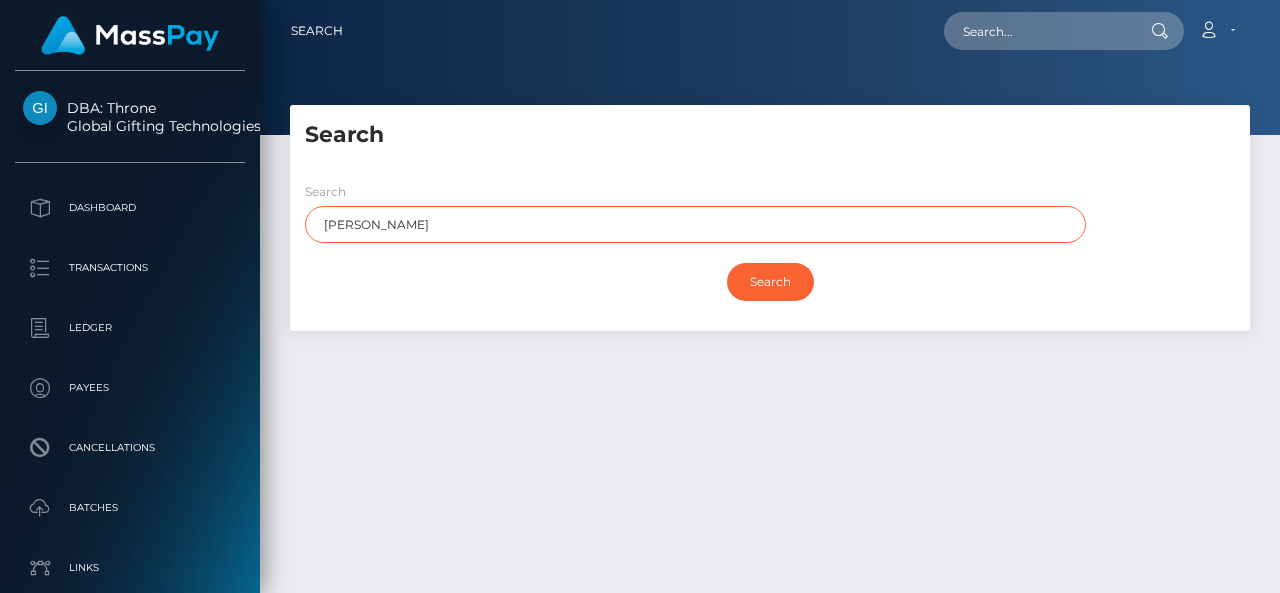 click on "[PERSON_NAME]" at bounding box center (695, 224) 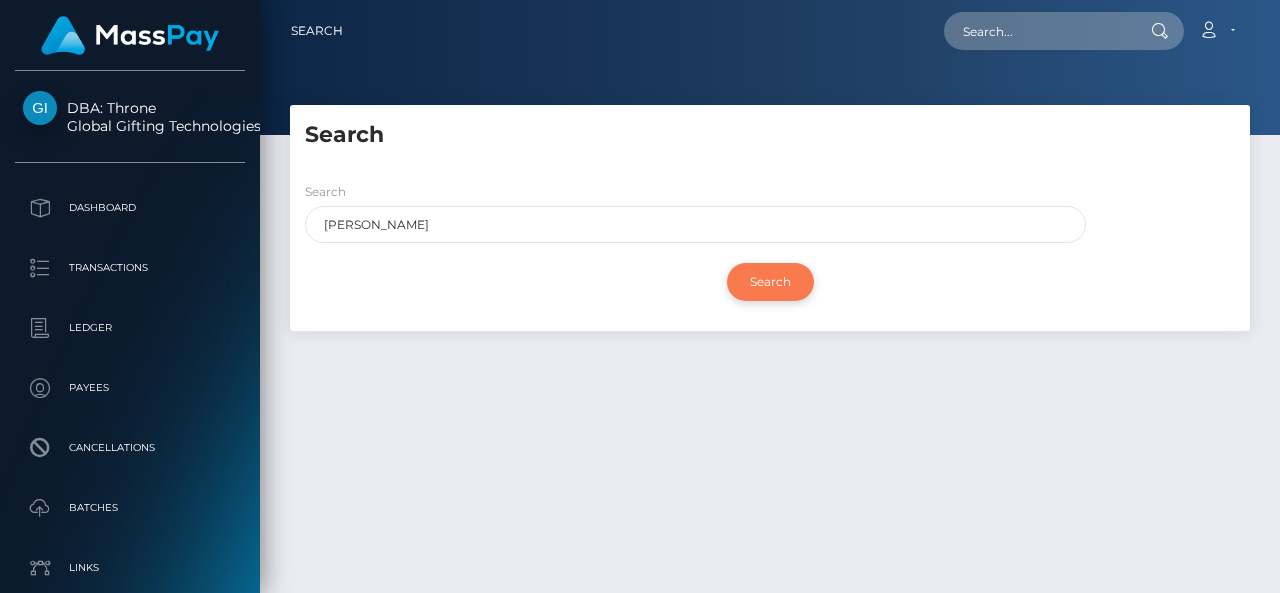 click on "Search" at bounding box center [770, 282] 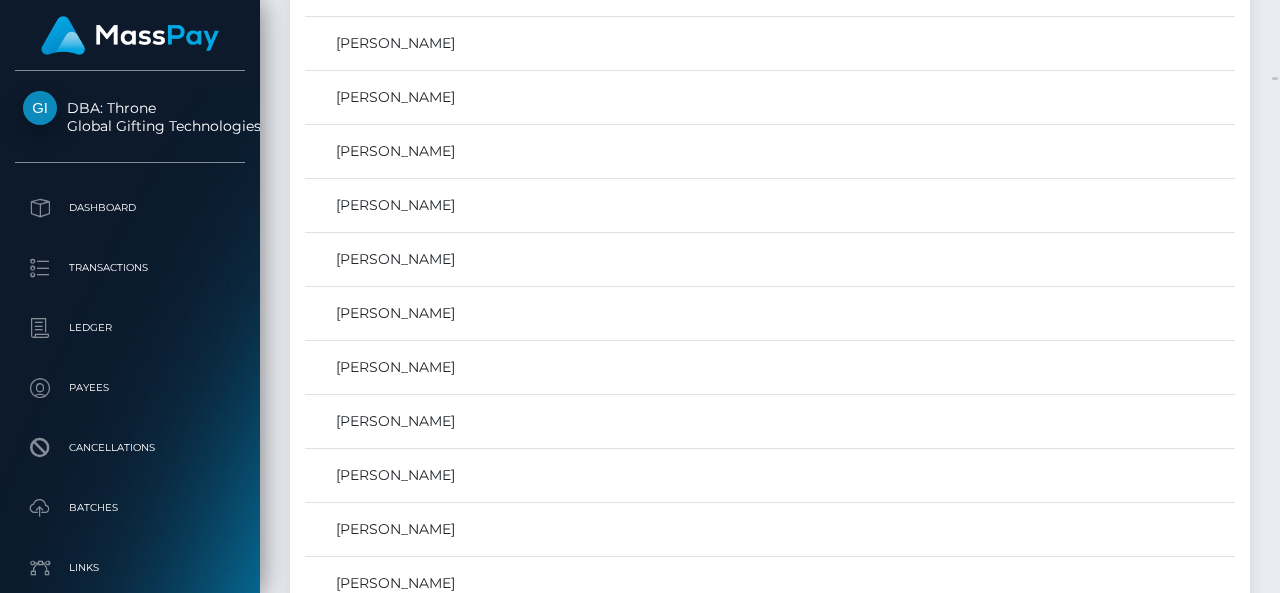 scroll, scrollTop: 2310, scrollLeft: 0, axis: vertical 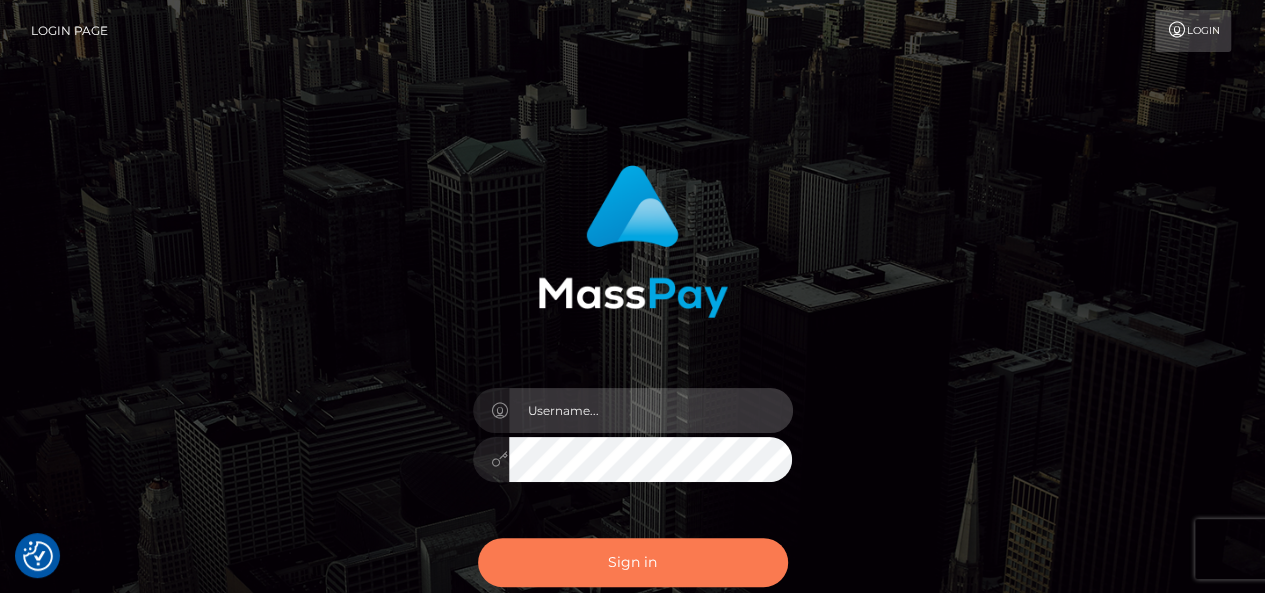 type on "[DOMAIN_NAME]" 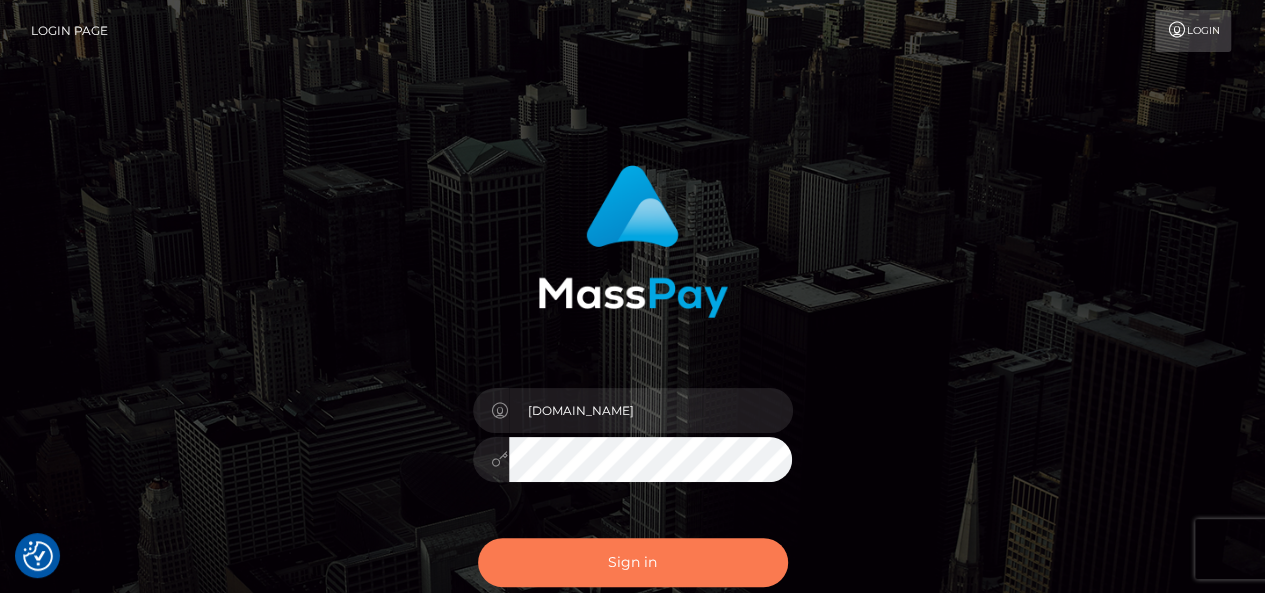 click on "Sign in" at bounding box center [633, 562] 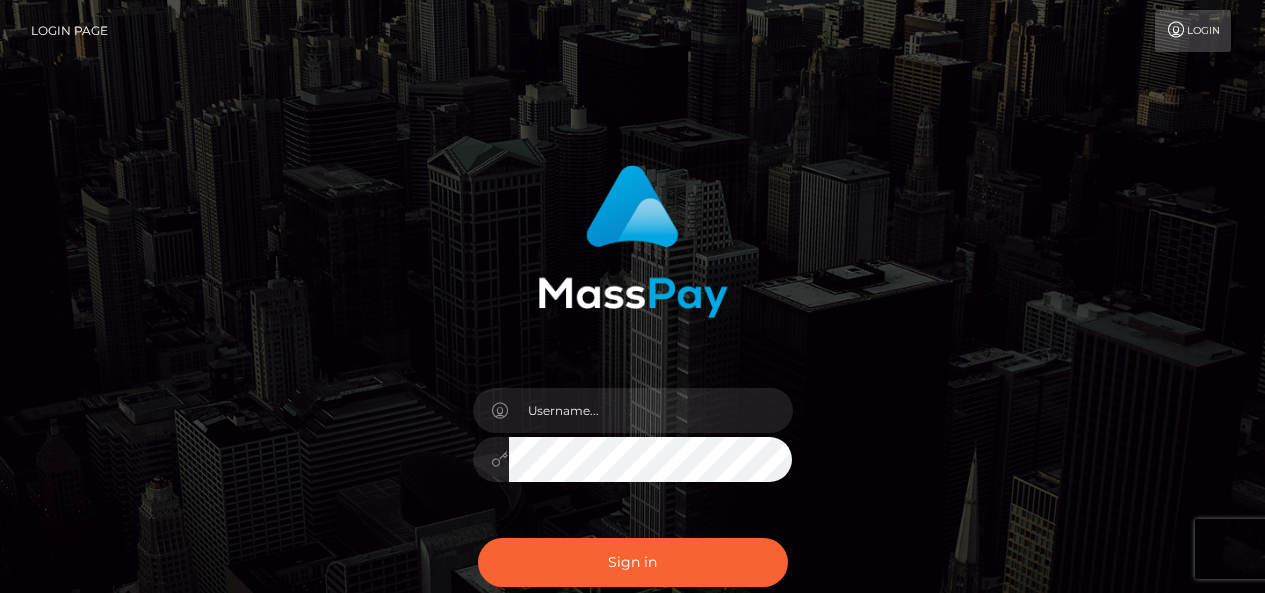 scroll, scrollTop: 0, scrollLeft: 0, axis: both 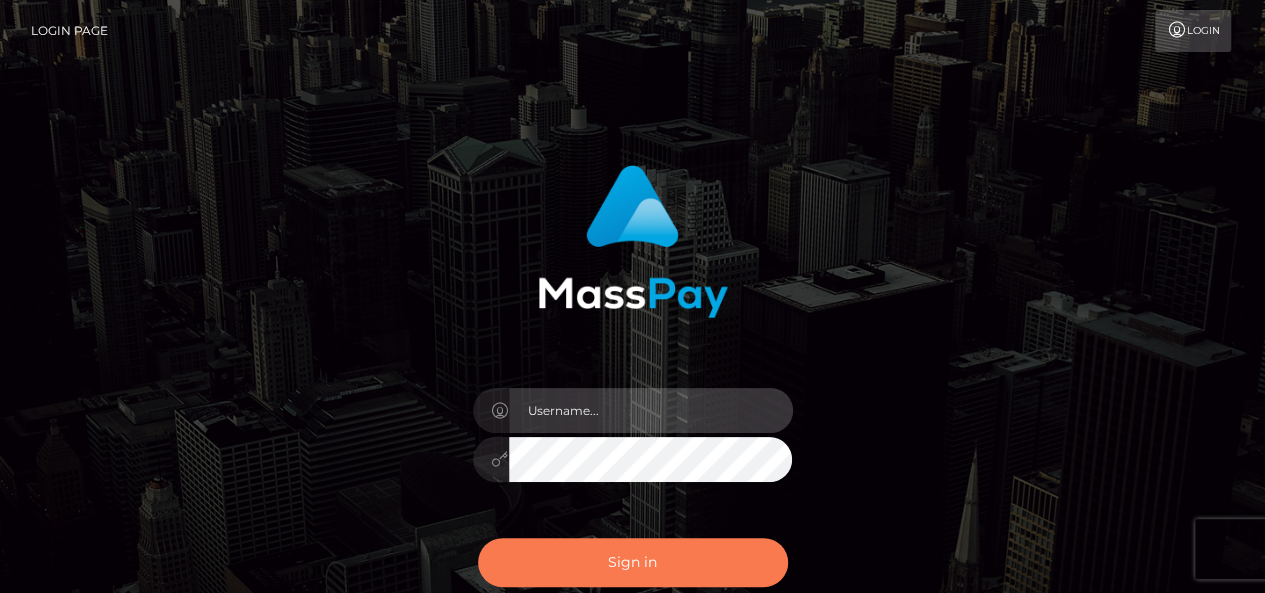 type on "[DOMAIN_NAME]" 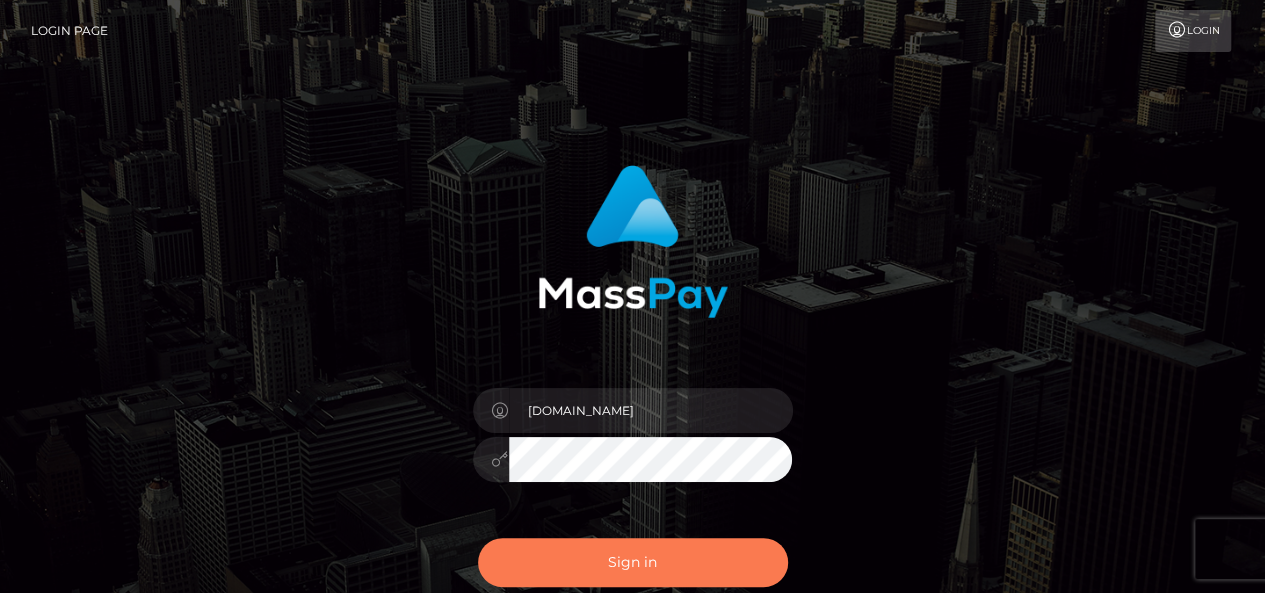 click on "Sign in" at bounding box center (633, 562) 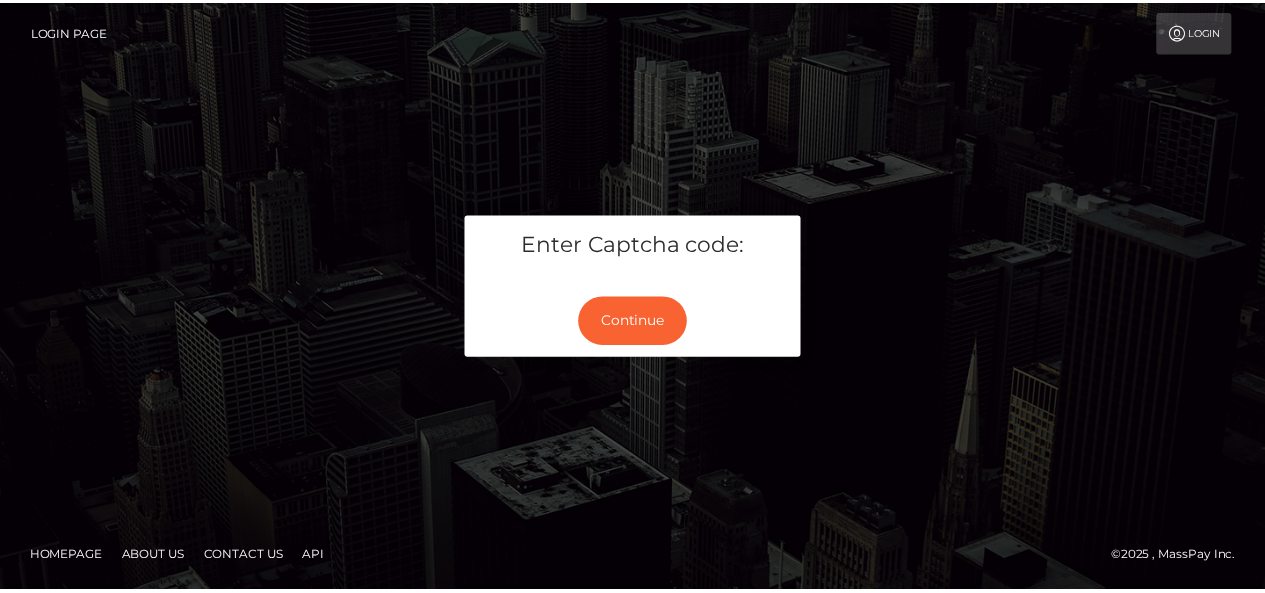 scroll, scrollTop: 0, scrollLeft: 0, axis: both 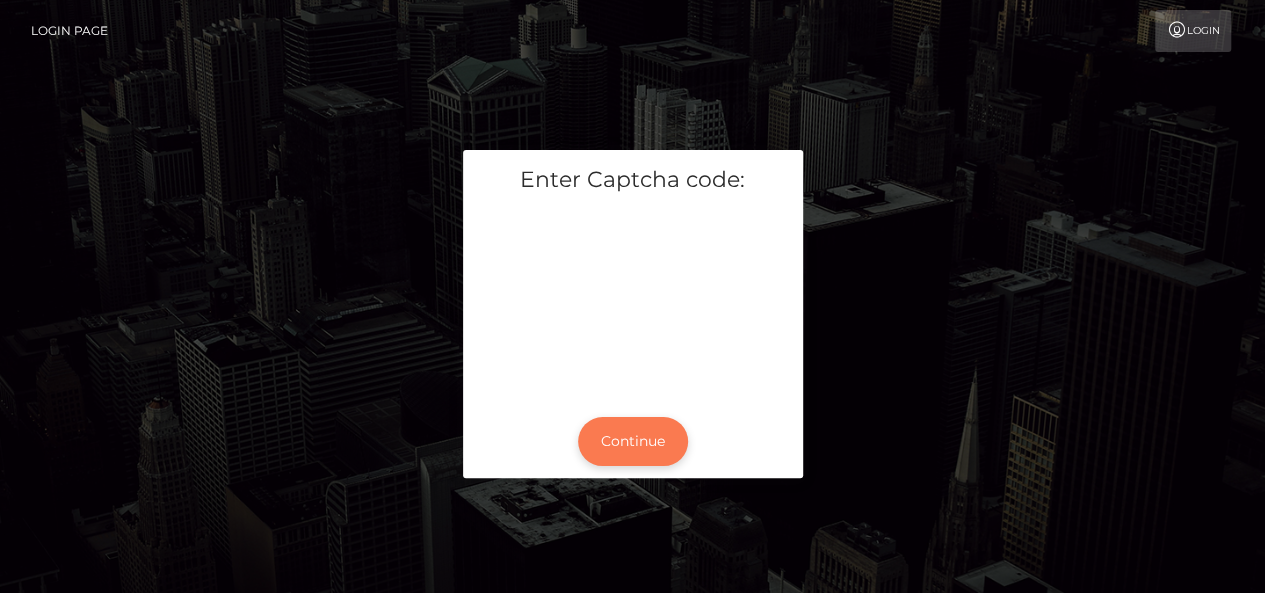 click on "Continue" at bounding box center [633, 441] 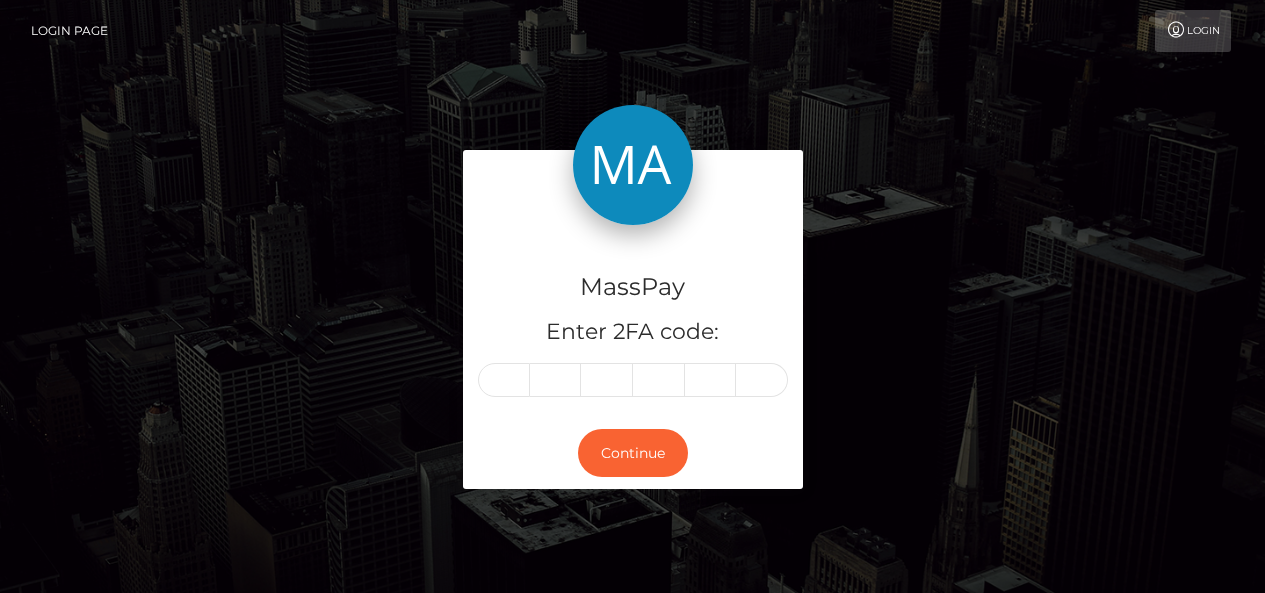 scroll, scrollTop: 0, scrollLeft: 0, axis: both 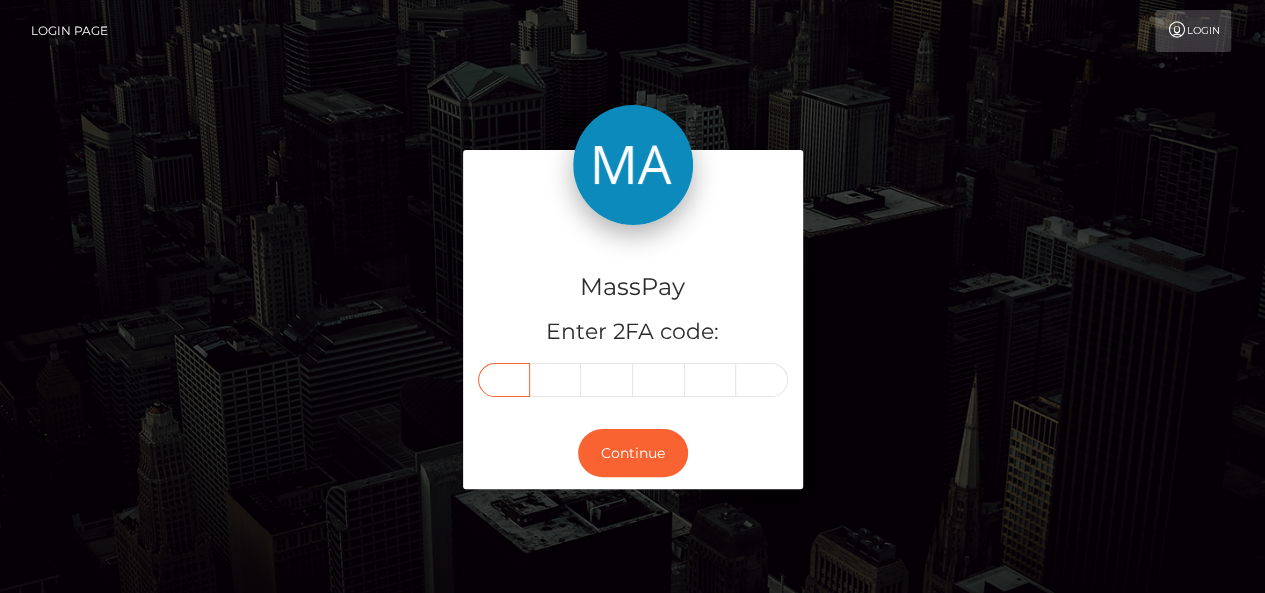 paste on "5" 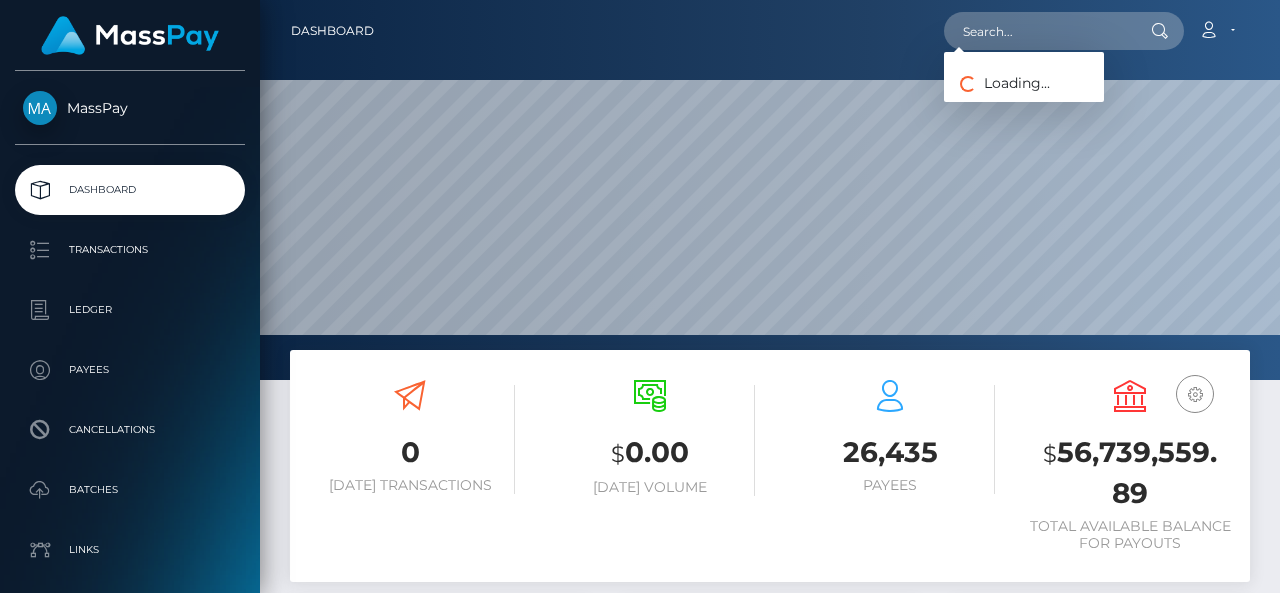 scroll, scrollTop: 0, scrollLeft: 0, axis: both 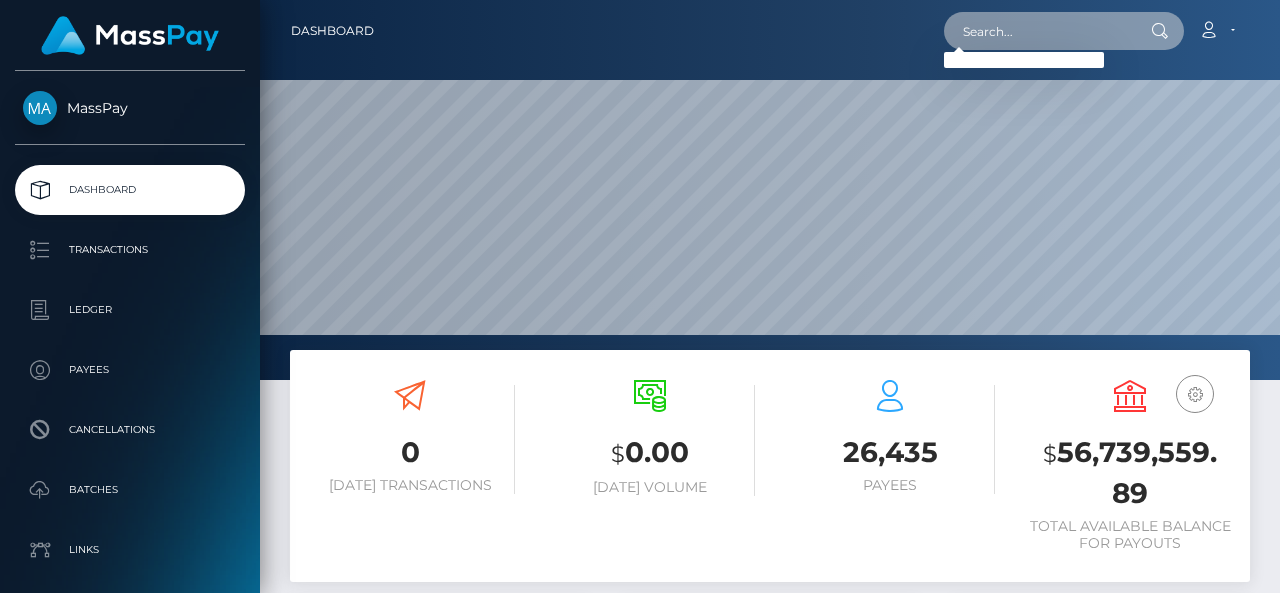 paste on "lovely2468@proton.me" 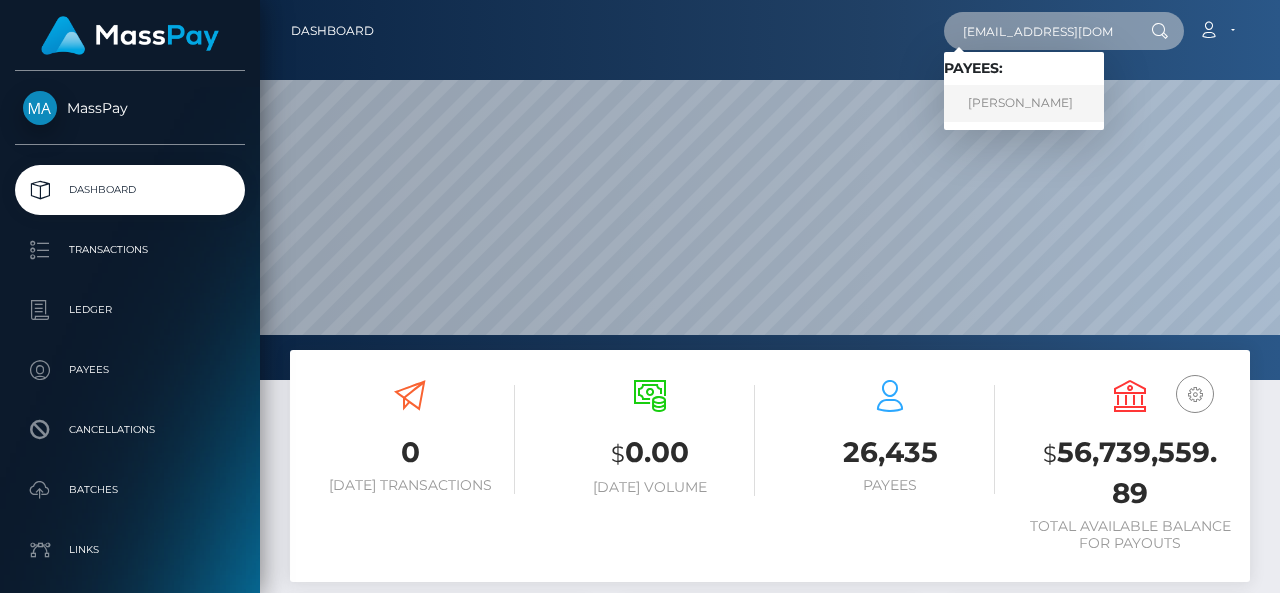 type on "lovely2468@proton.me" 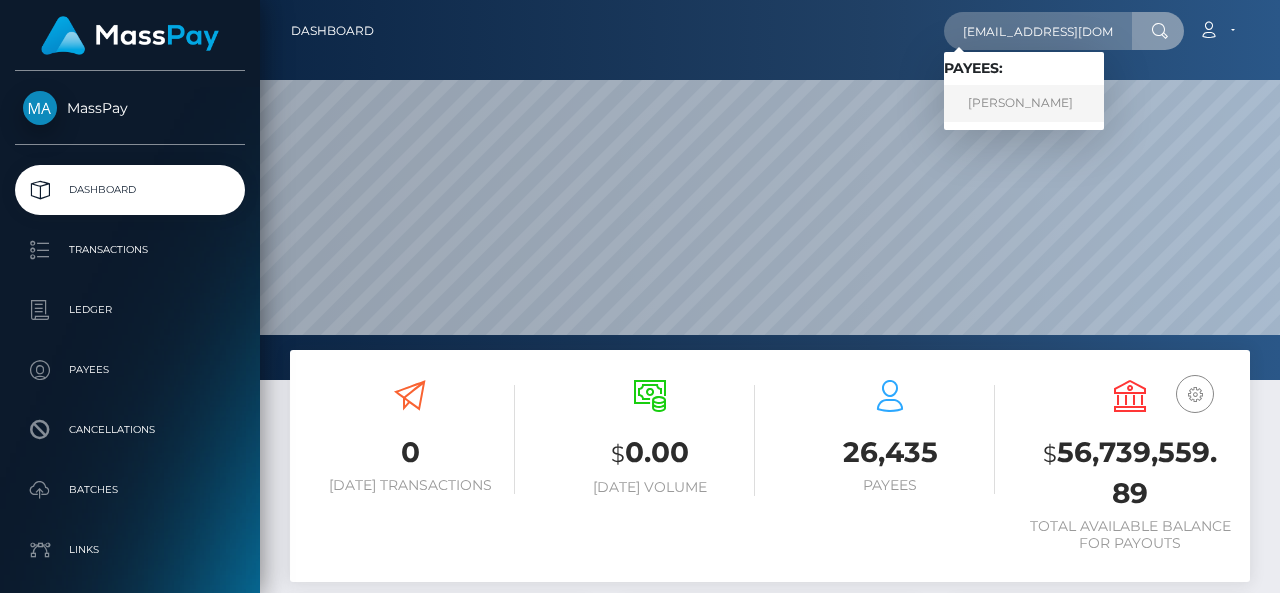 click on "Lisa  Quattrone" at bounding box center (1024, 103) 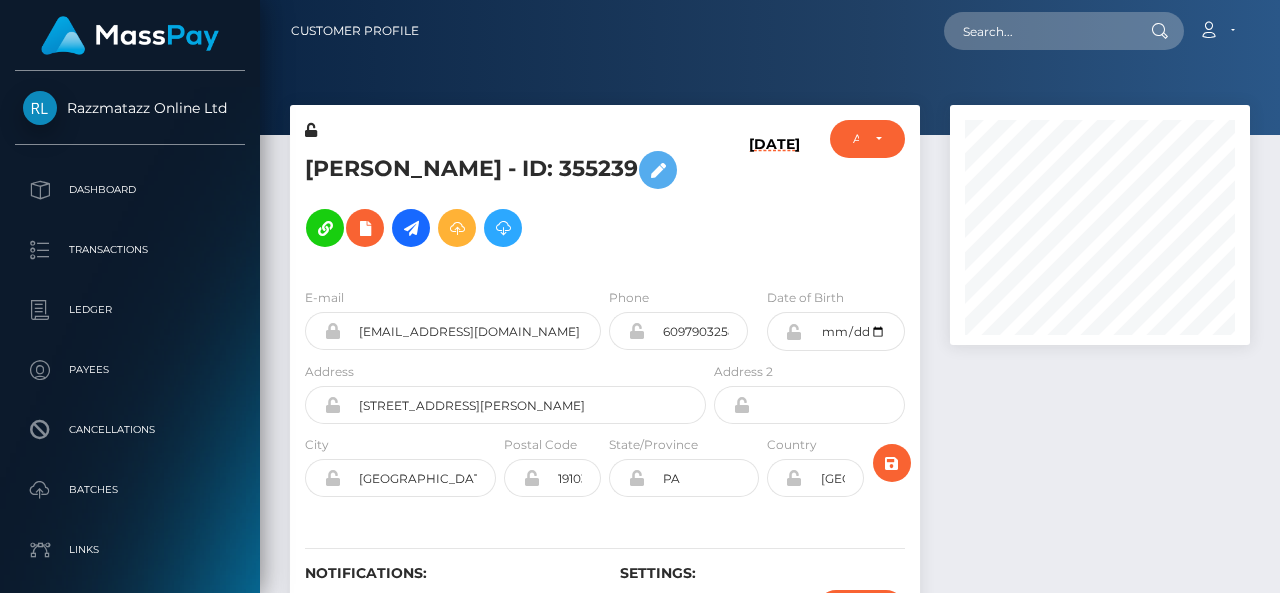 scroll, scrollTop: 0, scrollLeft: 0, axis: both 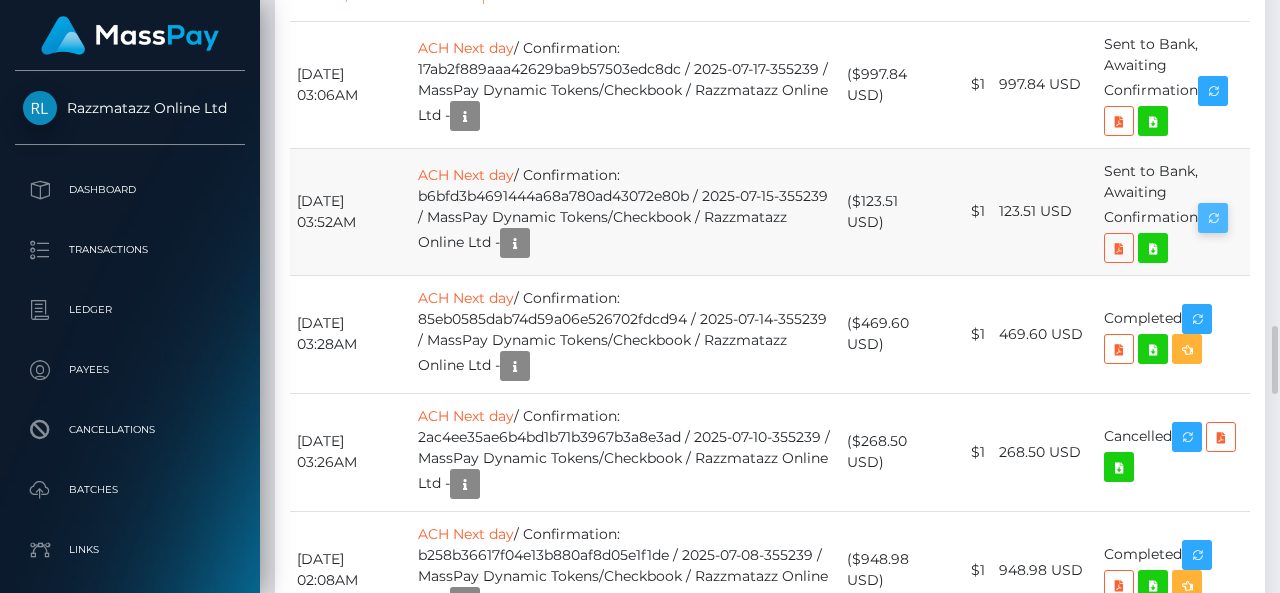 click at bounding box center [1213, 218] 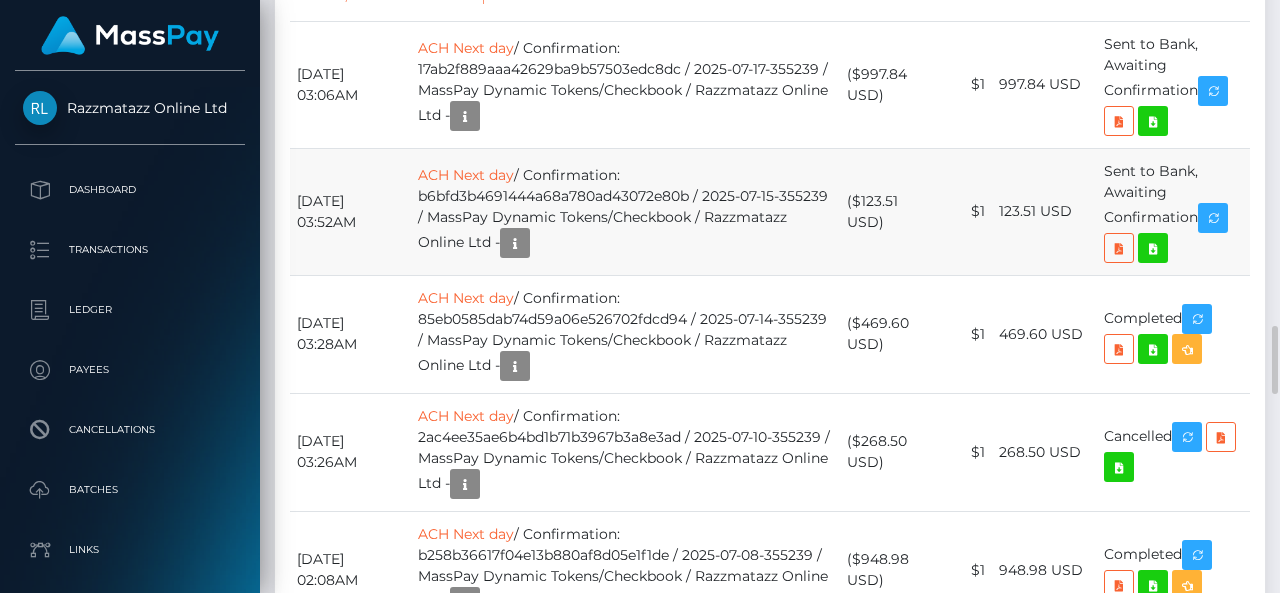 scroll, scrollTop: 240, scrollLeft: 300, axis: both 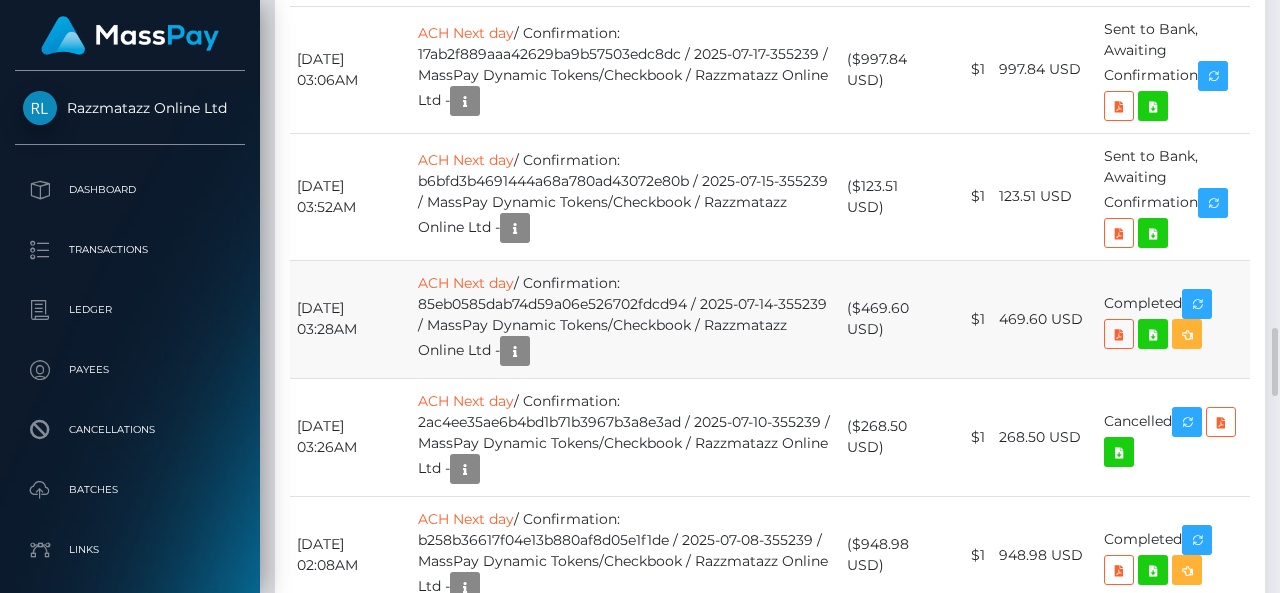 drag, startPoint x: 850, startPoint y: 330, endPoint x: 928, endPoint y: 333, distance: 78.05767 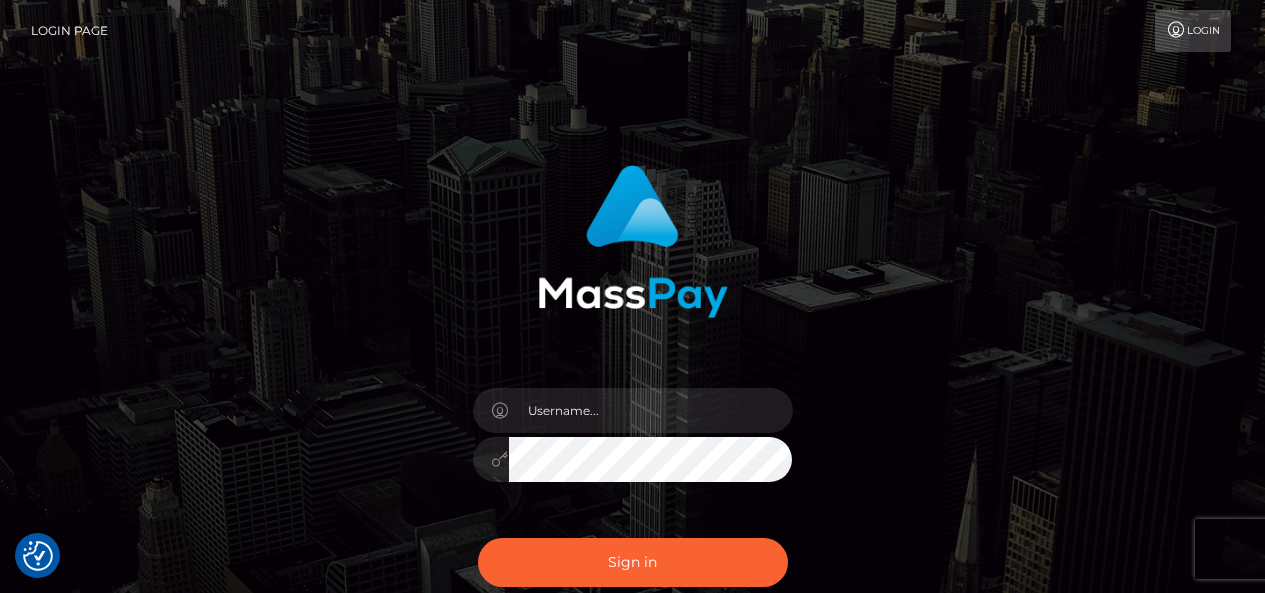 scroll, scrollTop: 0, scrollLeft: 0, axis: both 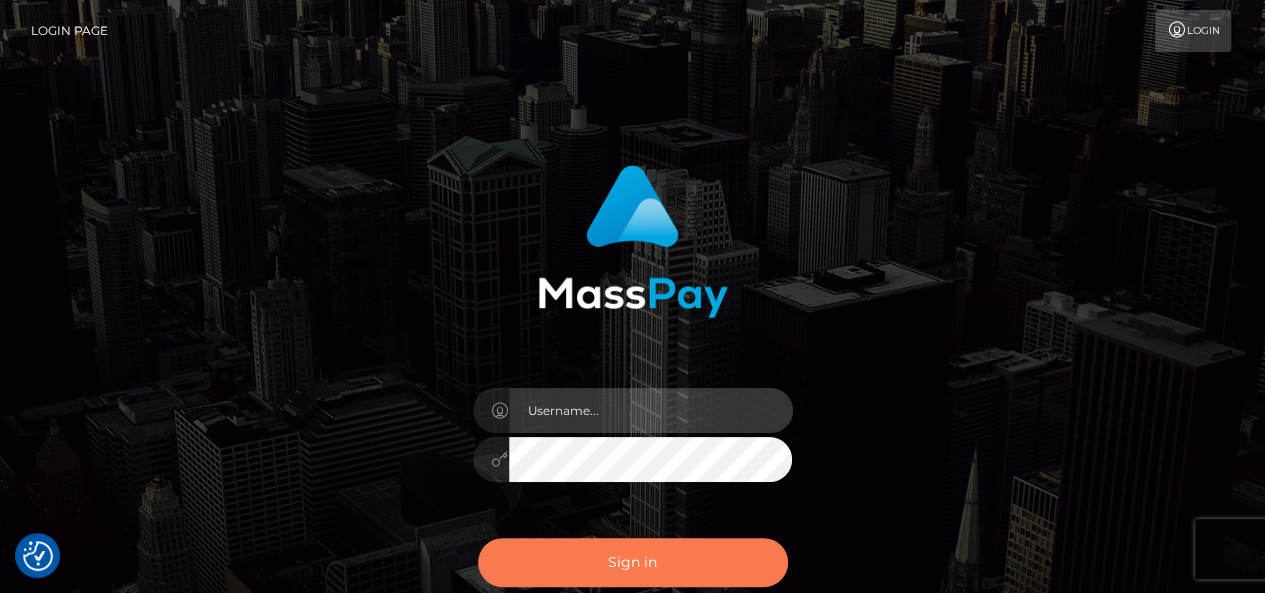 type on "[DOMAIN_NAME]" 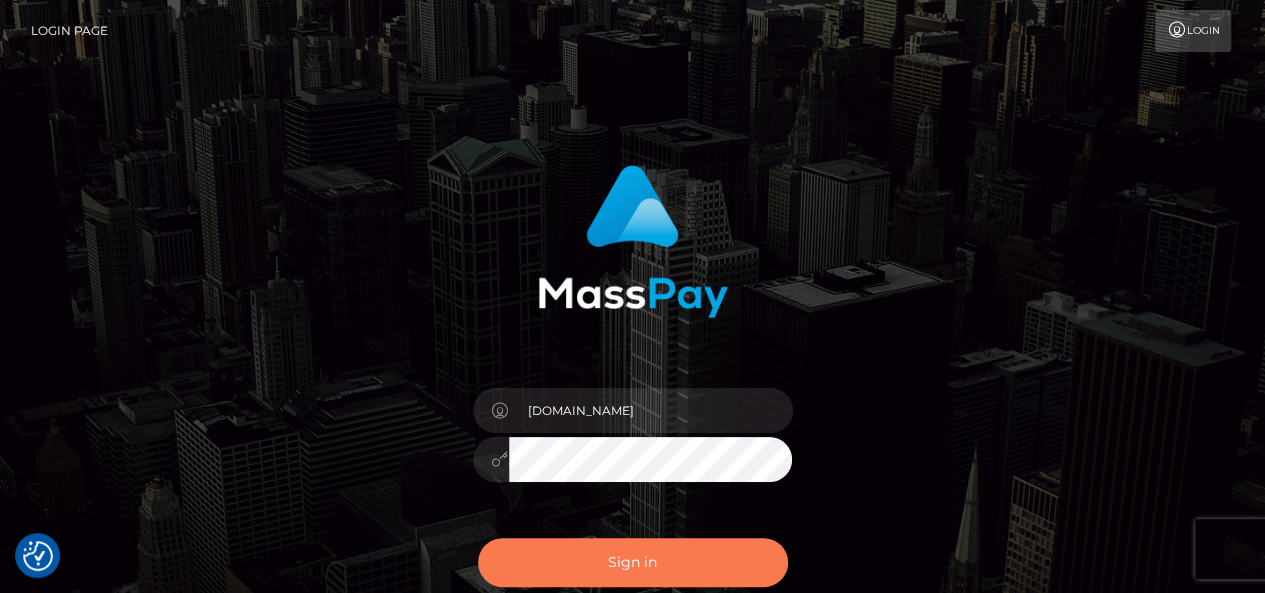 click on "Sign in" at bounding box center [633, 562] 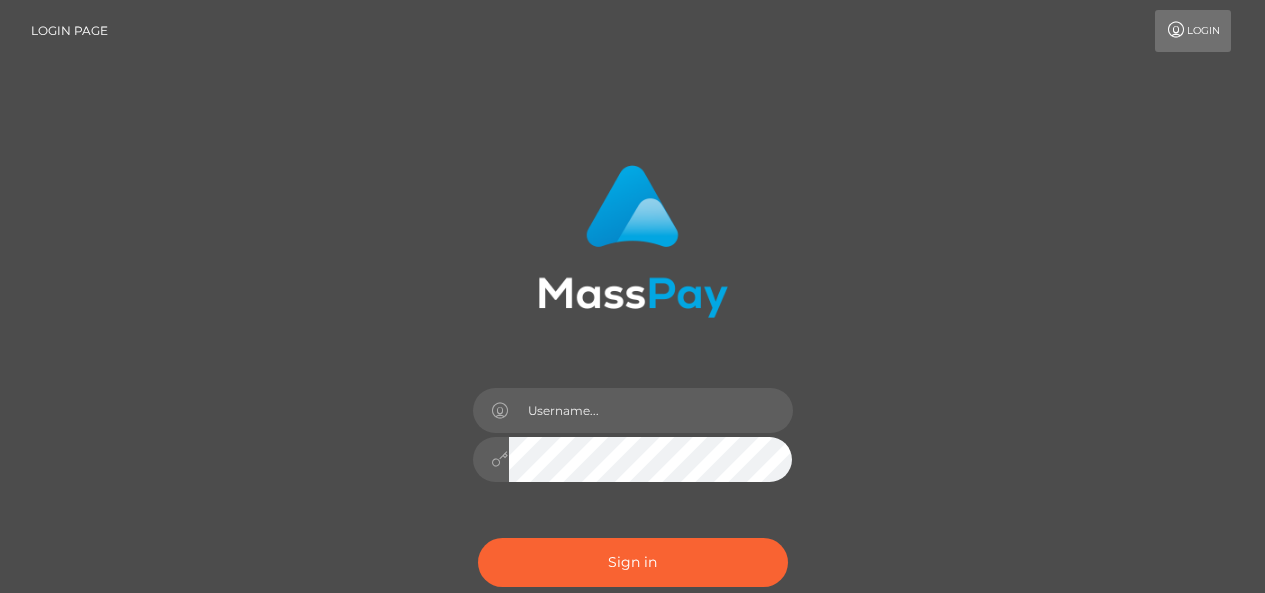 scroll, scrollTop: 0, scrollLeft: 0, axis: both 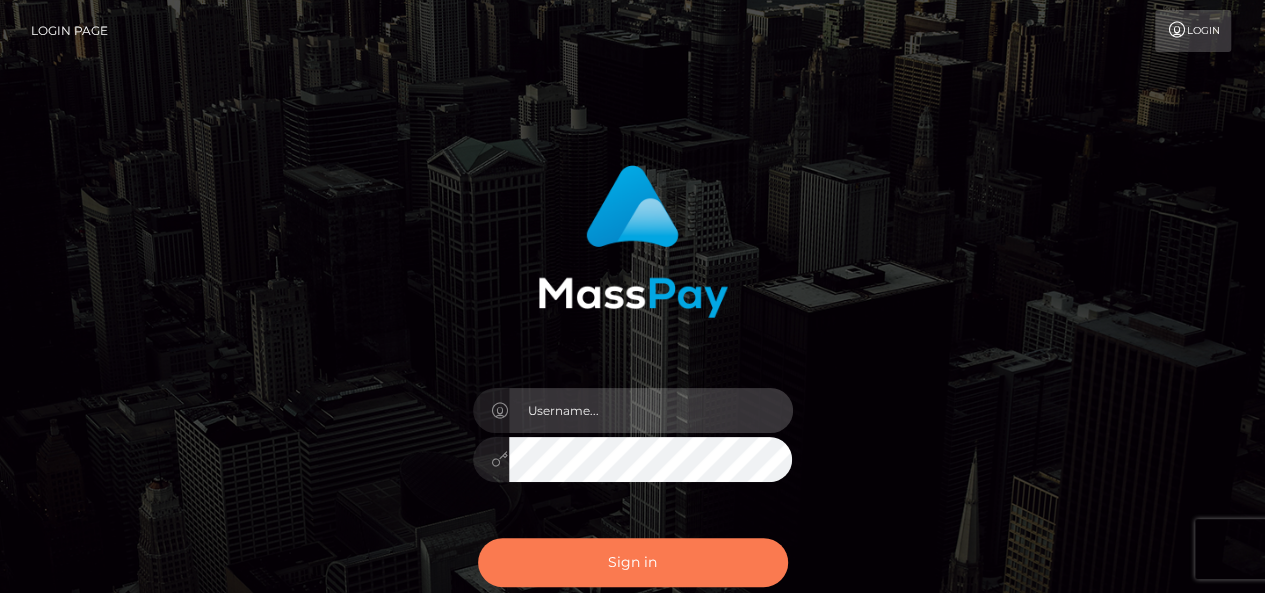 type on "pk.es" 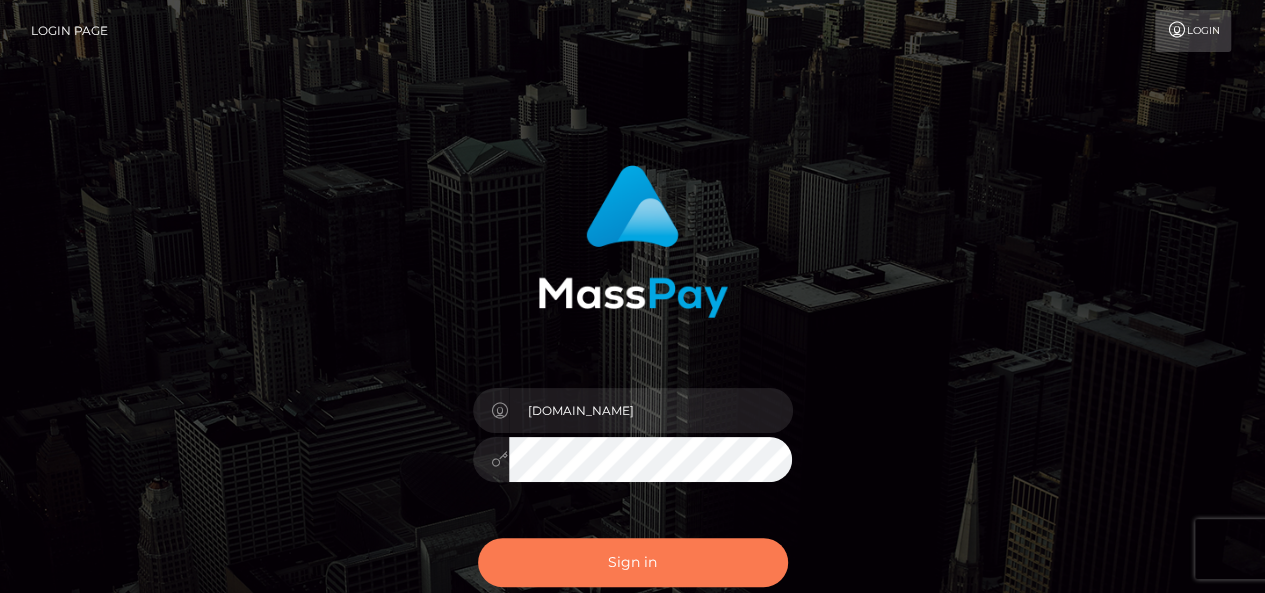 click on "Sign in" at bounding box center [633, 562] 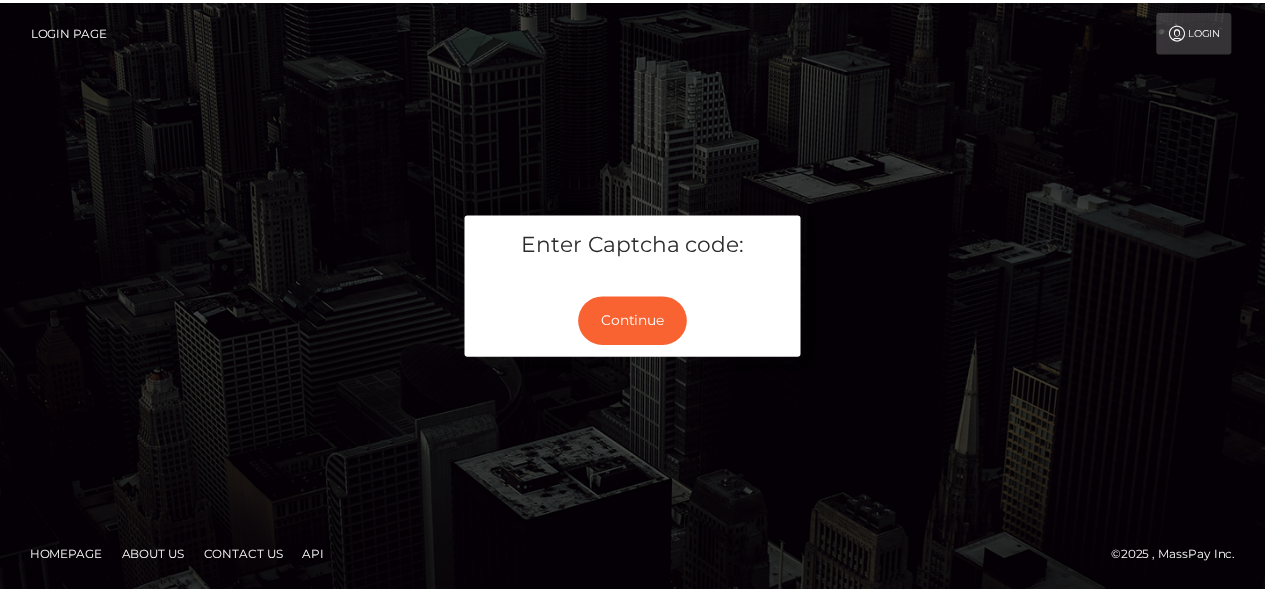 scroll, scrollTop: 0, scrollLeft: 0, axis: both 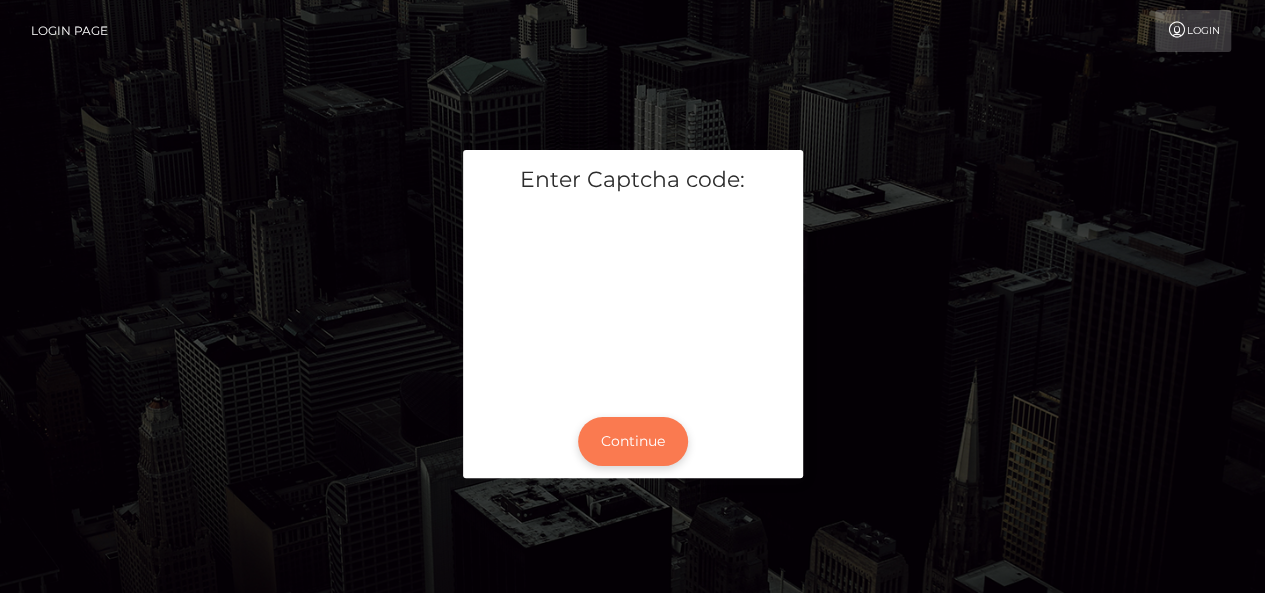 click on "Continue" at bounding box center [633, 441] 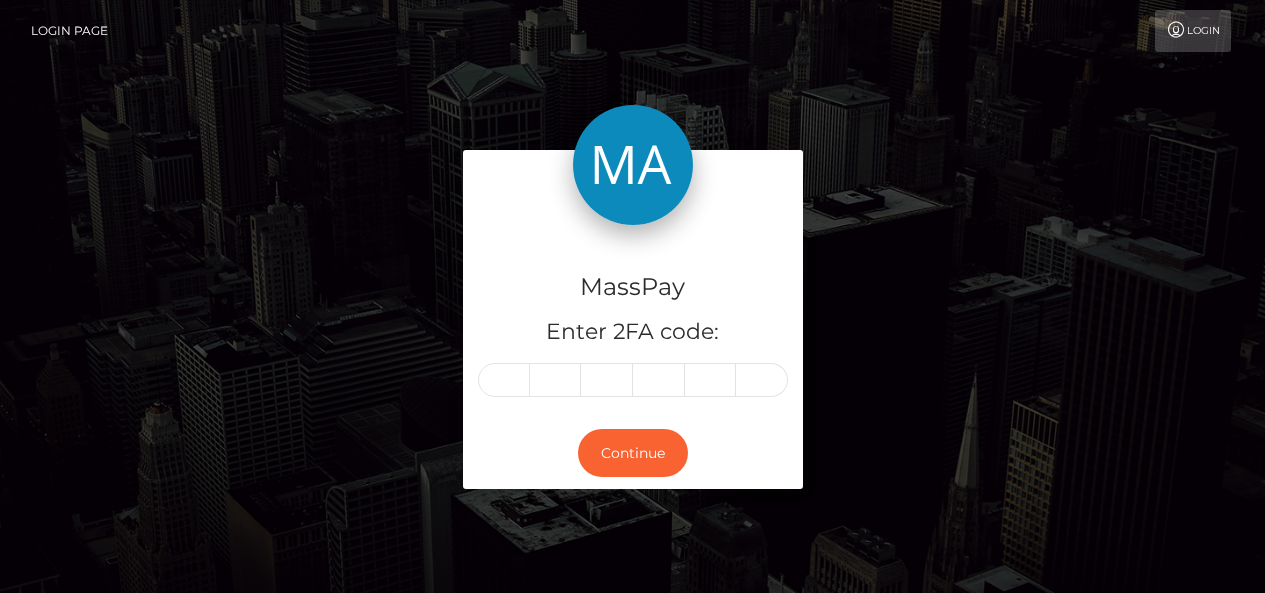 scroll, scrollTop: 0, scrollLeft: 0, axis: both 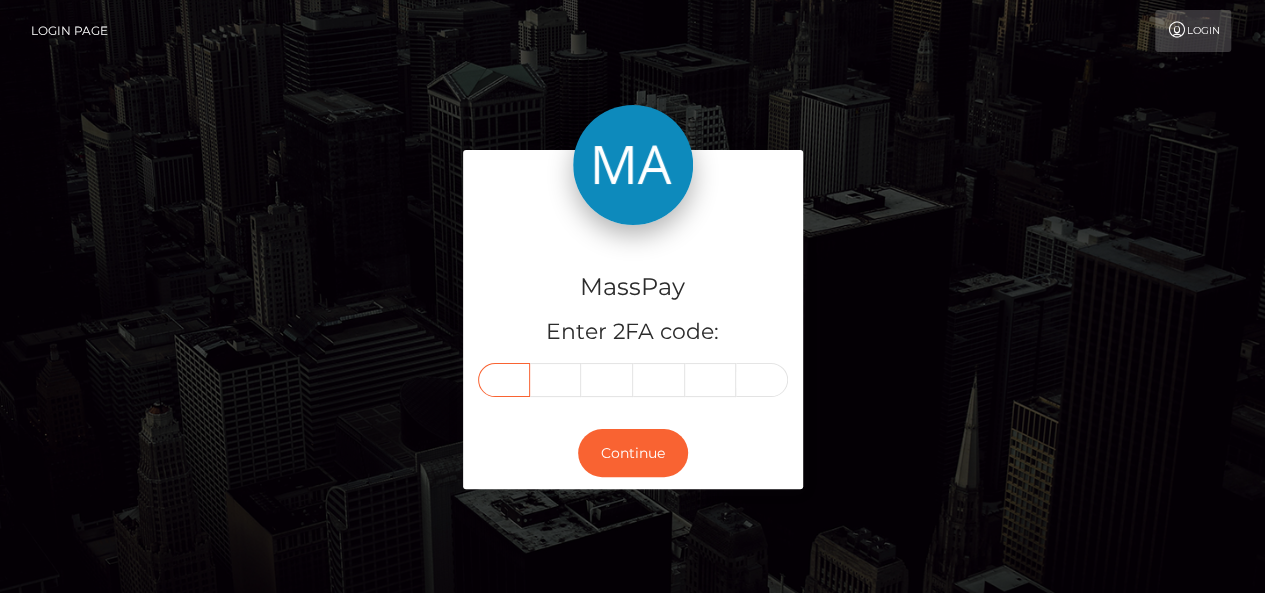 paste on "7" 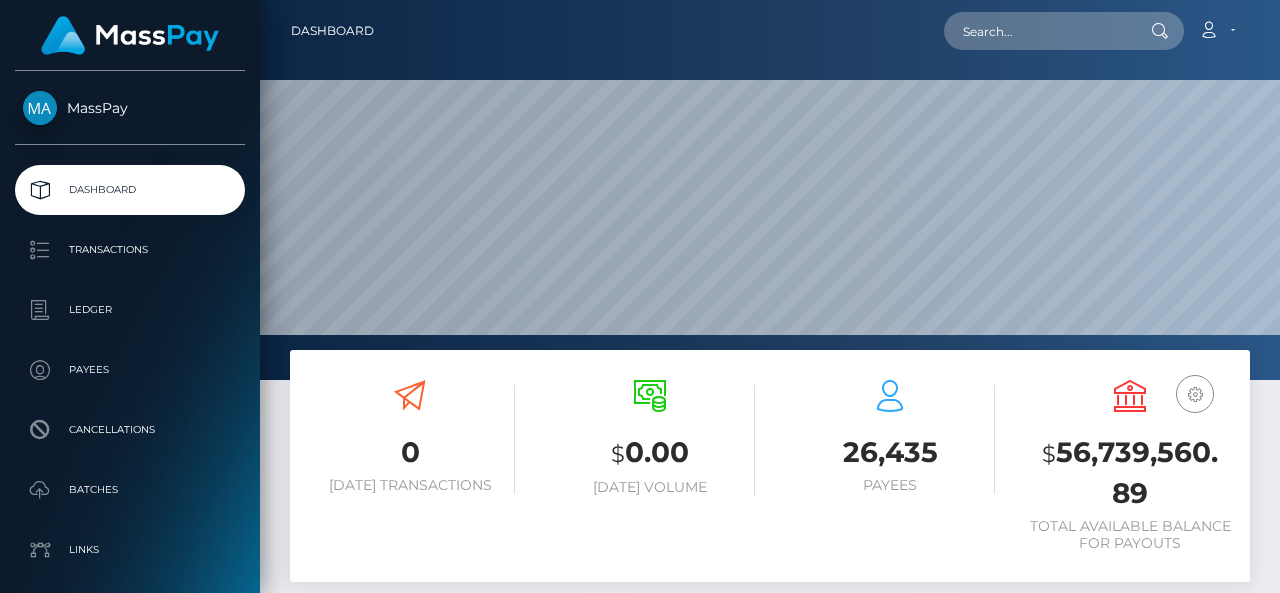 scroll, scrollTop: 0, scrollLeft: 0, axis: both 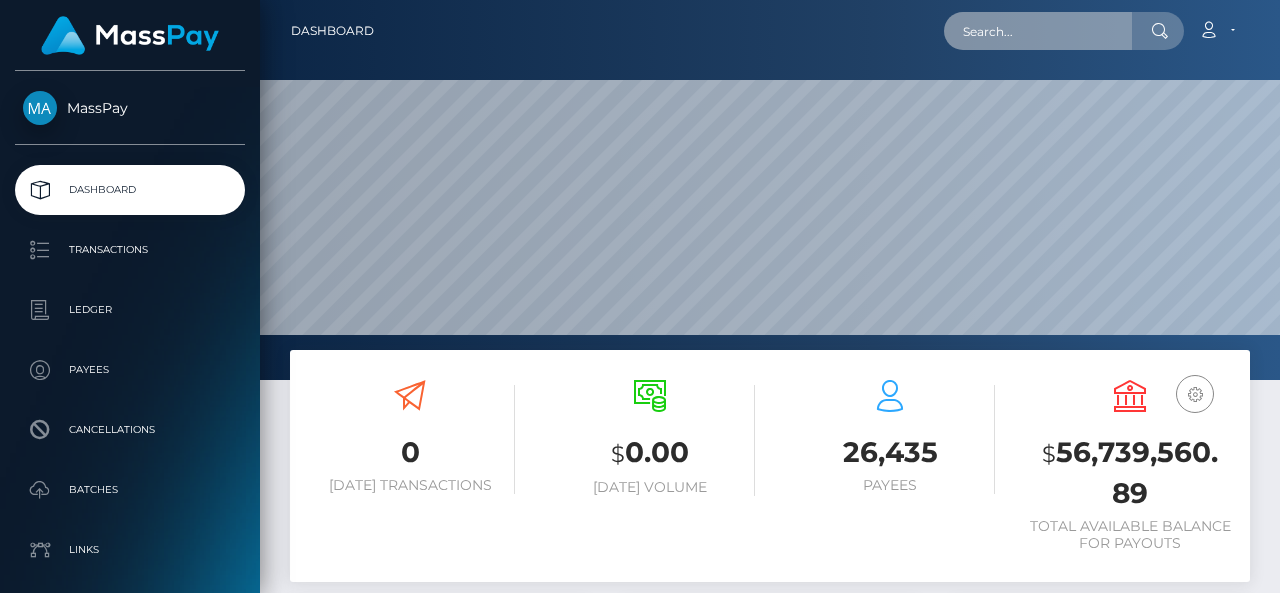 click at bounding box center (1038, 31) 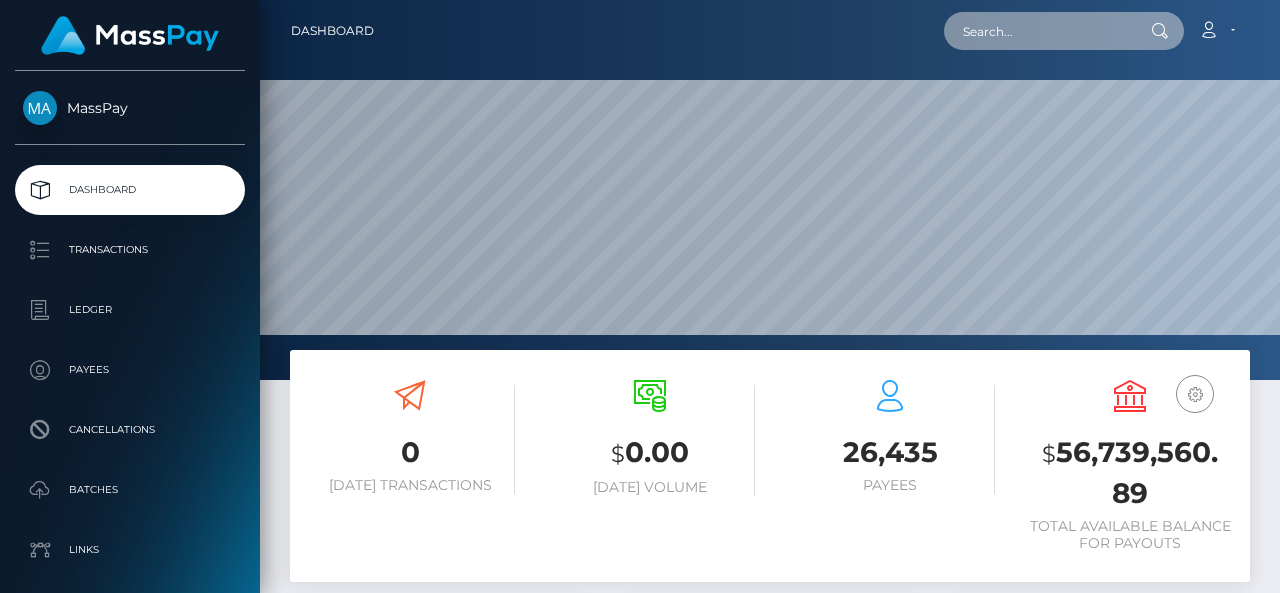 paste on "[EMAIL_ADDRESS][DOMAIN_NAME]" 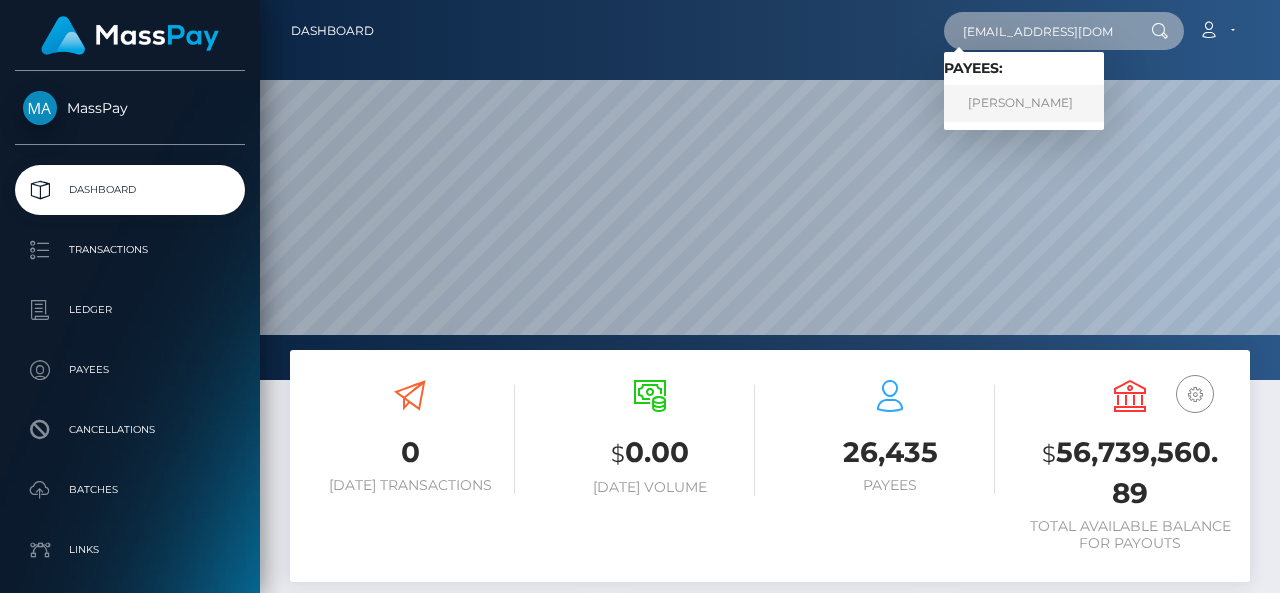 type on "[EMAIL_ADDRESS][DOMAIN_NAME]" 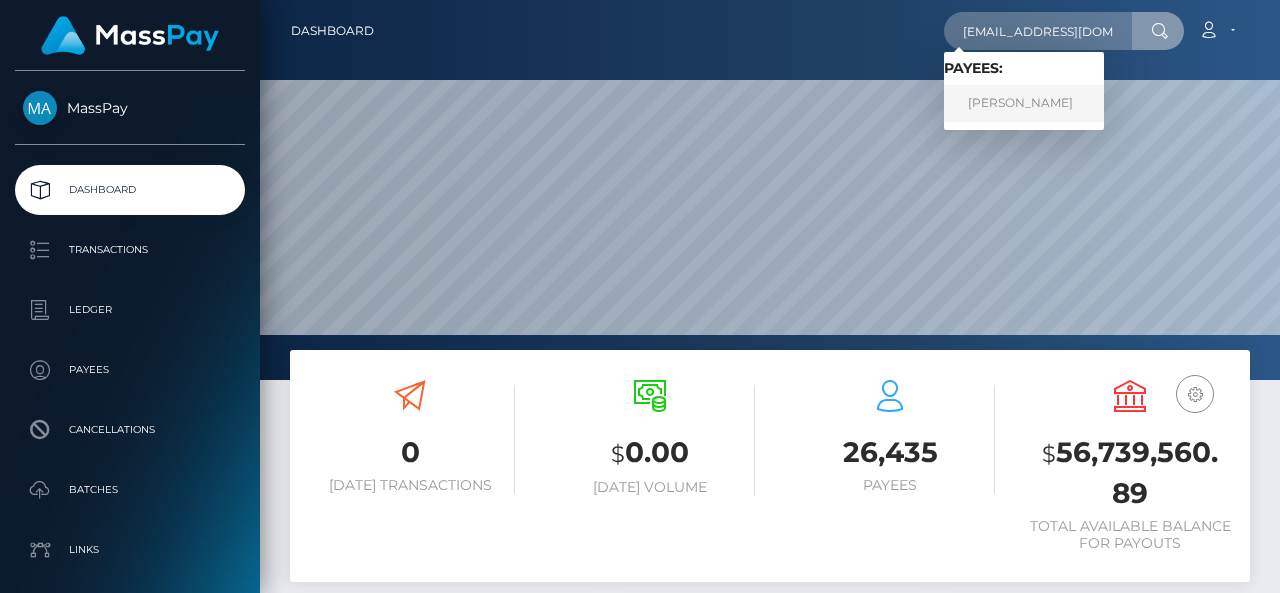 click on "Lisa  Quattrone" at bounding box center [1024, 103] 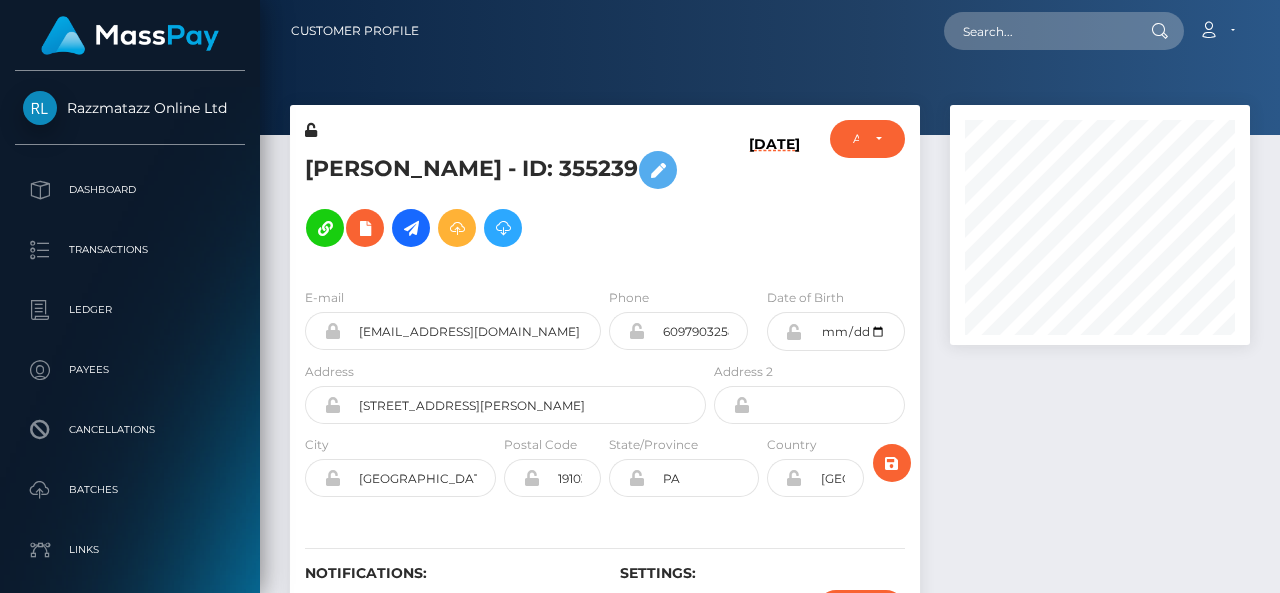 scroll, scrollTop: 0, scrollLeft: 0, axis: both 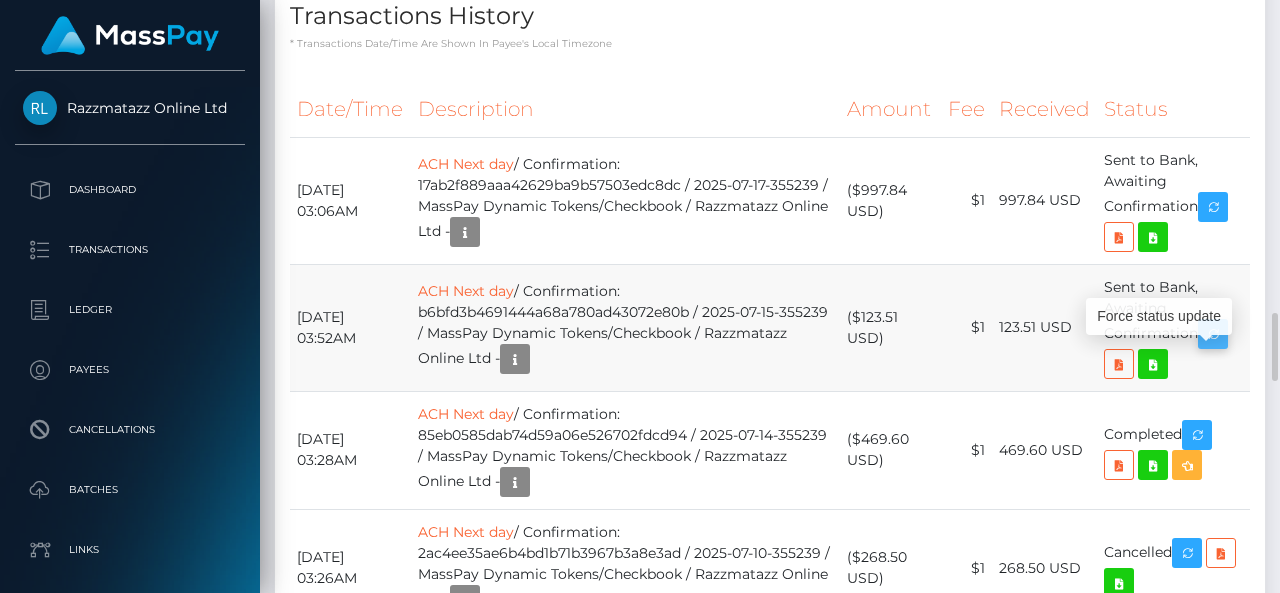 click at bounding box center [1213, 334] 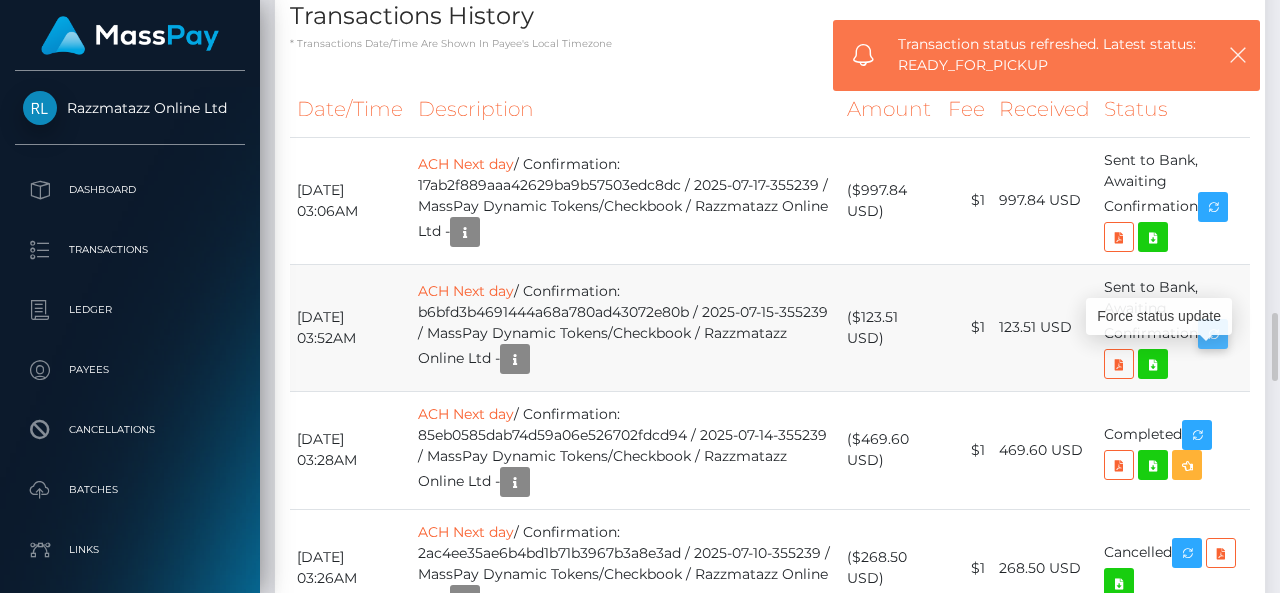 click at bounding box center (1213, 334) 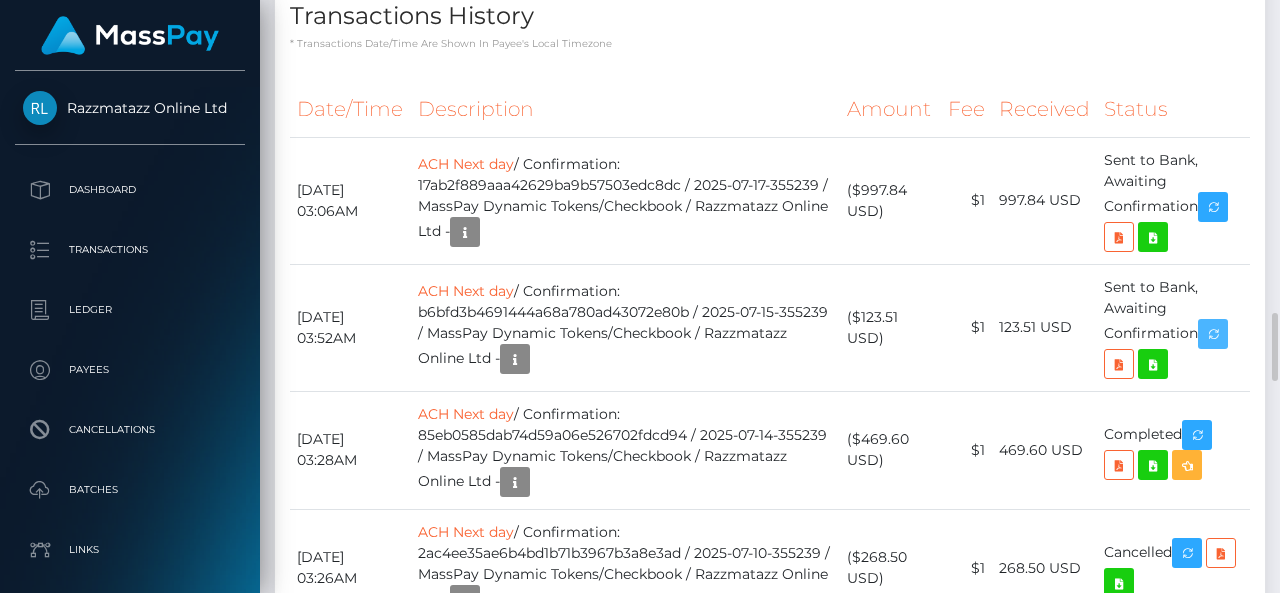 scroll, scrollTop: 240, scrollLeft: 300, axis: both 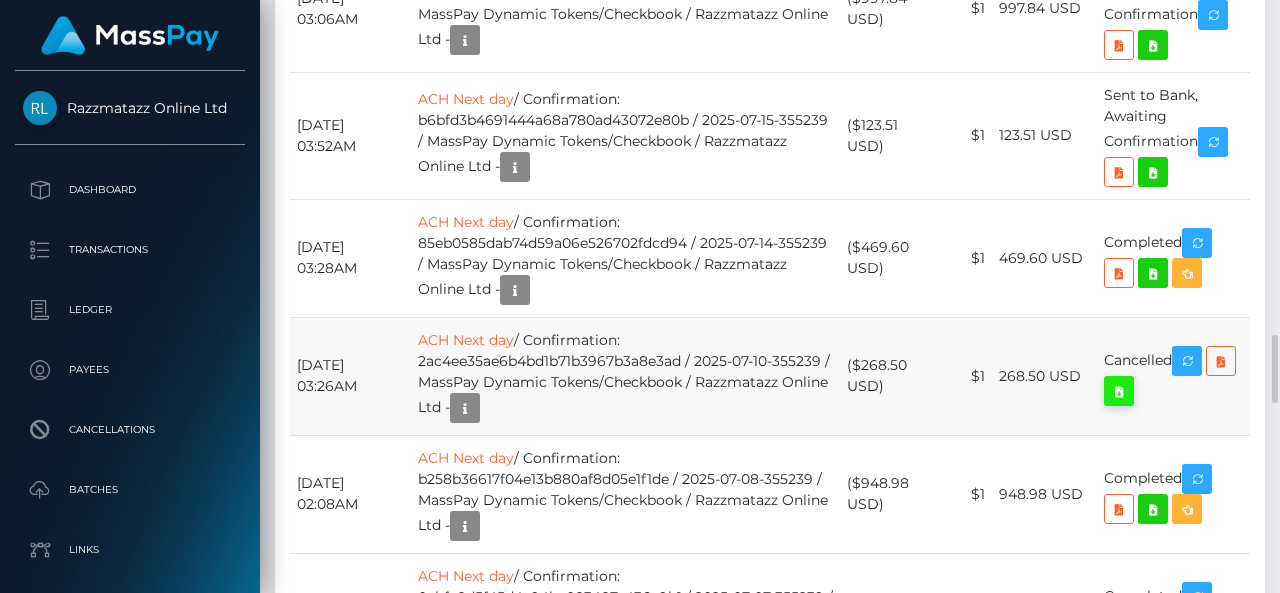 click at bounding box center (1119, 391) 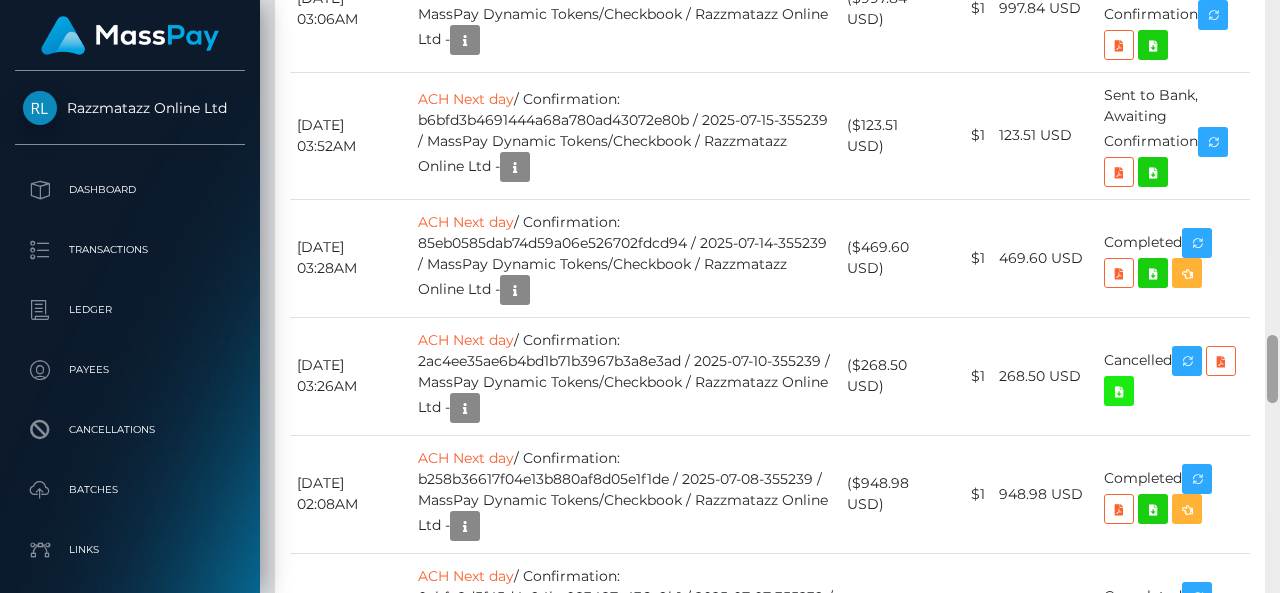 scroll, scrollTop: 240, scrollLeft: 300, axis: both 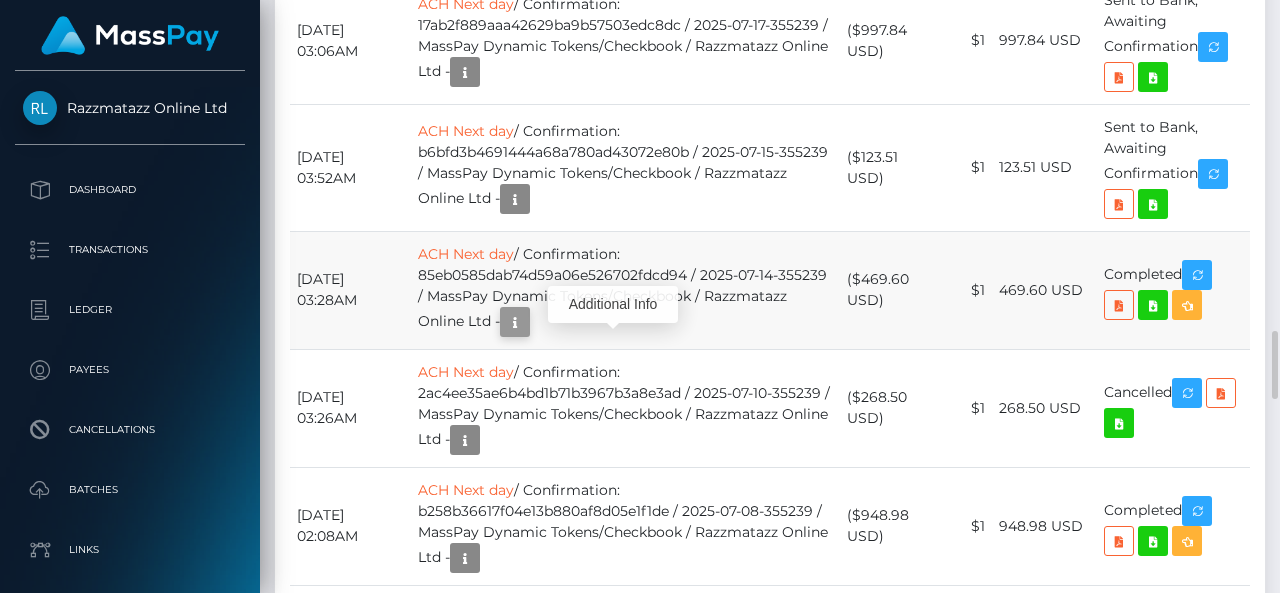 click at bounding box center [515, 322] 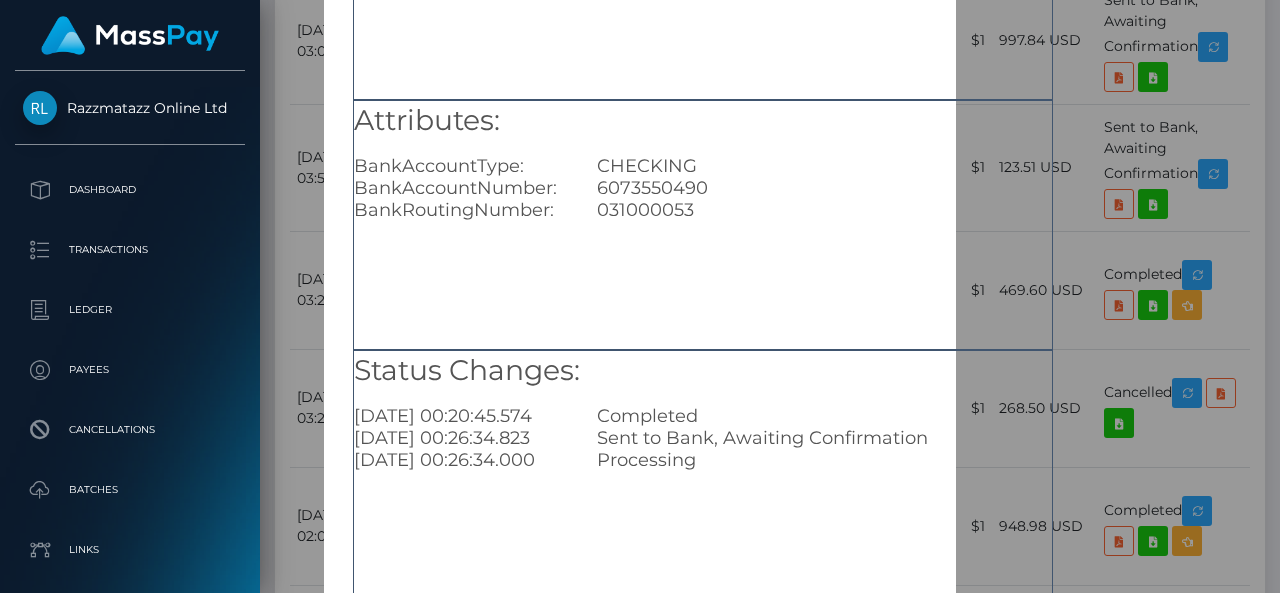 scroll, scrollTop: 358, scrollLeft: 0, axis: vertical 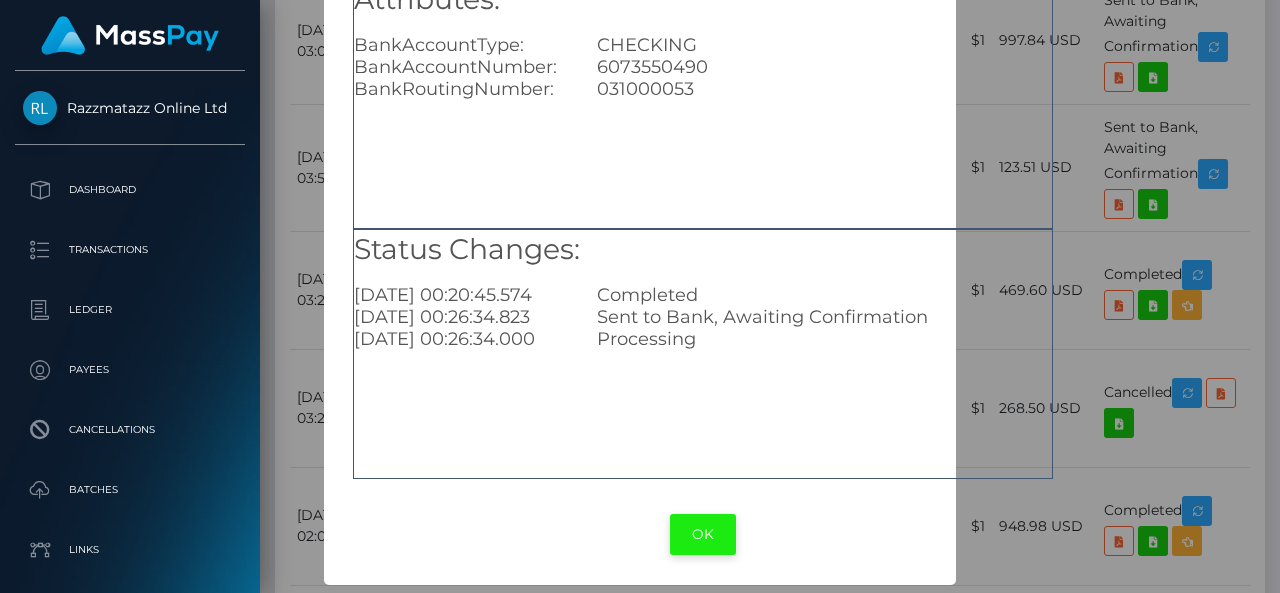 click on "OK" at bounding box center (703, 534) 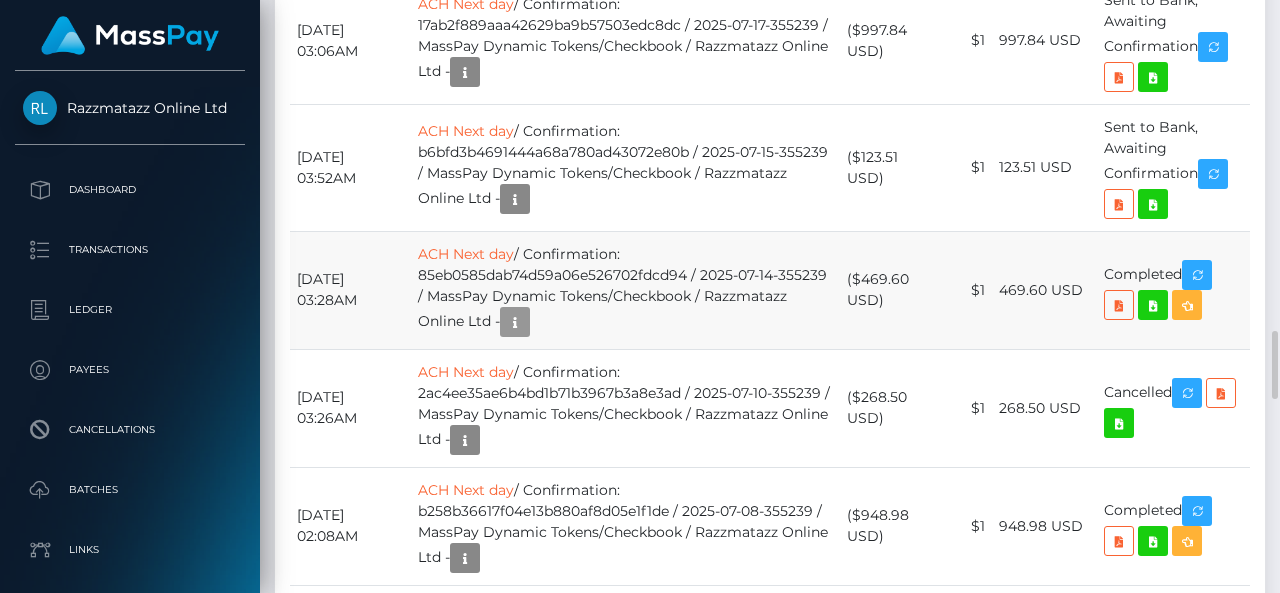 scroll, scrollTop: 240, scrollLeft: 300, axis: both 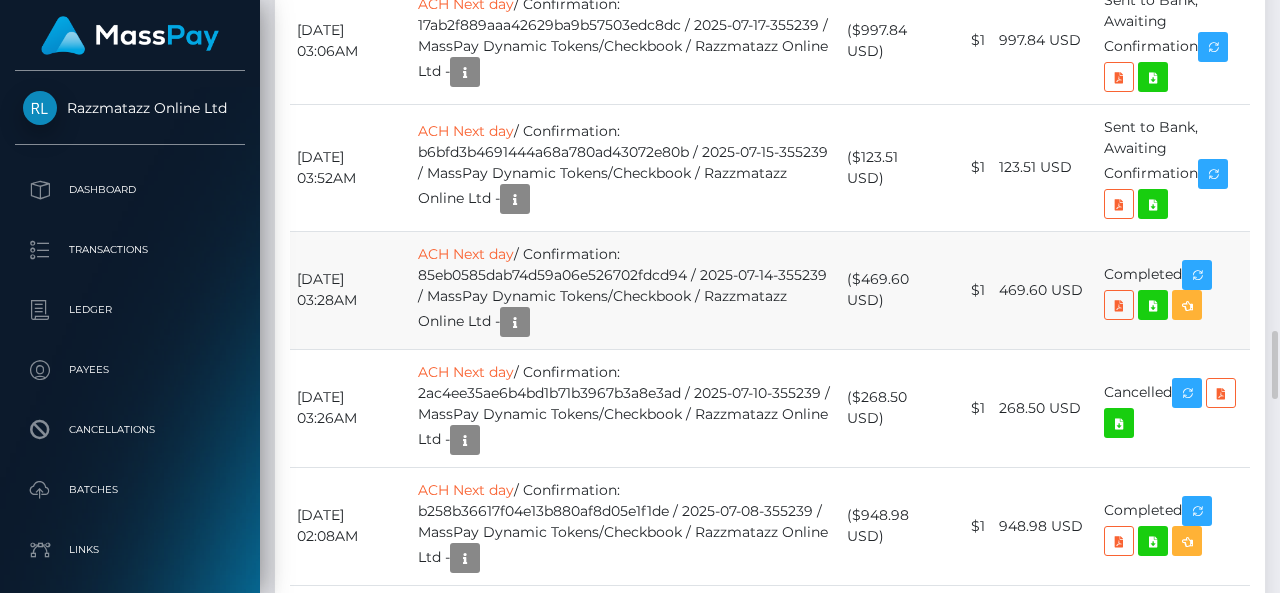 drag, startPoint x: 916, startPoint y: 297, endPoint x: 850, endPoint y: 305, distance: 66.48308 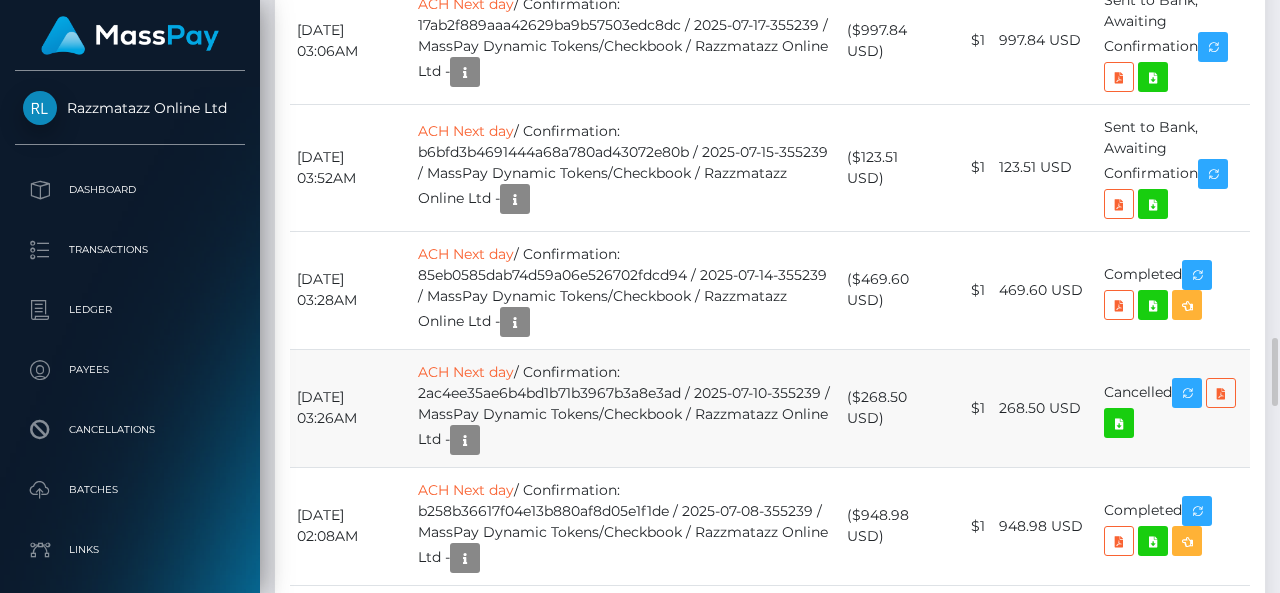 scroll, scrollTop: 2908, scrollLeft: 0, axis: vertical 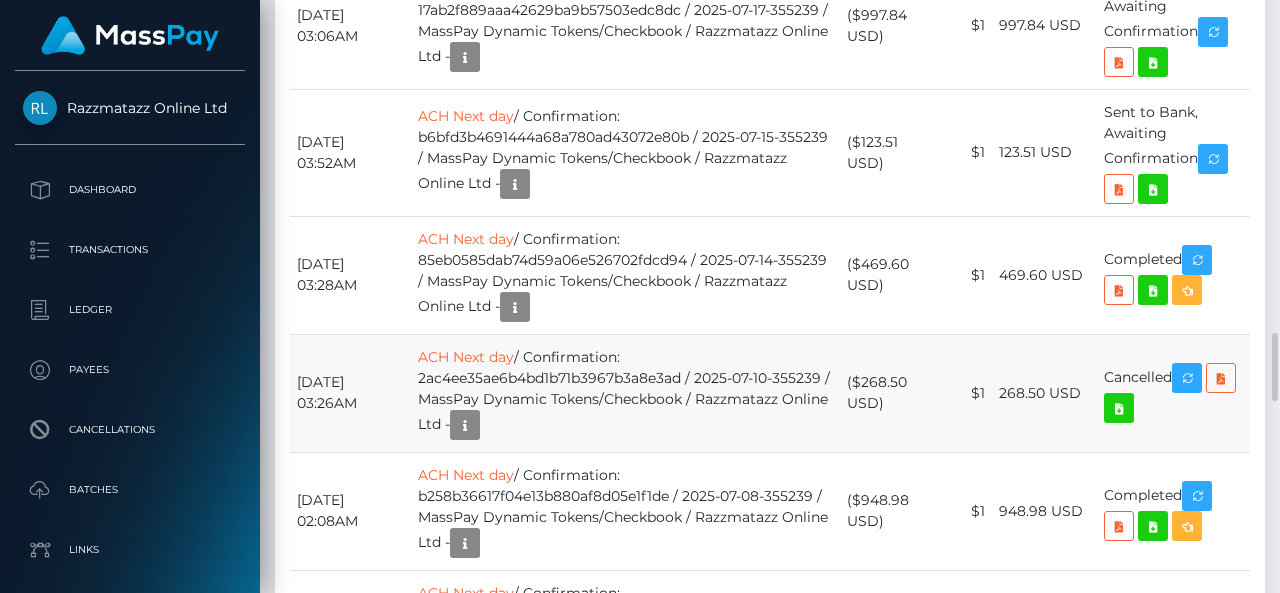 drag, startPoint x: 847, startPoint y: 403, endPoint x: 912, endPoint y: 390, distance: 66.287254 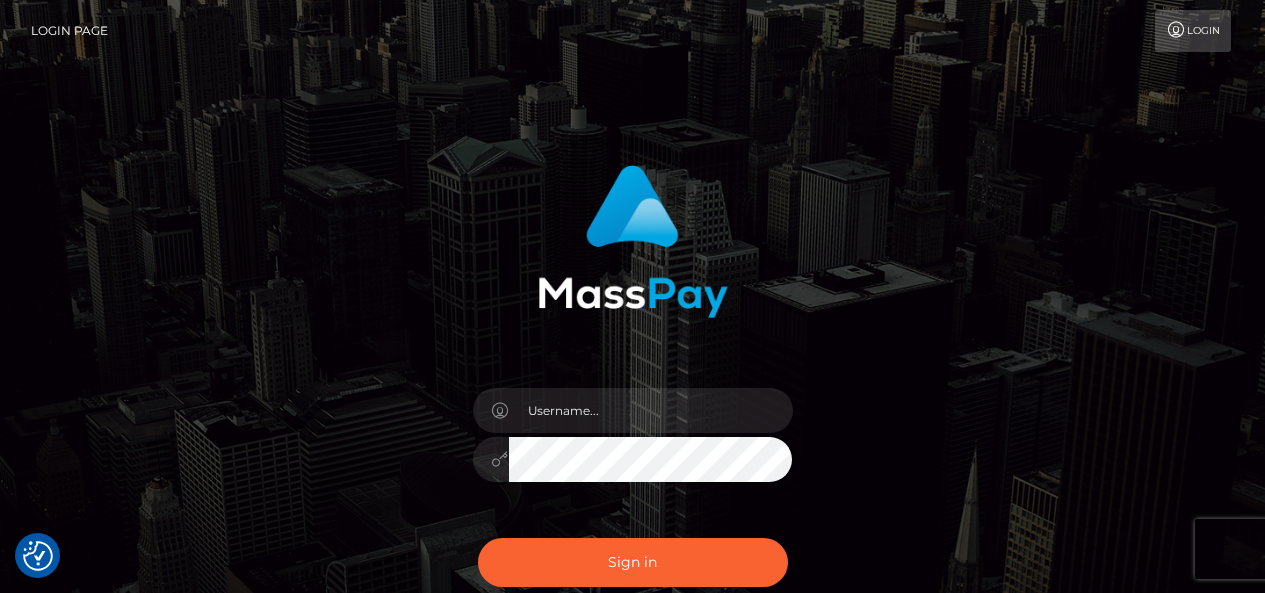 scroll, scrollTop: 0, scrollLeft: 0, axis: both 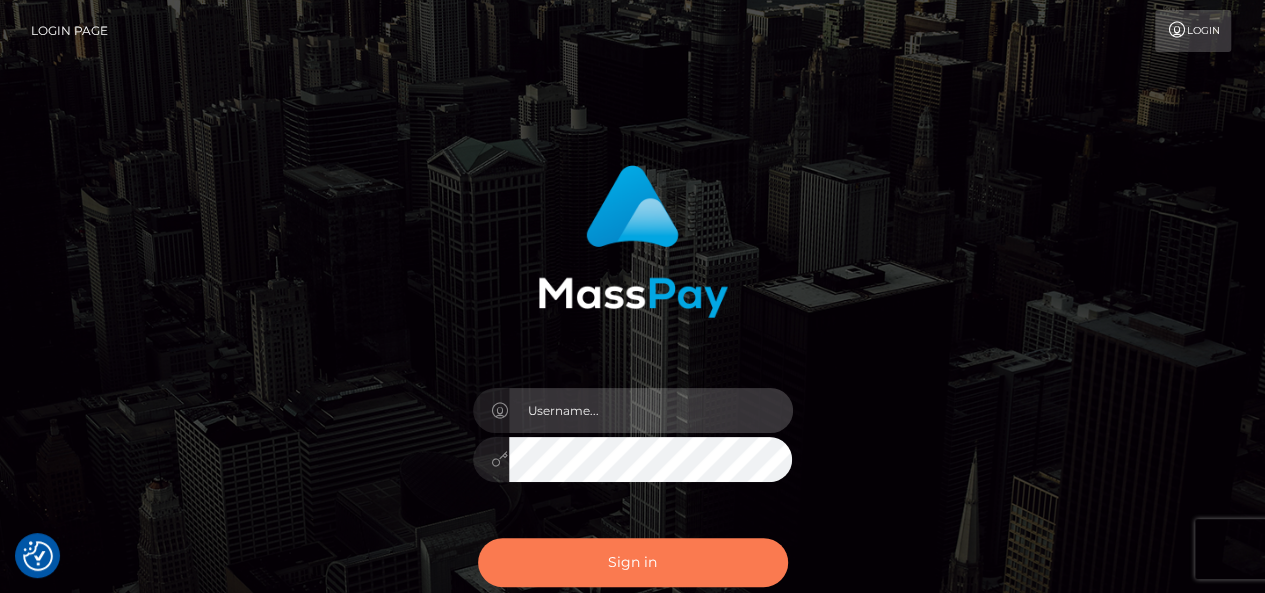 type on "pk.es" 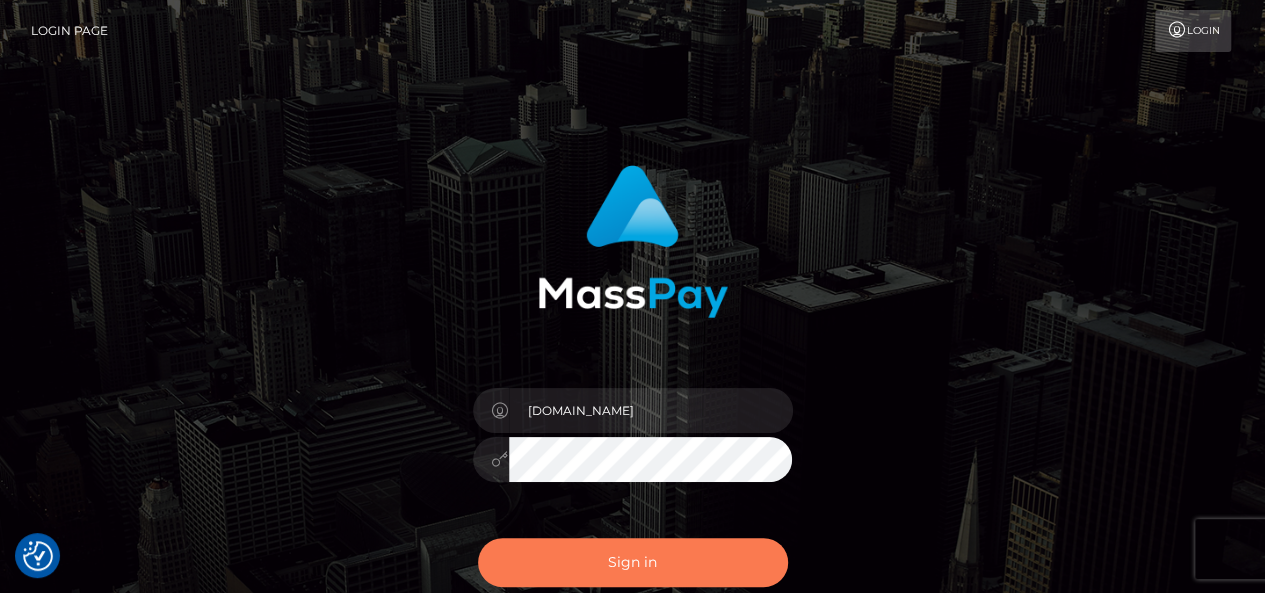 click on "Sign in" at bounding box center [633, 562] 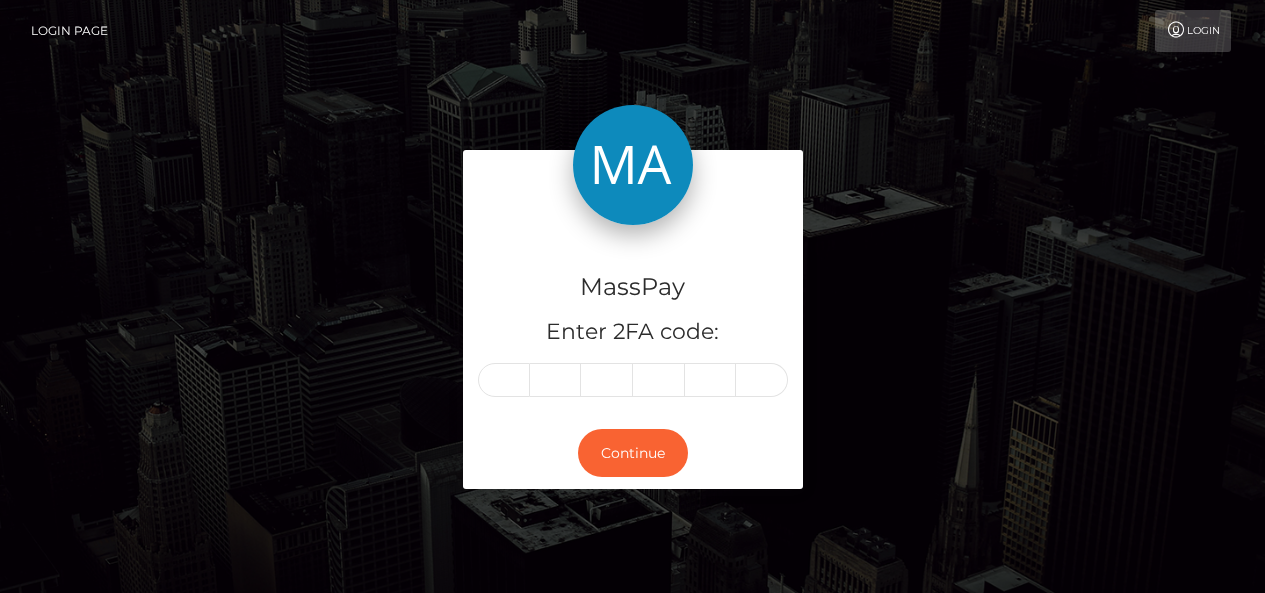 scroll, scrollTop: 0, scrollLeft: 0, axis: both 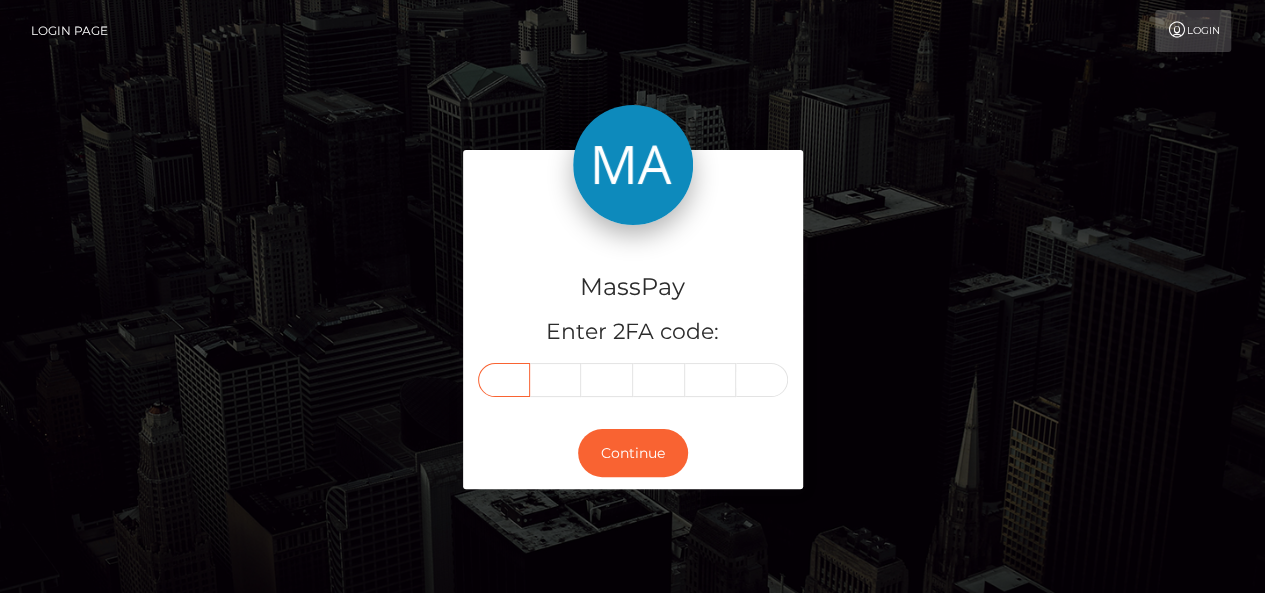 paste on "5" 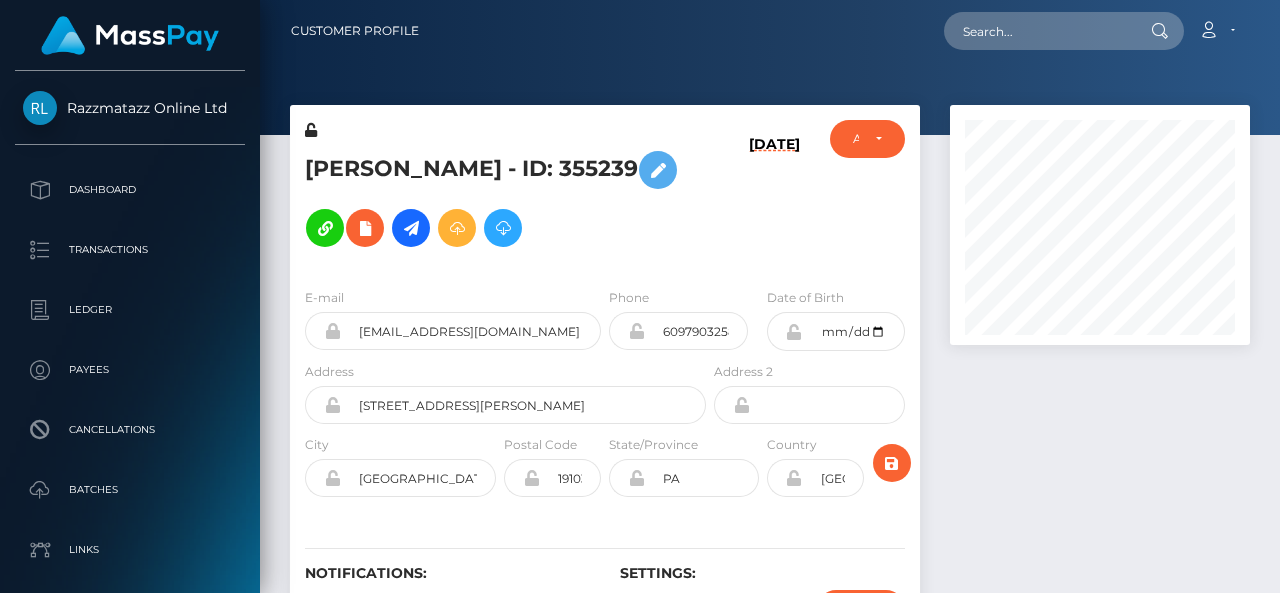 scroll, scrollTop: 0, scrollLeft: 0, axis: both 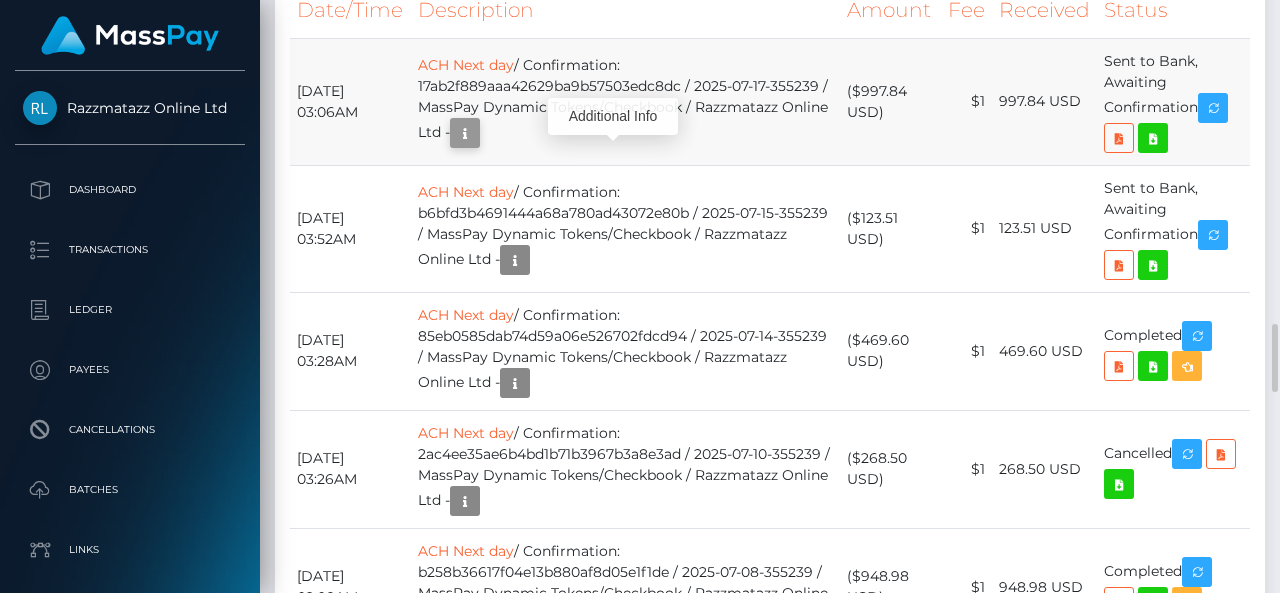 click at bounding box center (465, 133) 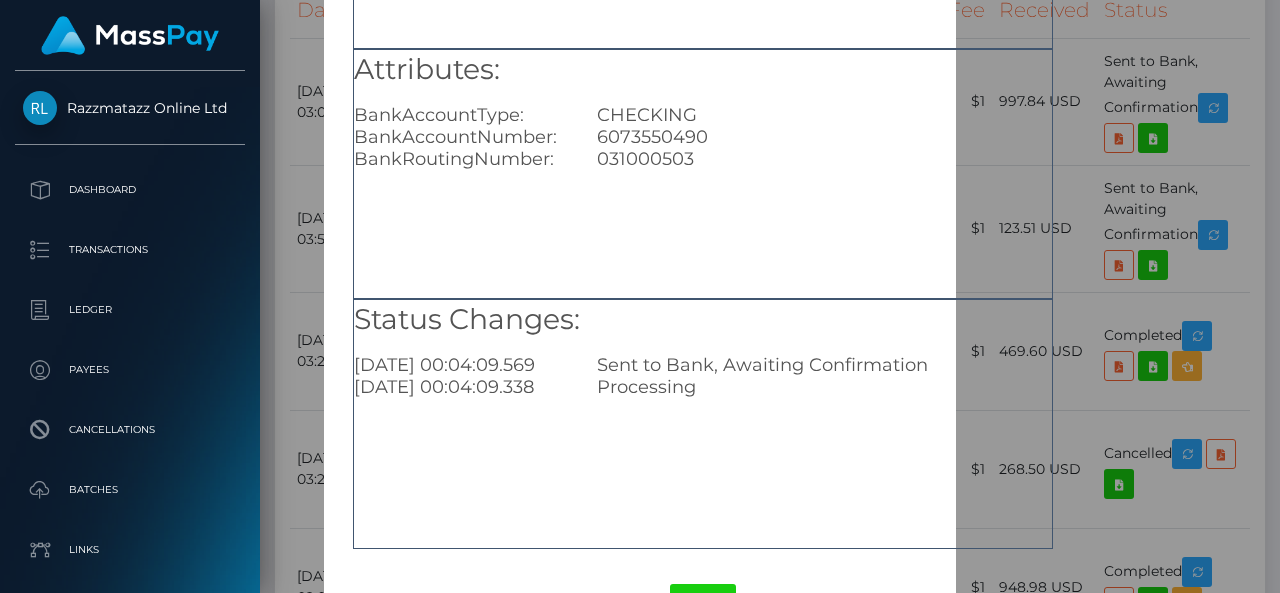 scroll, scrollTop: 358, scrollLeft: 0, axis: vertical 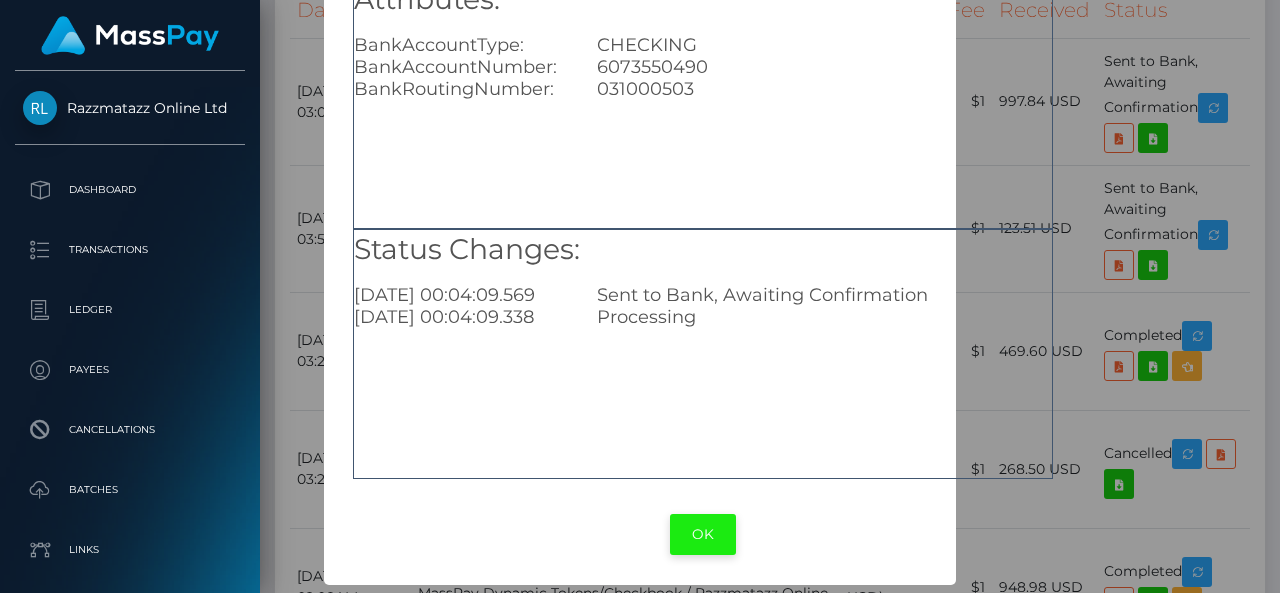click on "OK" at bounding box center [703, 534] 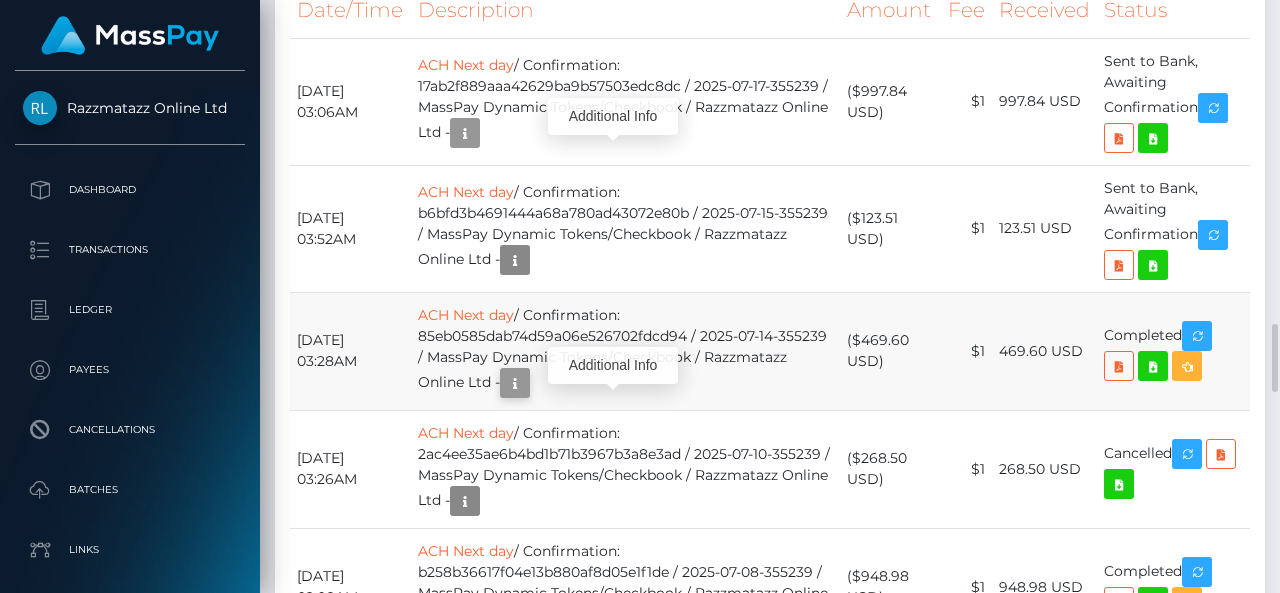 scroll, scrollTop: 240, scrollLeft: 300, axis: both 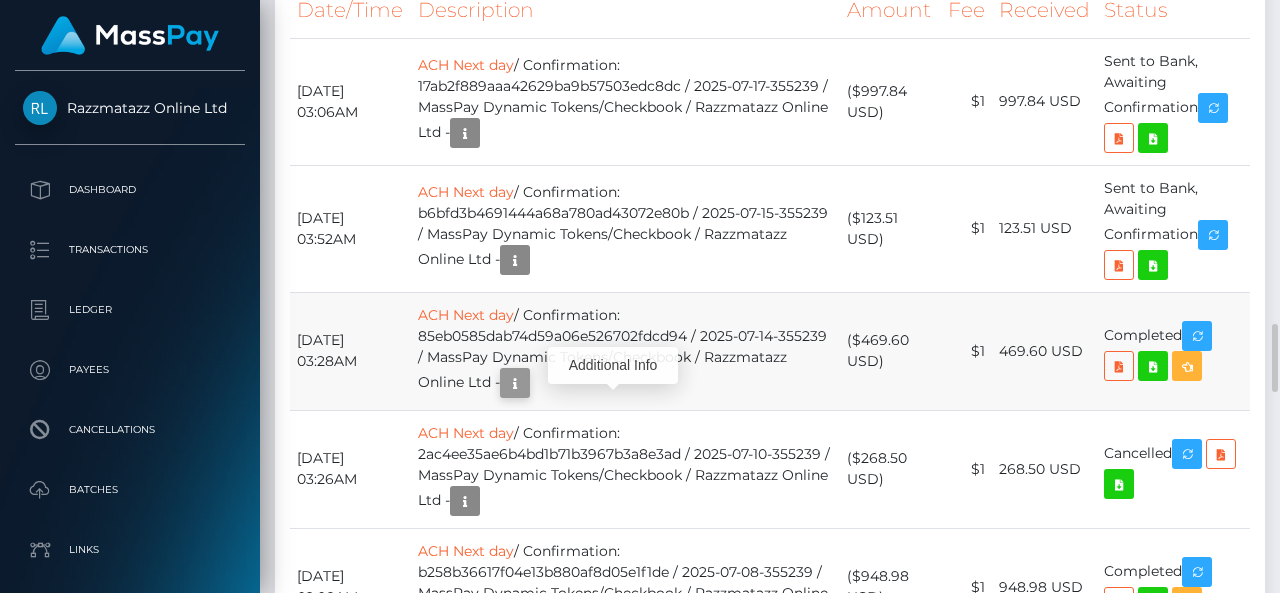 click at bounding box center (515, 383) 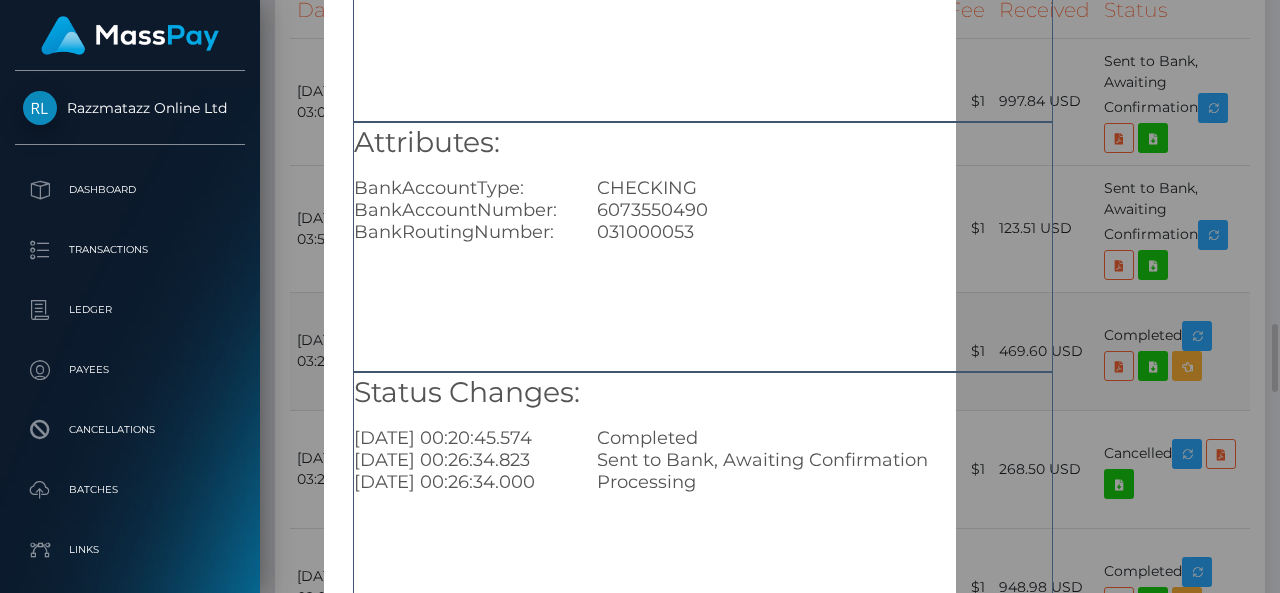 scroll, scrollTop: 216, scrollLeft: 0, axis: vertical 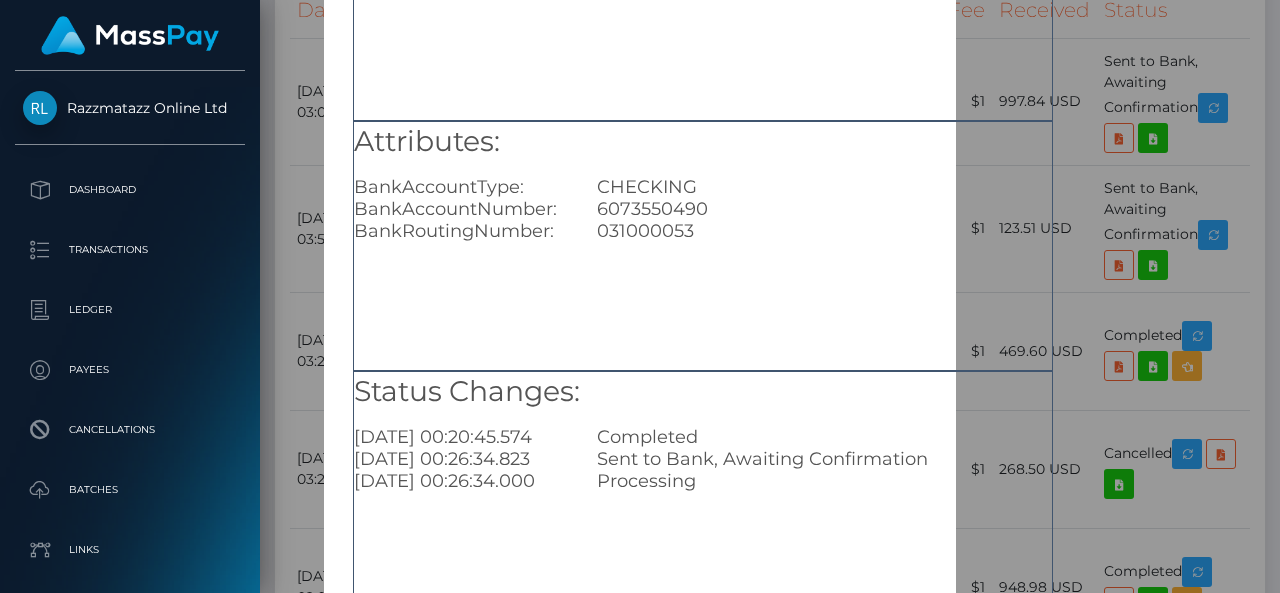 click on "Completed" at bounding box center (824, 437) 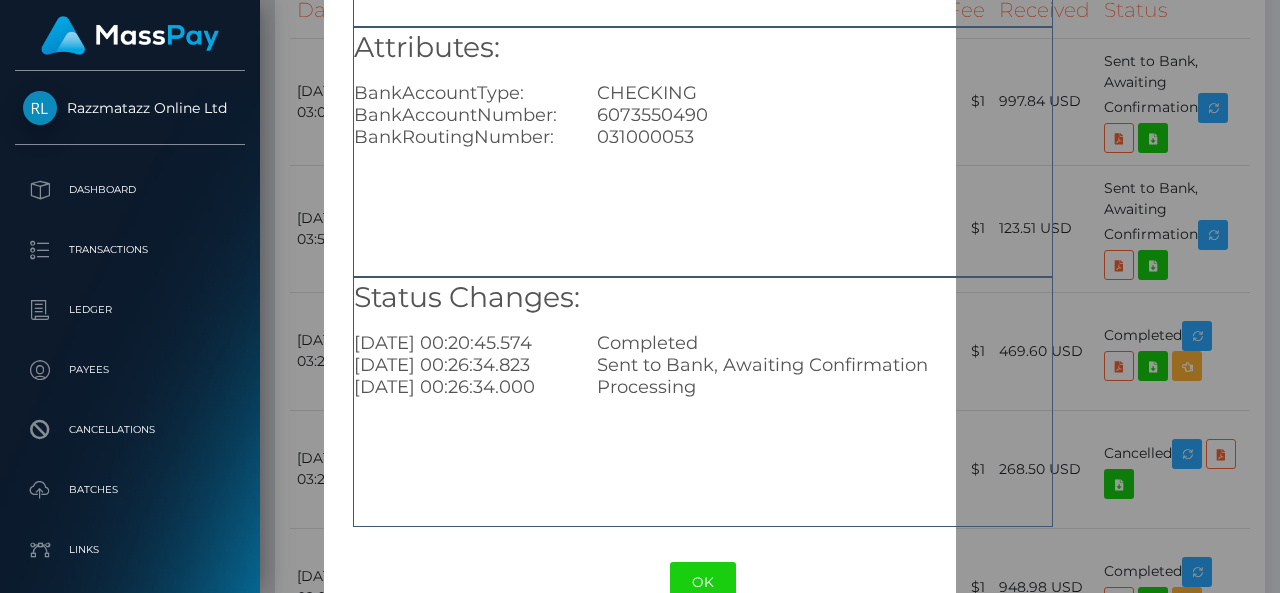 scroll, scrollTop: 358, scrollLeft: 0, axis: vertical 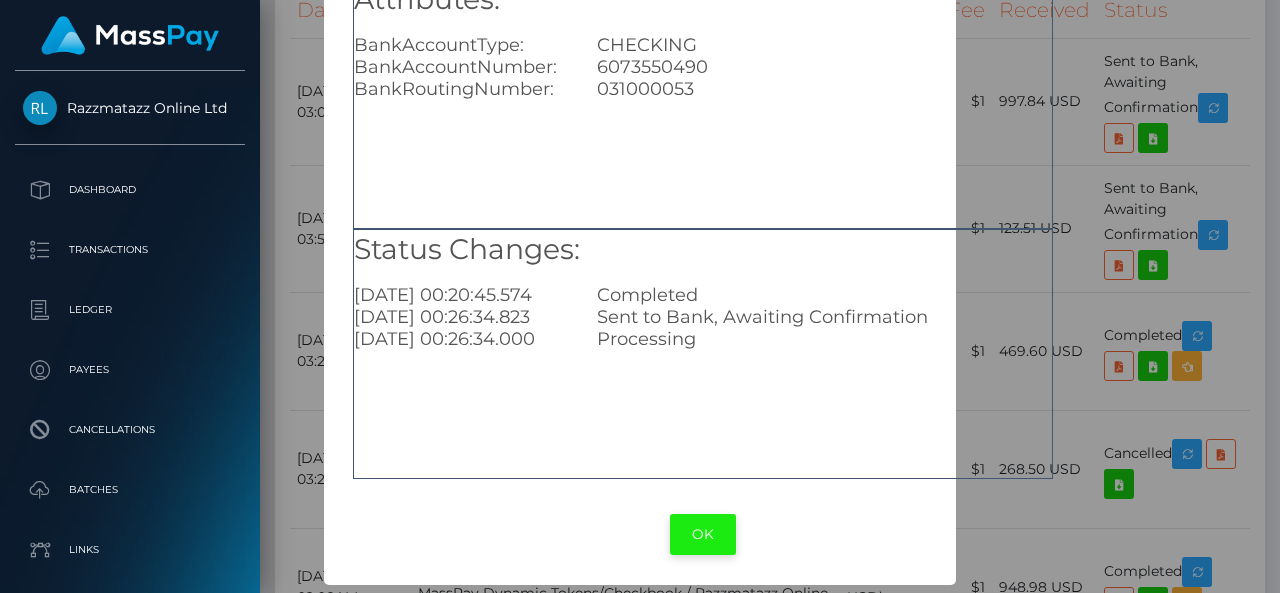 click on "OK" at bounding box center [703, 534] 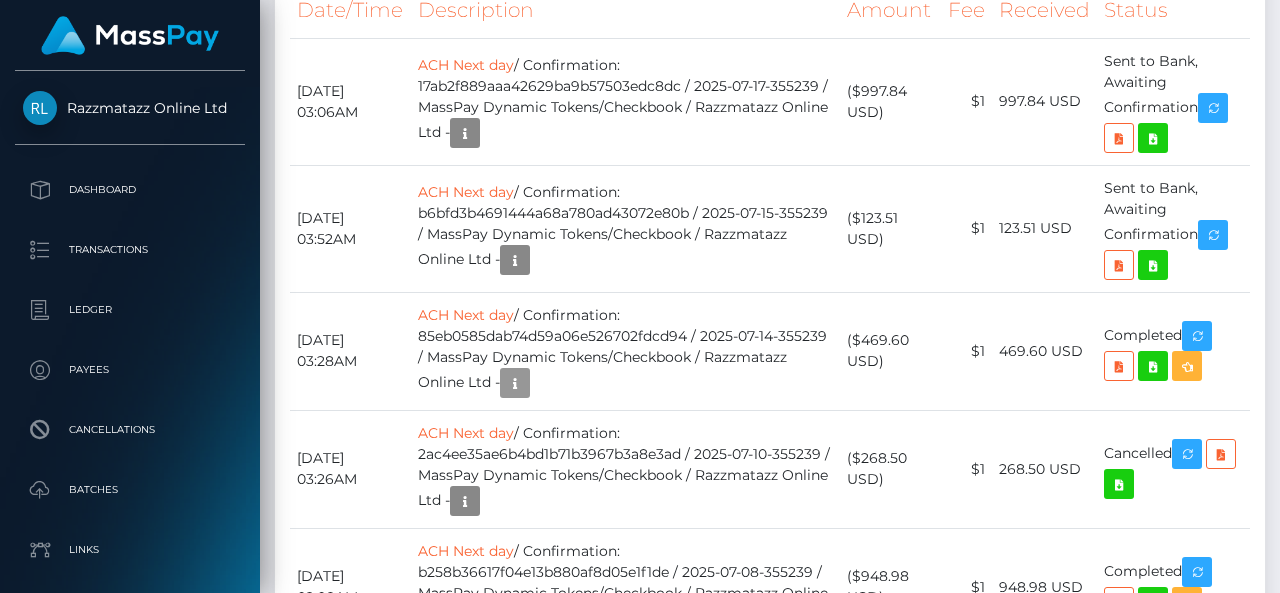 scroll, scrollTop: 3031, scrollLeft: 0, axis: vertical 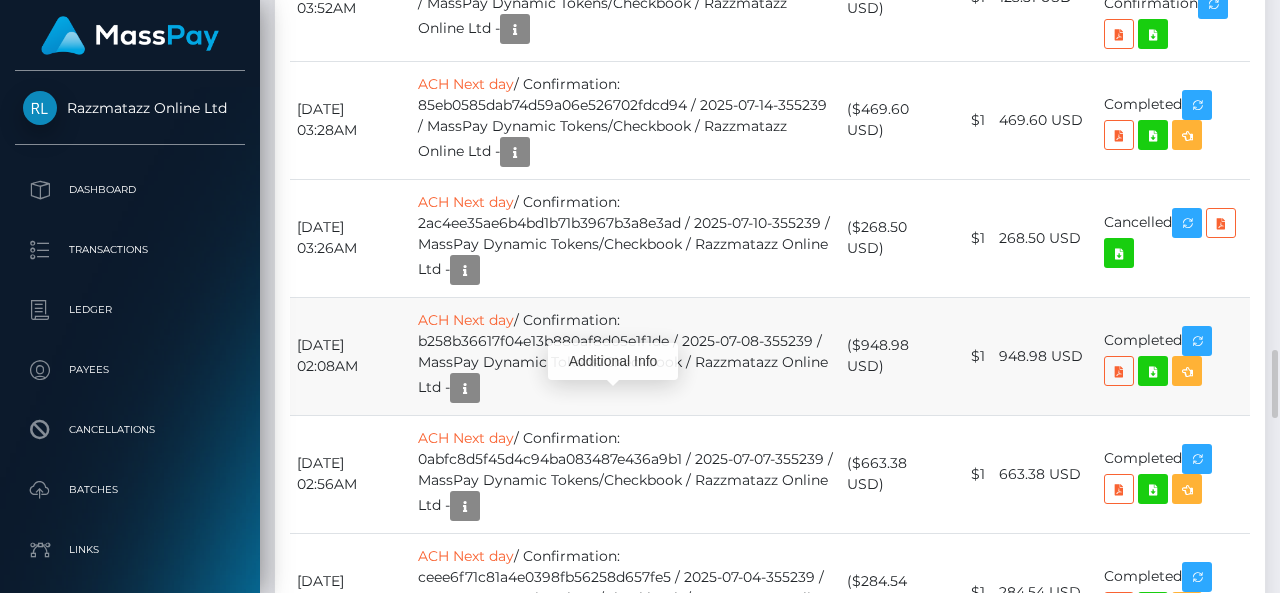 click on "ACH Next day  / Confirmation: b258b36617f04e13b880af8d05e1f1de / 2025-07-08-355239  / MassPay Dynamic Tokens/Checkbook / Razzmatazz Online Ltd -" at bounding box center (625, 356) 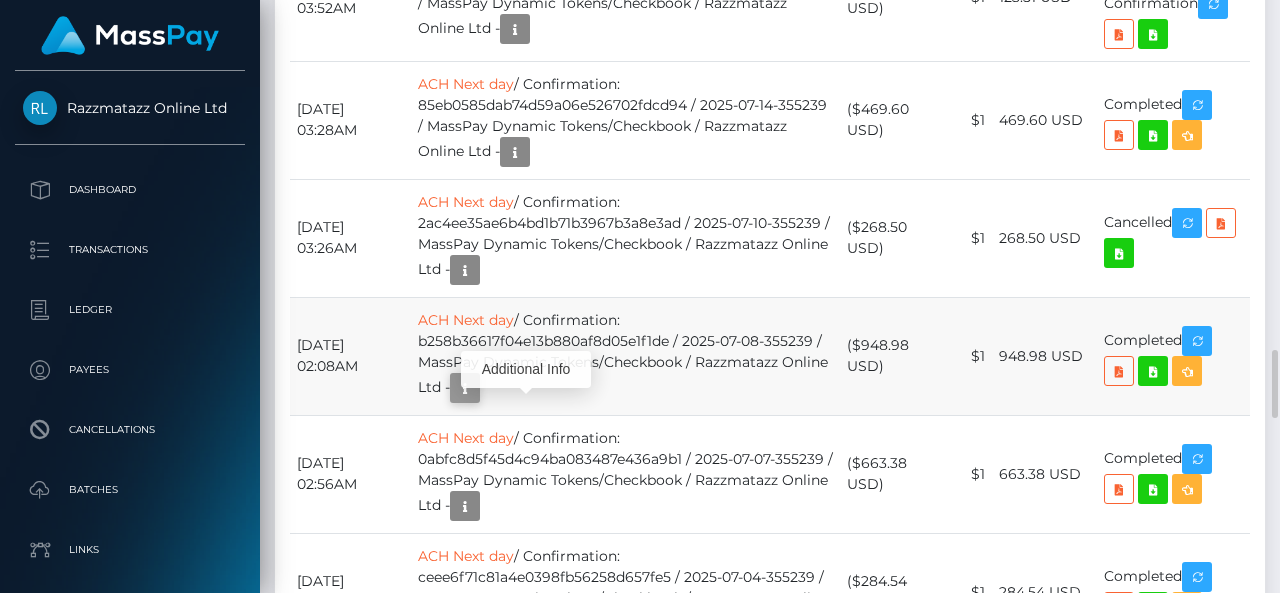 scroll, scrollTop: 240, scrollLeft: 300, axis: both 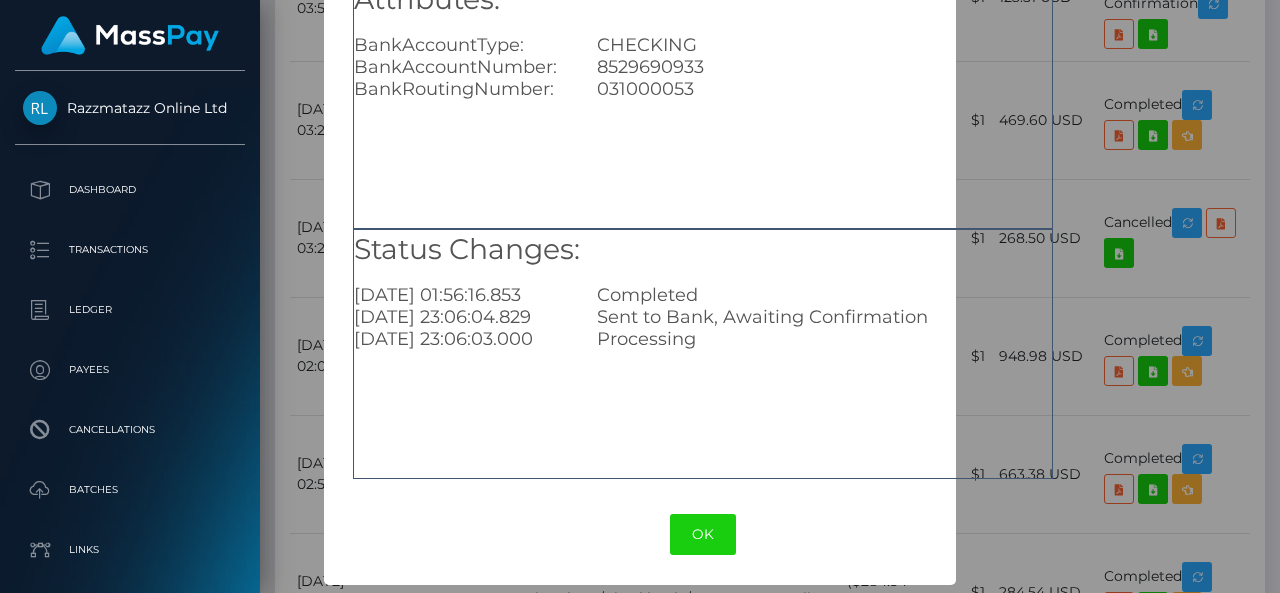 click on "2025-07-07 23:06:03.000" at bounding box center (460, 339) 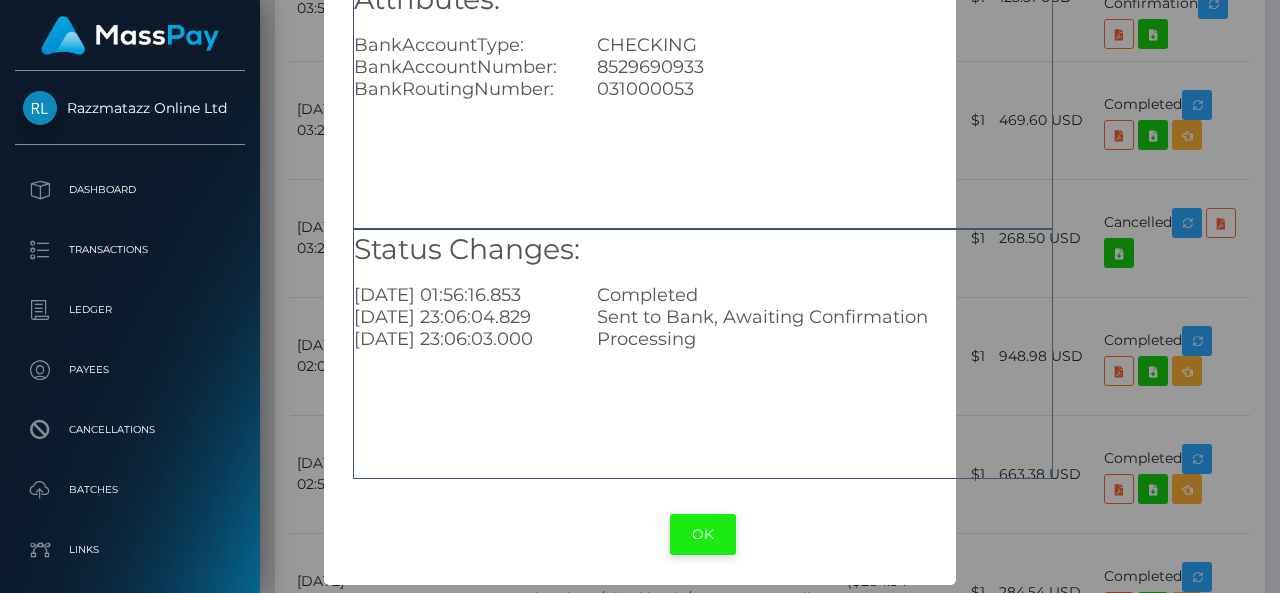 click on "OK" at bounding box center (703, 534) 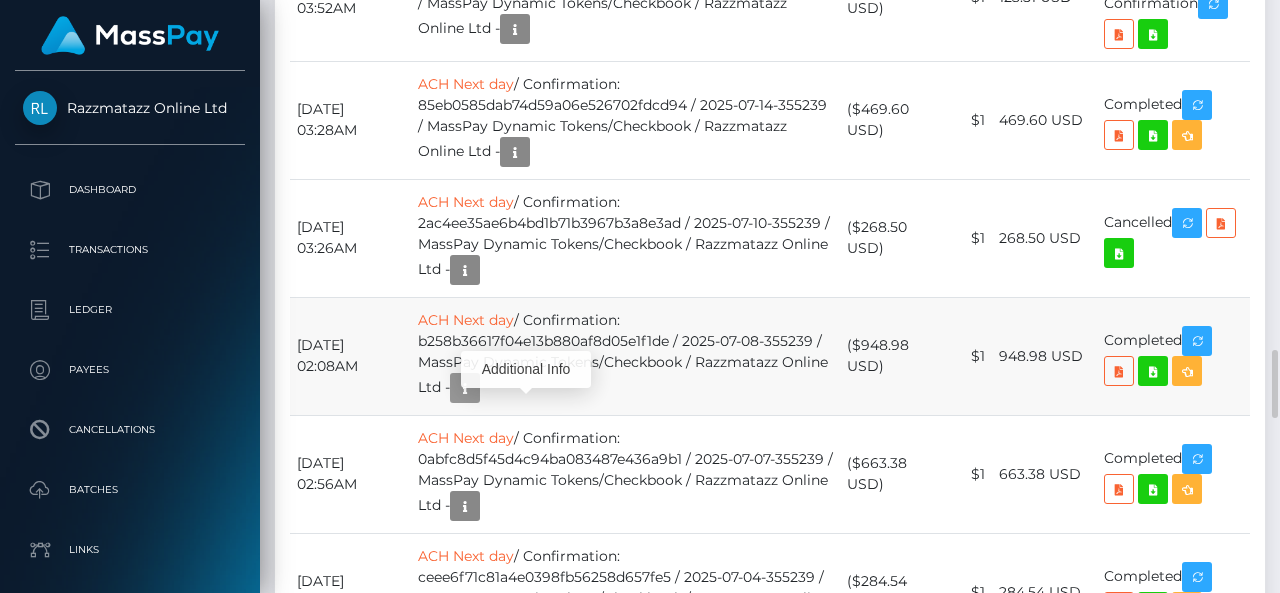 scroll, scrollTop: 240, scrollLeft: 300, axis: both 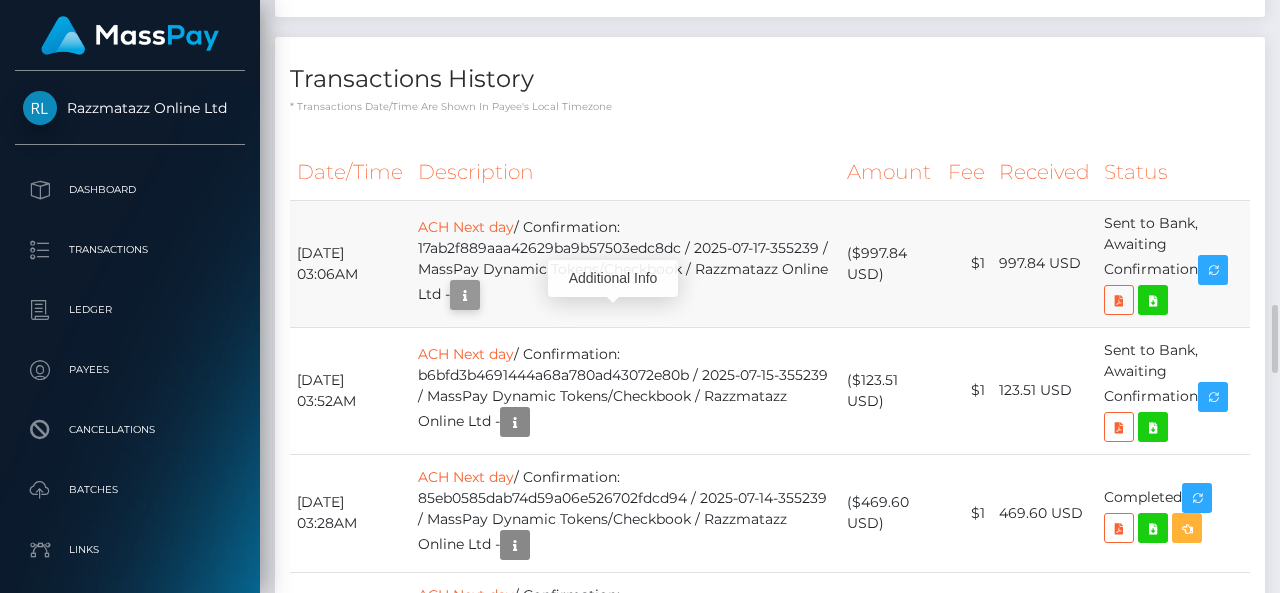 click at bounding box center [465, 295] 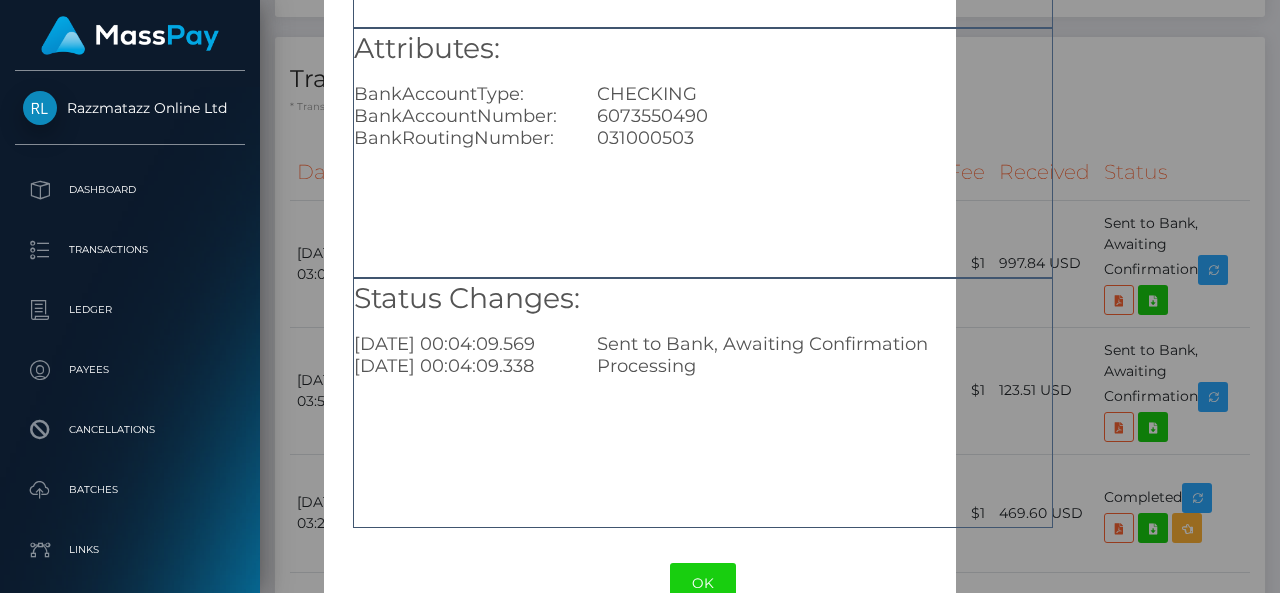 scroll, scrollTop: 358, scrollLeft: 0, axis: vertical 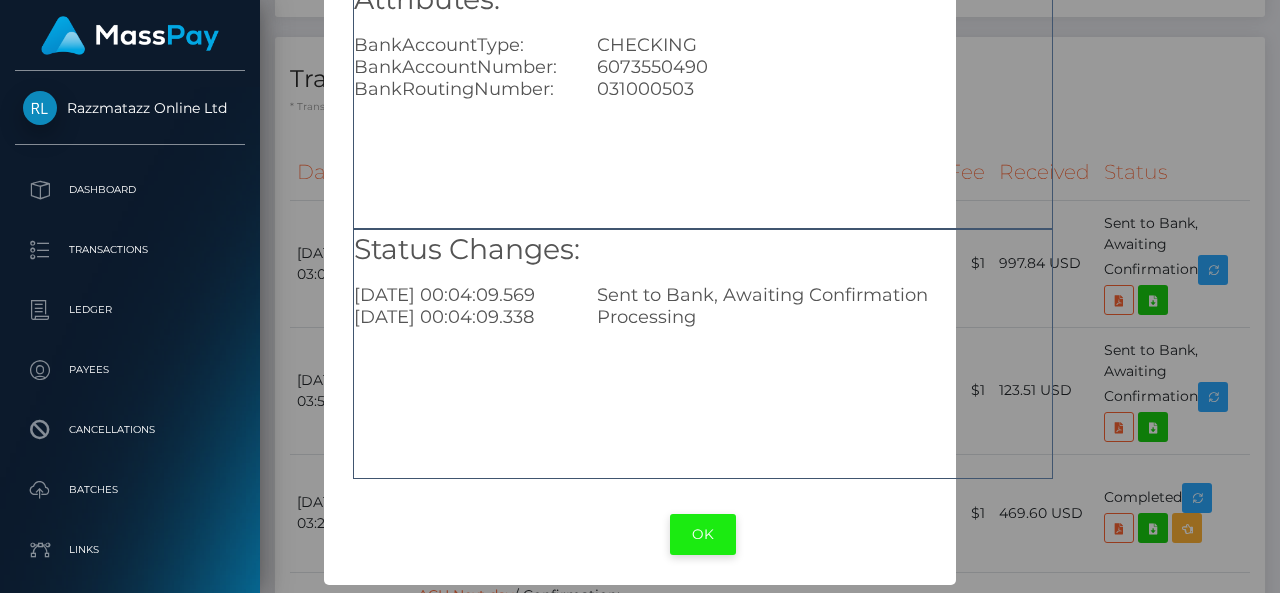 click on "OK" at bounding box center [703, 534] 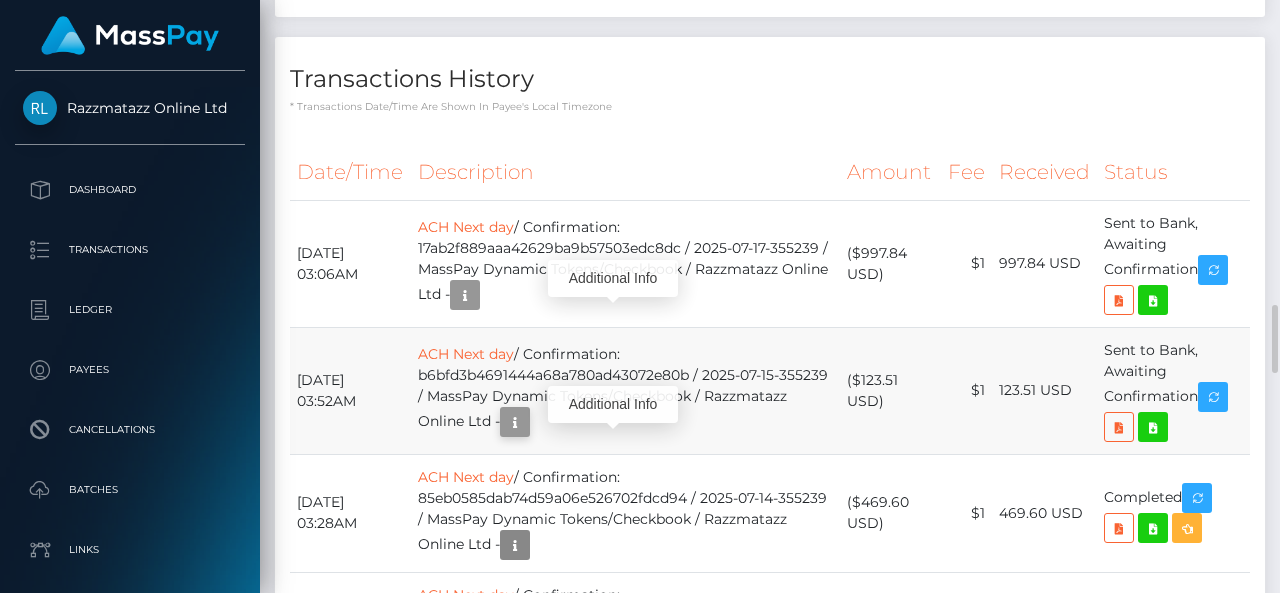 scroll, scrollTop: 240, scrollLeft: 300, axis: both 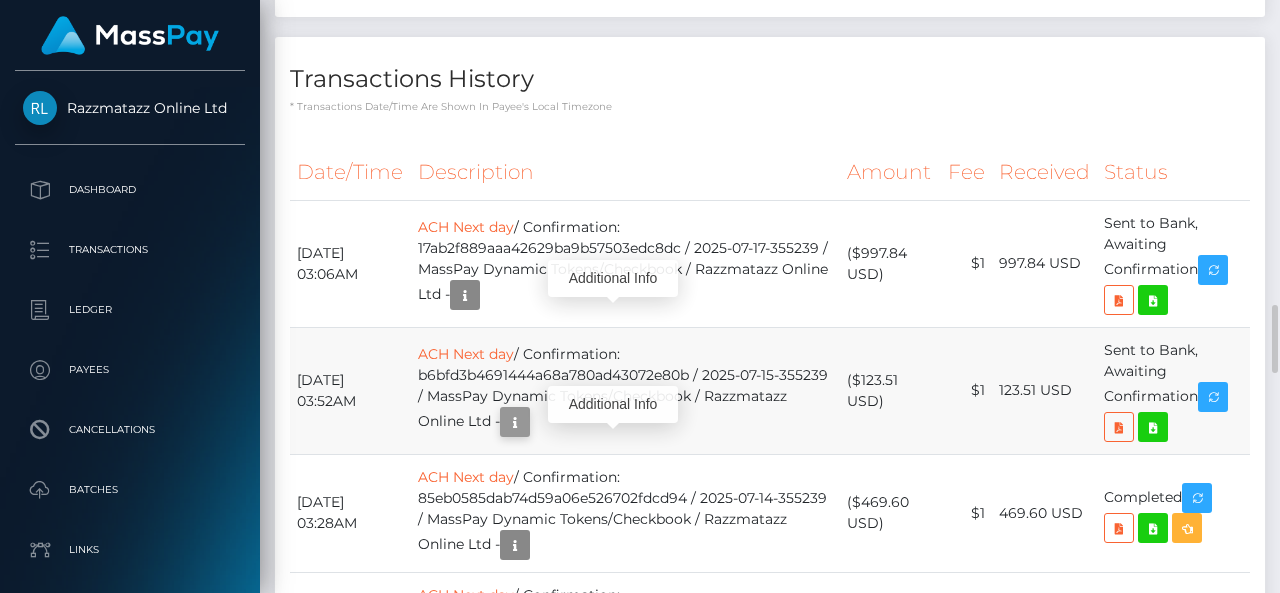 click at bounding box center (515, 422) 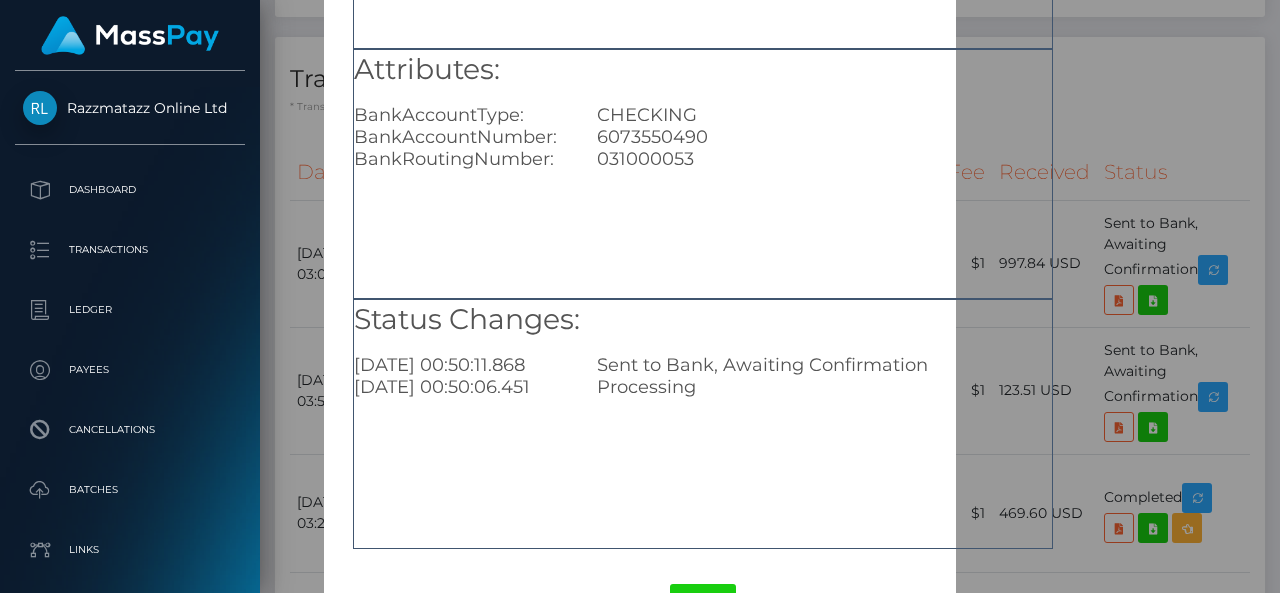 scroll, scrollTop: 290, scrollLeft: 0, axis: vertical 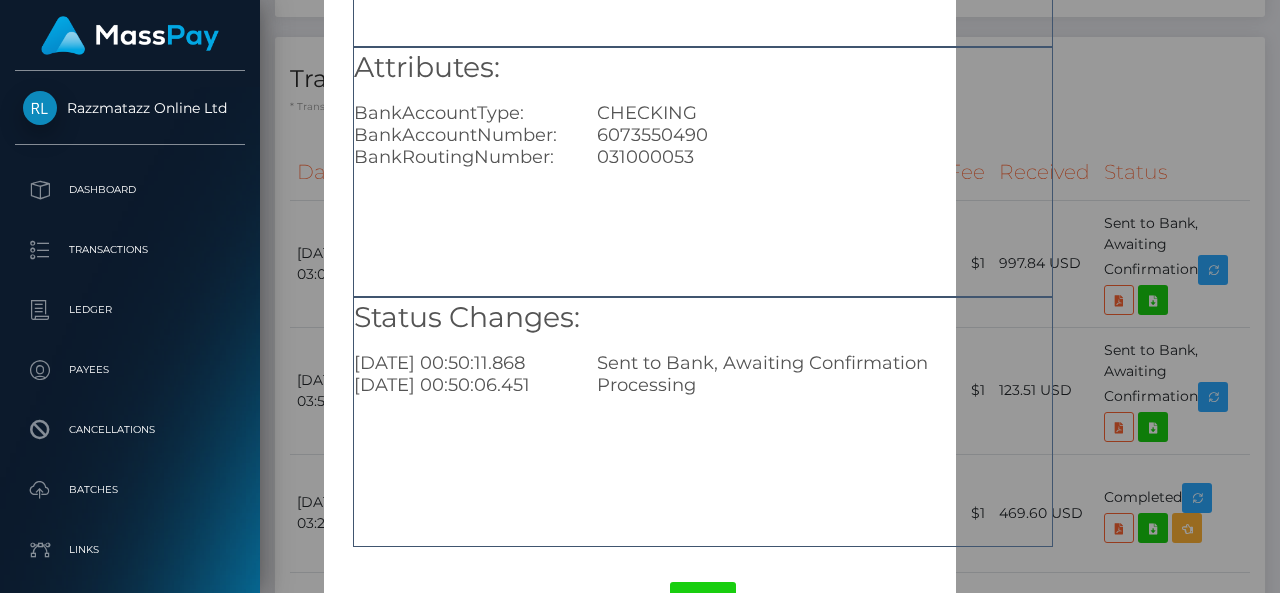 click on "Status Changes:" at bounding box center (703, 318) 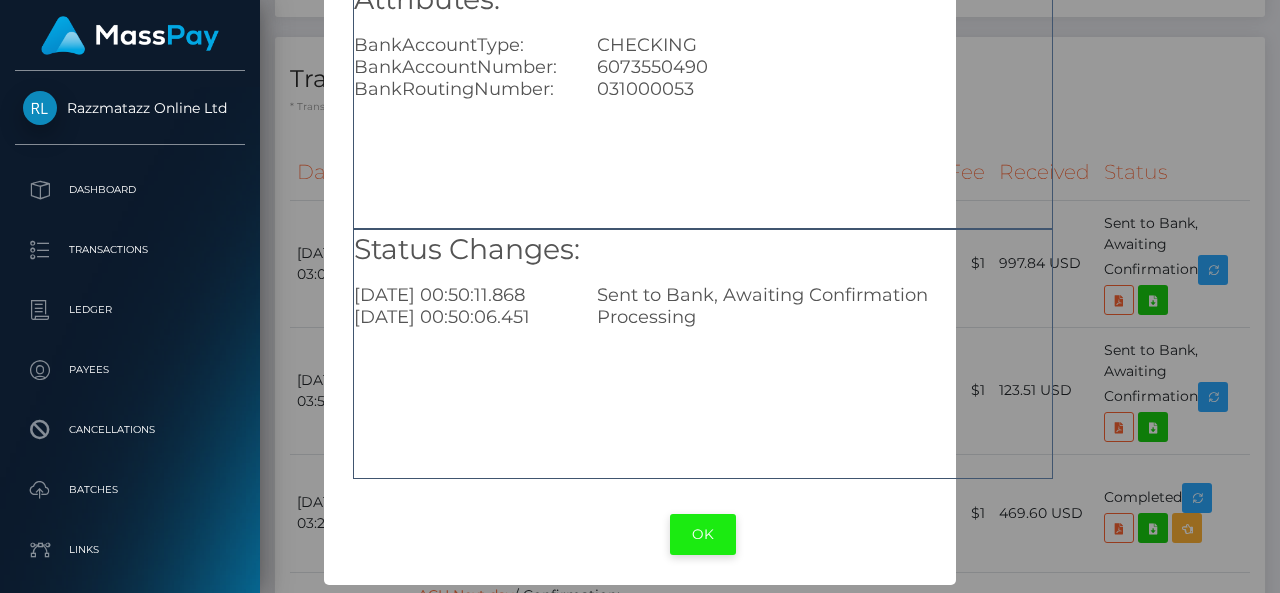 click on "OK" at bounding box center (703, 534) 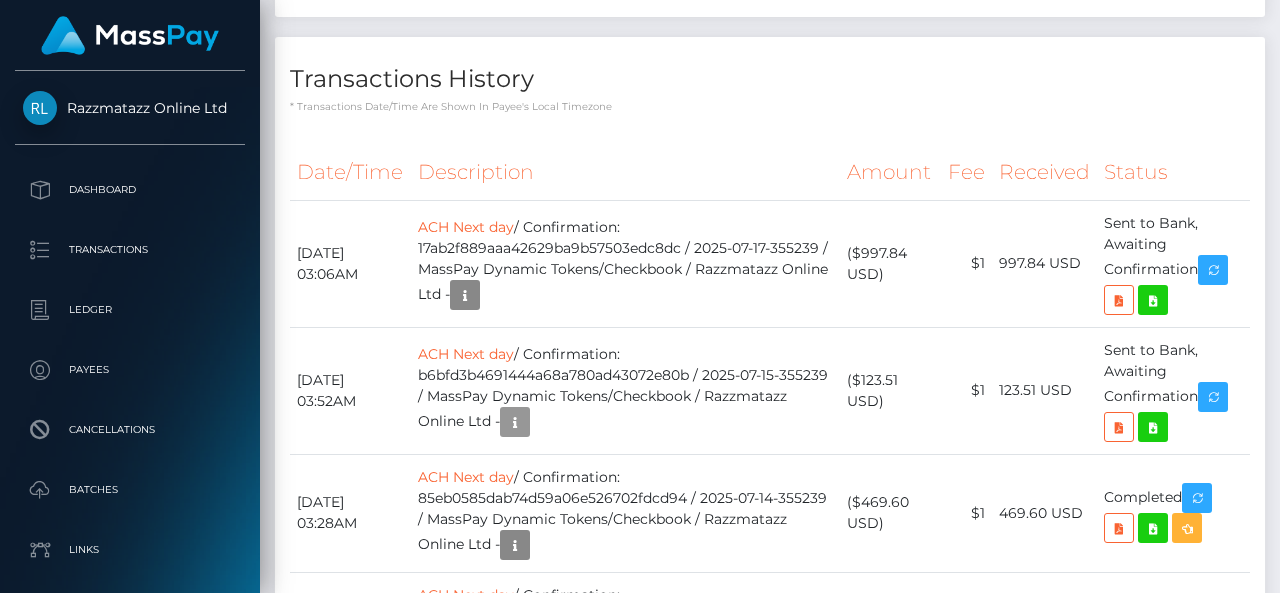 scroll, scrollTop: 240, scrollLeft: 300, axis: both 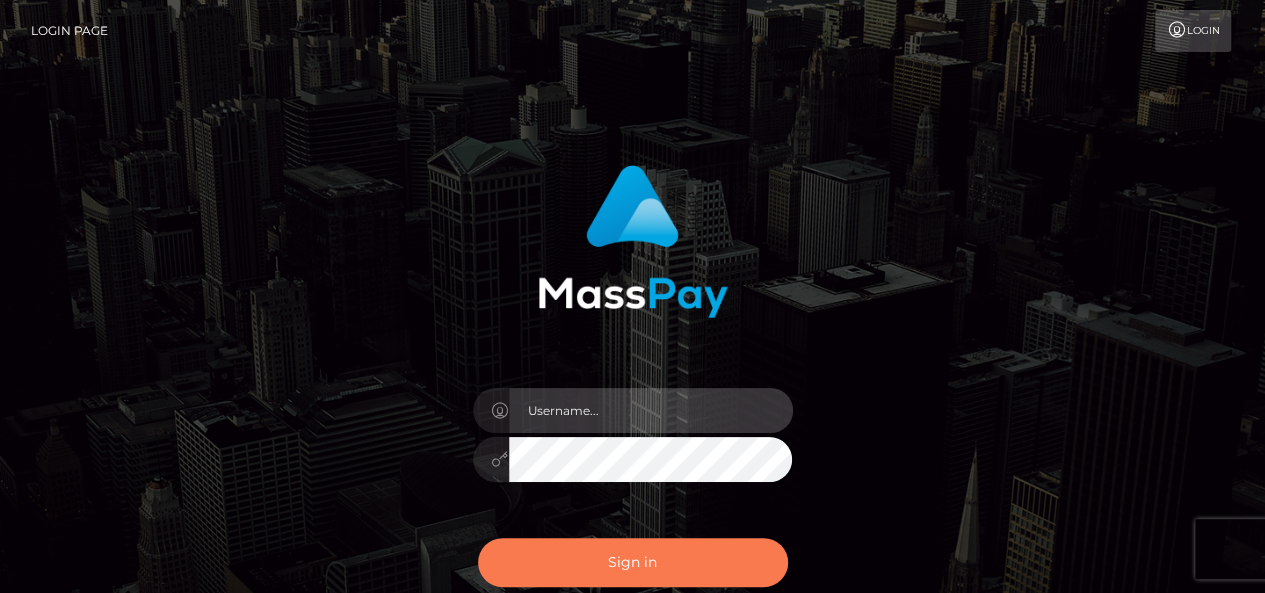 type on "[DOMAIN_NAME]" 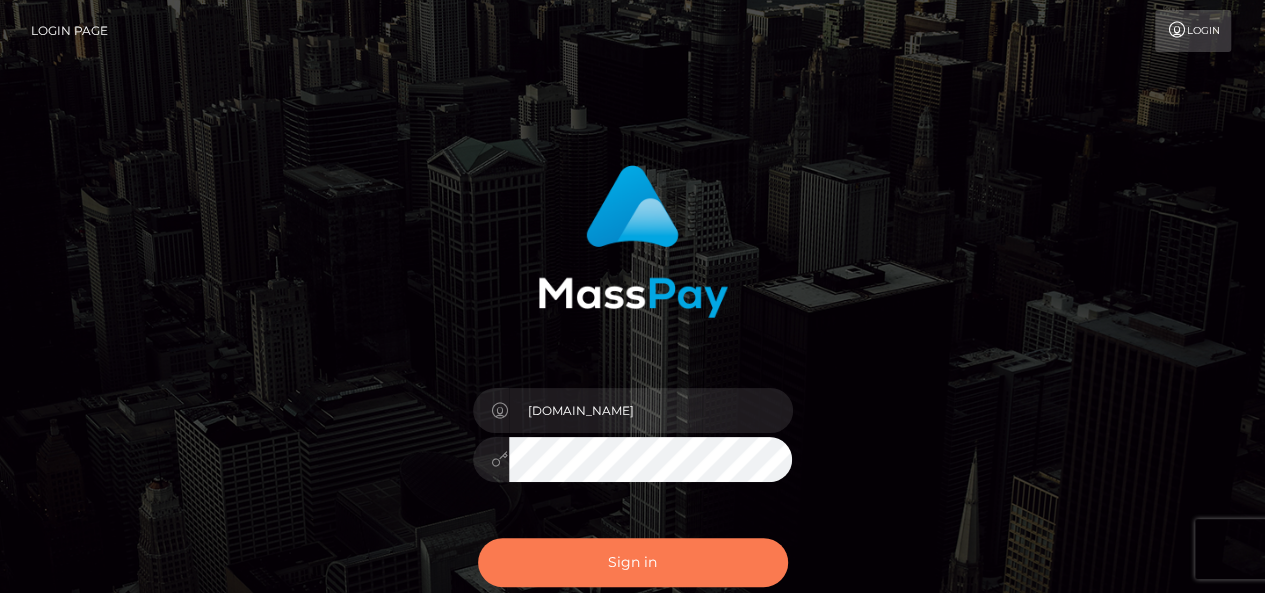 click on "Sign in" at bounding box center (633, 562) 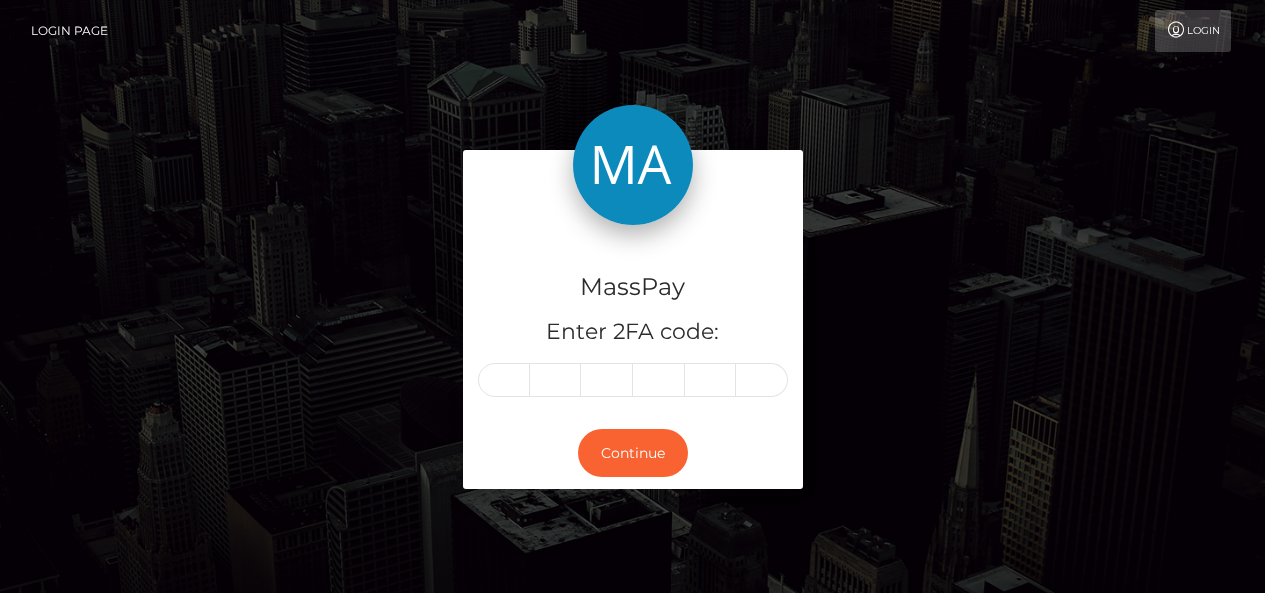 scroll, scrollTop: 0, scrollLeft: 0, axis: both 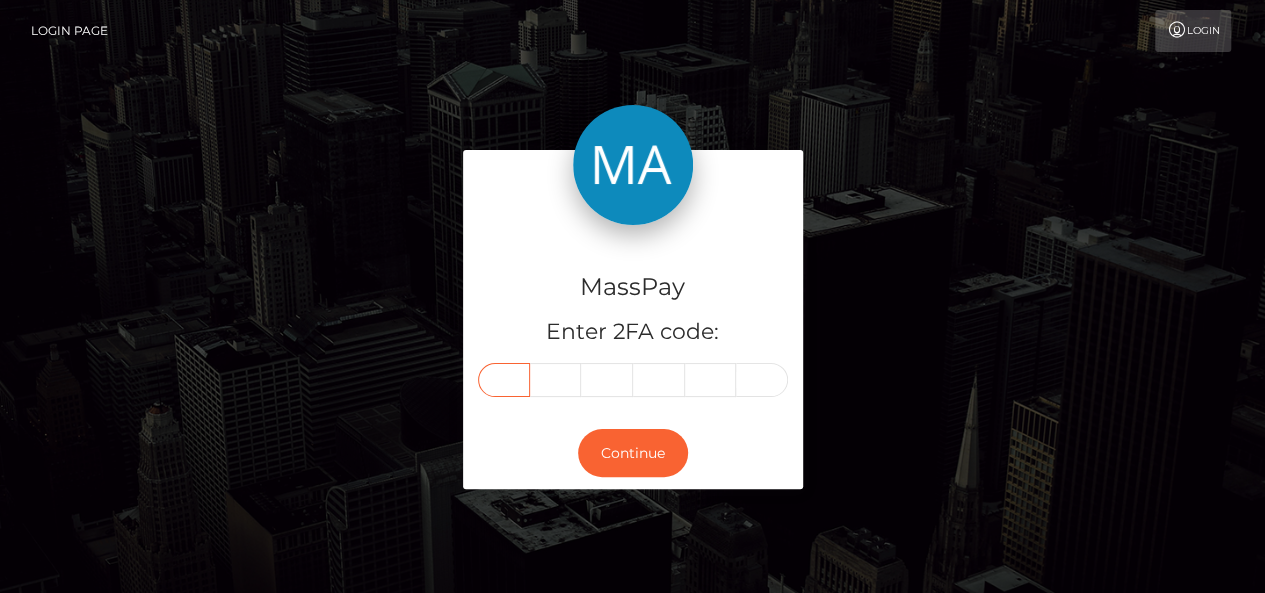 click at bounding box center (504, 380) 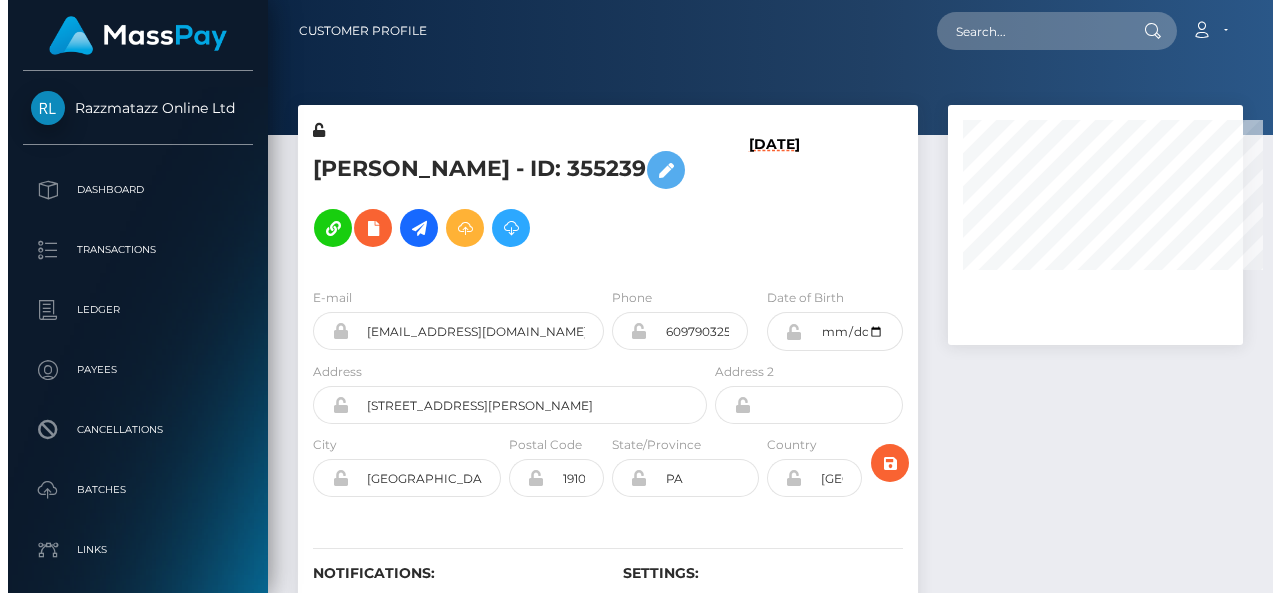 scroll, scrollTop: 0, scrollLeft: 0, axis: both 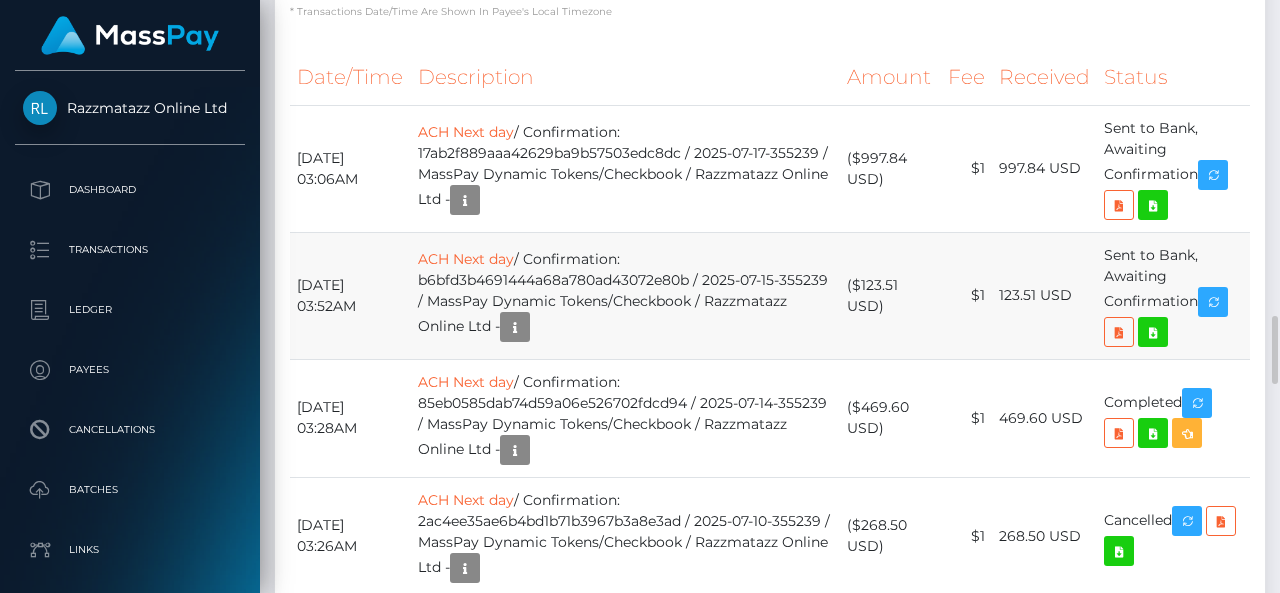 drag, startPoint x: 834, startPoint y: 313, endPoint x: 906, endPoint y: 313, distance: 72 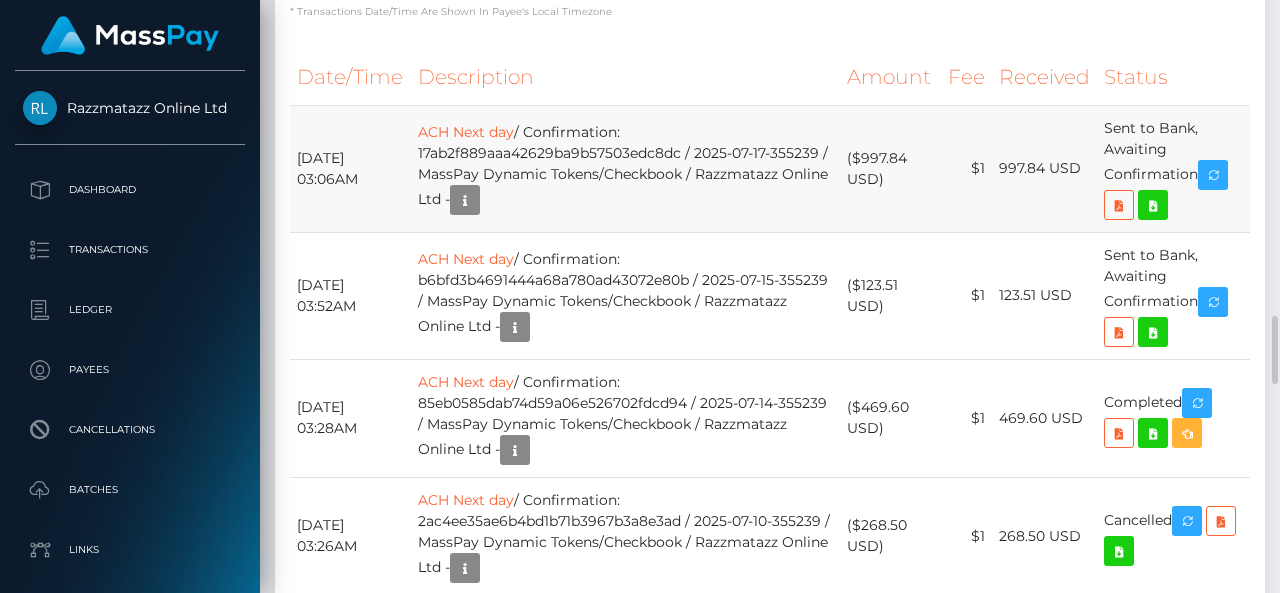 drag, startPoint x: 852, startPoint y: 181, endPoint x: 910, endPoint y: 185, distance: 58.137768 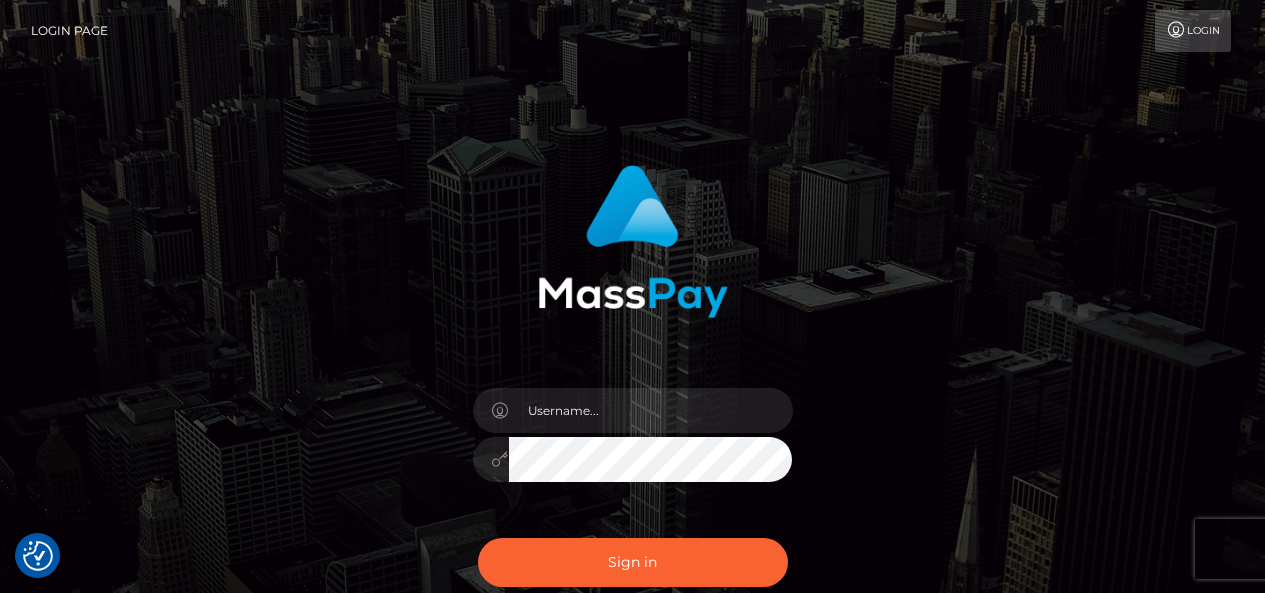 scroll, scrollTop: 0, scrollLeft: 0, axis: both 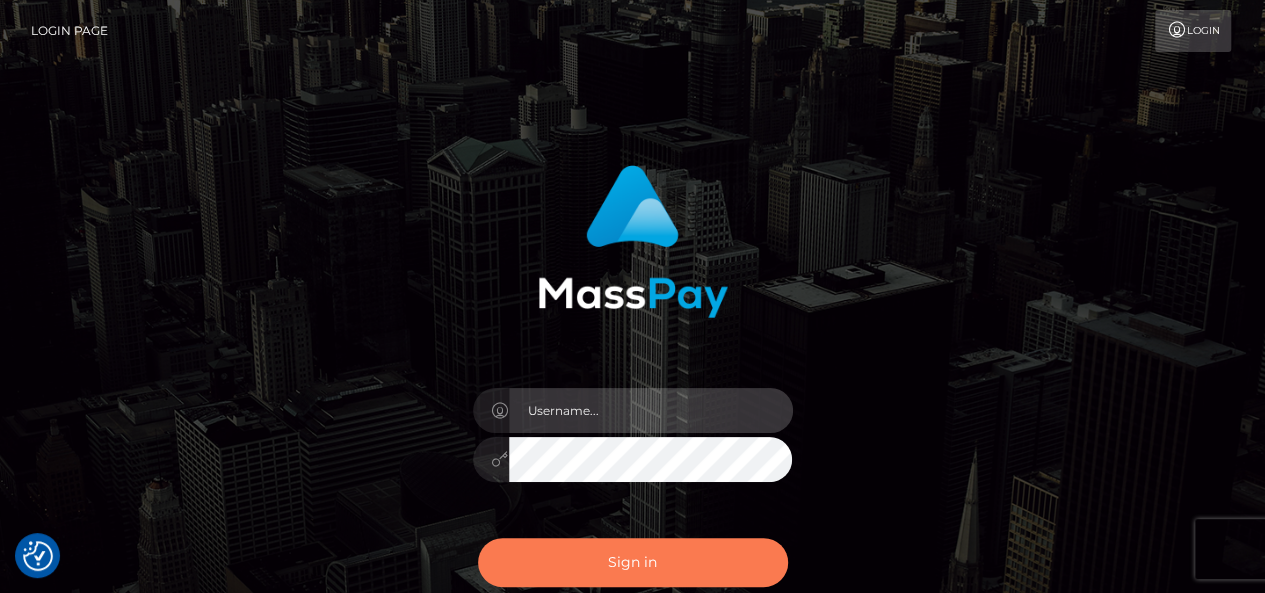 type on "[DOMAIN_NAME]" 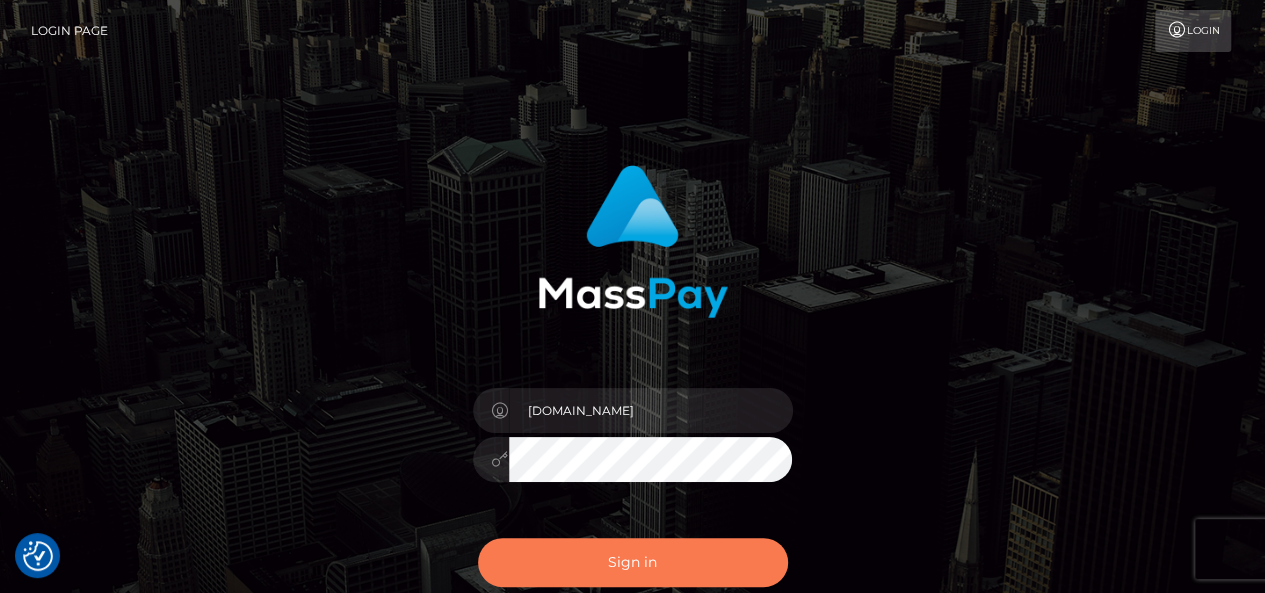 click on "Sign in" at bounding box center (633, 562) 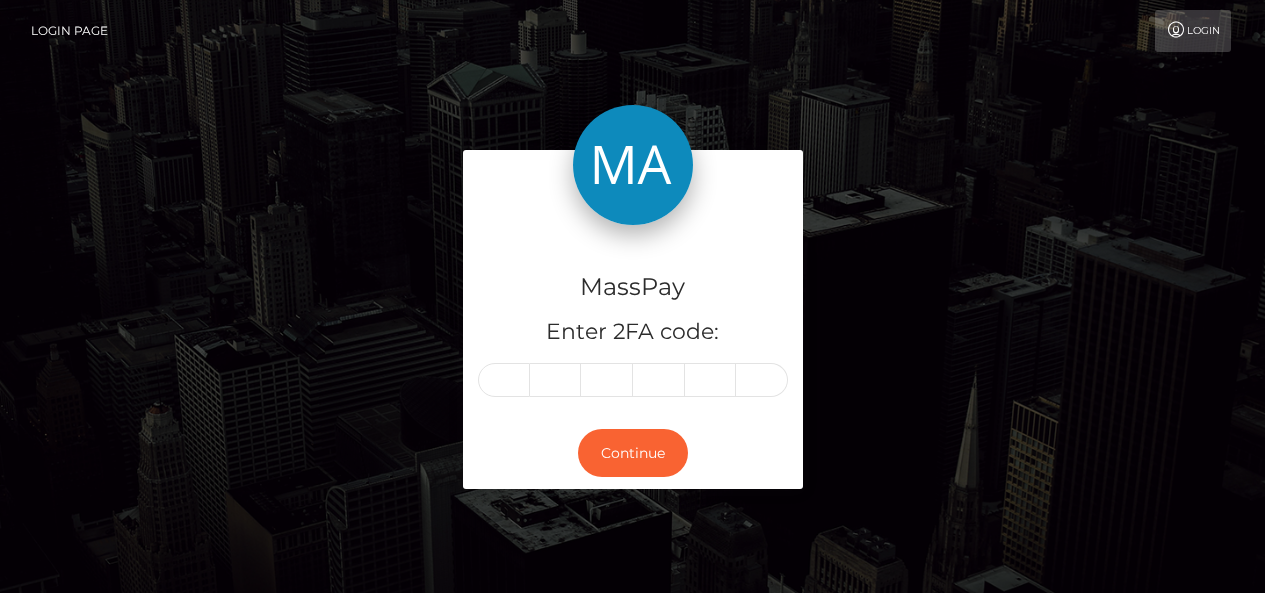 scroll, scrollTop: 0, scrollLeft: 0, axis: both 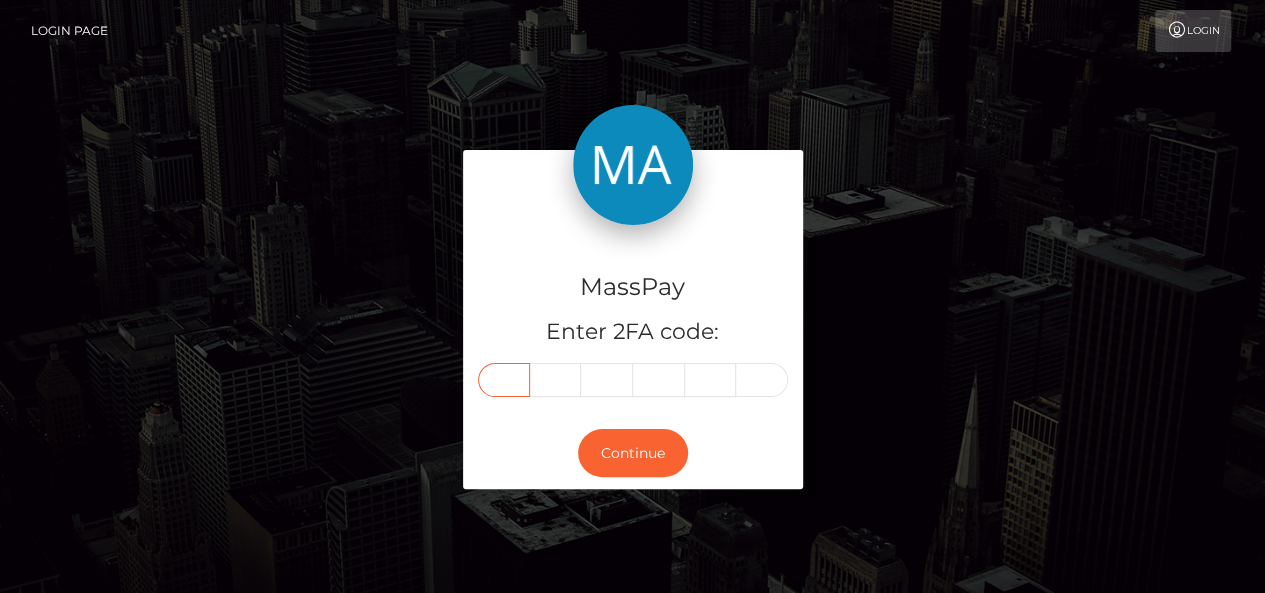 click at bounding box center (504, 380) 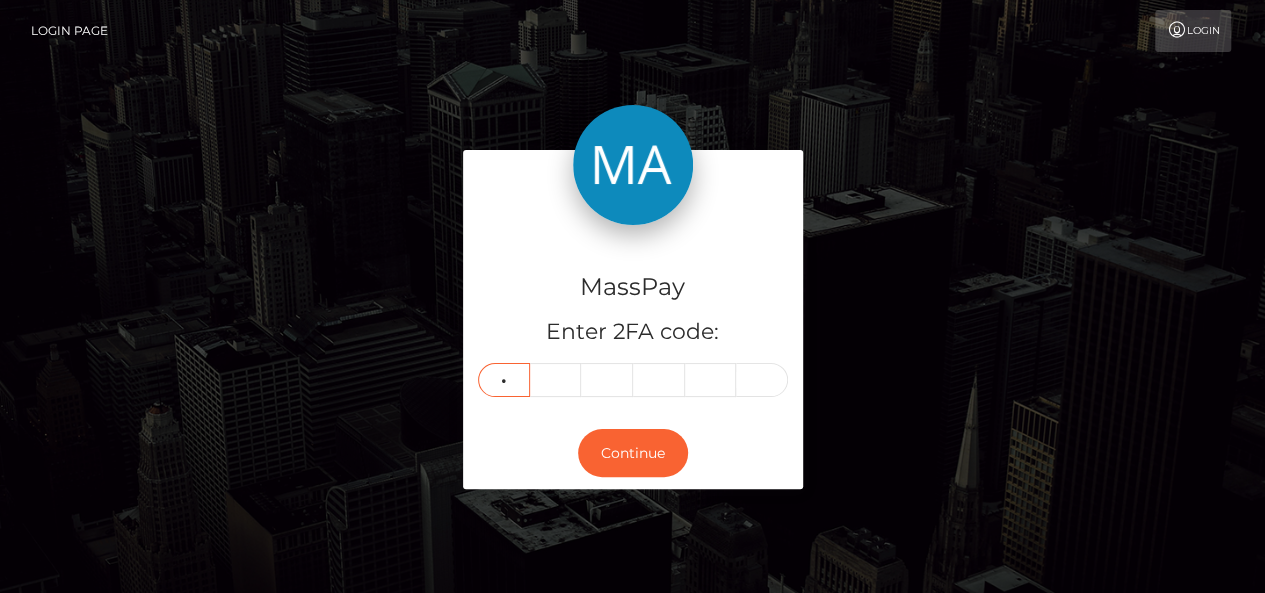 type on "6" 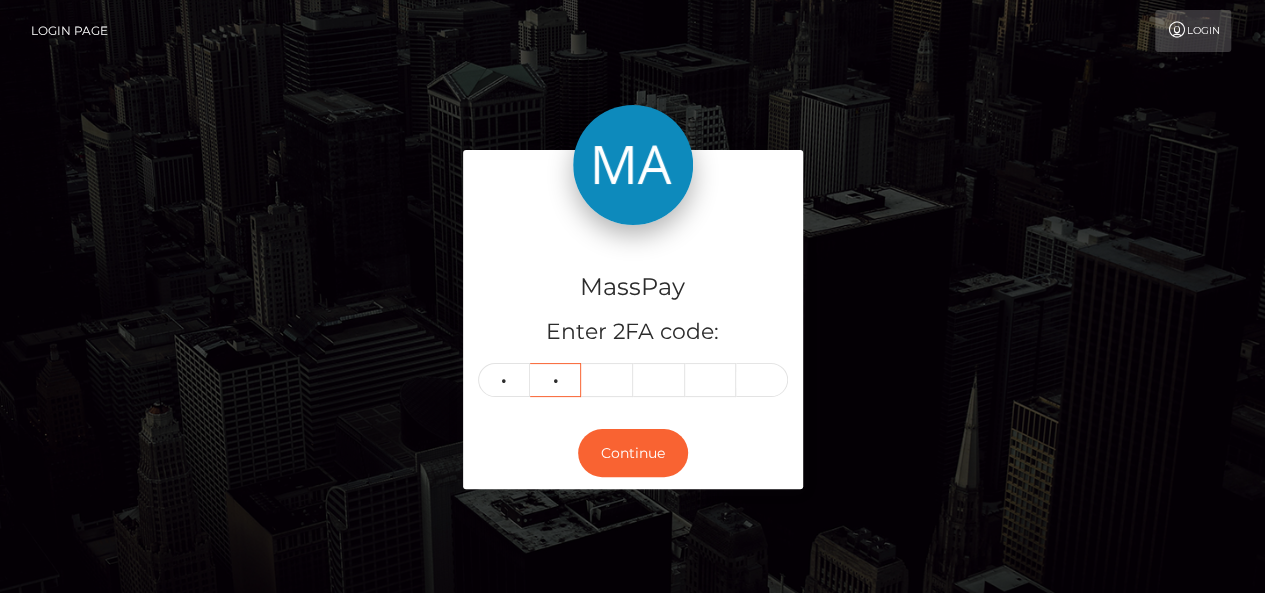 type on "0" 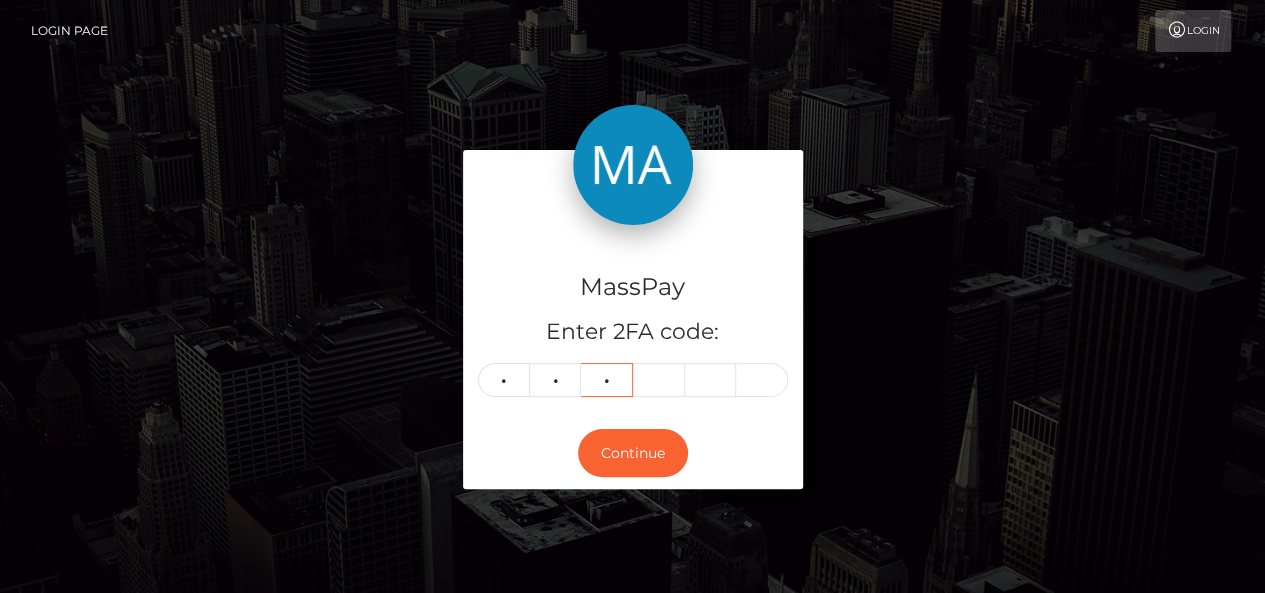 type on "3" 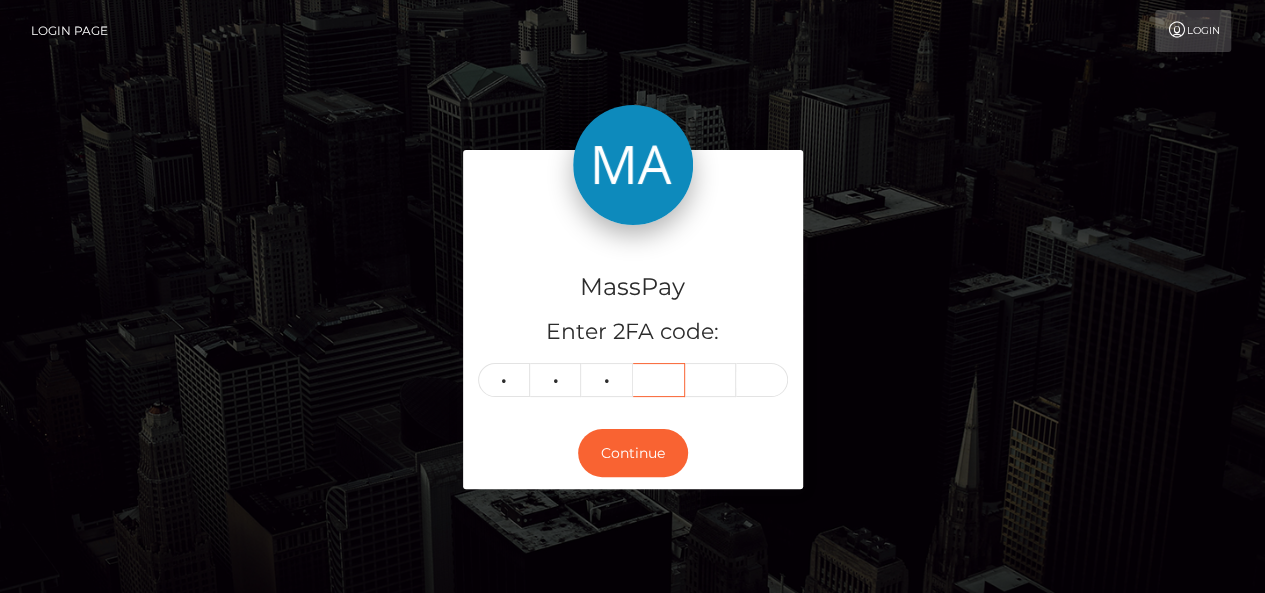 click at bounding box center (659, 380) 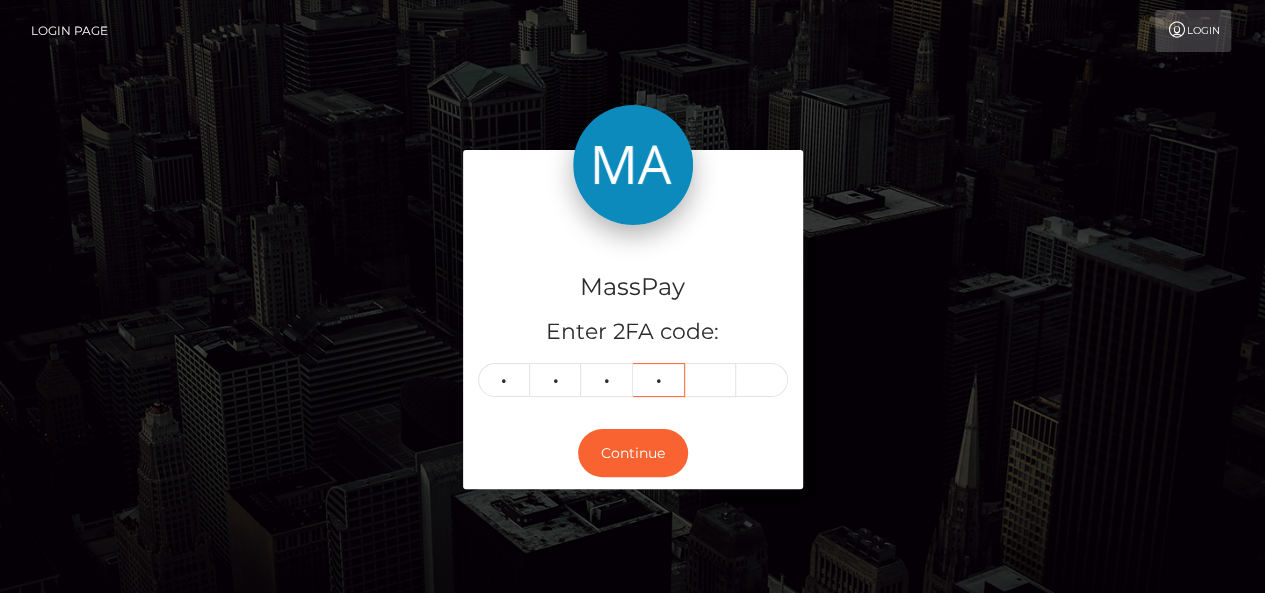 type on "2" 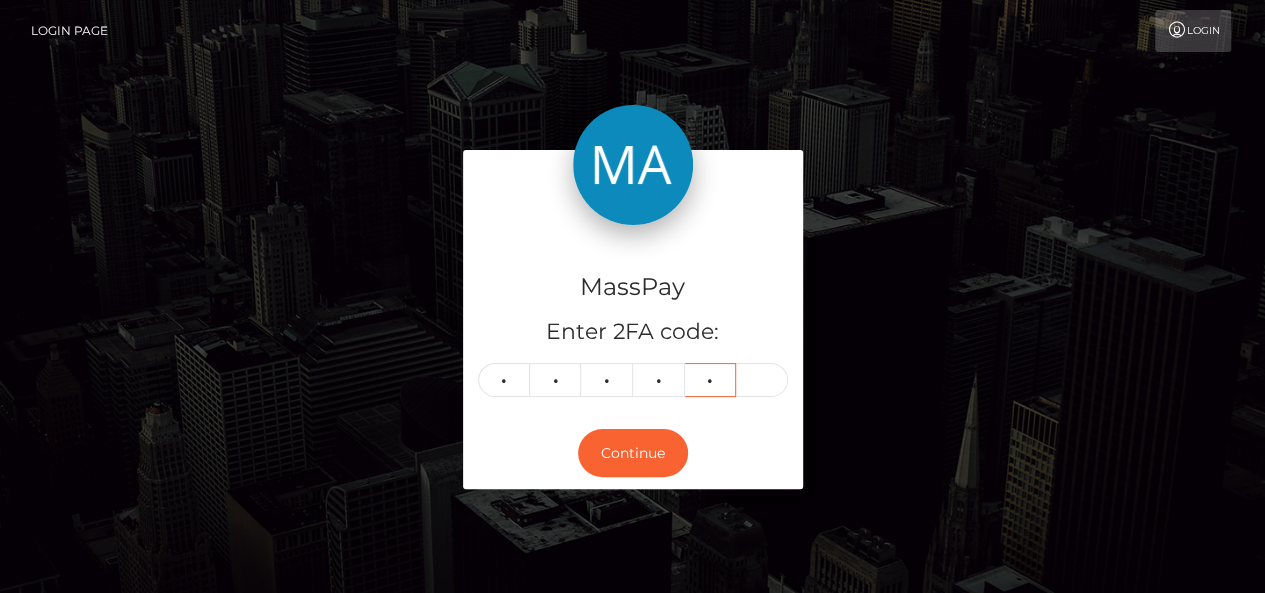 type on "8" 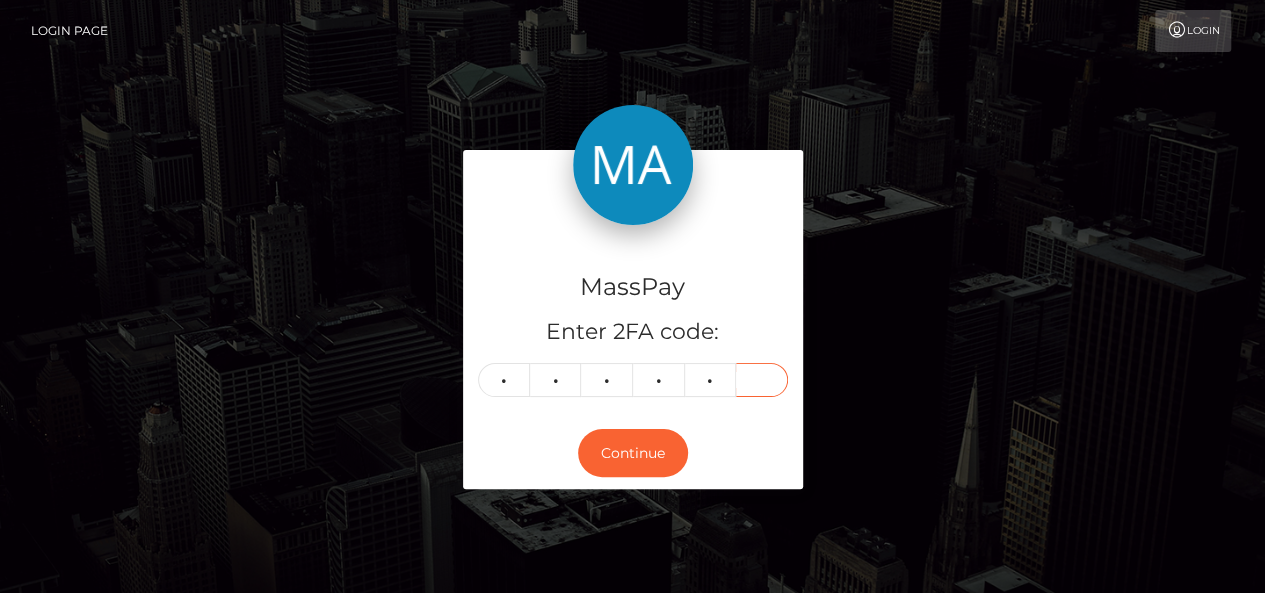 type on "8" 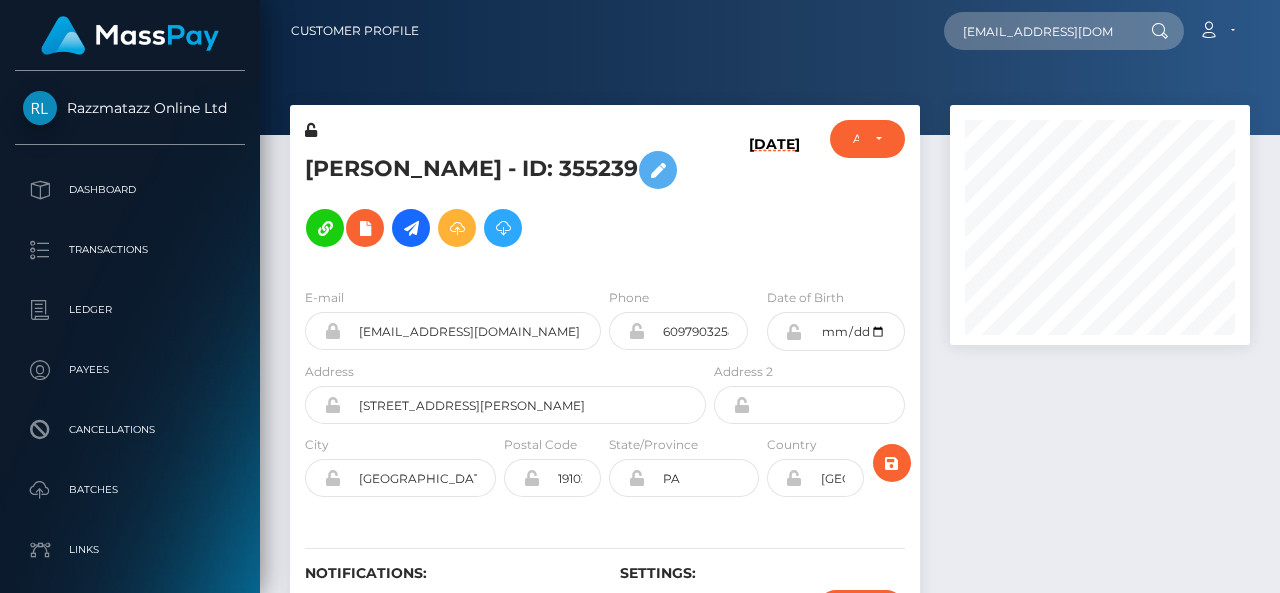 scroll, scrollTop: 0, scrollLeft: 0, axis: both 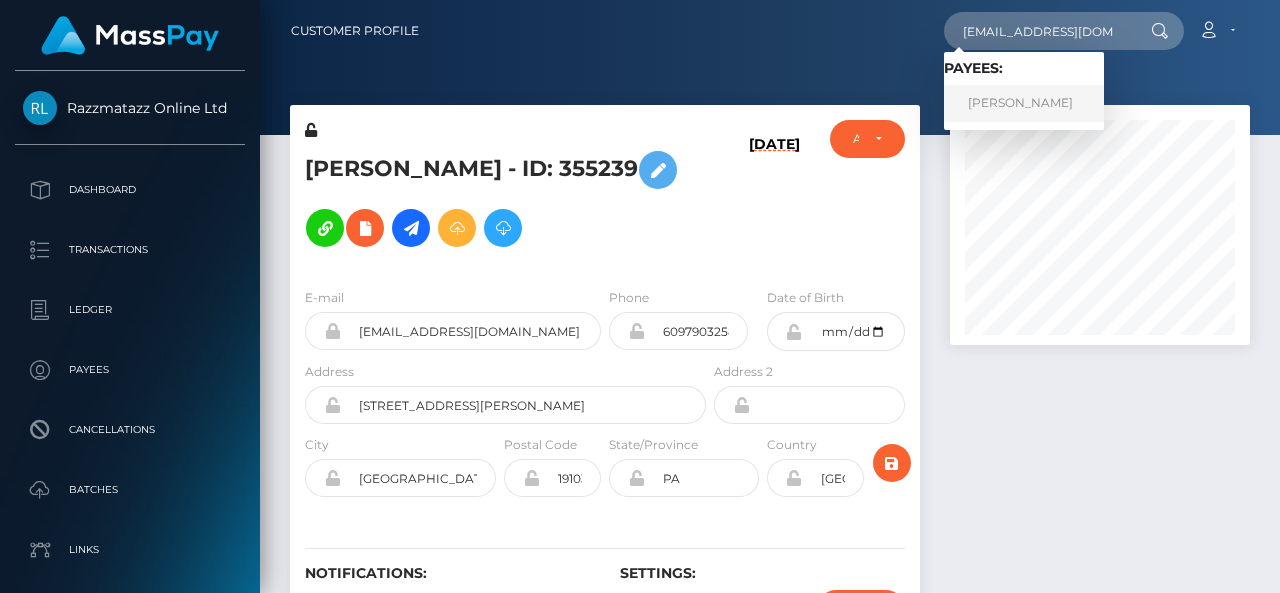 type on "[EMAIL_ADDRESS][DOMAIN_NAME]" 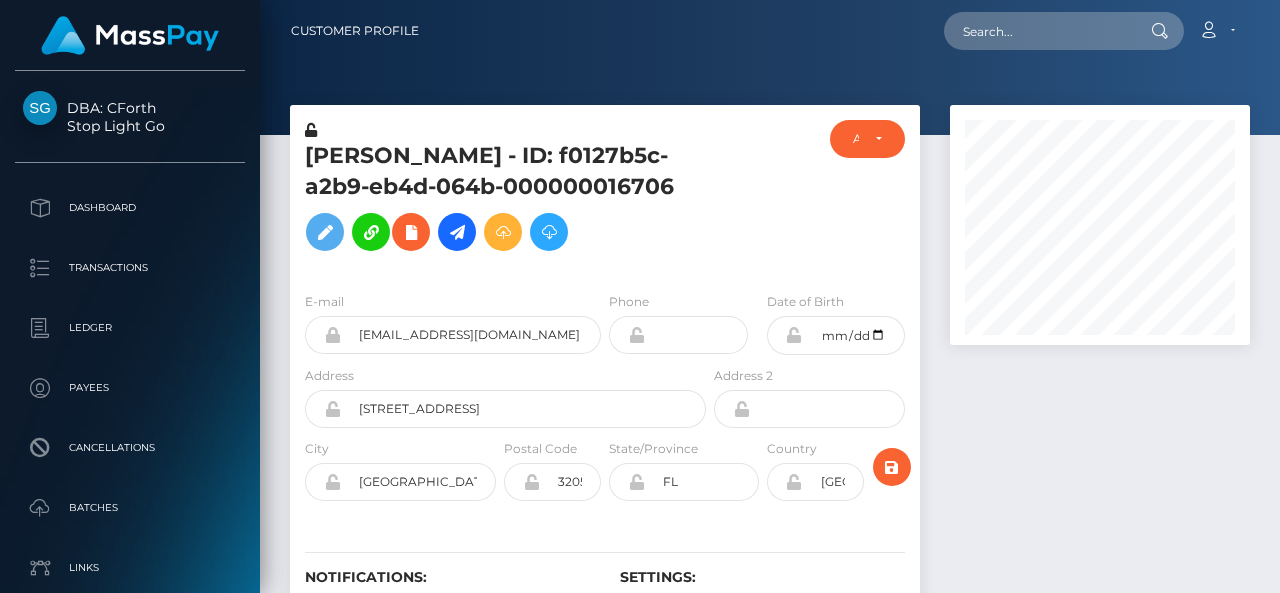 scroll, scrollTop: 0, scrollLeft: 0, axis: both 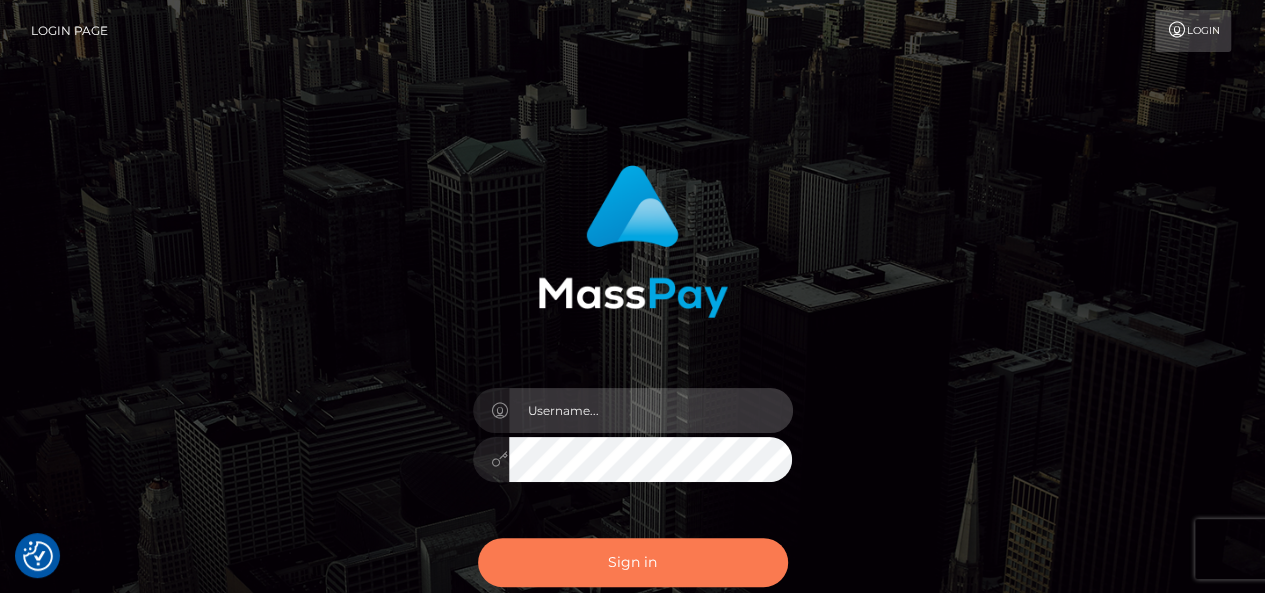 type on "[DOMAIN_NAME]" 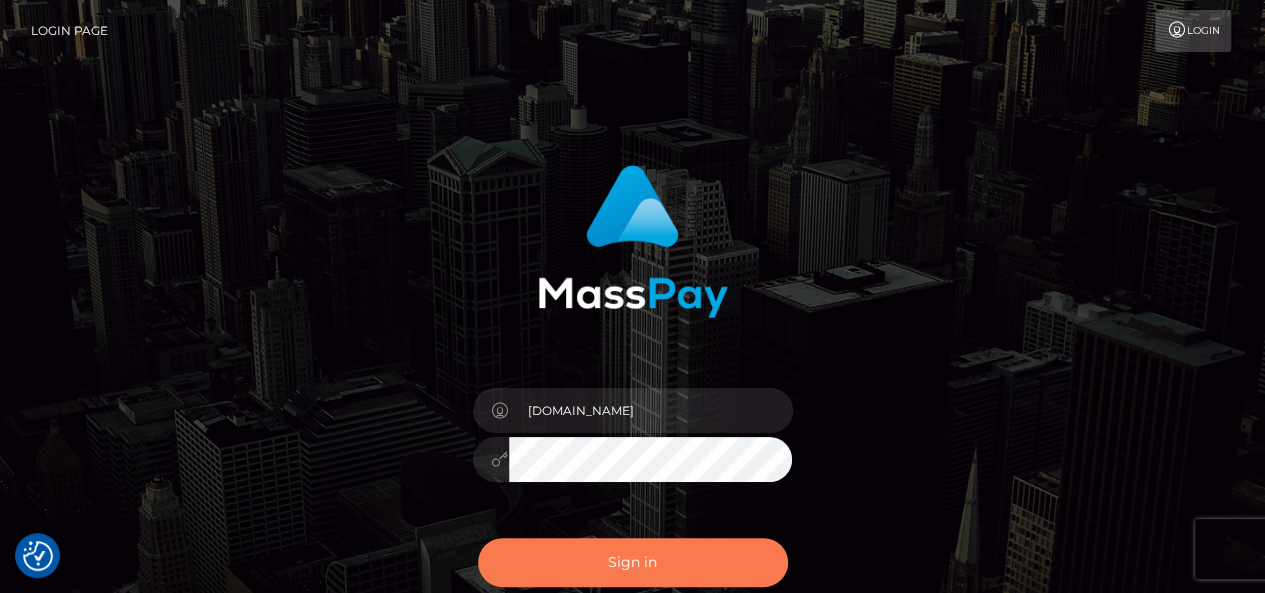 click on "Sign in" at bounding box center [633, 562] 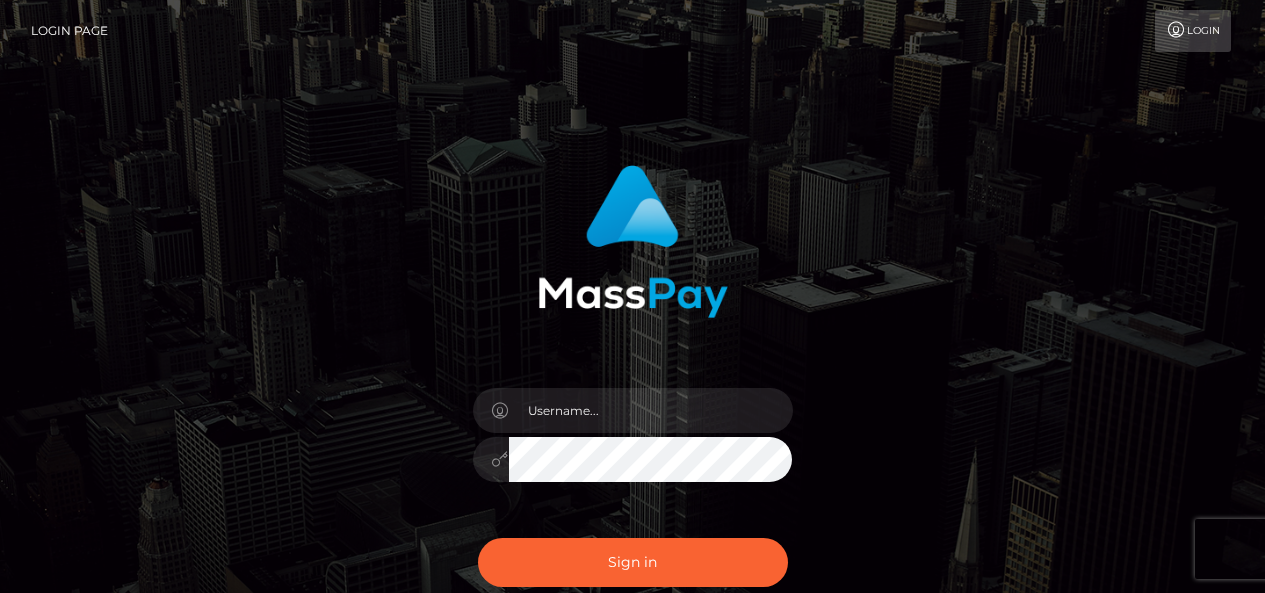 scroll, scrollTop: 0, scrollLeft: 0, axis: both 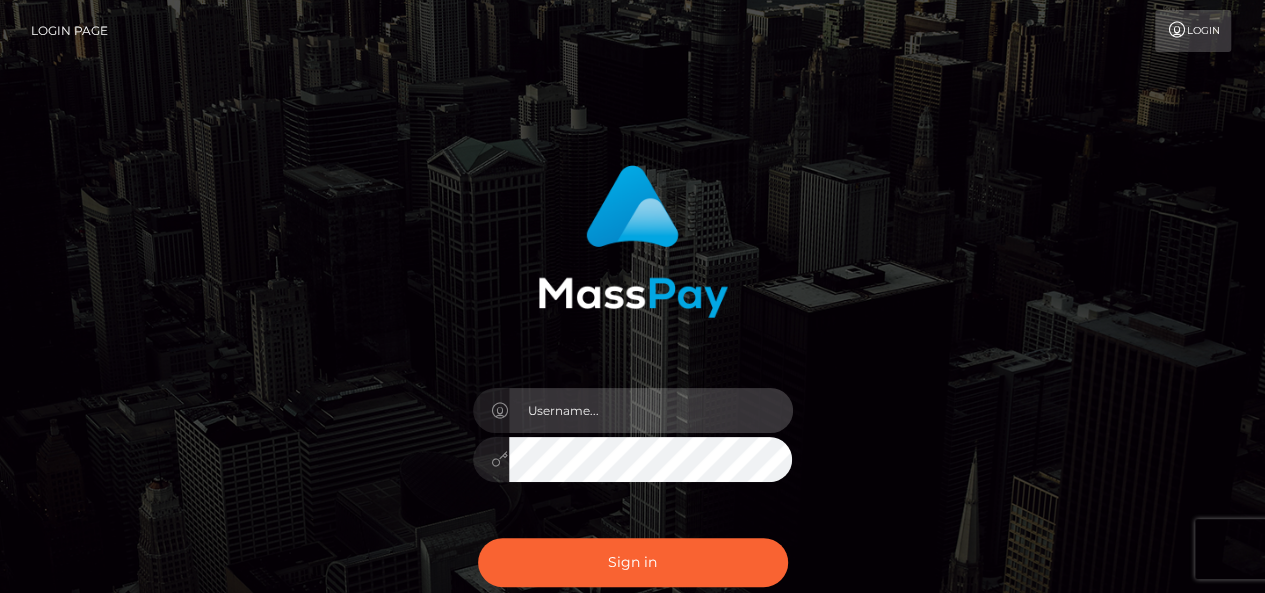 type on "pk.es" 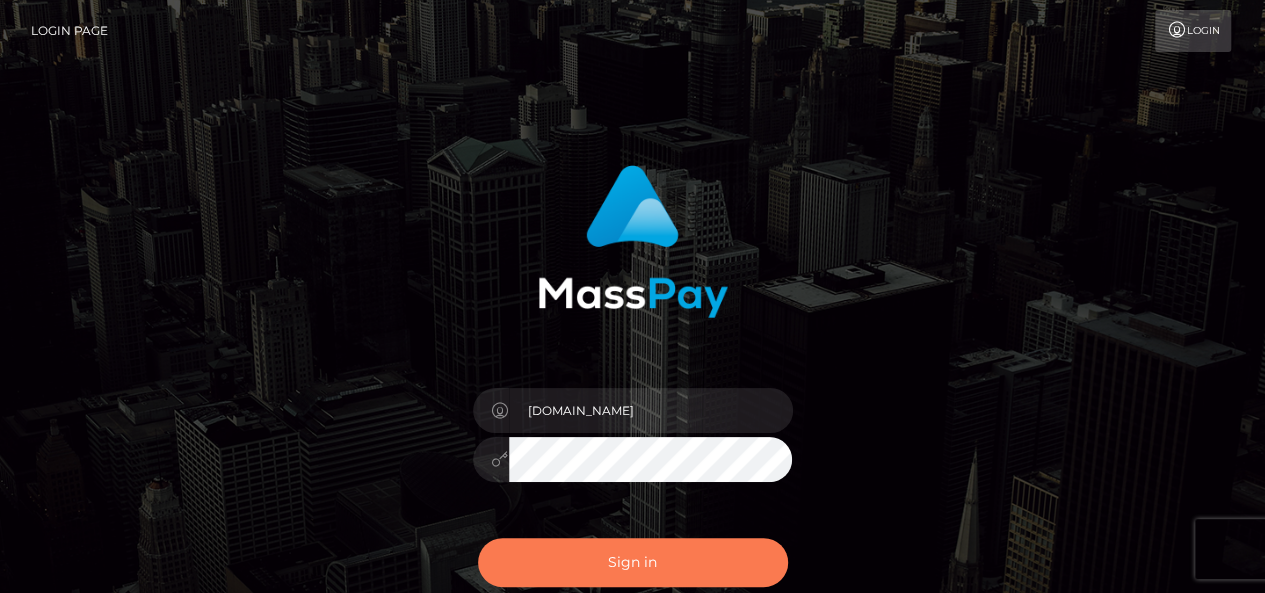 click on "Sign in" at bounding box center [633, 562] 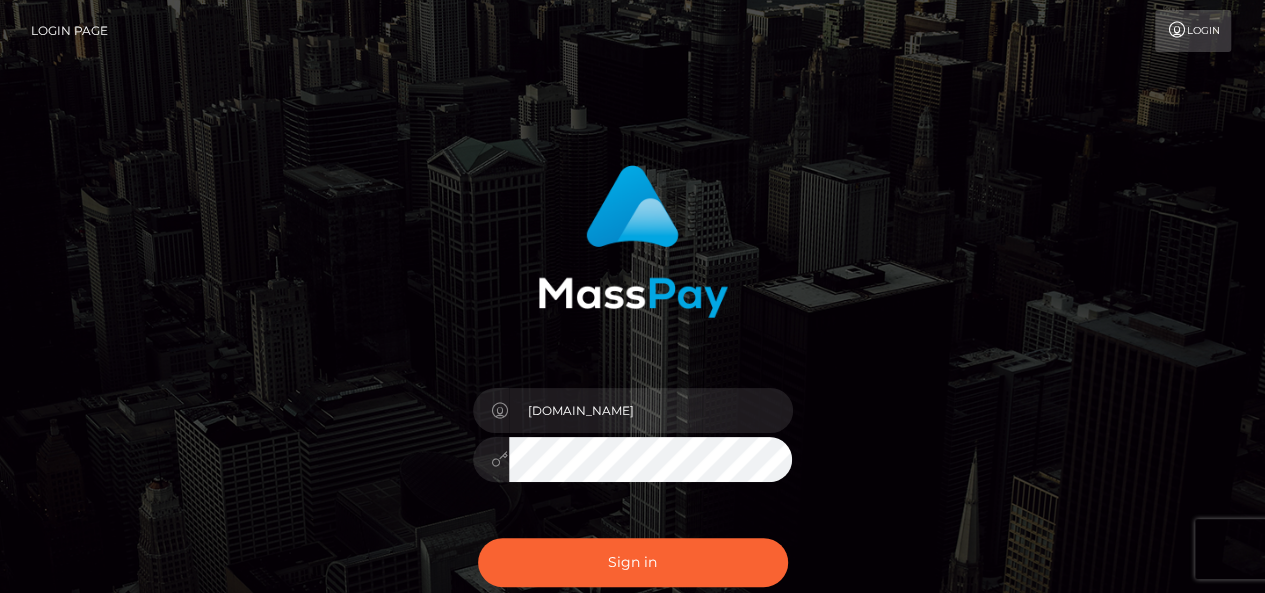 drag, startPoint x: 0, startPoint y: 0, endPoint x: 608, endPoint y: 551, distance: 820.5273 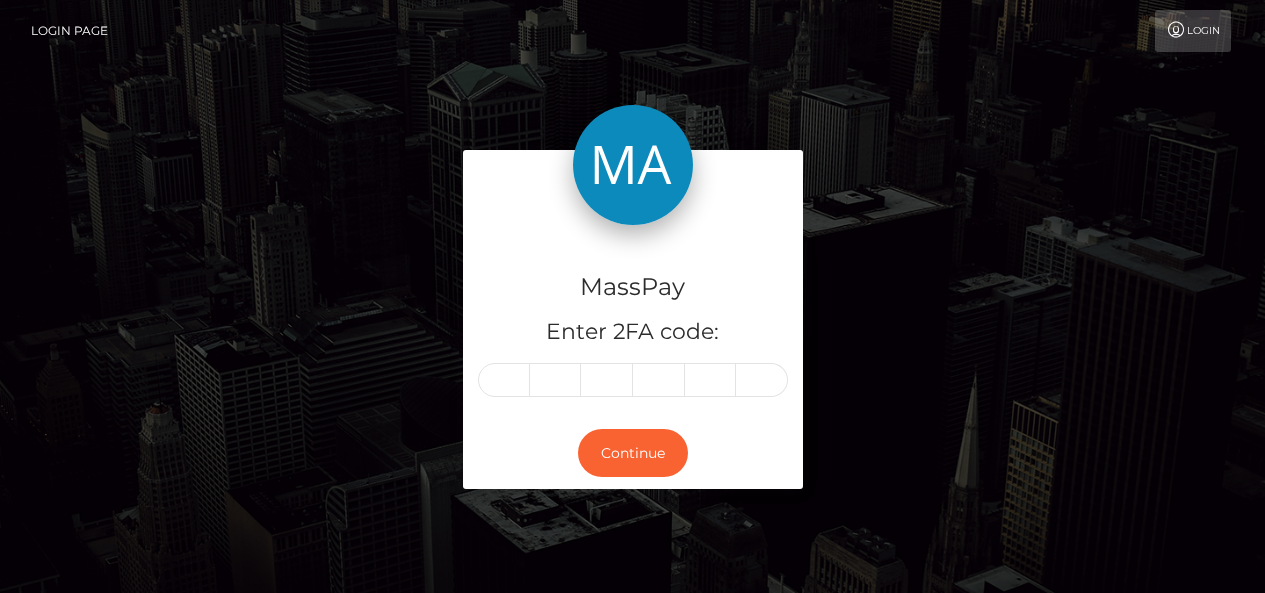 scroll, scrollTop: 0, scrollLeft: 0, axis: both 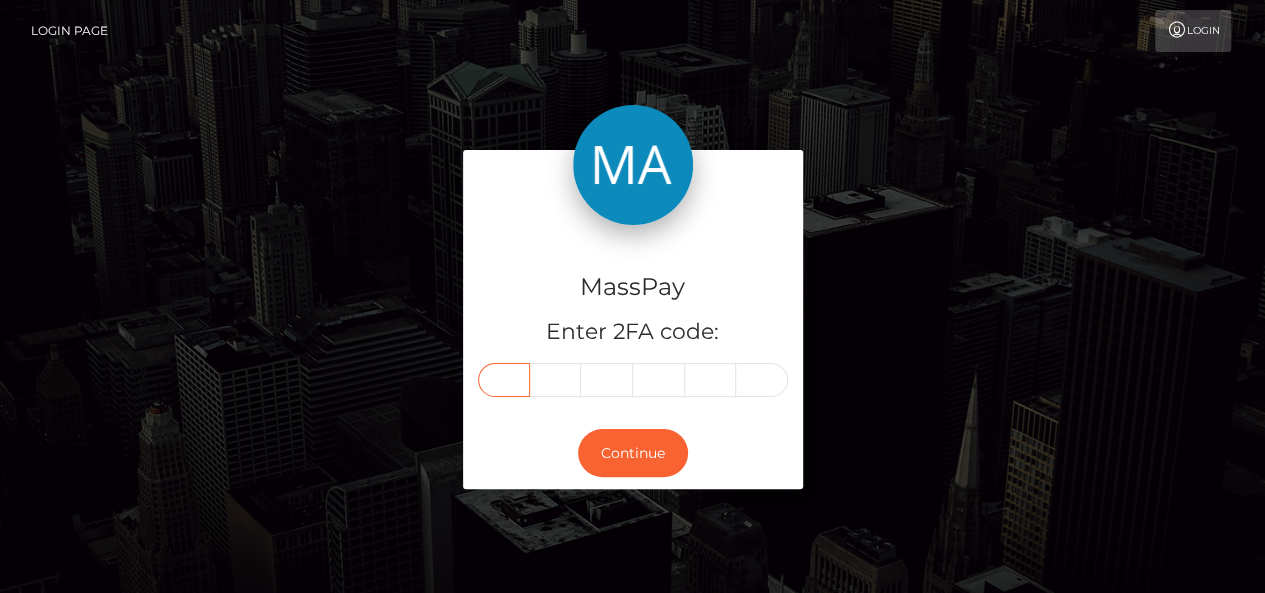 click at bounding box center [504, 380] 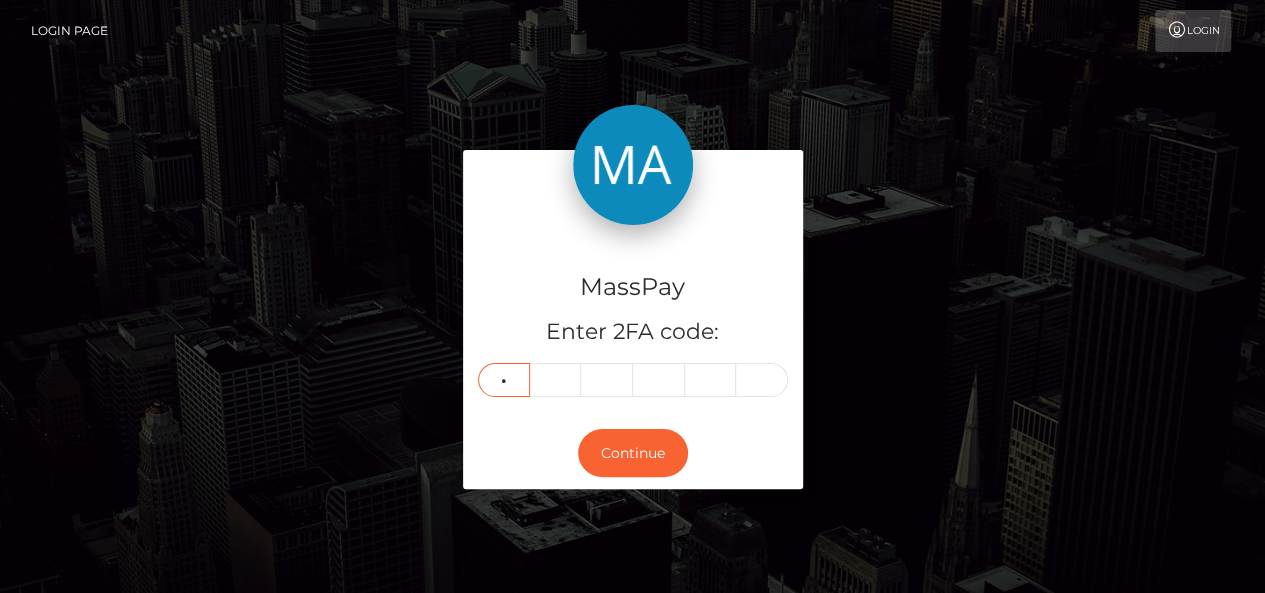 type on "0" 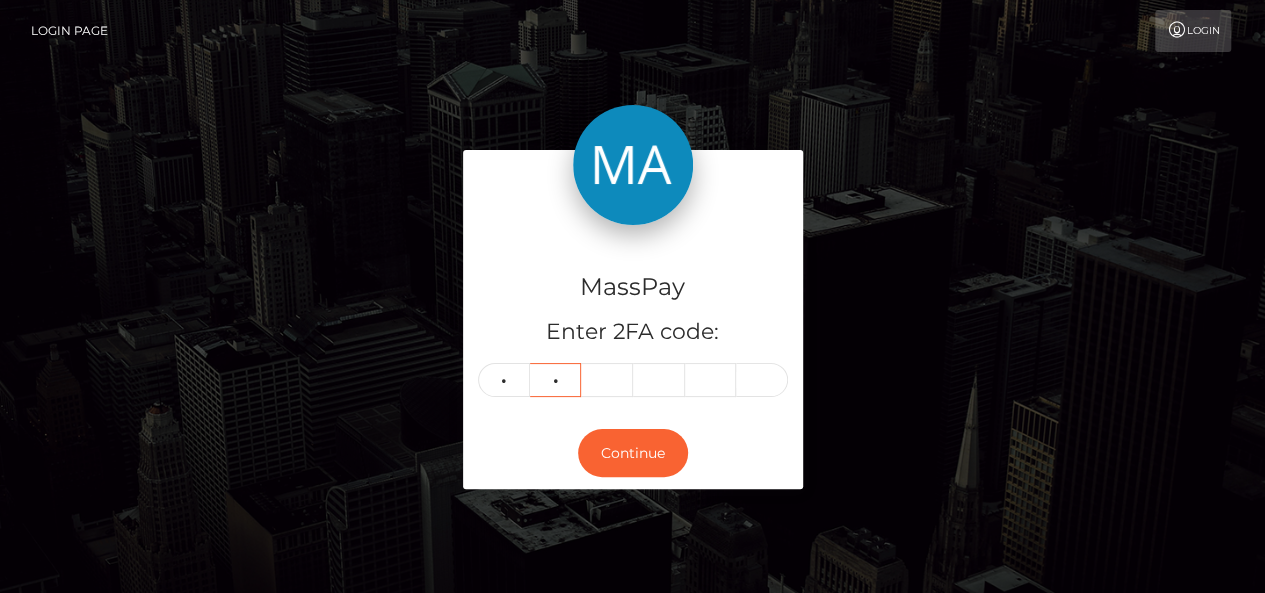 type on "0" 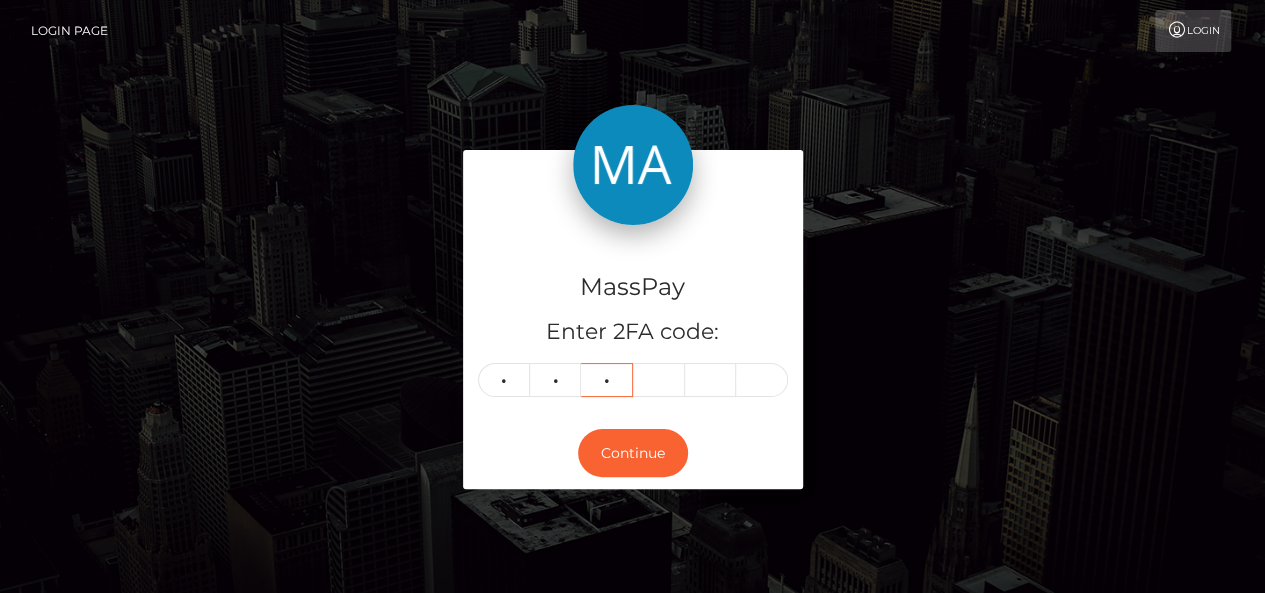 type on "1" 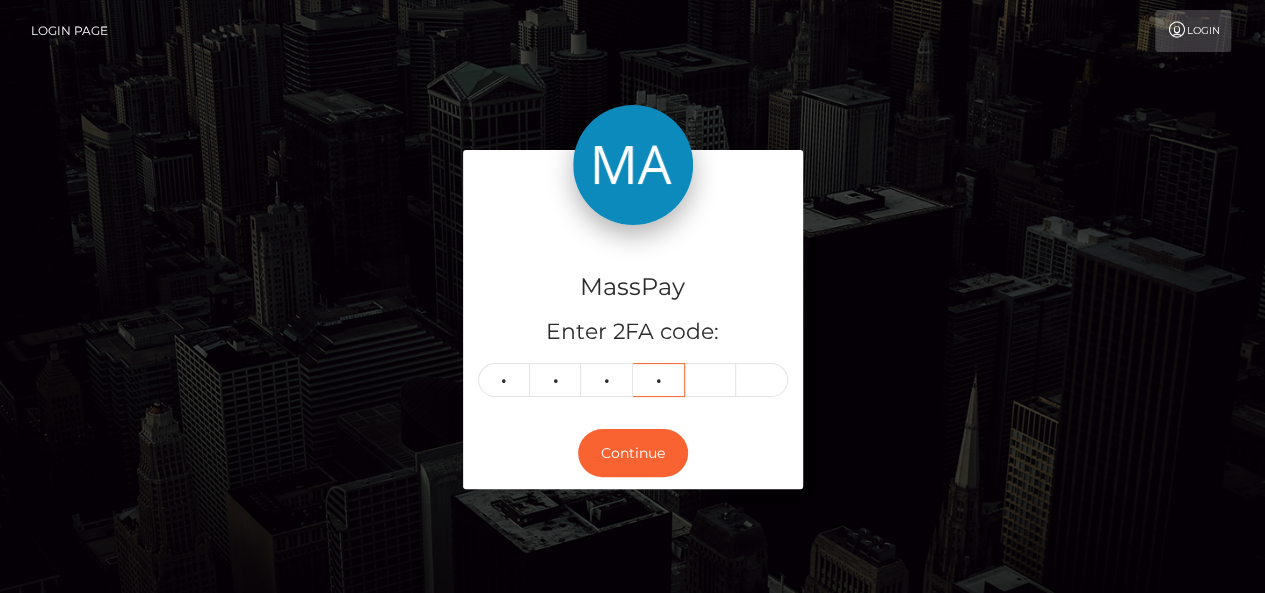 type on "2" 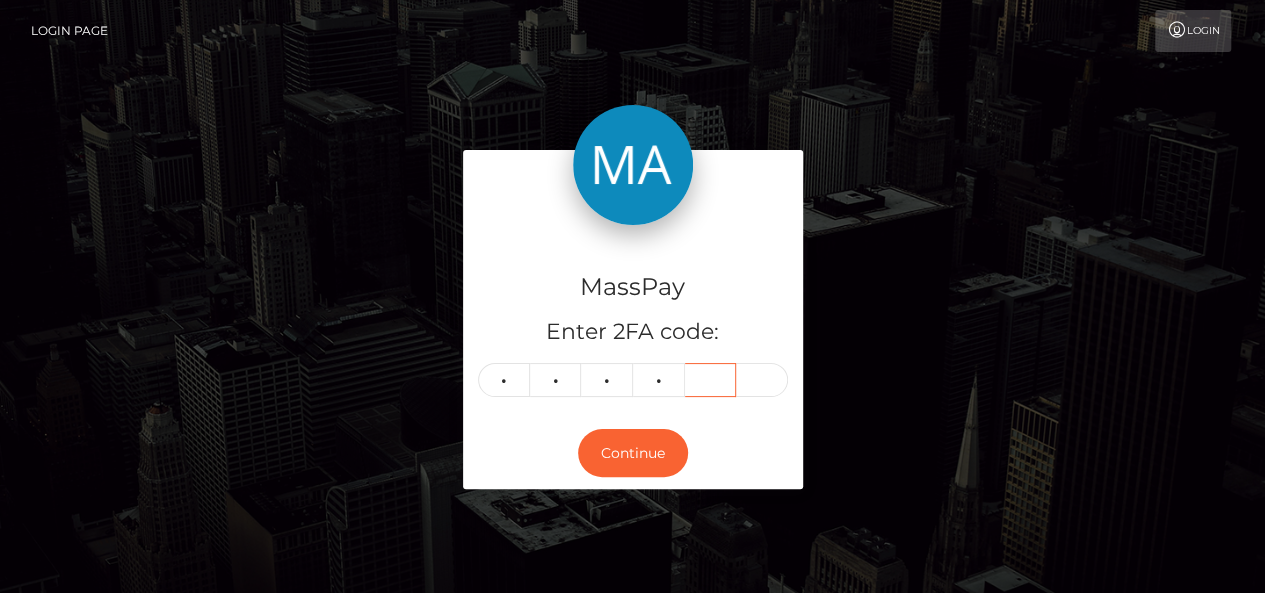 click at bounding box center [711, 380] 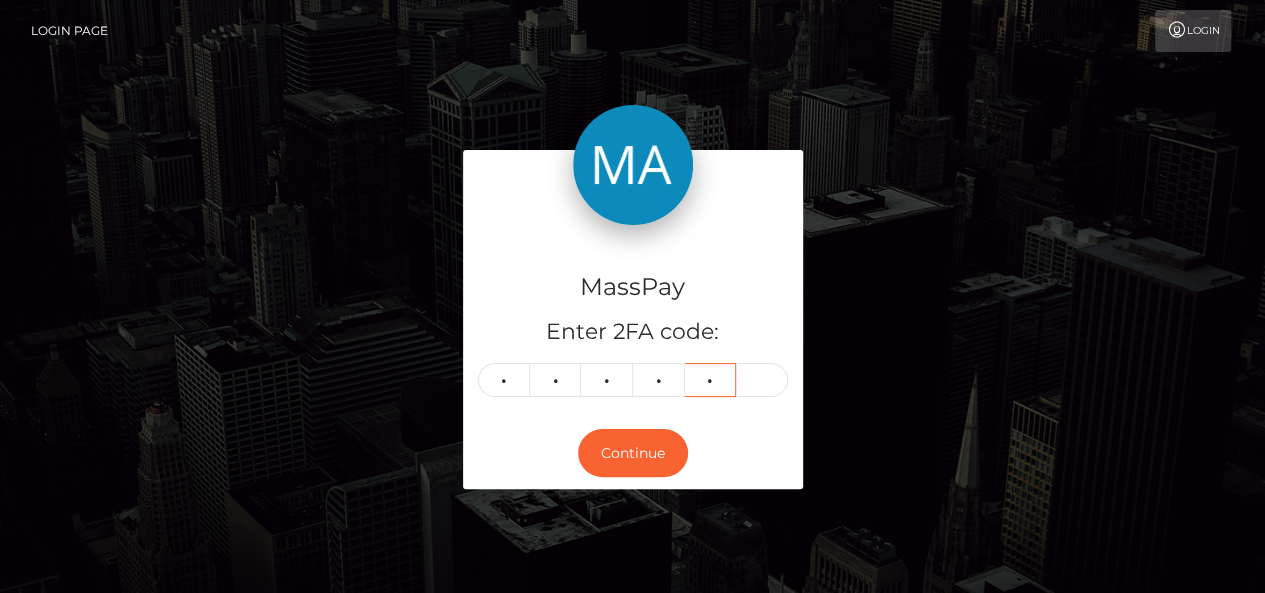 type on "3" 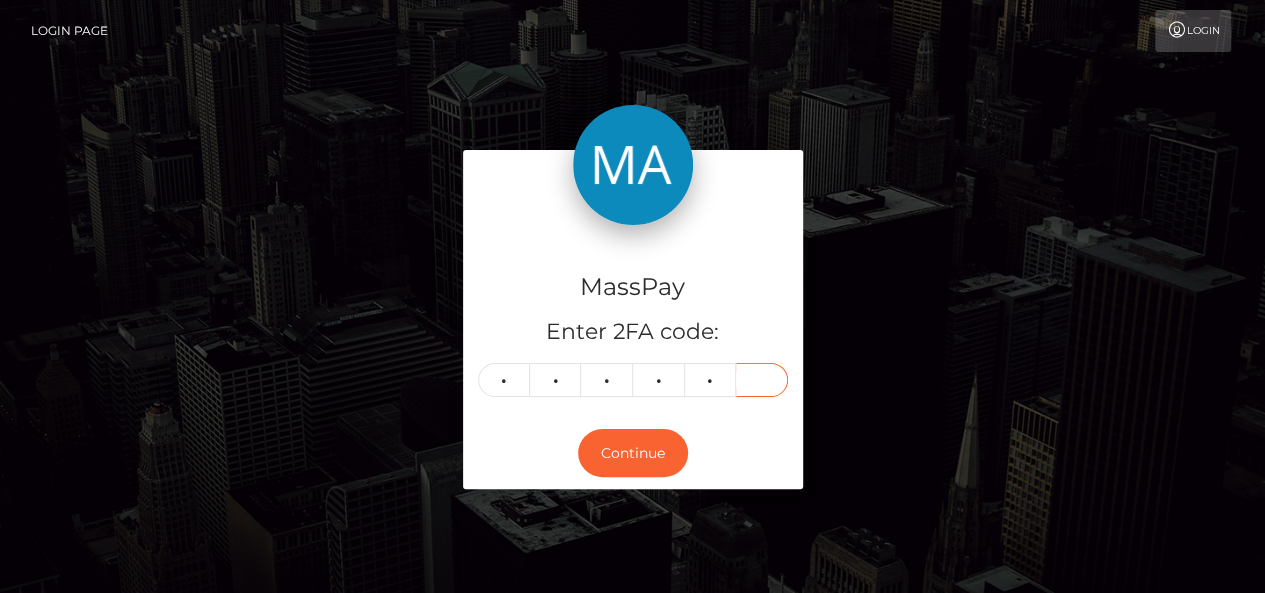 type on "4" 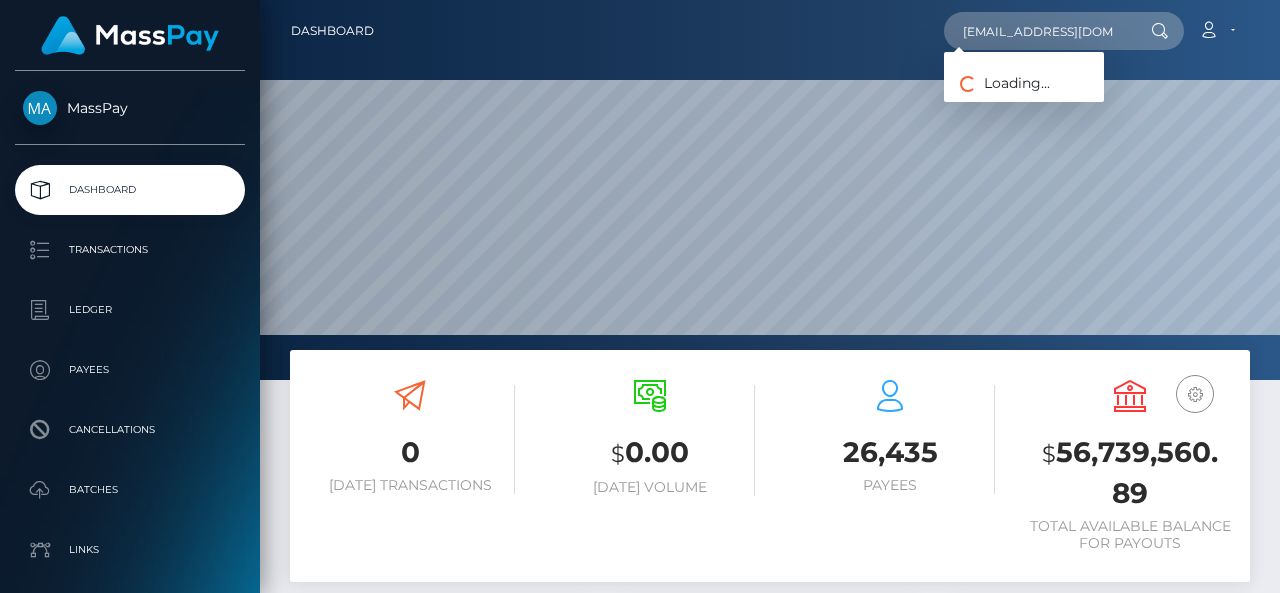 scroll, scrollTop: 0, scrollLeft: 0, axis: both 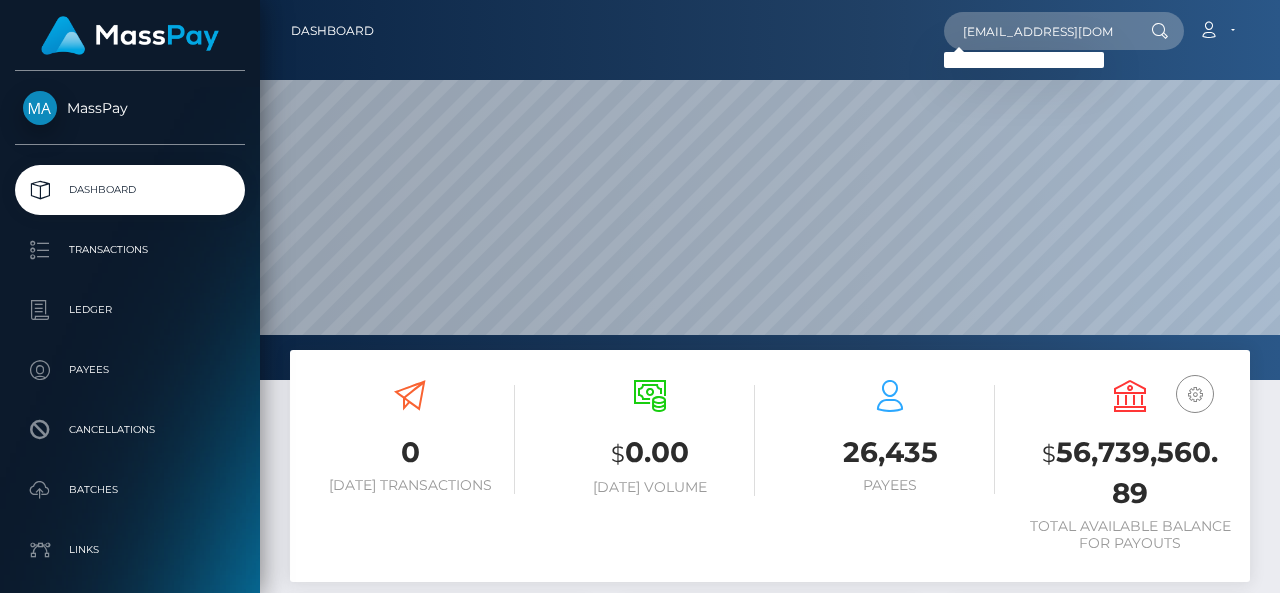 type on "iloveyouumberto@mail.ru" 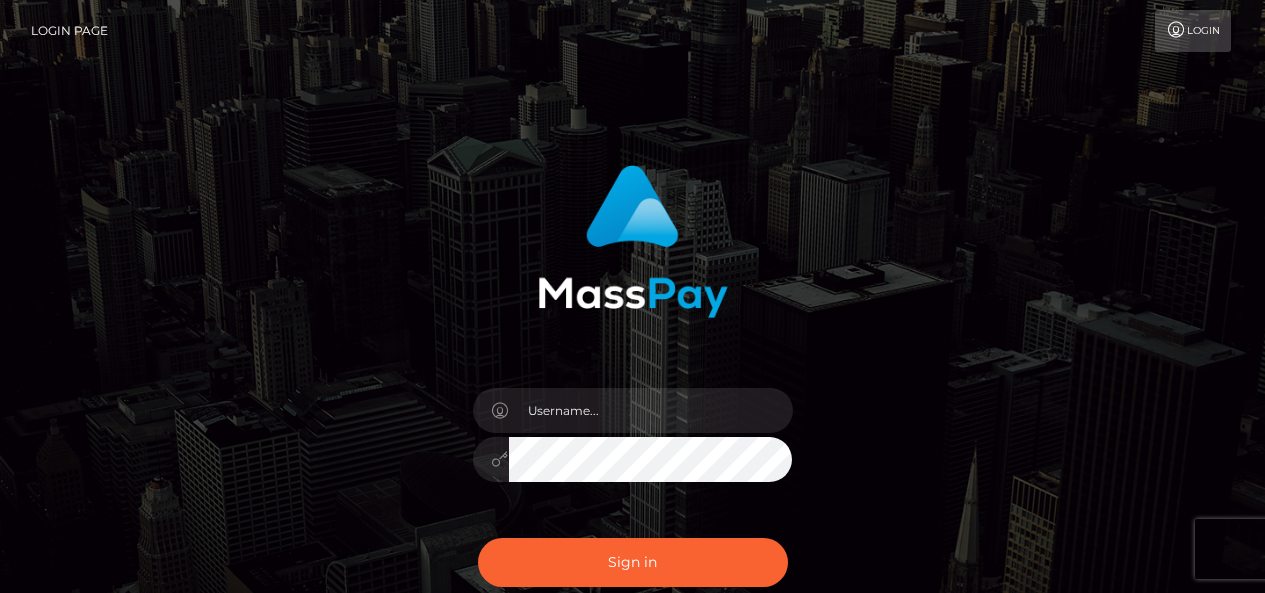 scroll, scrollTop: 0, scrollLeft: 0, axis: both 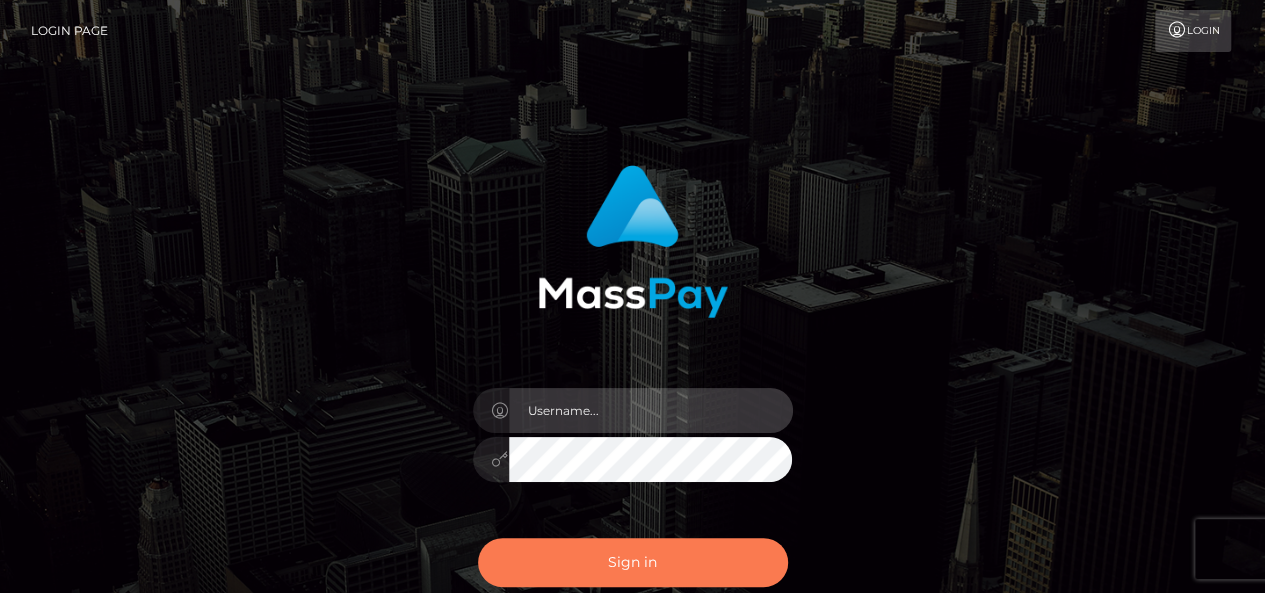 type on "pk.es" 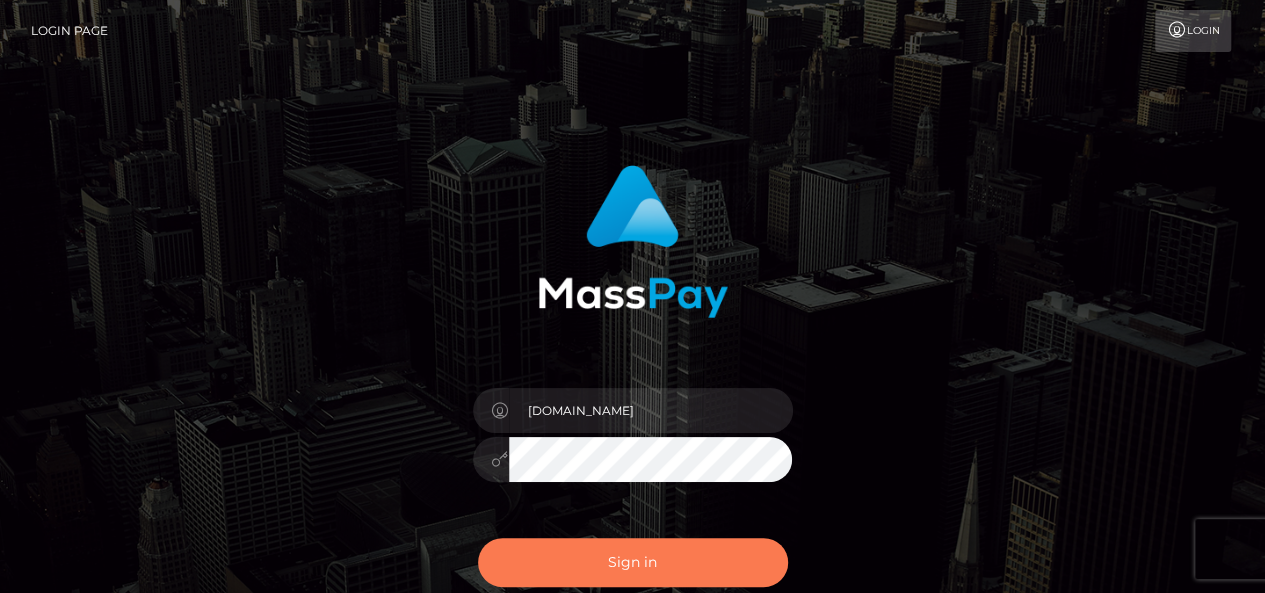 click on "Sign in" at bounding box center (633, 562) 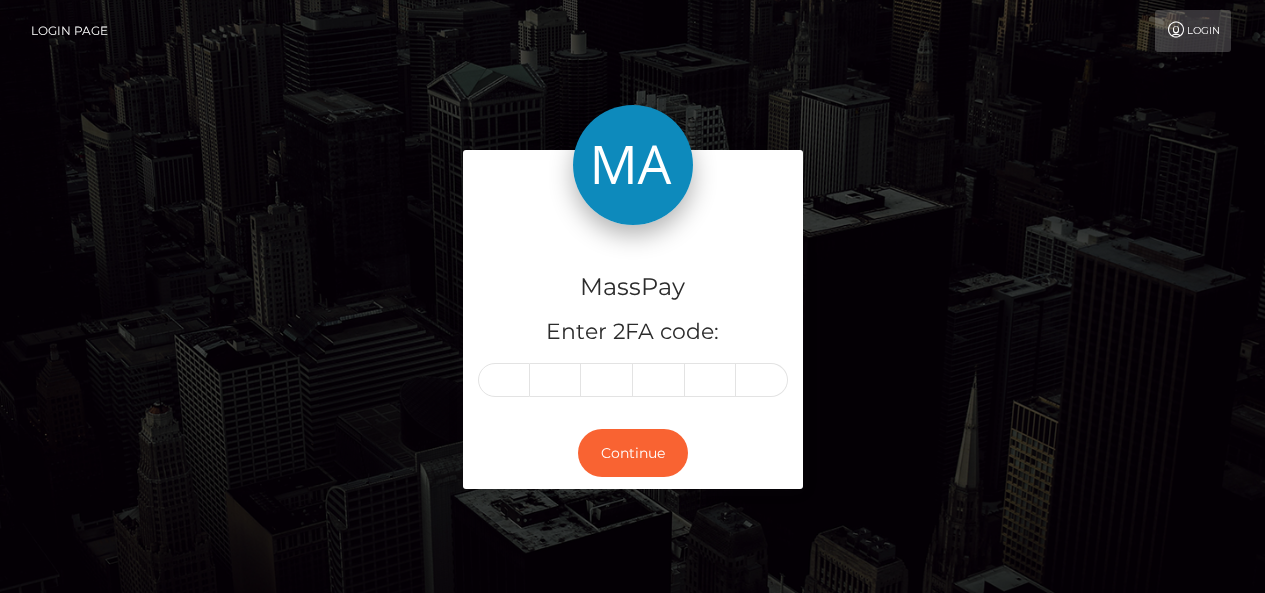 scroll, scrollTop: 0, scrollLeft: 0, axis: both 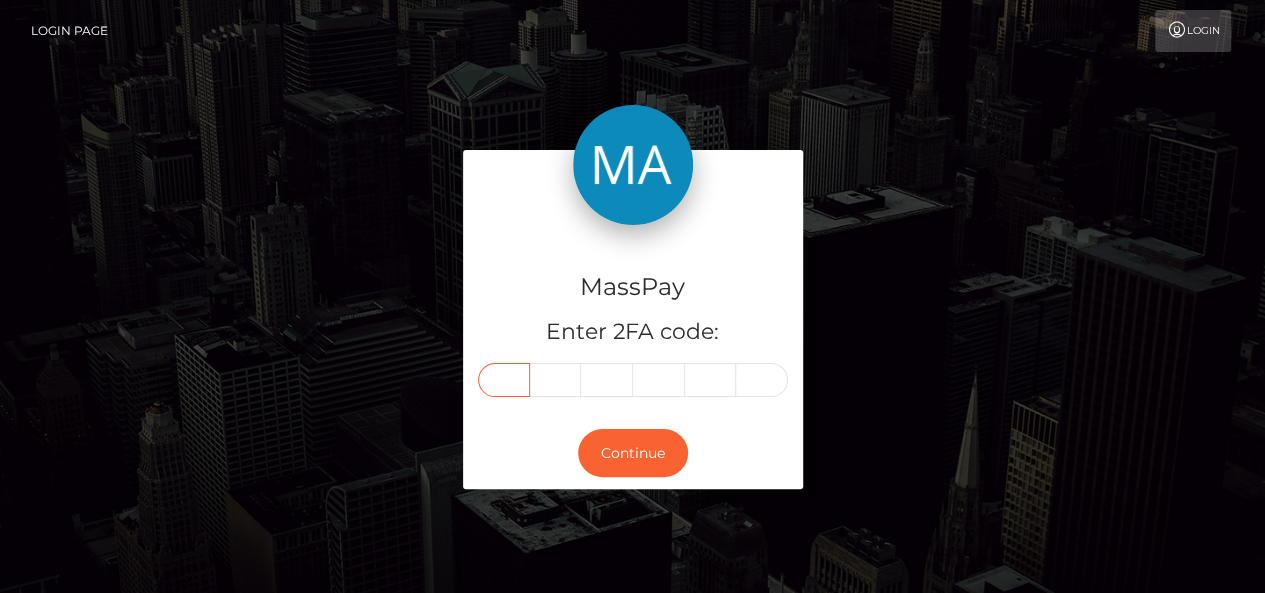 paste on "0" 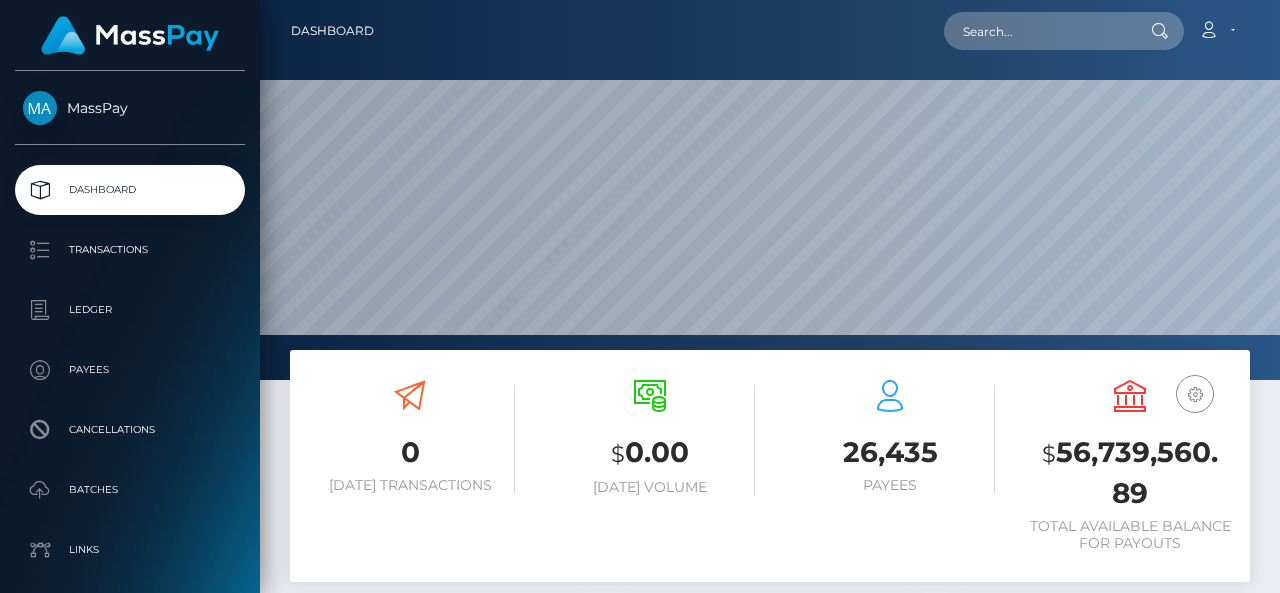 scroll, scrollTop: 0, scrollLeft: 0, axis: both 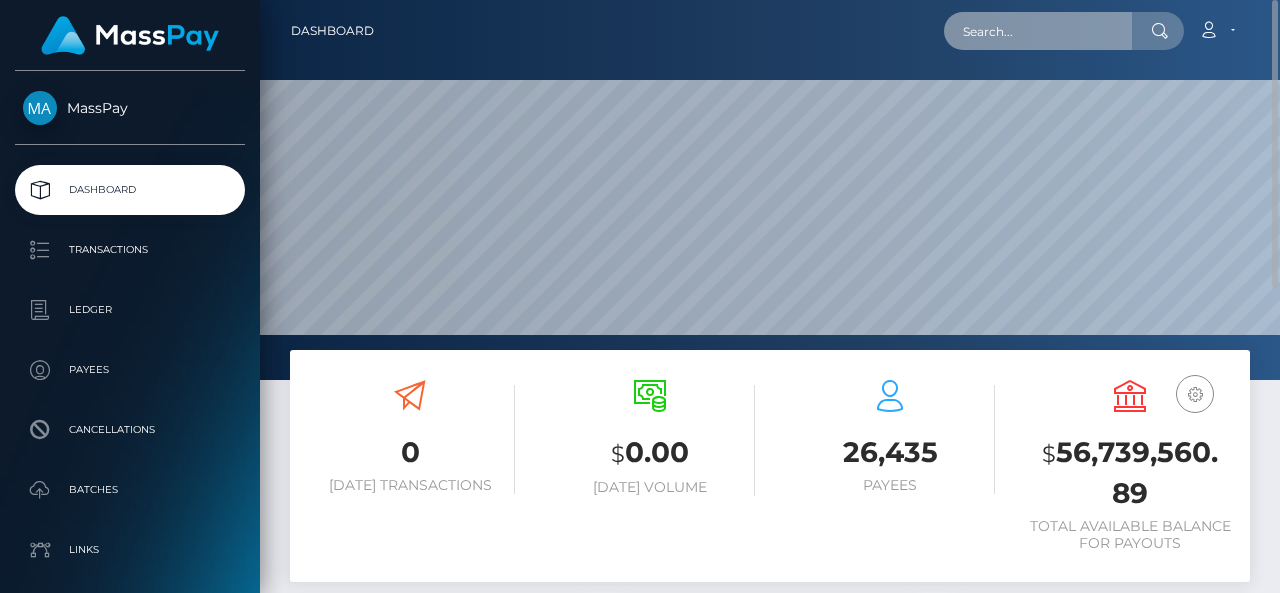 click at bounding box center [1038, 31] 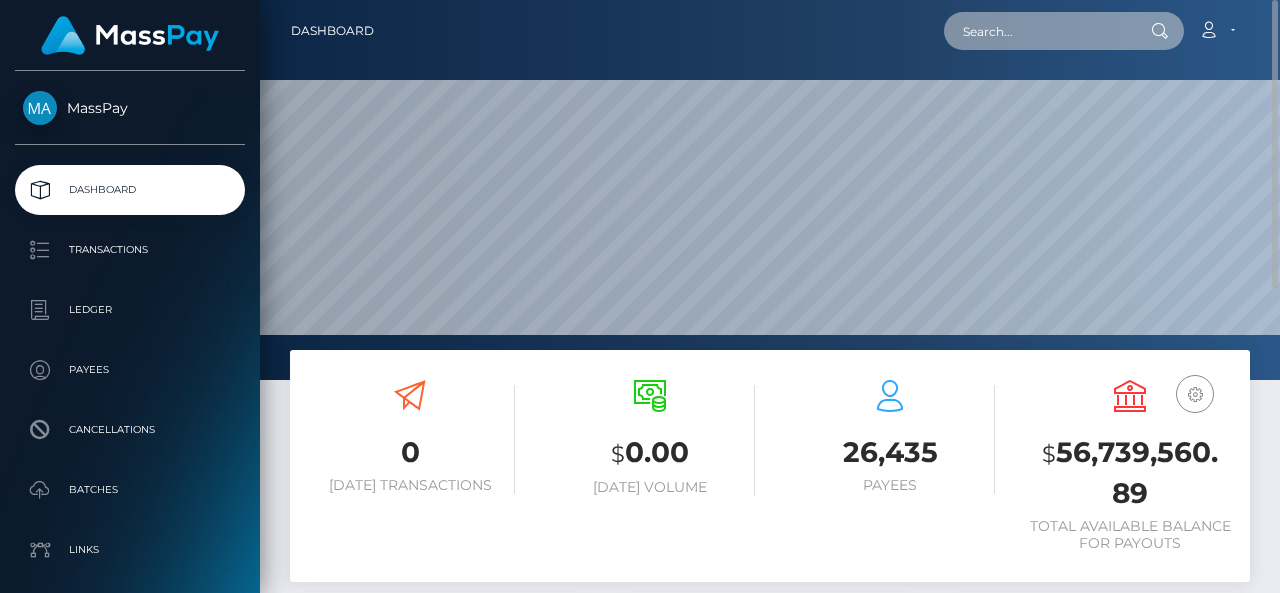 paste on "065469" 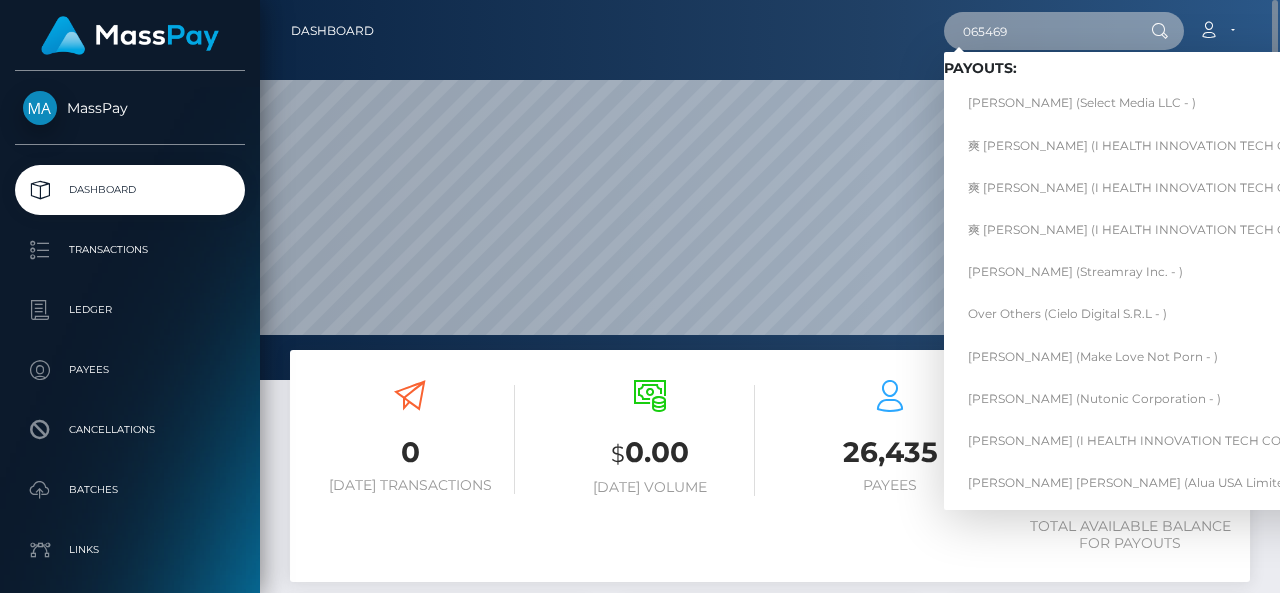 paste on "[EMAIL_ADDRESS][DOMAIN_NAME]" 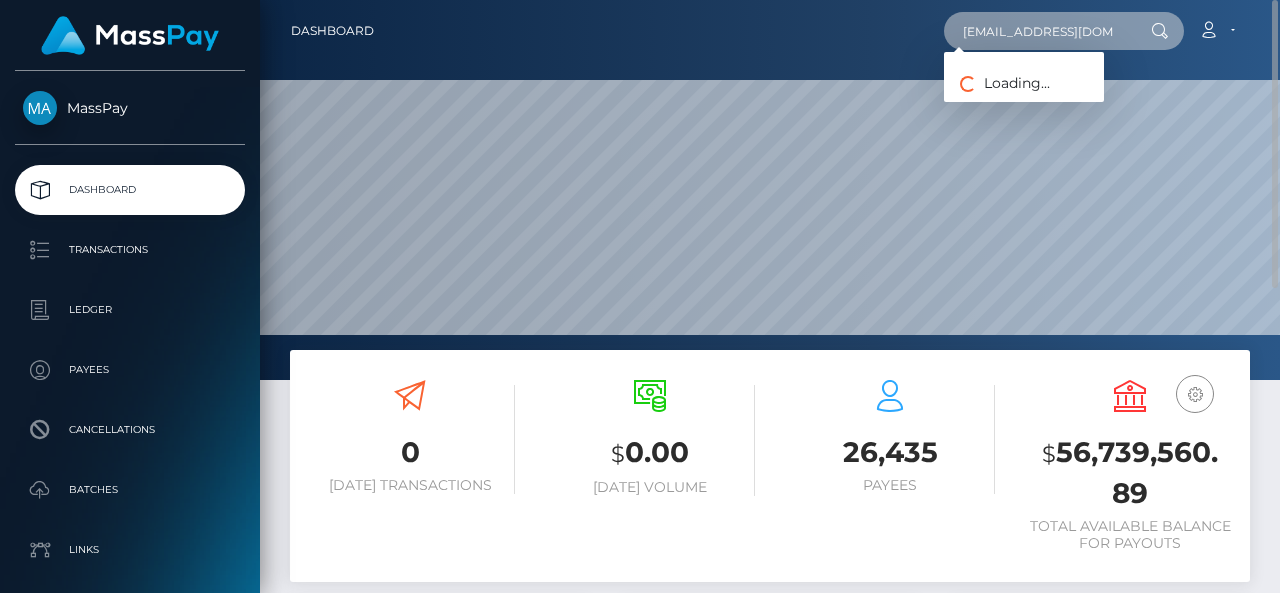 scroll, scrollTop: 0, scrollLeft: 5, axis: horizontal 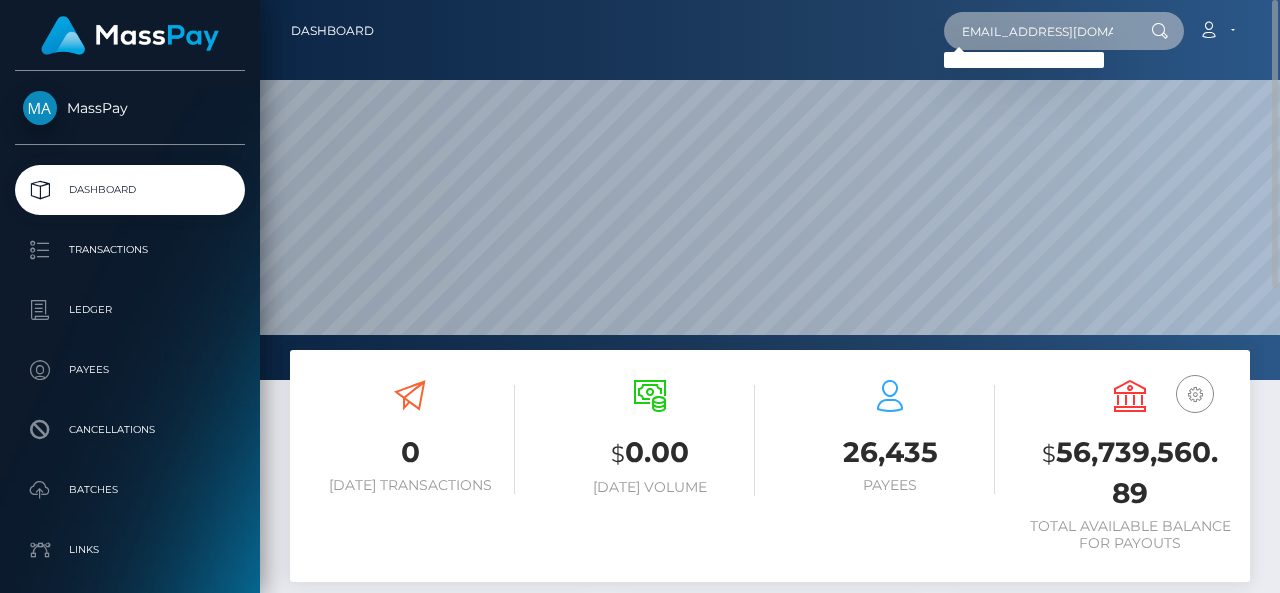 type on "[EMAIL_ADDRESS][DOMAIN_NAME]" 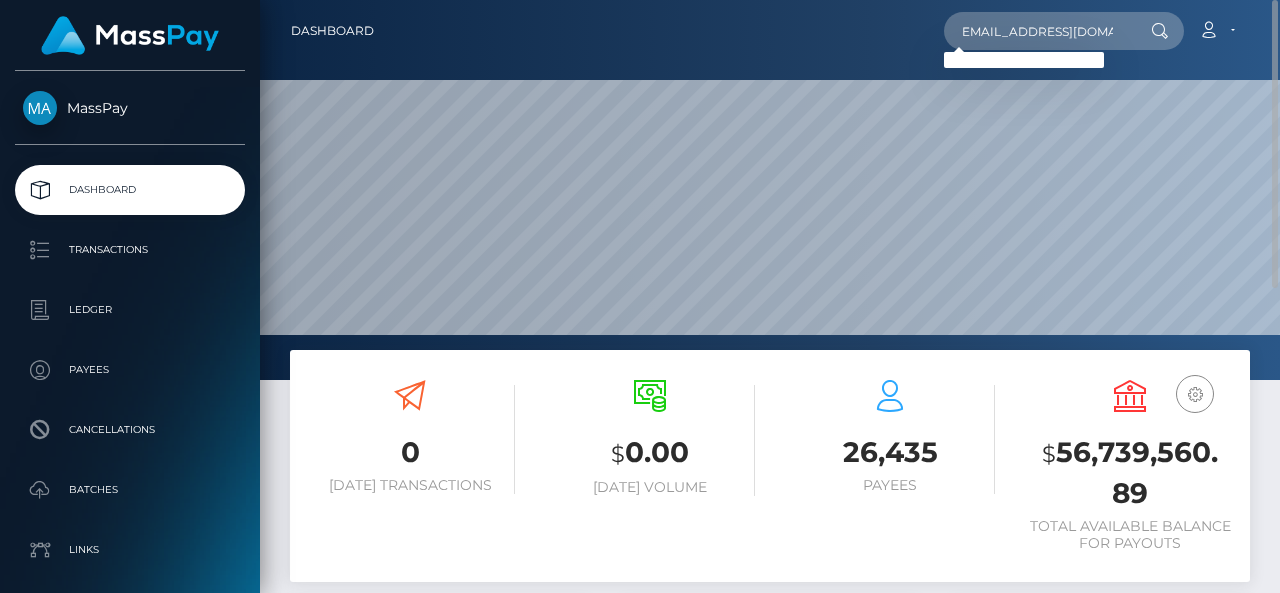 scroll, scrollTop: 0, scrollLeft: 0, axis: both 